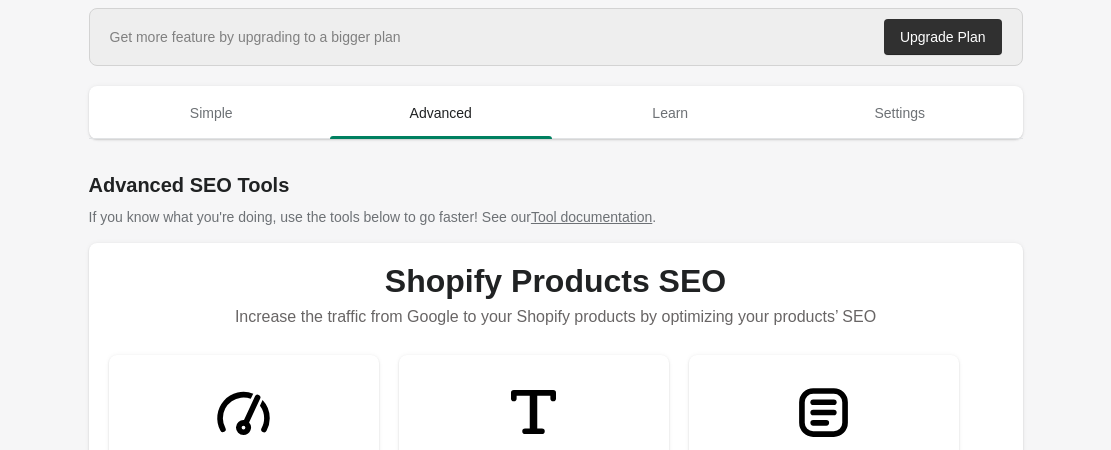 scroll, scrollTop: 100, scrollLeft: 0, axis: vertical 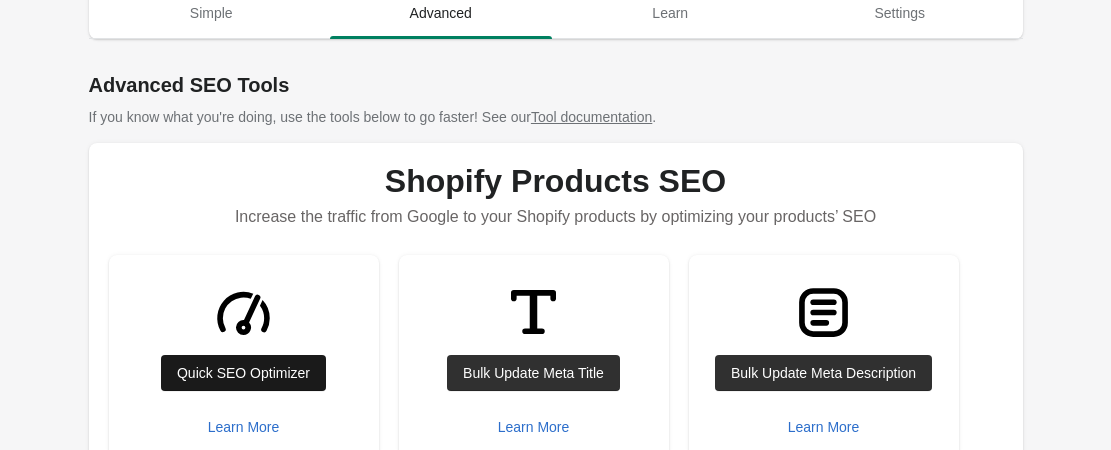 click on "Quick SEO Optimizer" at bounding box center [243, 373] 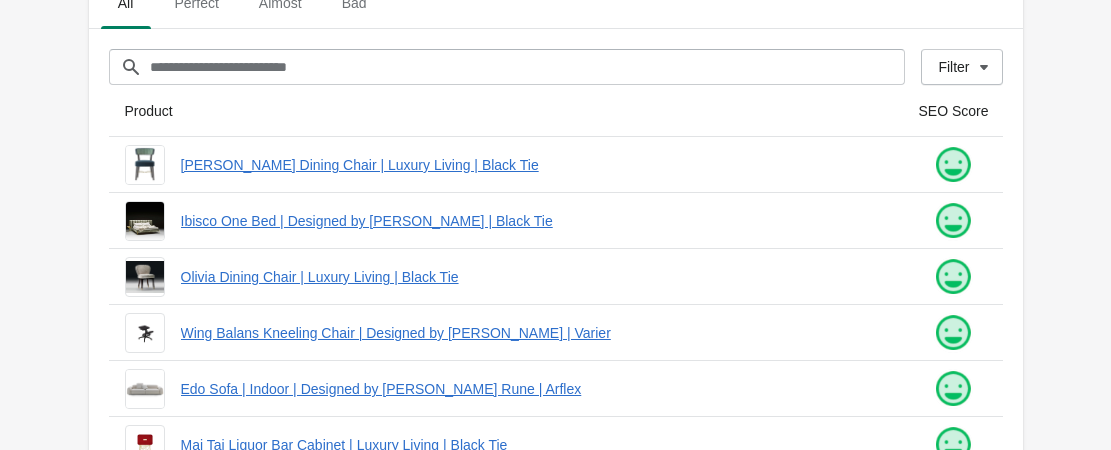 scroll, scrollTop: 0, scrollLeft: 0, axis: both 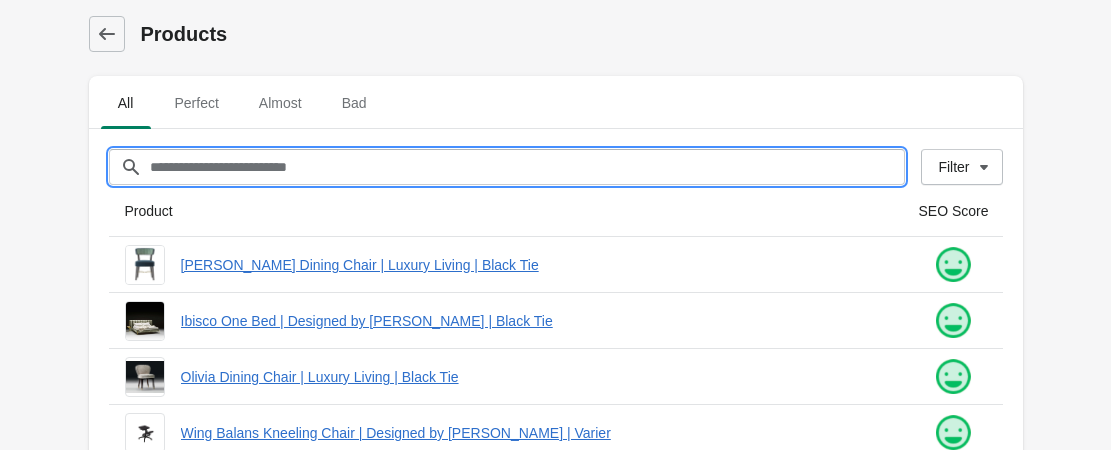 click on "Filter[title]" at bounding box center (527, 167) 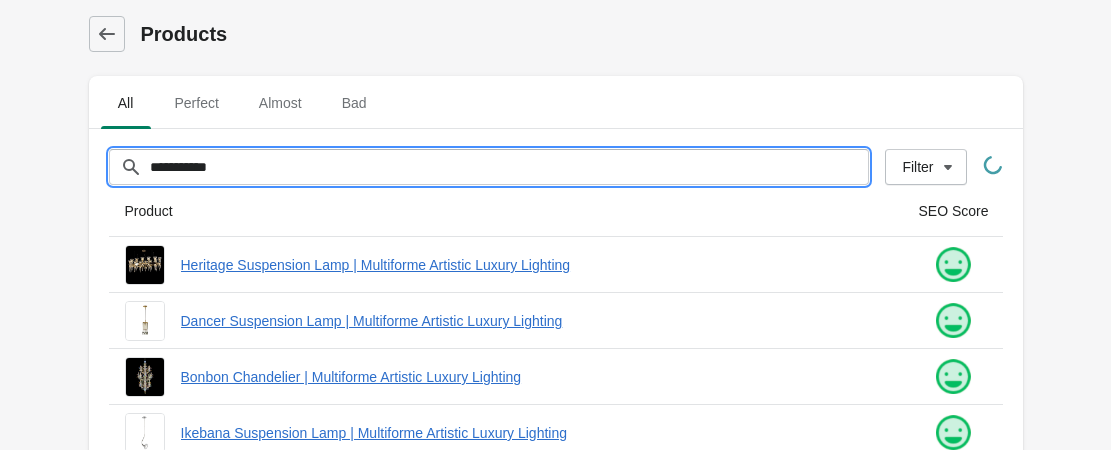 type on "**********" 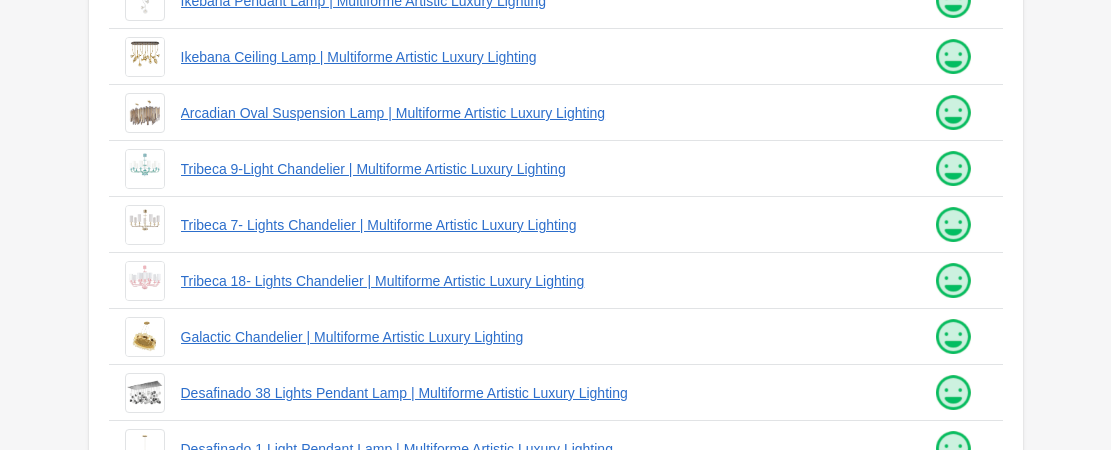 scroll, scrollTop: 707, scrollLeft: 0, axis: vertical 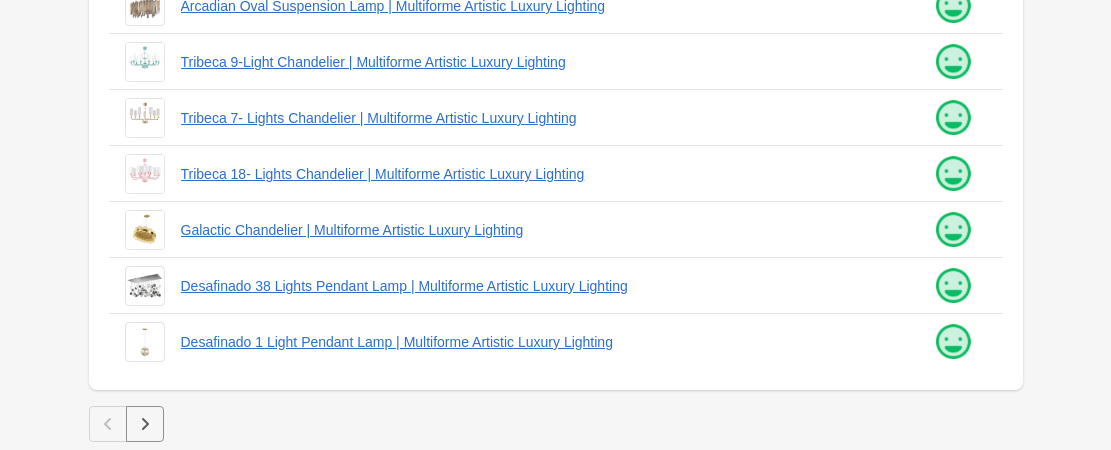 click 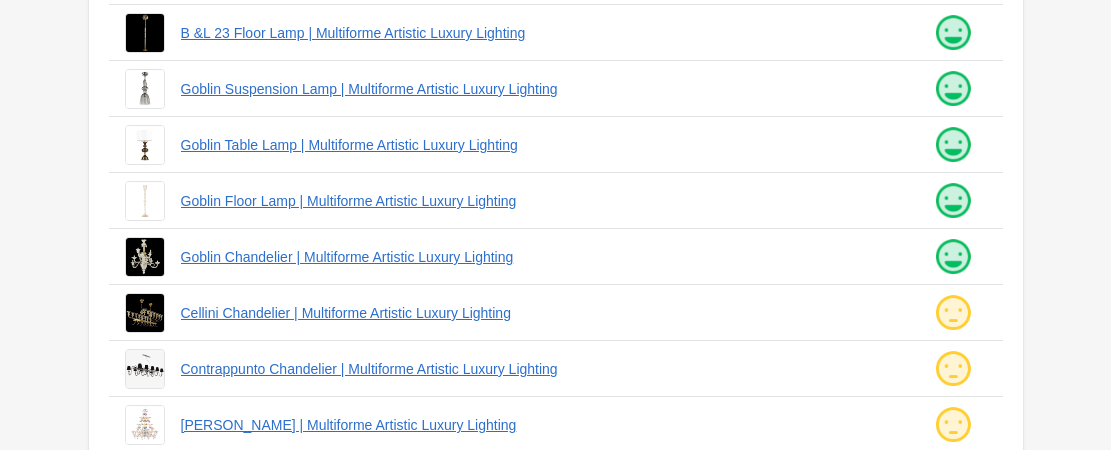 scroll, scrollTop: 500, scrollLeft: 0, axis: vertical 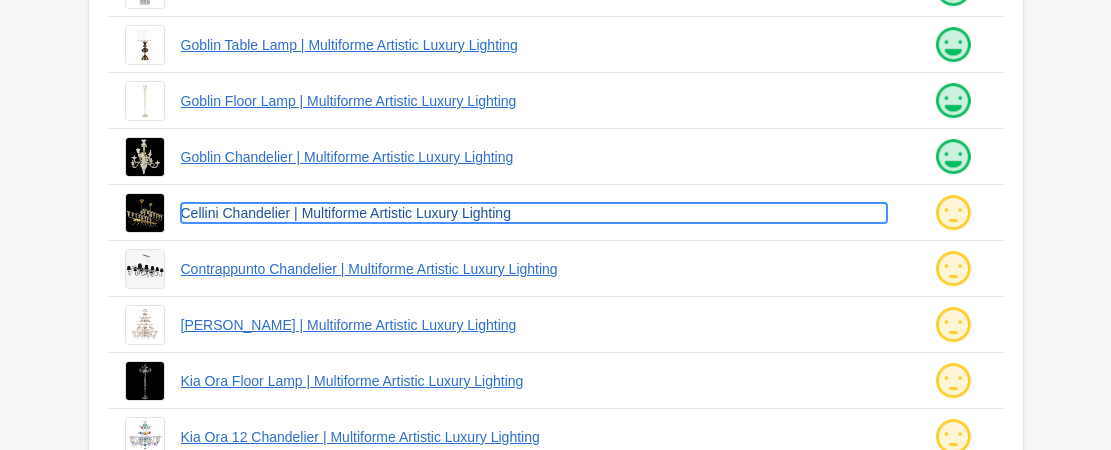 click on "Cellini Chandelier | Multiforme Artistic Luxury Lighting" at bounding box center (534, 213) 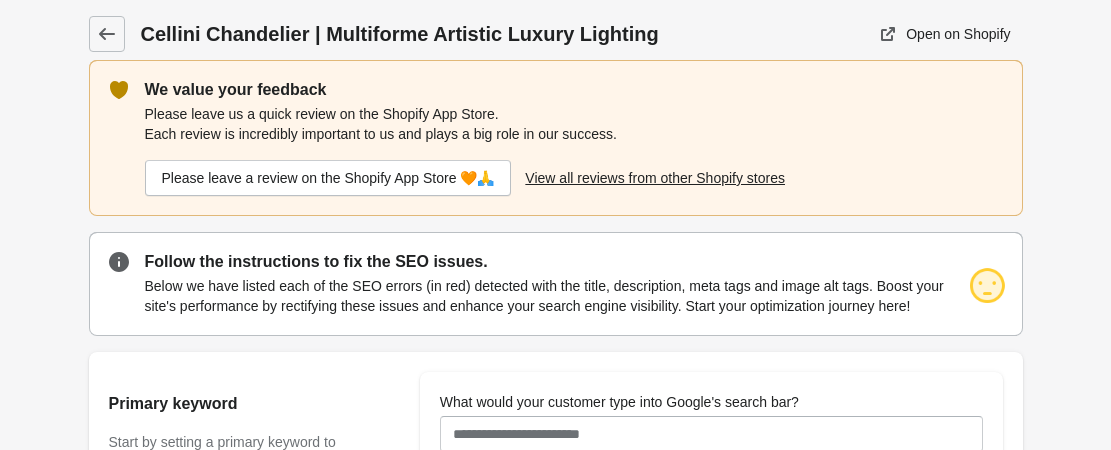 scroll, scrollTop: 100, scrollLeft: 0, axis: vertical 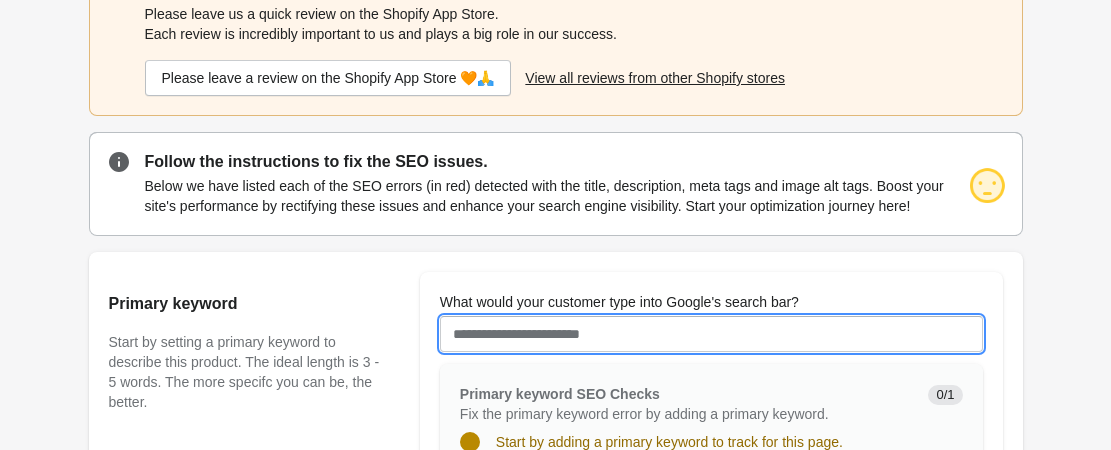 click on "What would your customer type into Google's search bar?" at bounding box center (711, 334) 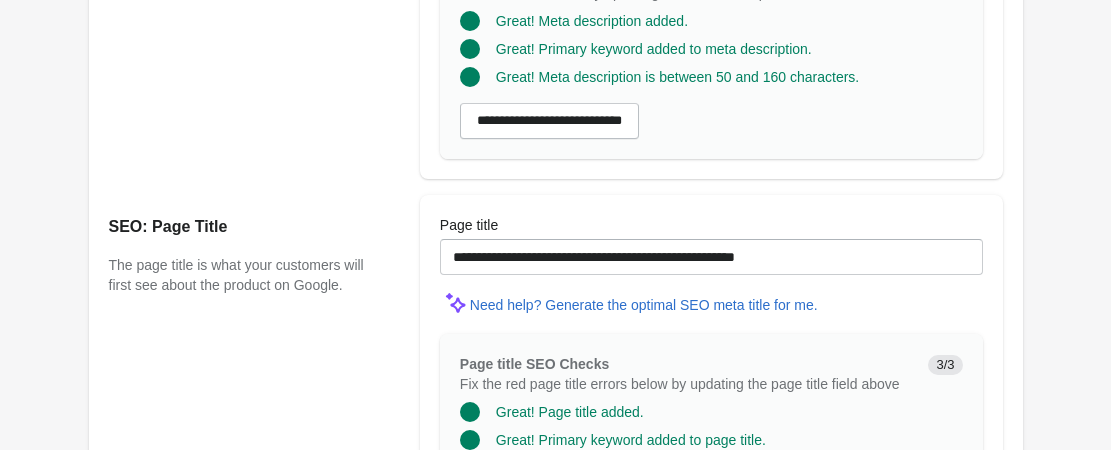 scroll, scrollTop: 2004, scrollLeft: 0, axis: vertical 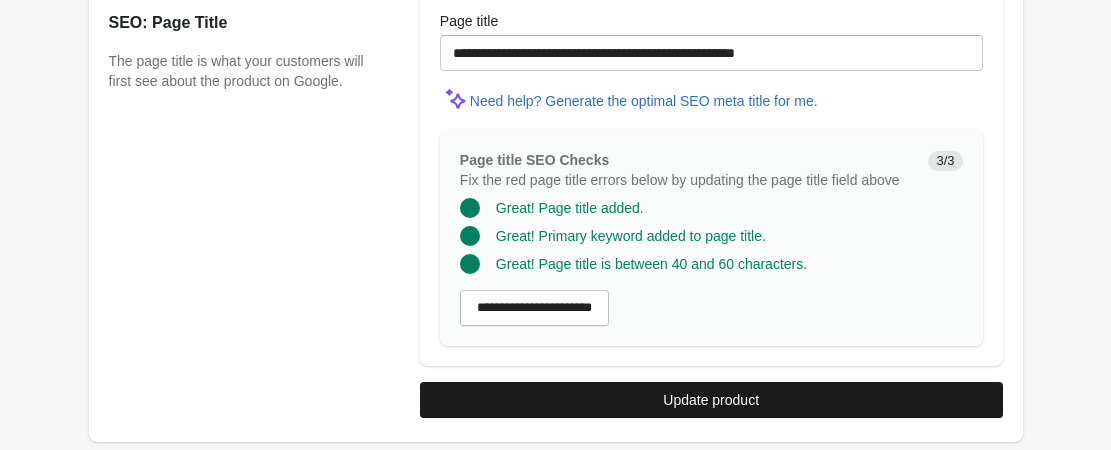 type on "**********" 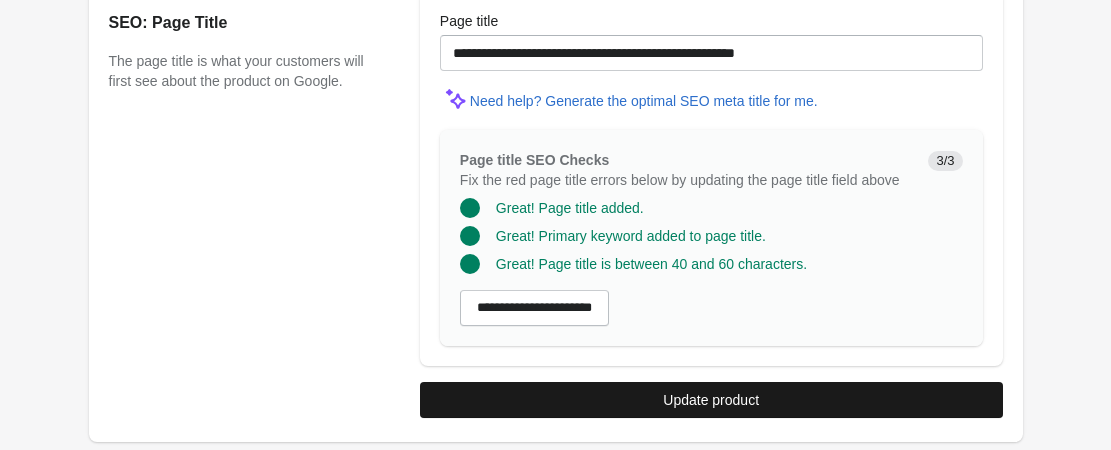 click on "Update product" at bounding box center (711, 400) 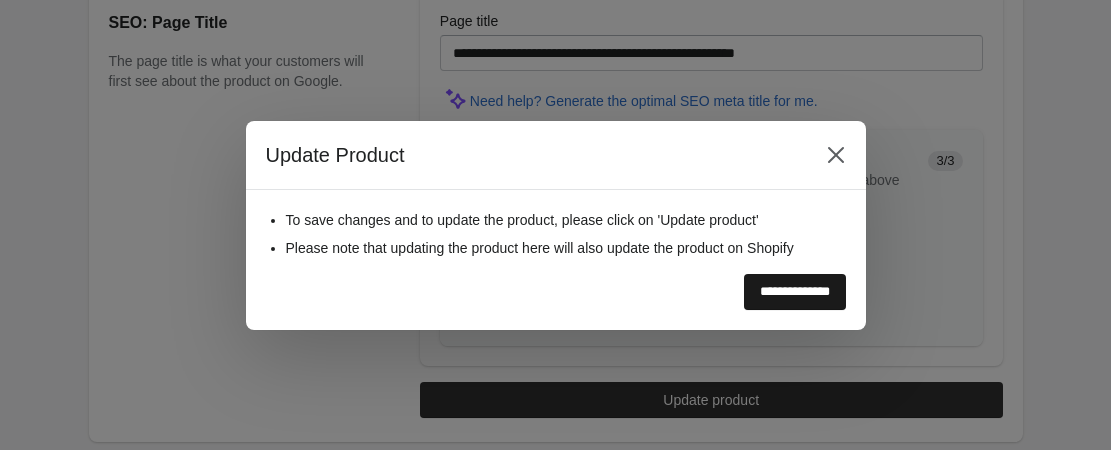 click on "**********" at bounding box center (795, 292) 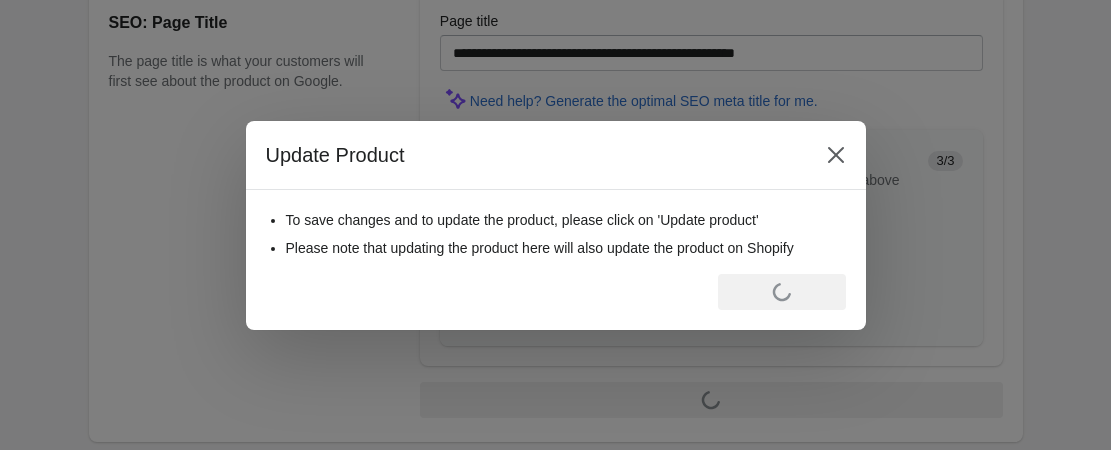 scroll, scrollTop: 0, scrollLeft: 0, axis: both 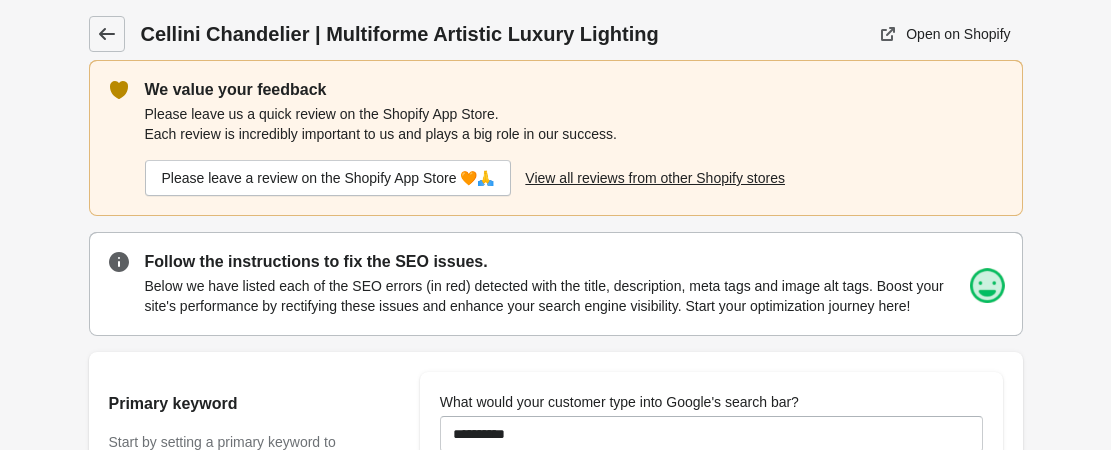 click 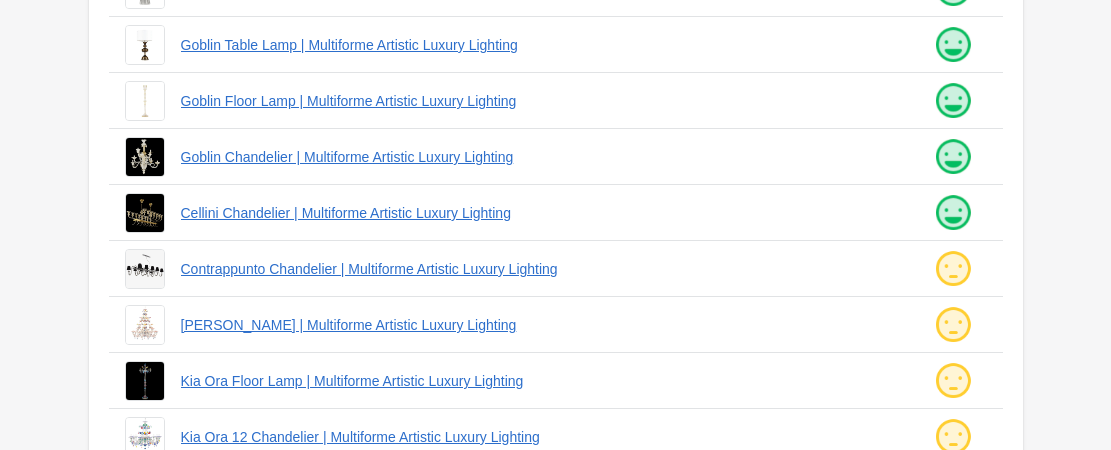 scroll, scrollTop: 600, scrollLeft: 0, axis: vertical 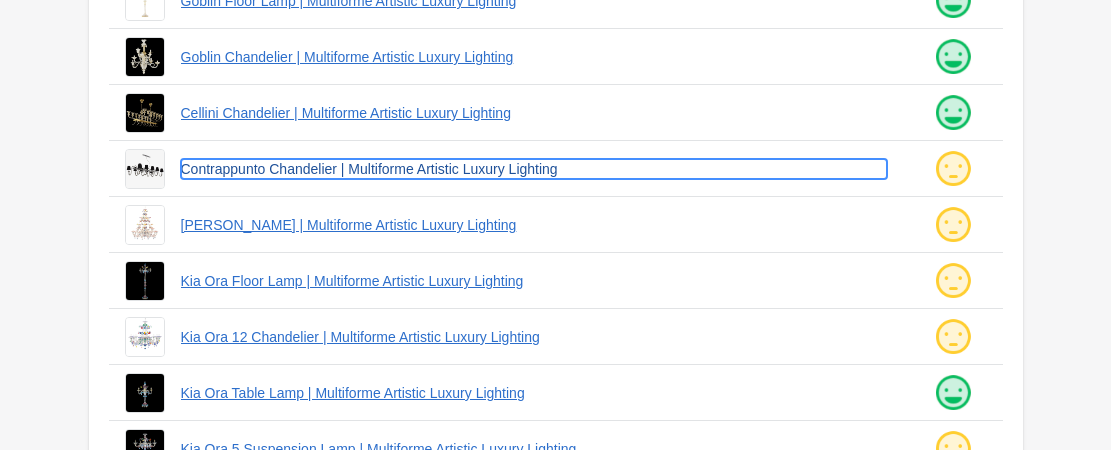click on "Contrappunto Chandelier | Multiforme Artistic Luxury Lighting" at bounding box center (534, 169) 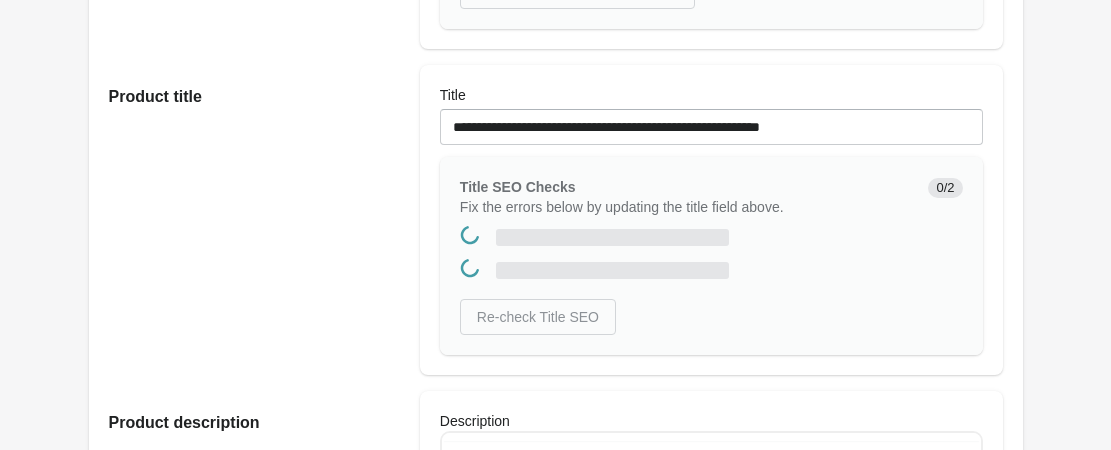 scroll, scrollTop: 0, scrollLeft: 0, axis: both 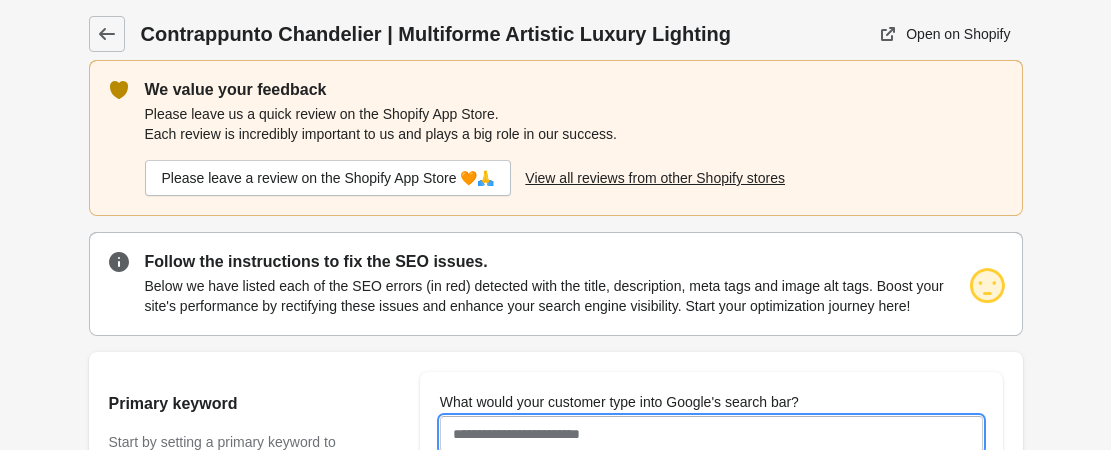 click on "What would your customer type into Google's search bar?" at bounding box center (711, 434) 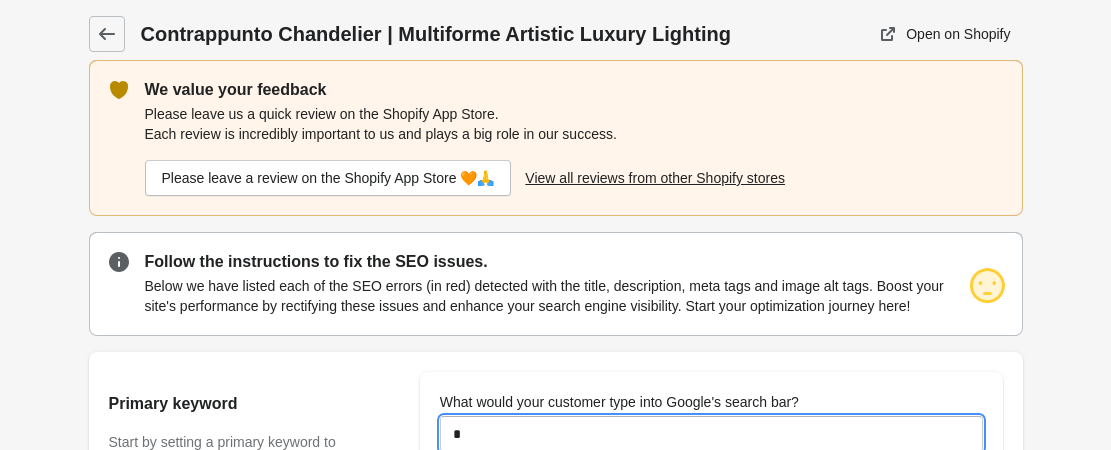 type on "**********" 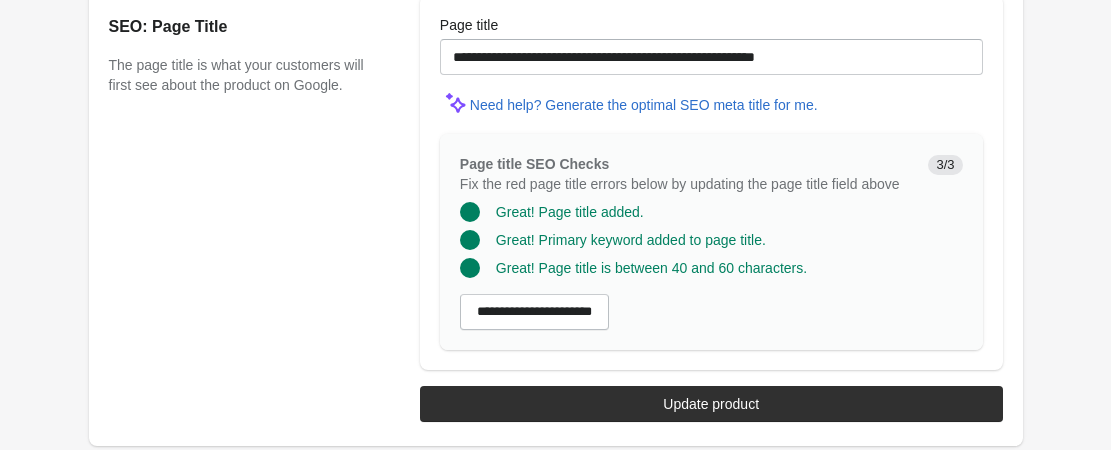 scroll, scrollTop: 2004, scrollLeft: 0, axis: vertical 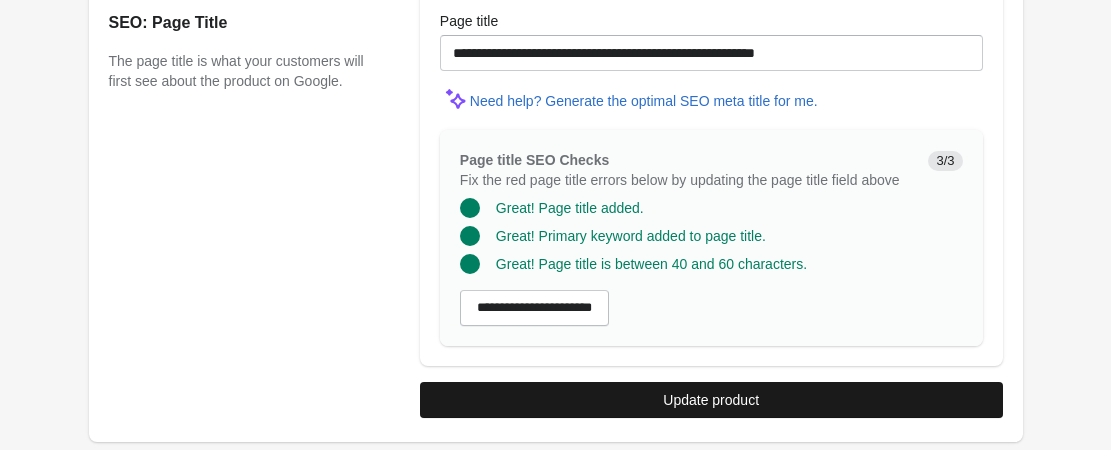 click on "Update product" at bounding box center [711, 400] 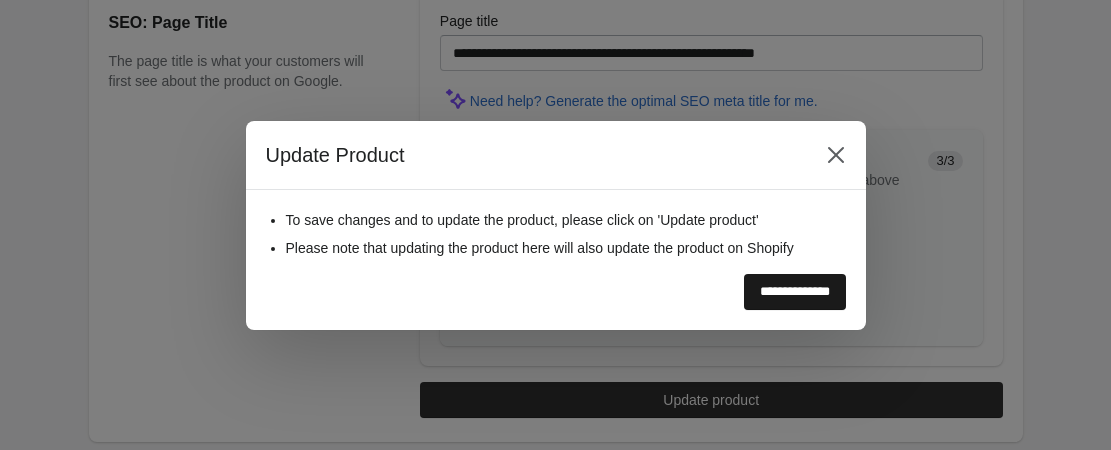 click on "**********" at bounding box center [795, 292] 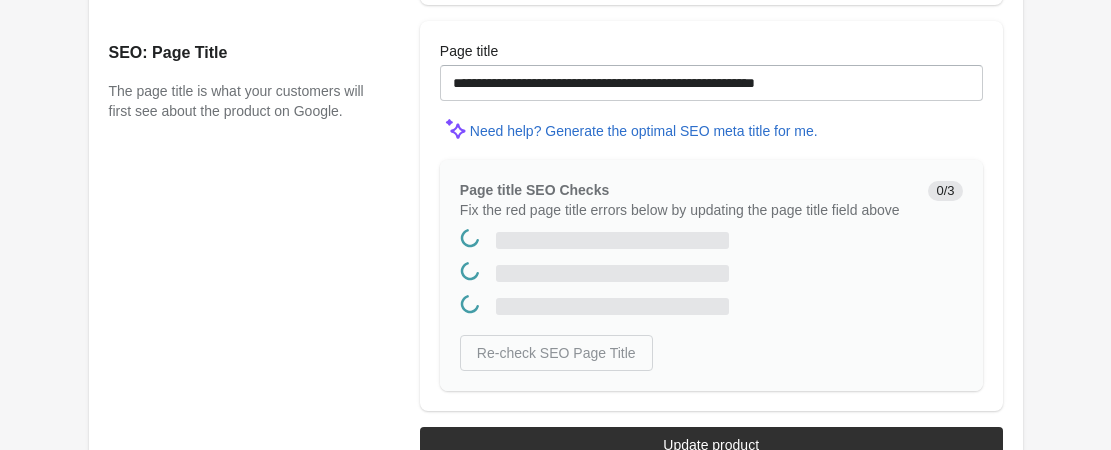 scroll, scrollTop: 0, scrollLeft: 0, axis: both 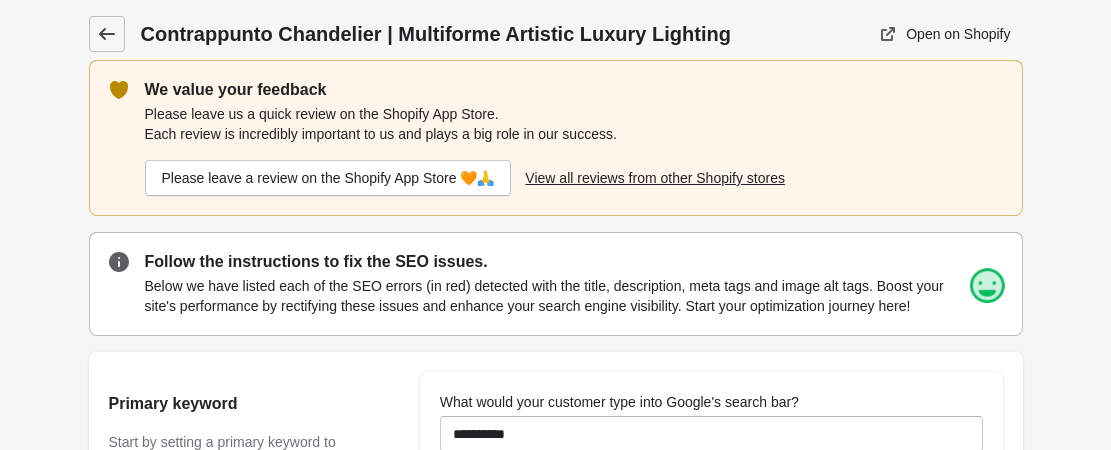 click 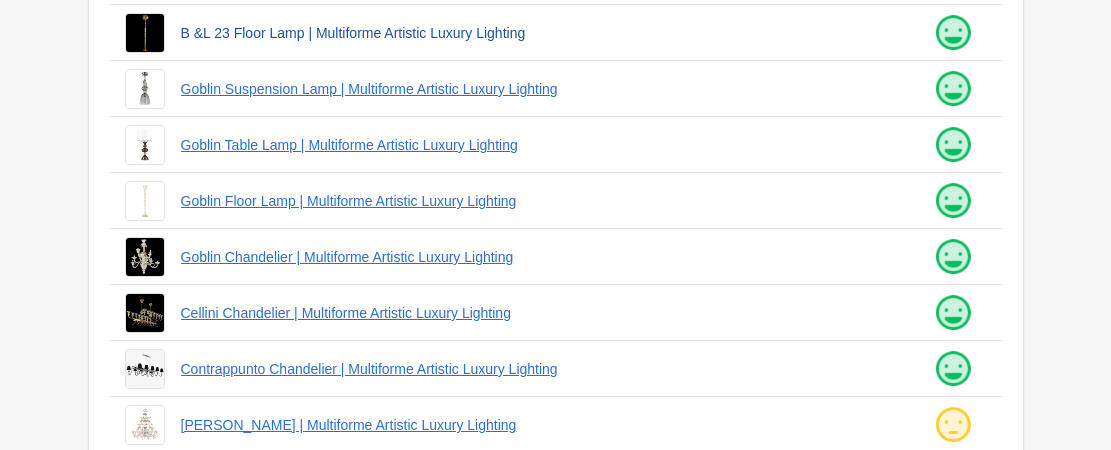 scroll, scrollTop: 700, scrollLeft: 0, axis: vertical 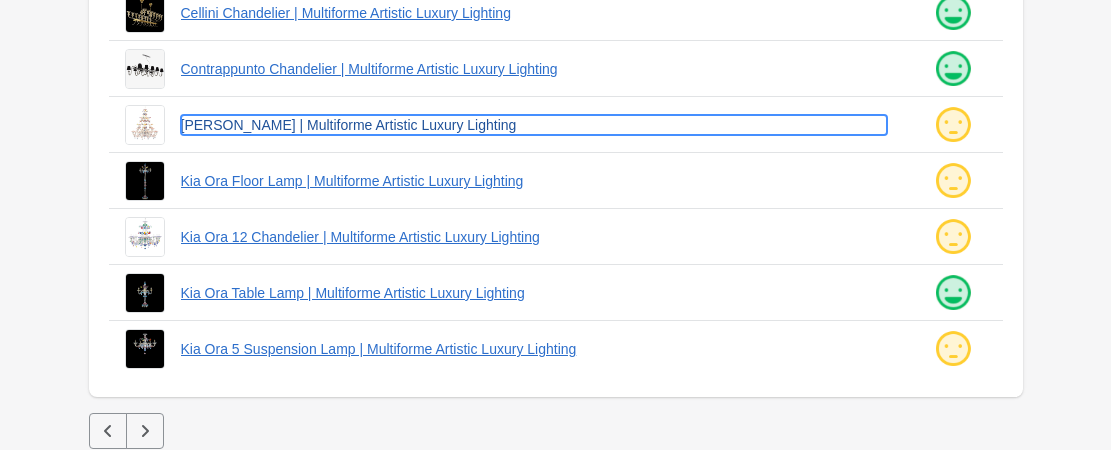 click on "[PERSON_NAME] | Multiforme Artistic Luxury Lighting" at bounding box center [534, 125] 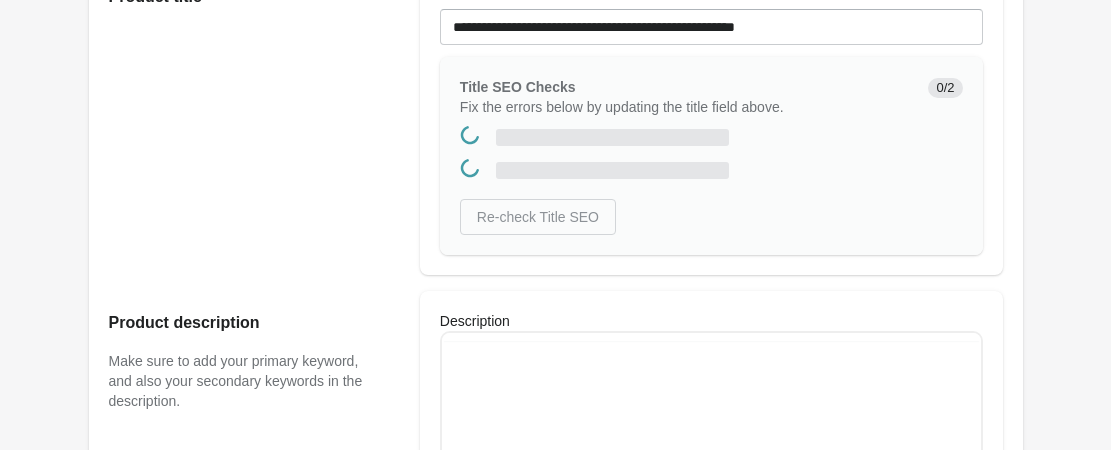 scroll, scrollTop: 0, scrollLeft: 0, axis: both 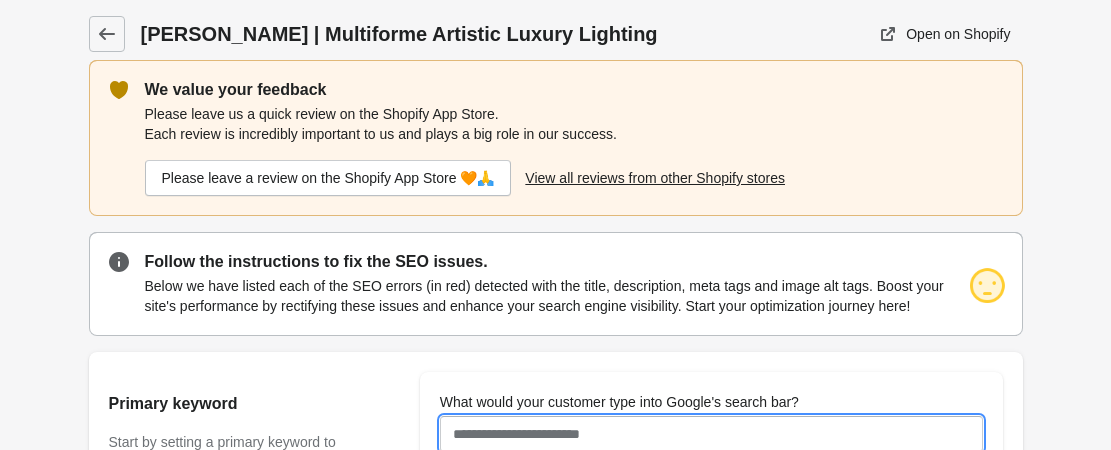 click on "What would your customer type into Google's search bar?" at bounding box center [711, 434] 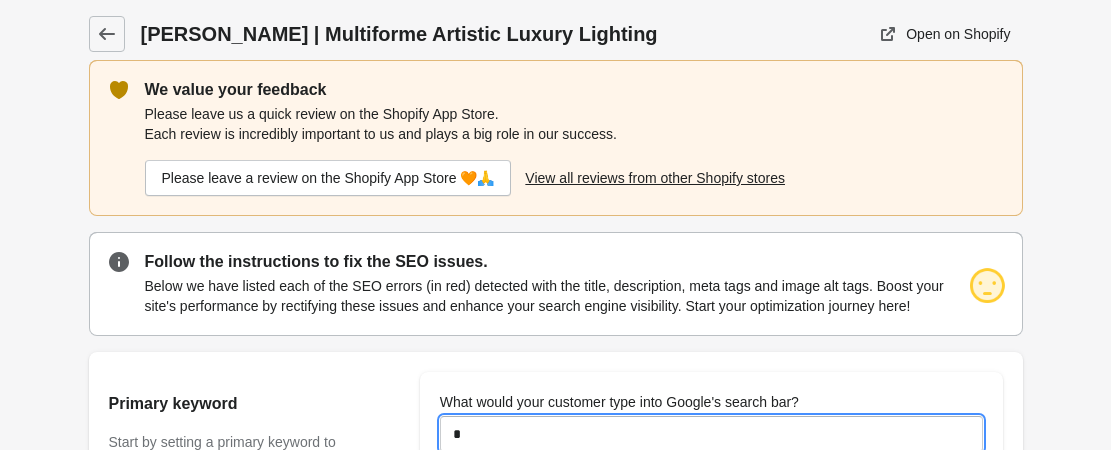 type on "**********" 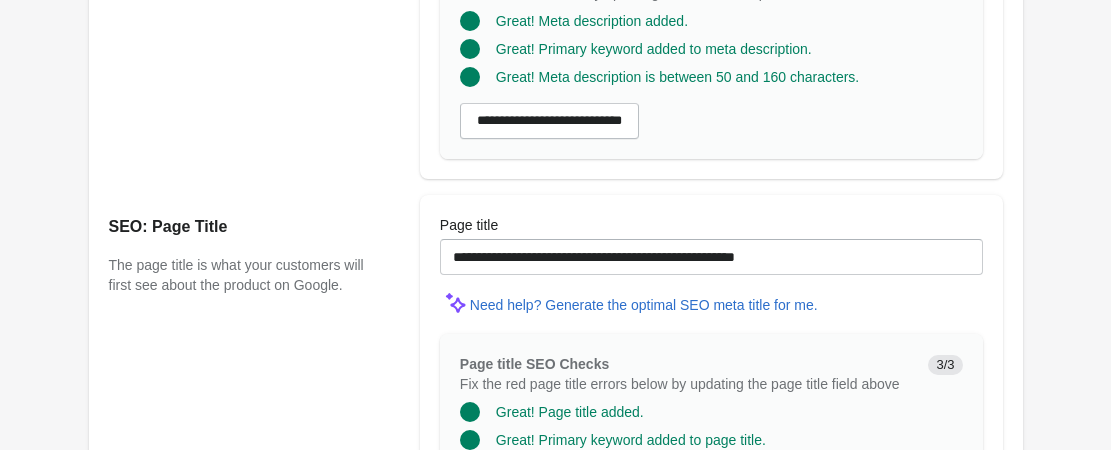 scroll, scrollTop: 2004, scrollLeft: 0, axis: vertical 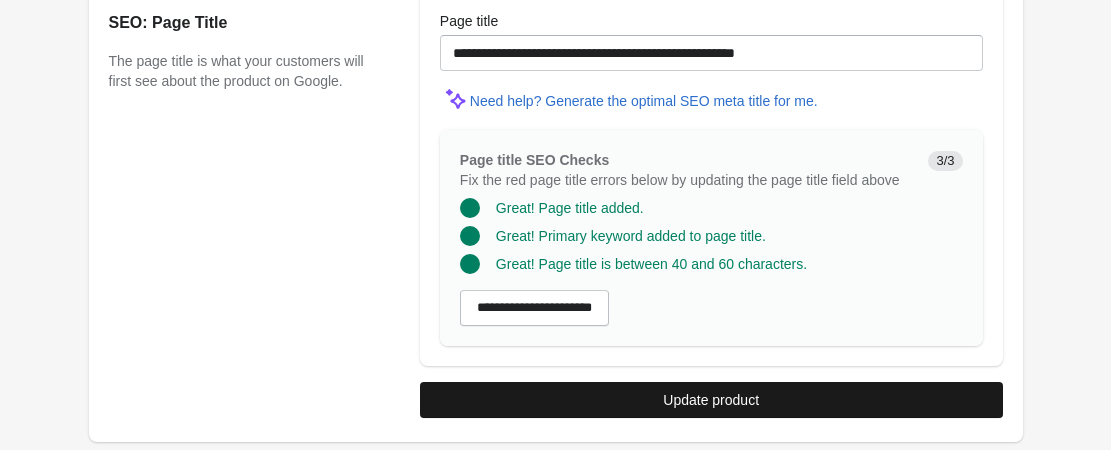 click on "Update product" at bounding box center (711, 400) 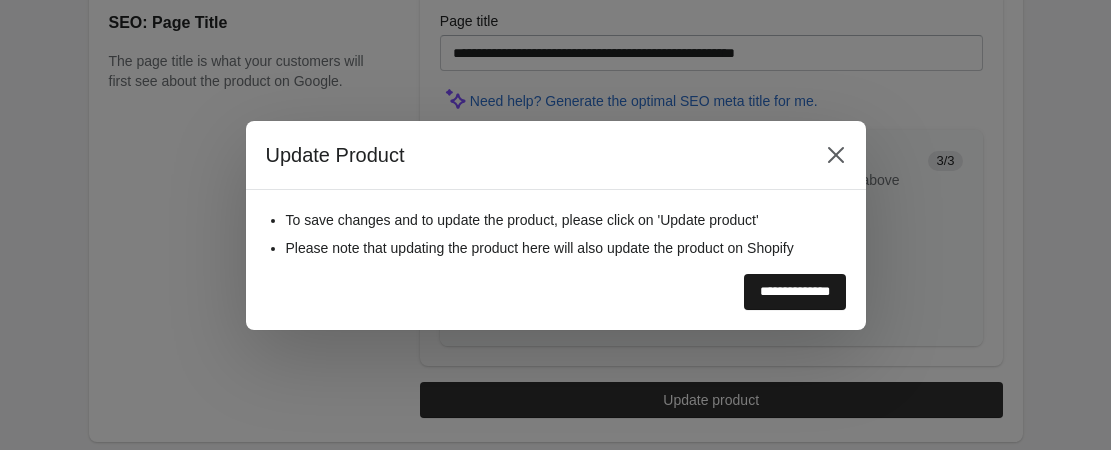 click on "**********" at bounding box center [795, 292] 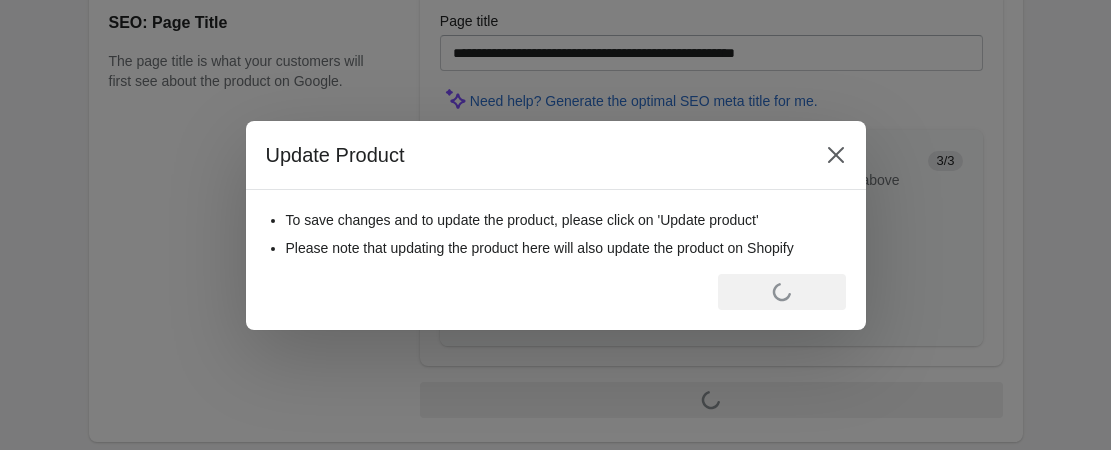 scroll, scrollTop: 0, scrollLeft: 0, axis: both 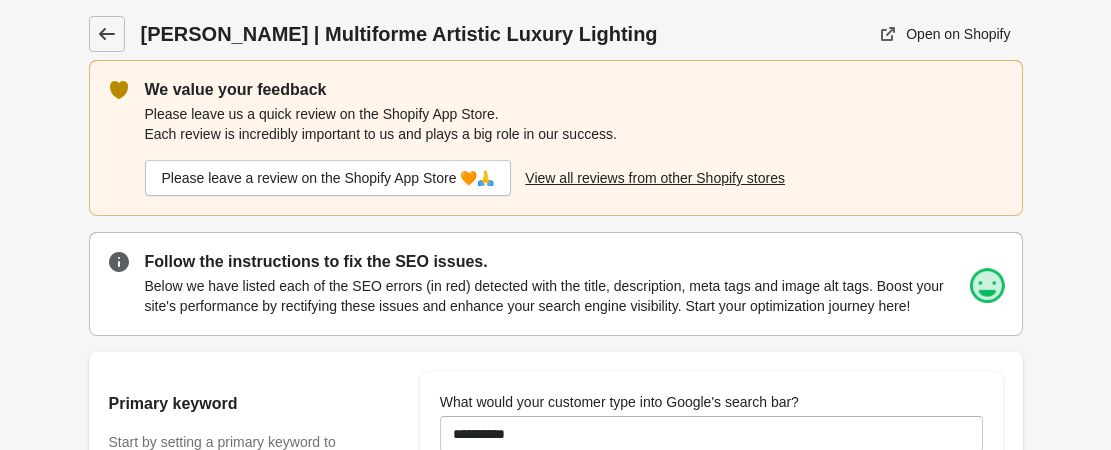click at bounding box center [107, 34] 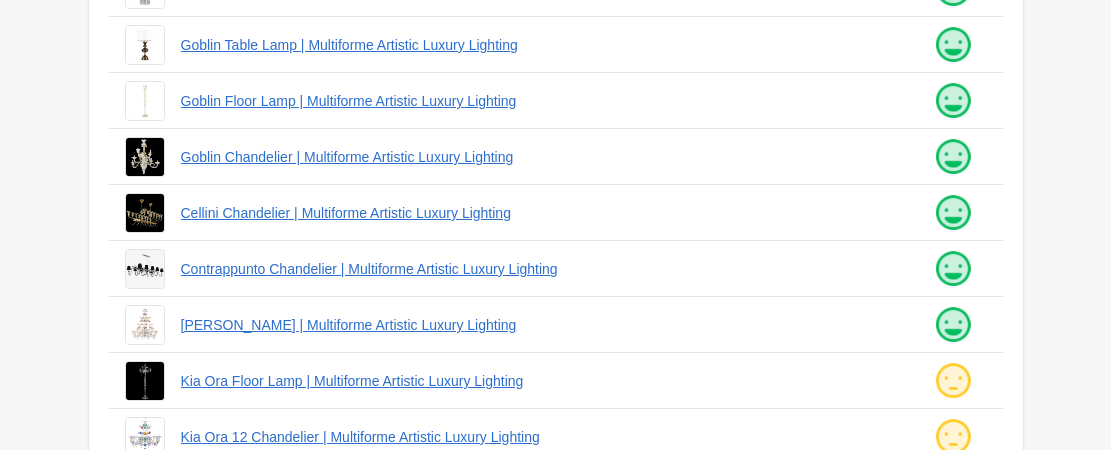scroll, scrollTop: 700, scrollLeft: 0, axis: vertical 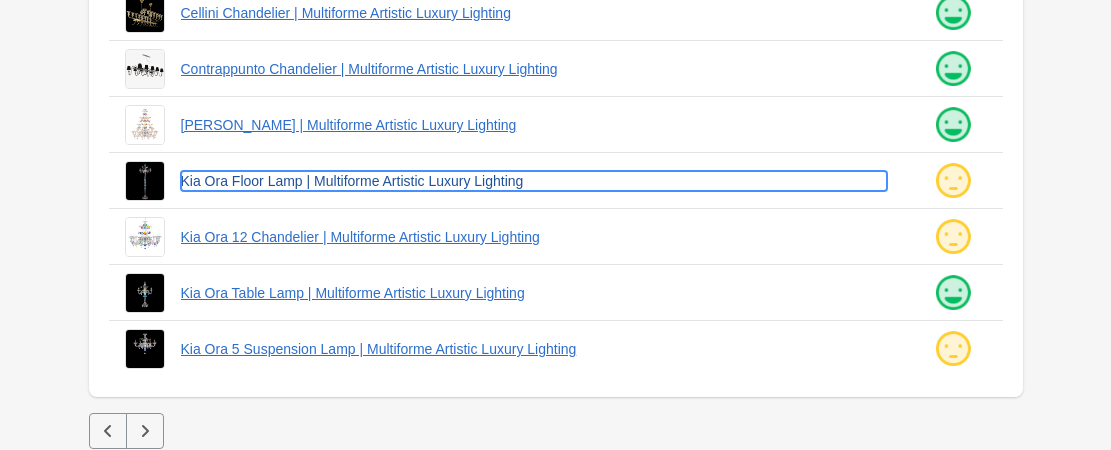 click on "Kia Ora Floor Lamp | Multiforme Artistic Luxury Lighting" at bounding box center (534, 181) 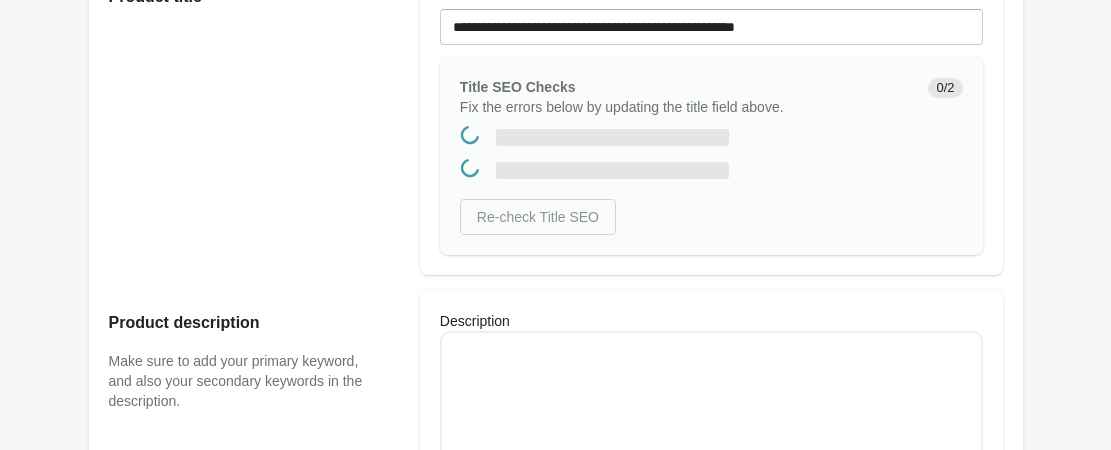 scroll, scrollTop: 0, scrollLeft: 0, axis: both 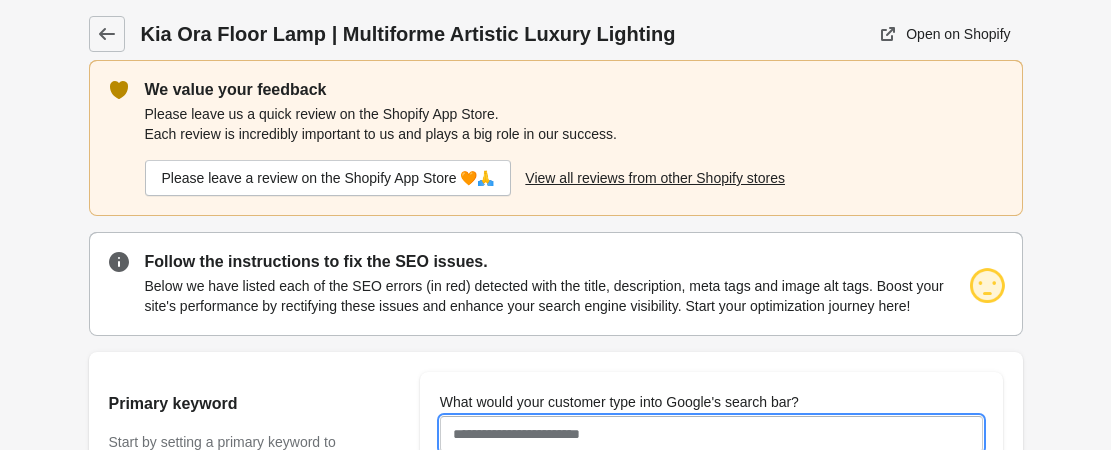 click on "What would your customer type into Google's search bar?" at bounding box center (711, 434) 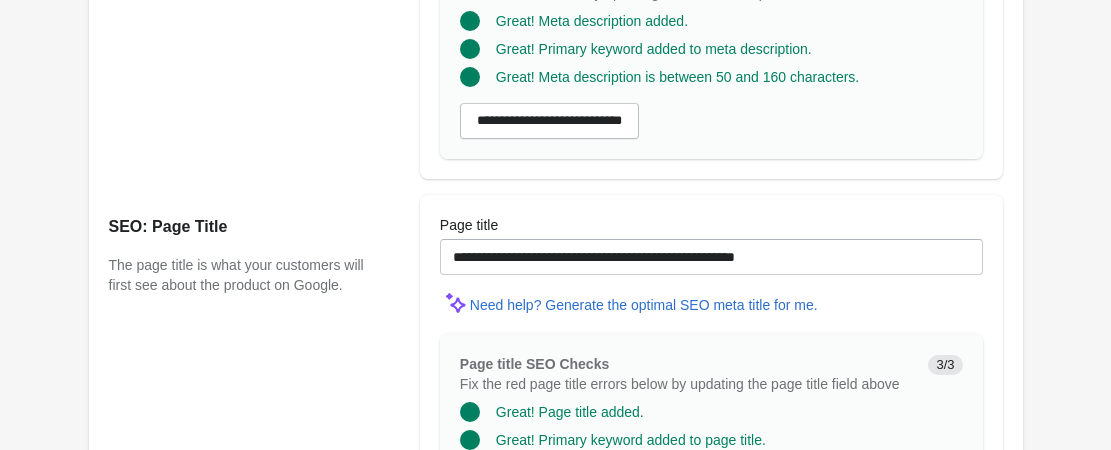 scroll, scrollTop: 2004, scrollLeft: 0, axis: vertical 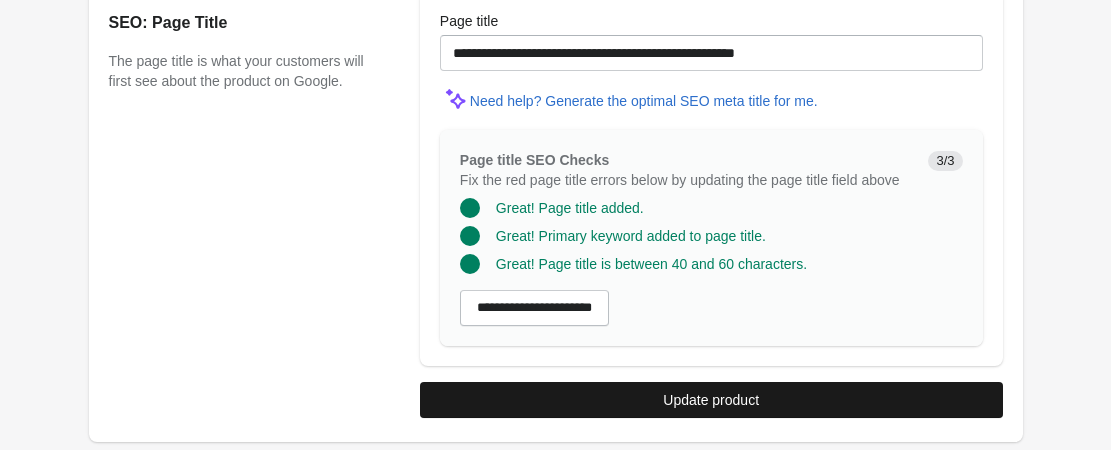 type on "**********" 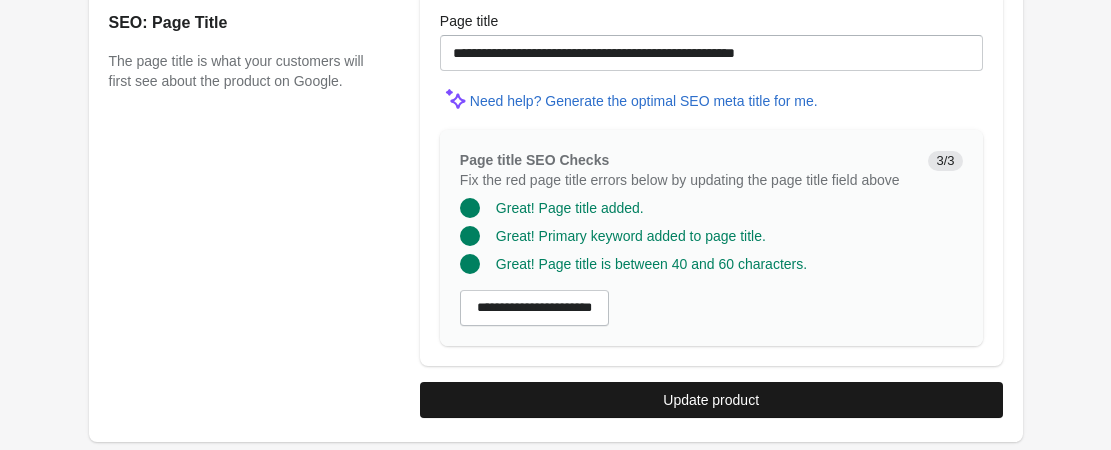click on "Update product" at bounding box center [711, 400] 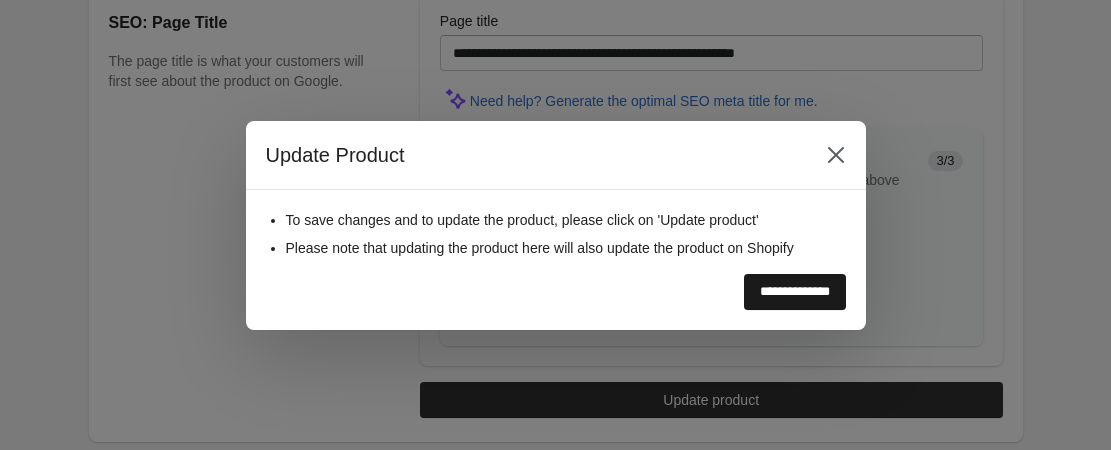 click on "**********" at bounding box center [795, 292] 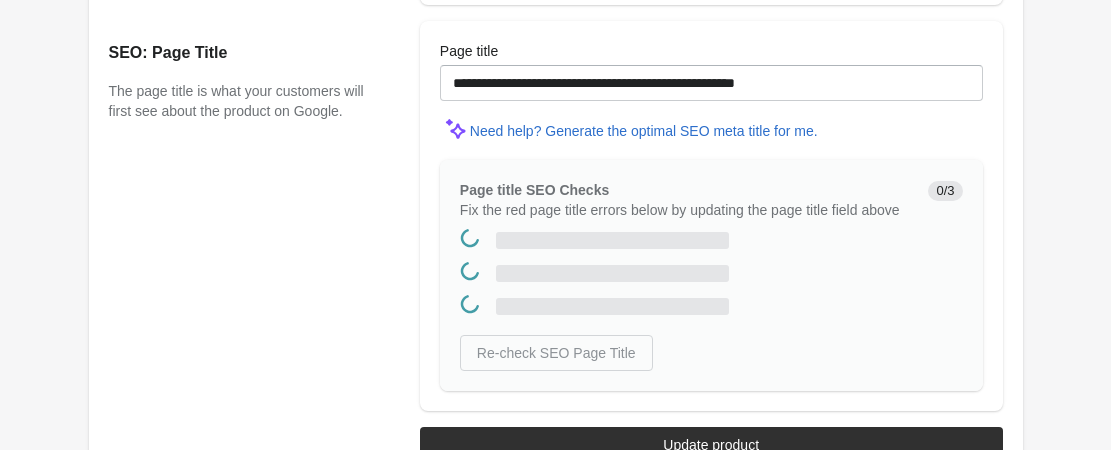 scroll, scrollTop: 0, scrollLeft: 0, axis: both 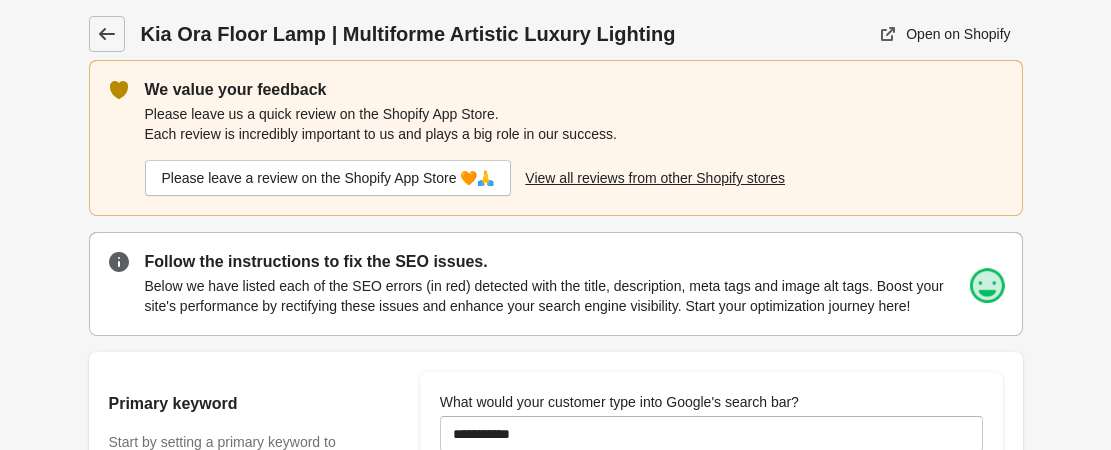 click 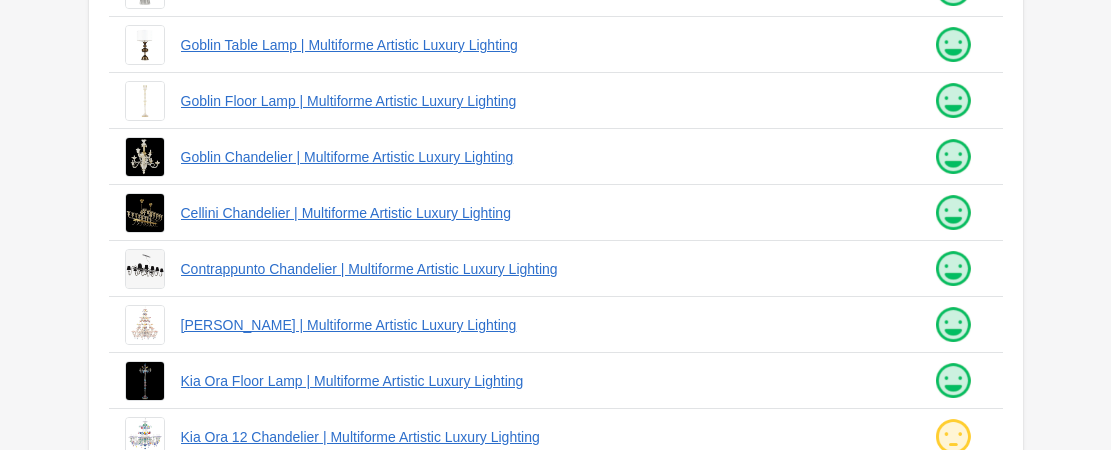scroll, scrollTop: 700, scrollLeft: 0, axis: vertical 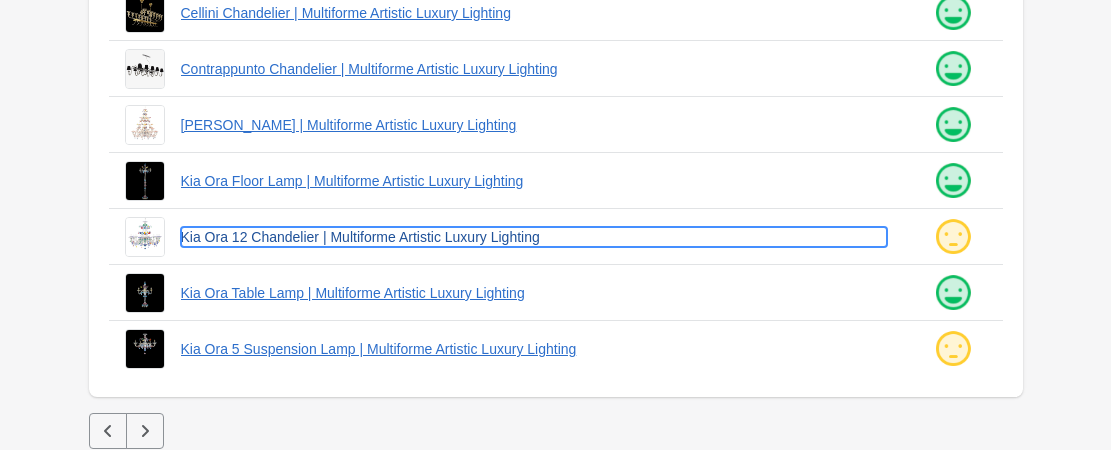 click on "Kia Ora 12 Chandelier  | Multiforme Artistic Luxury Lighting" at bounding box center (534, 237) 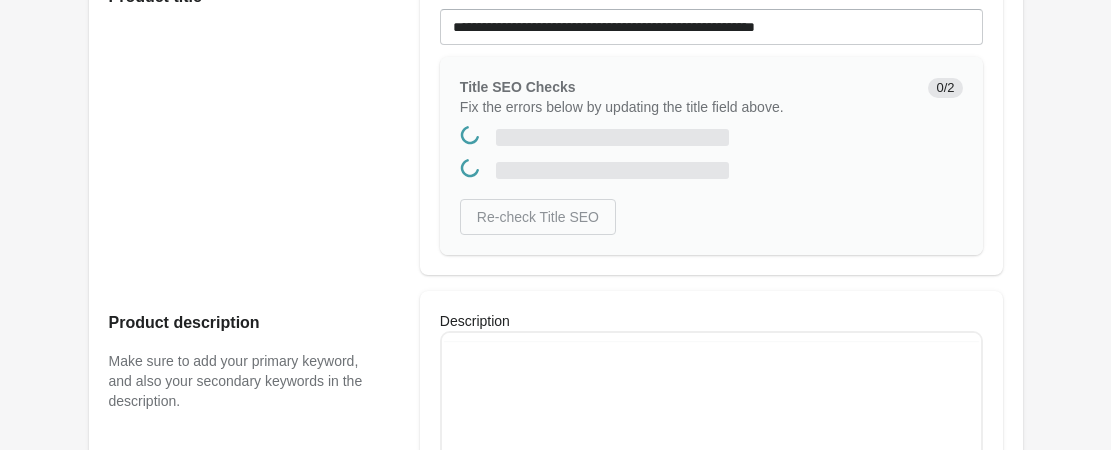 scroll, scrollTop: 0, scrollLeft: 0, axis: both 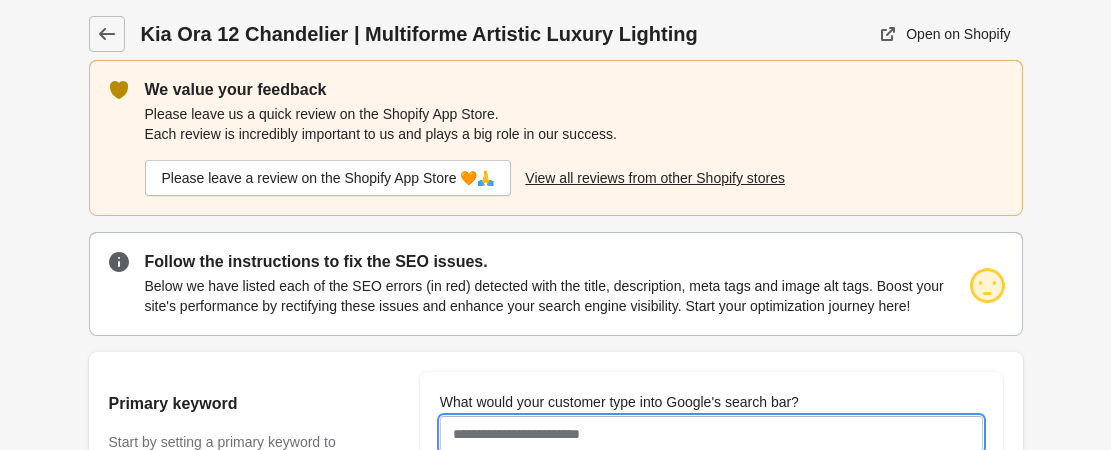 click on "What would your customer type into Google's search bar?" at bounding box center (711, 434) 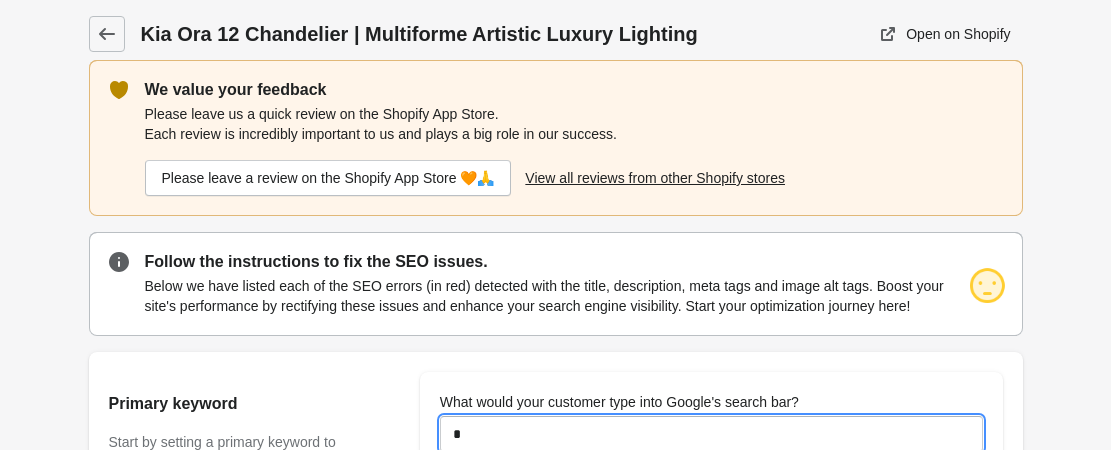 type on "**********" 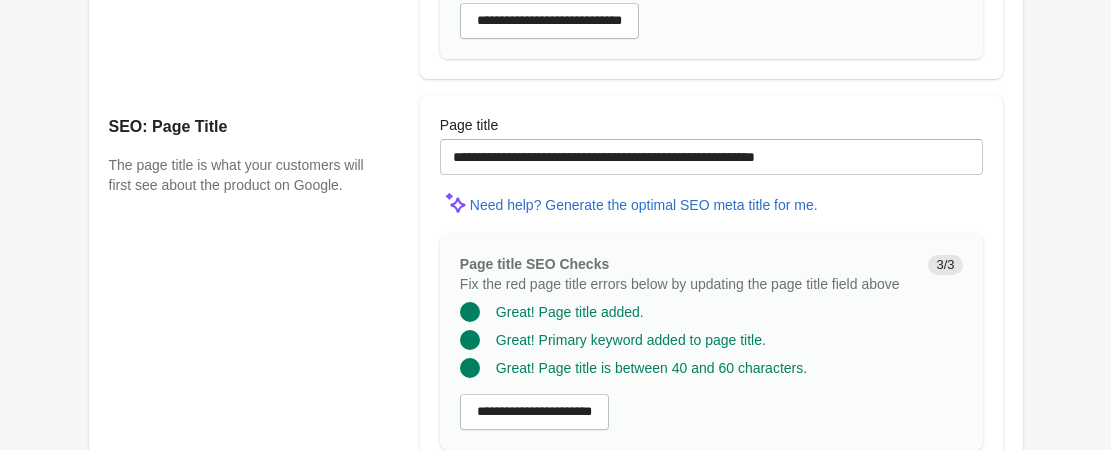 scroll, scrollTop: 2004, scrollLeft: 0, axis: vertical 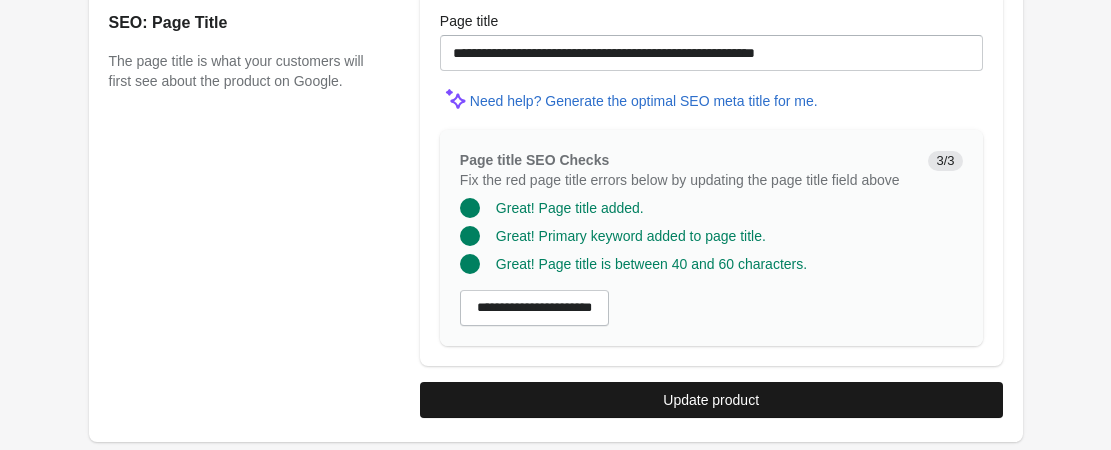 click on "Update product" at bounding box center (711, 400) 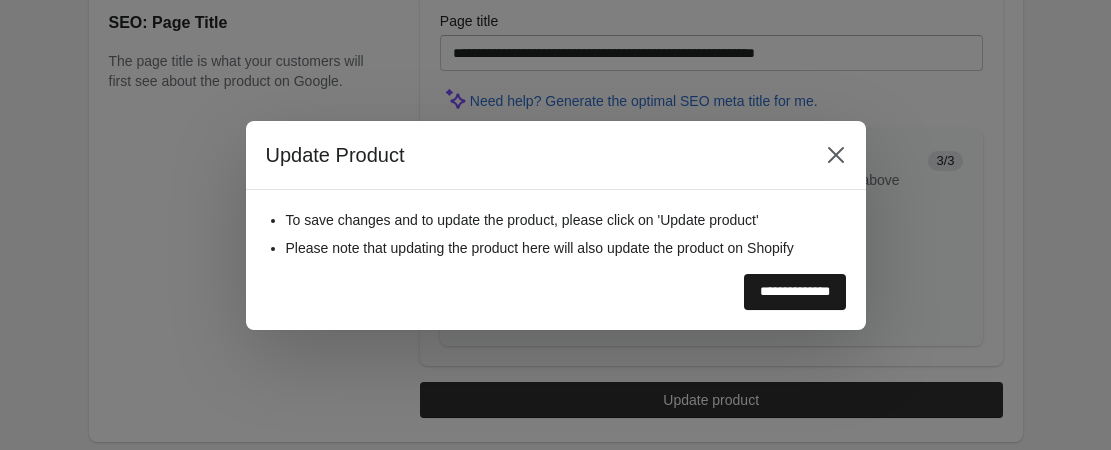 click on "**********" at bounding box center [795, 292] 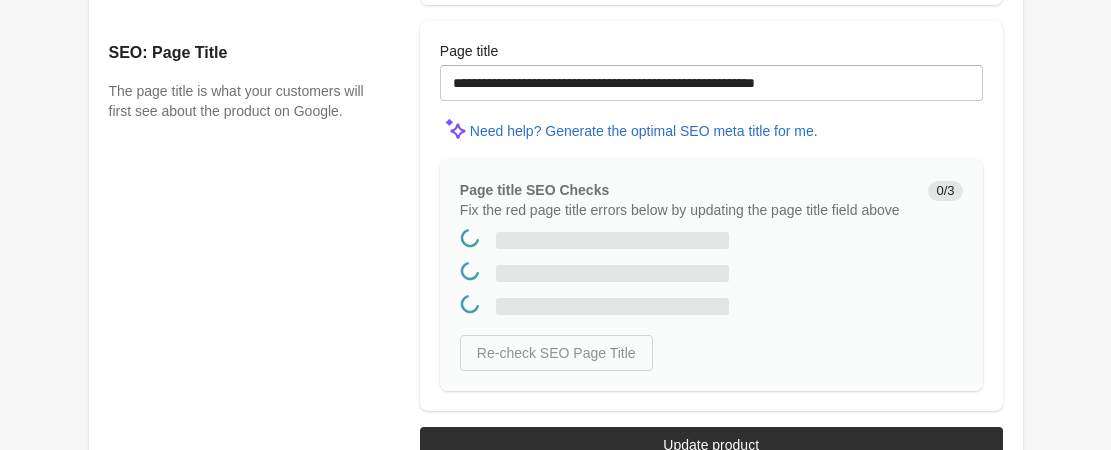 scroll, scrollTop: 0, scrollLeft: 0, axis: both 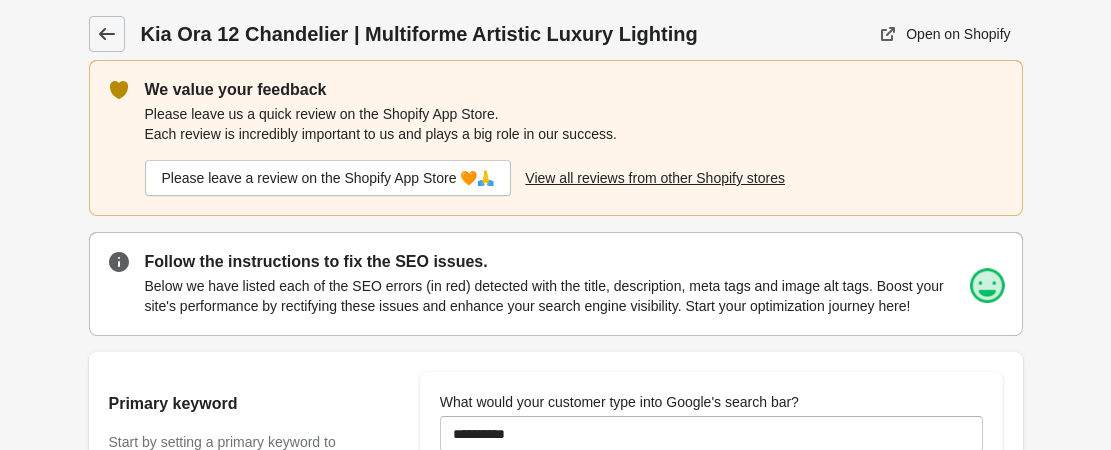 click 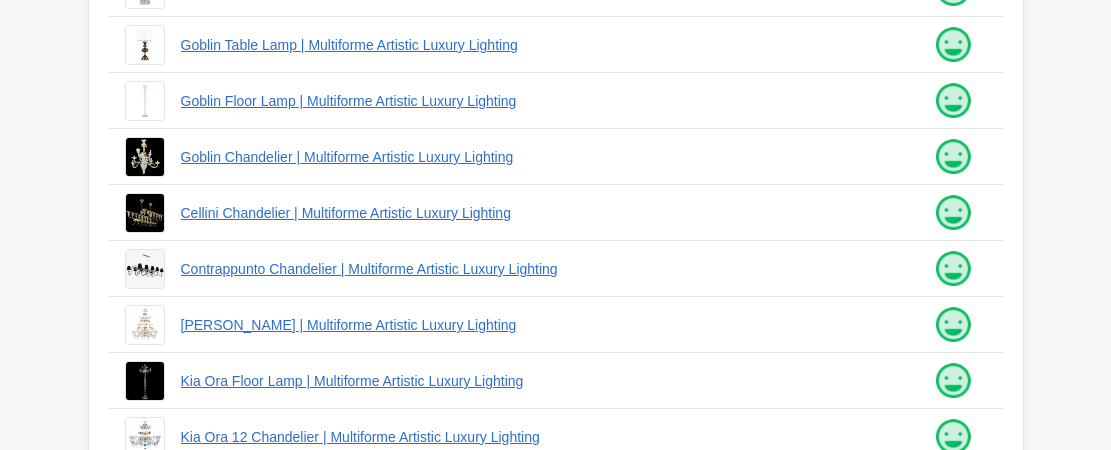 scroll, scrollTop: 707, scrollLeft: 0, axis: vertical 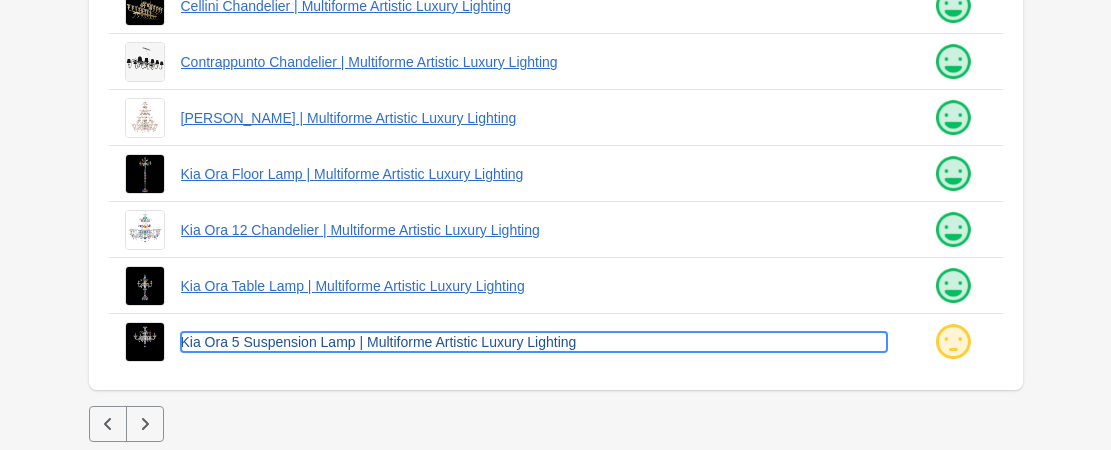 click on "Kia Ora 5 Suspension Lamp  | Multiforme Artistic Luxury Lighting" at bounding box center (534, 342) 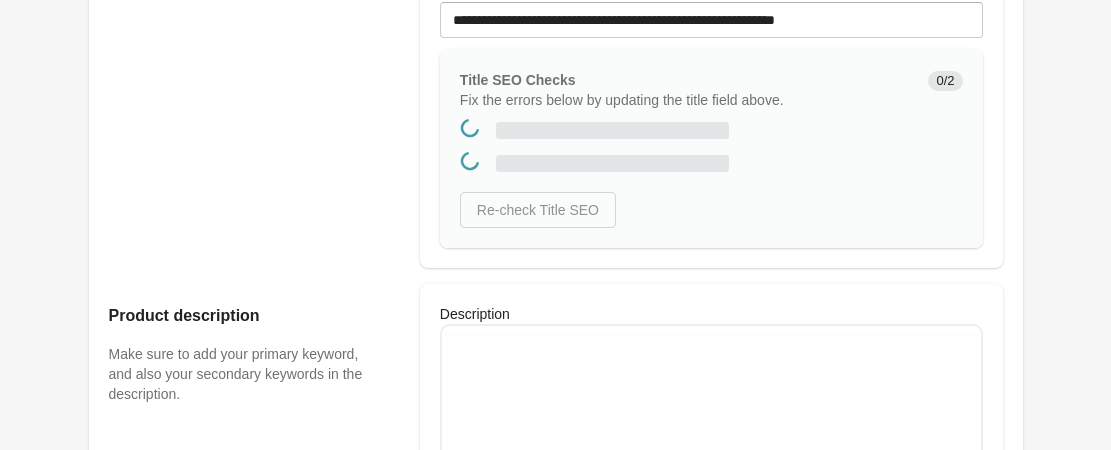 scroll, scrollTop: 0, scrollLeft: 0, axis: both 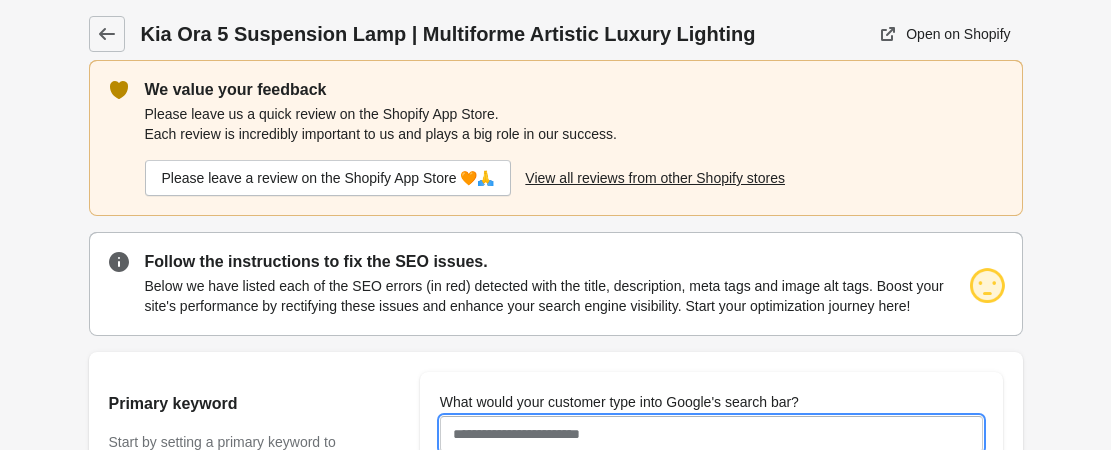 click on "What would your customer type into Google's search bar?" at bounding box center (711, 434) 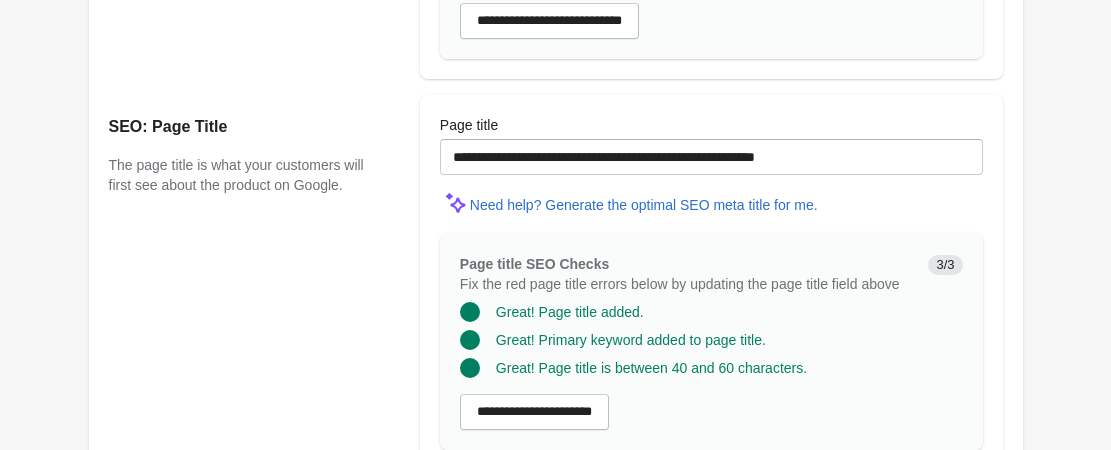scroll, scrollTop: 2004, scrollLeft: 0, axis: vertical 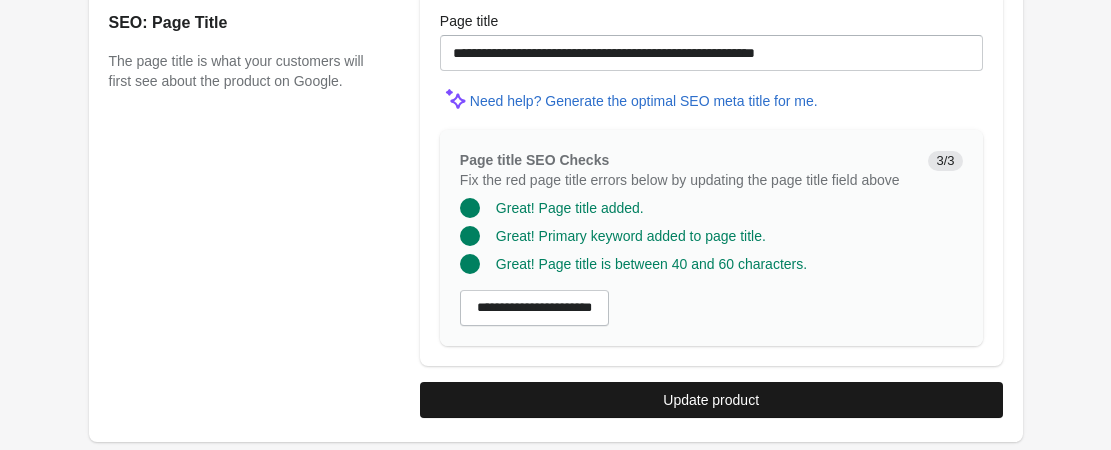 type on "**********" 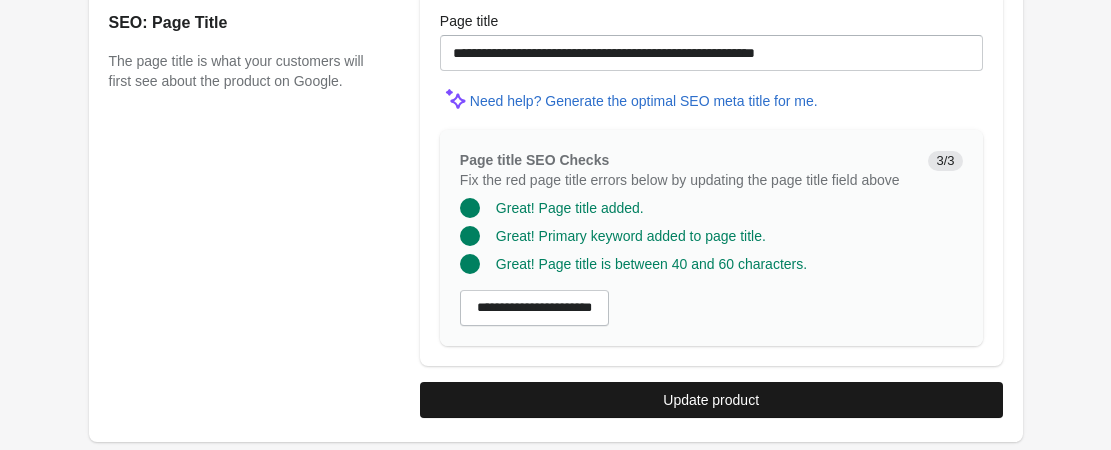 click on "Update product" at bounding box center [711, 400] 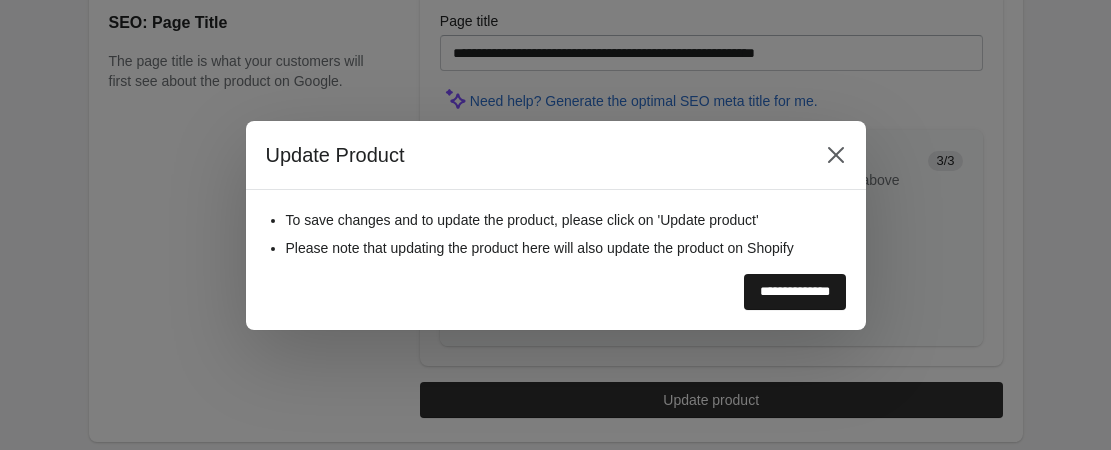 click on "**********" at bounding box center (795, 292) 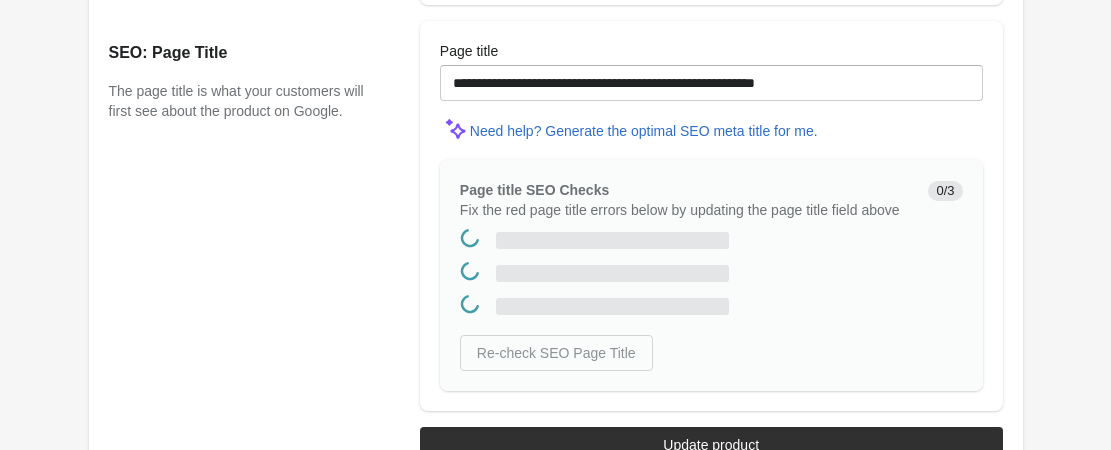scroll, scrollTop: 0, scrollLeft: 0, axis: both 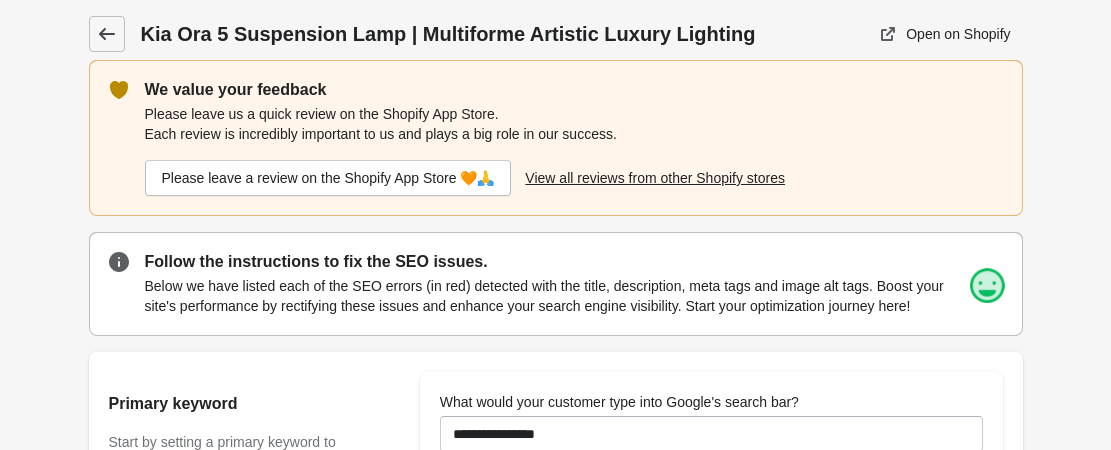 click 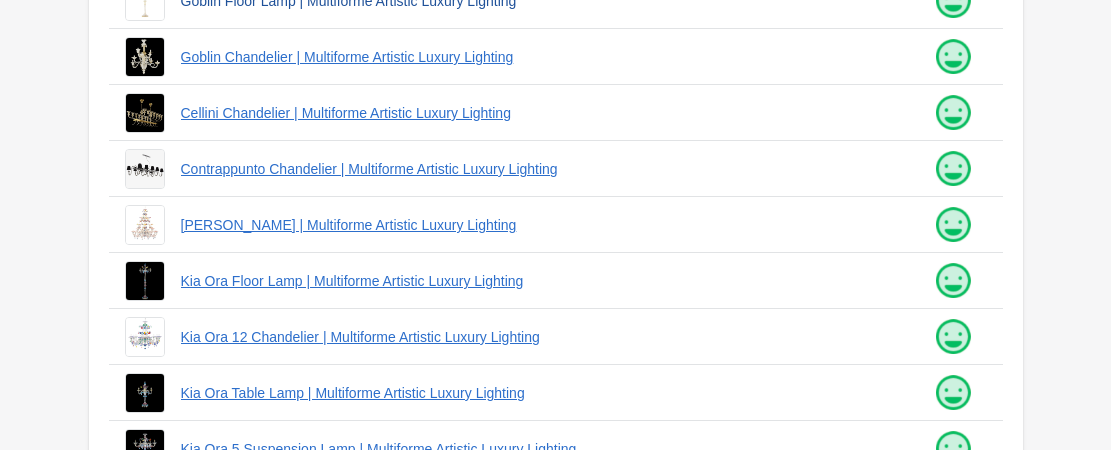 scroll, scrollTop: 707, scrollLeft: 0, axis: vertical 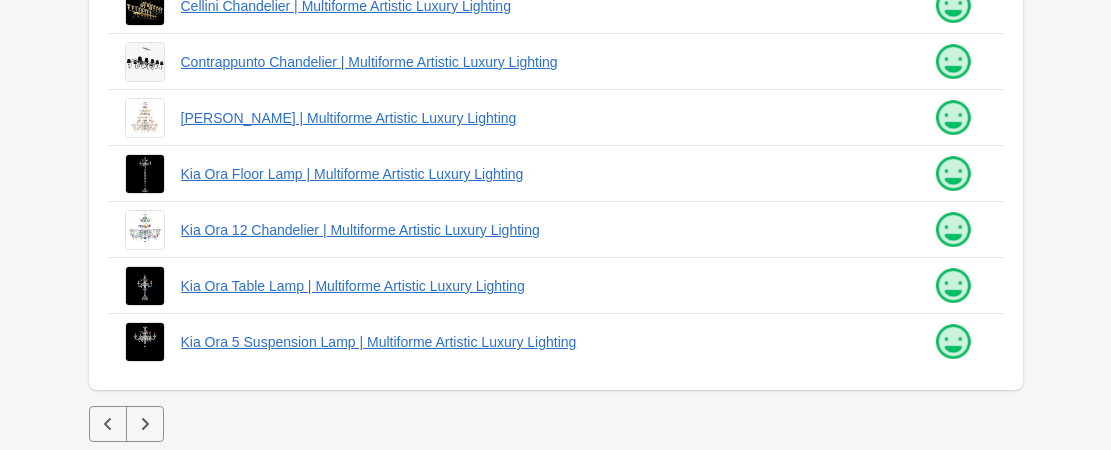 click 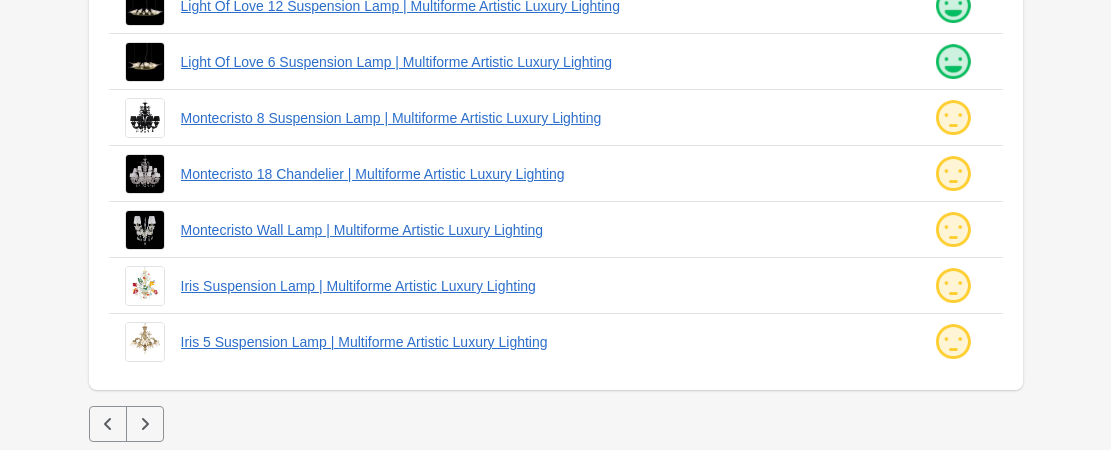 scroll, scrollTop: 0, scrollLeft: 0, axis: both 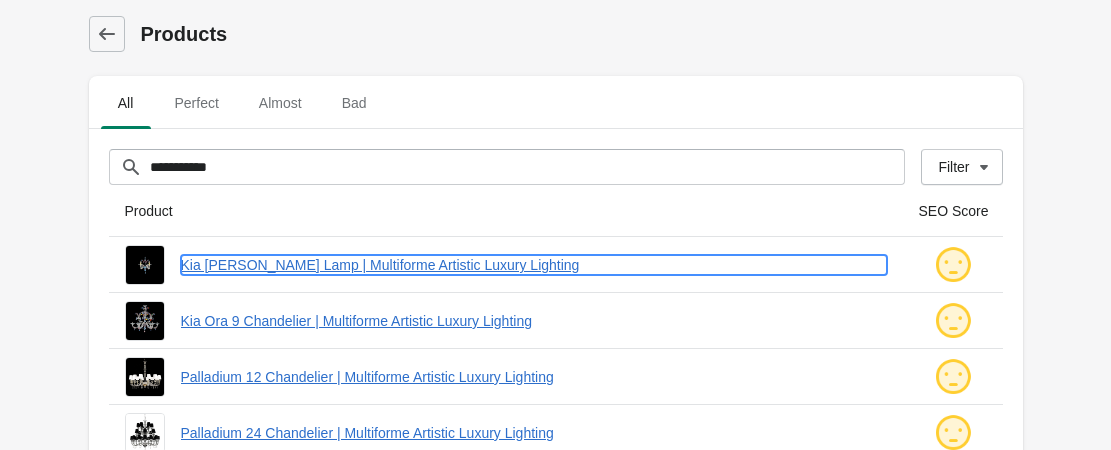 click on "Kia [PERSON_NAME] Lamp  | Multiforme Artistic Luxury Lighting" at bounding box center (534, 265) 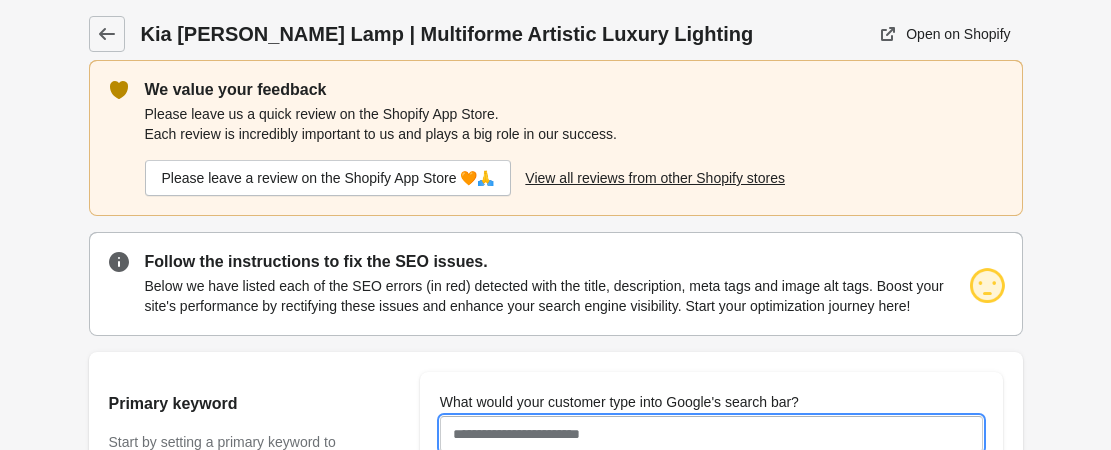 click on "What would your customer type into Google's search bar?" at bounding box center [711, 434] 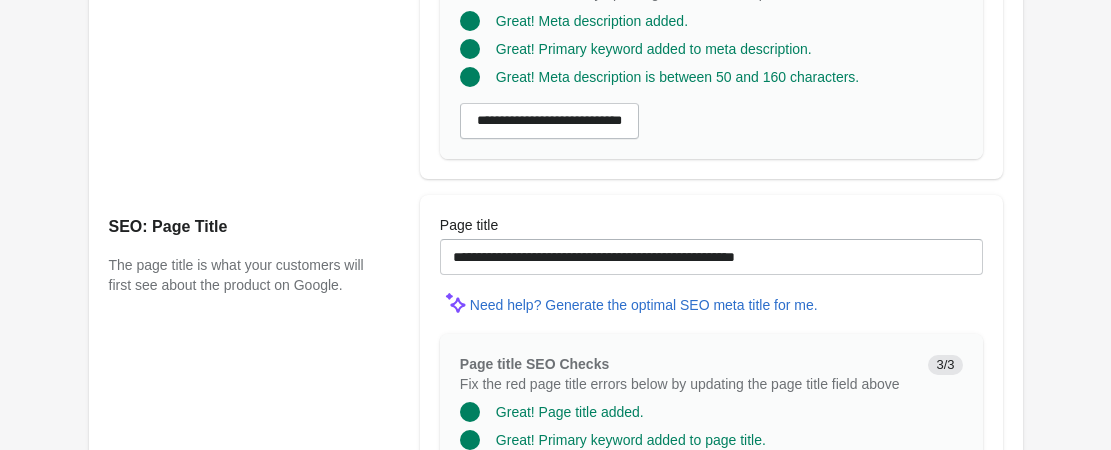 scroll, scrollTop: 2004, scrollLeft: 0, axis: vertical 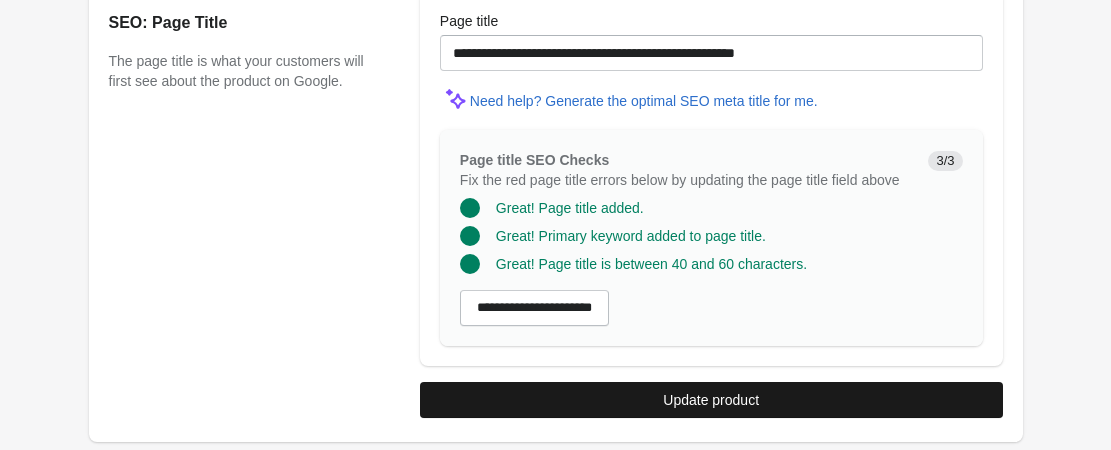 type on "*********" 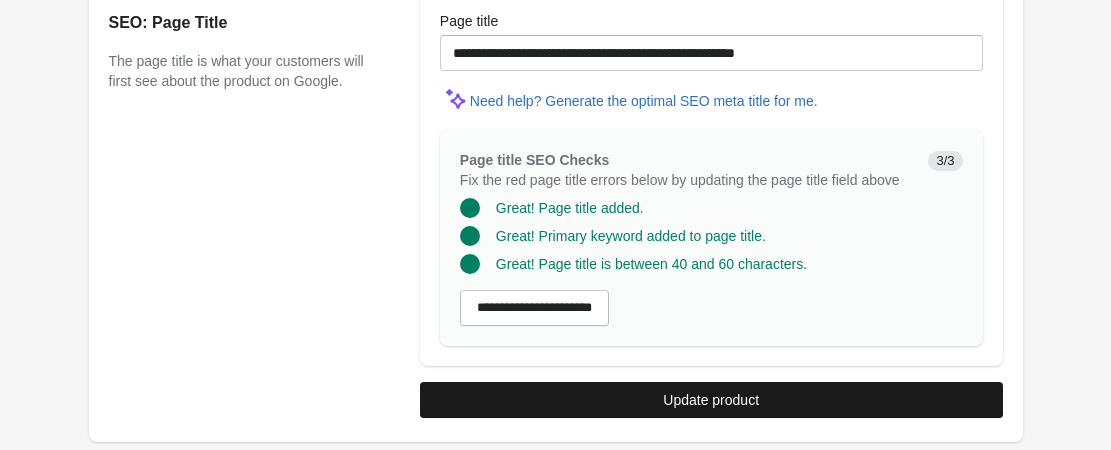 click on "Update product" at bounding box center [711, 400] 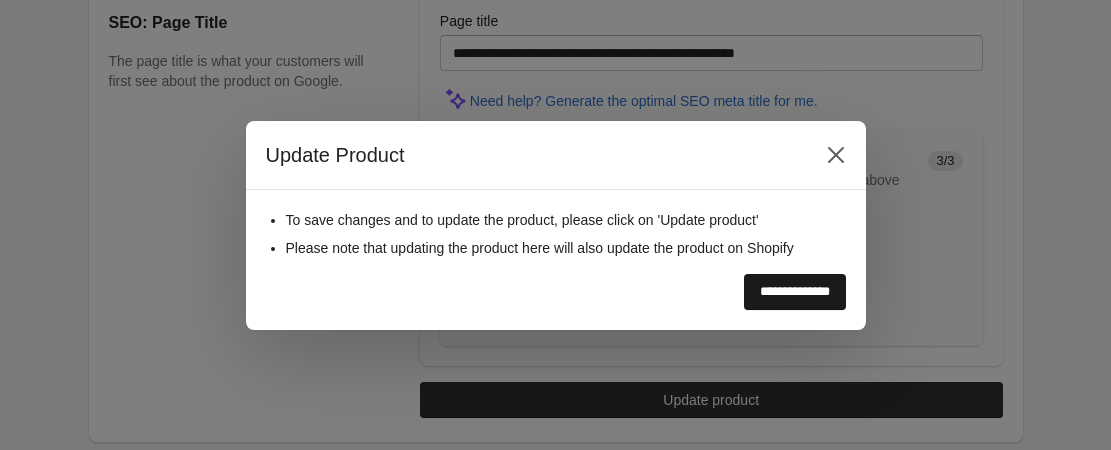 click on "**********" at bounding box center [795, 292] 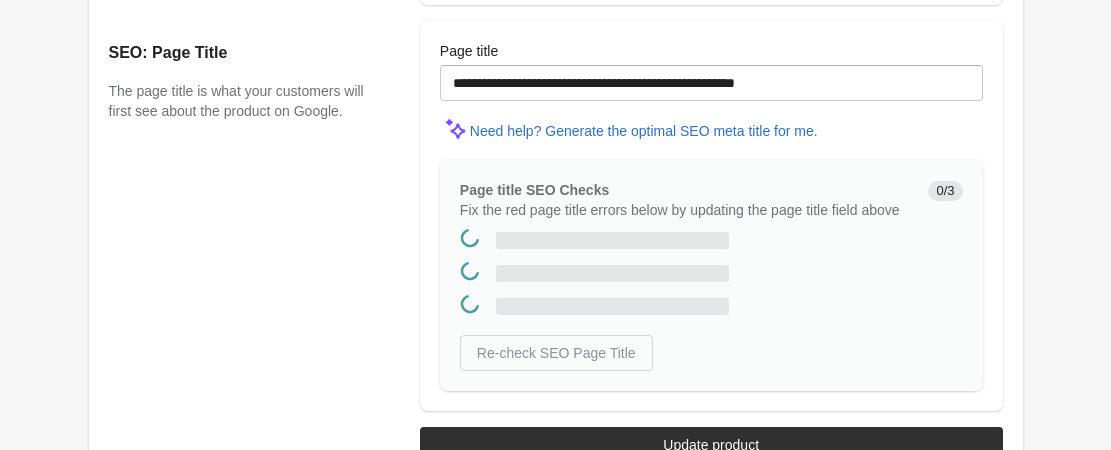 scroll, scrollTop: 0, scrollLeft: 0, axis: both 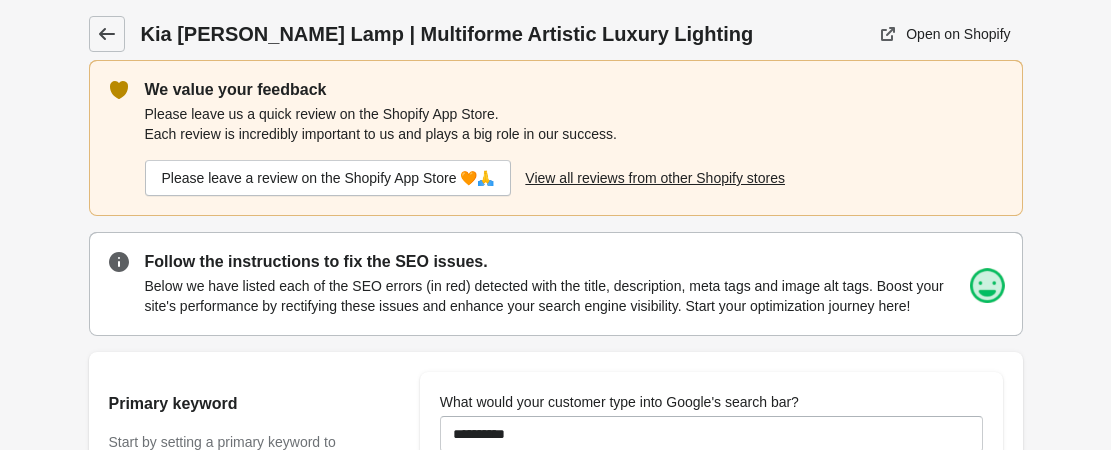 click 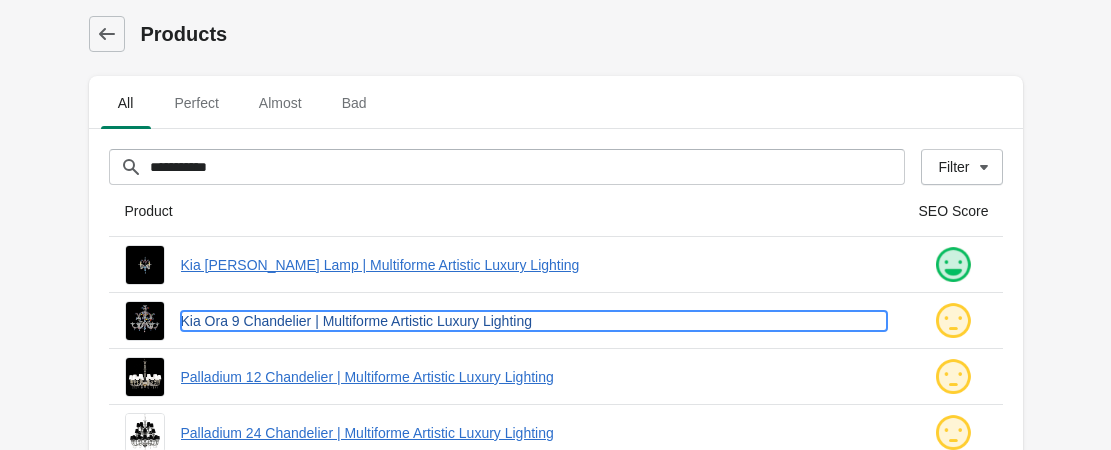 click on "Kia Ora 9 Chandelier  | Multiforme Artistic Luxury Lighting" at bounding box center [534, 321] 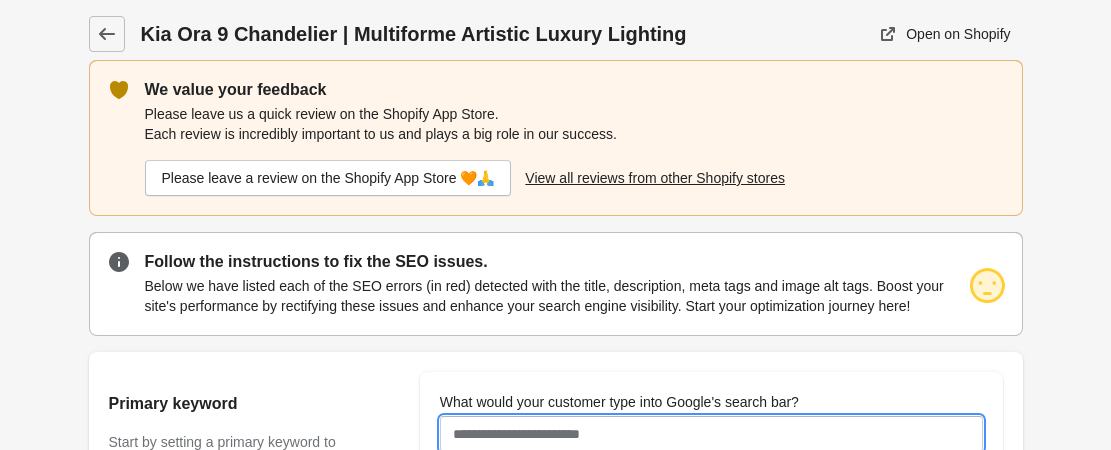 click on "What would your customer type into Google's search bar?" at bounding box center [711, 434] 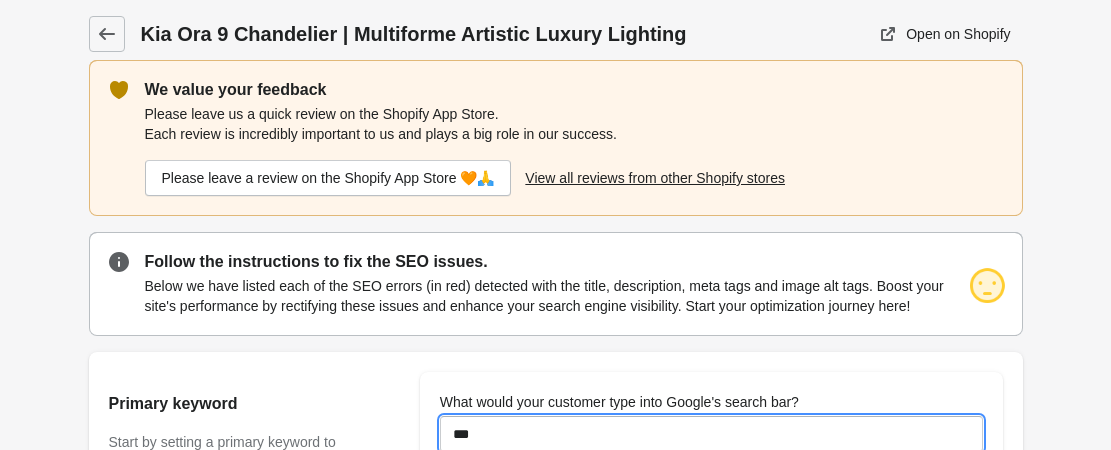type on "**********" 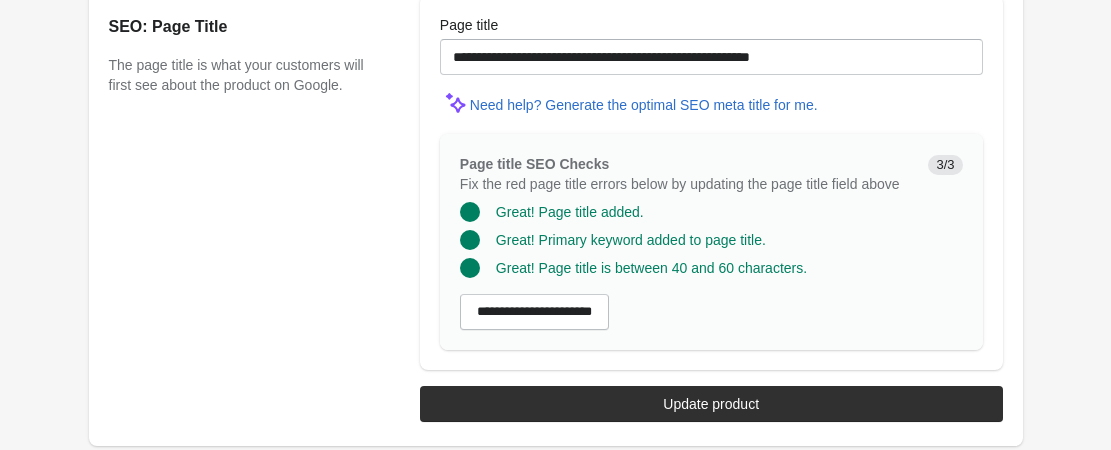 scroll, scrollTop: 2004, scrollLeft: 0, axis: vertical 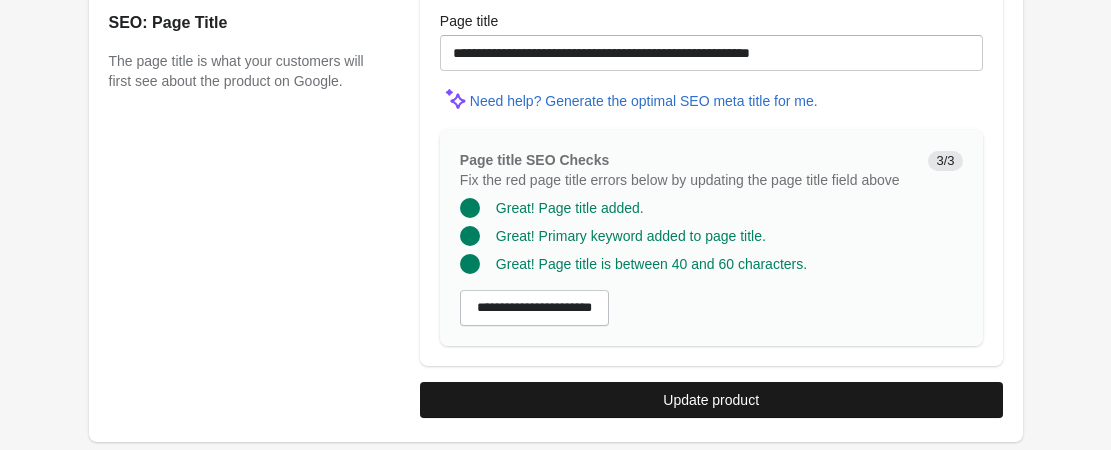 click on "Update product" at bounding box center (711, 400) 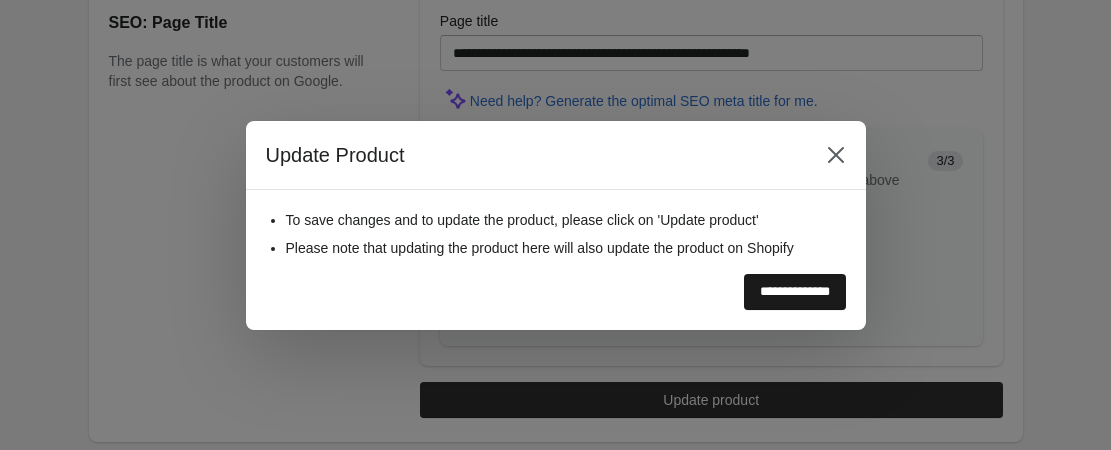 click on "**********" at bounding box center [795, 292] 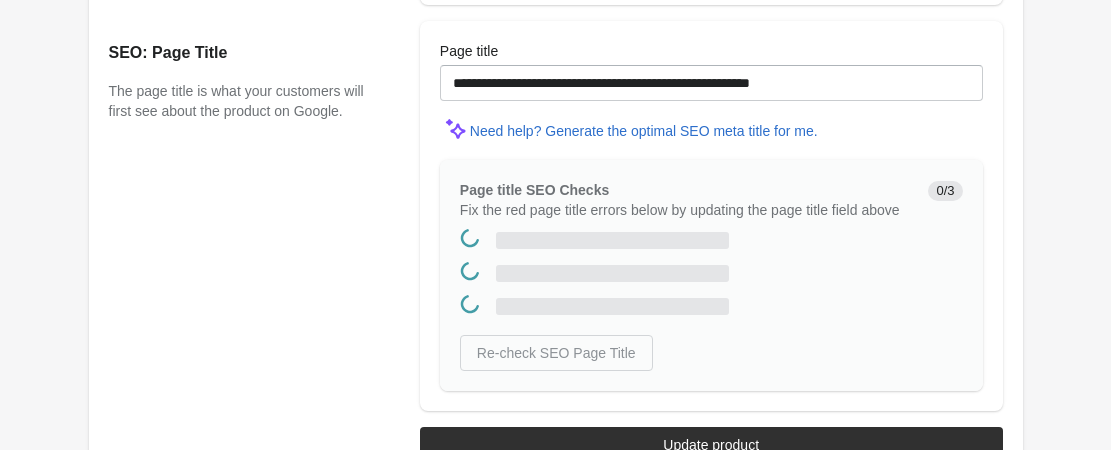 scroll, scrollTop: 0, scrollLeft: 0, axis: both 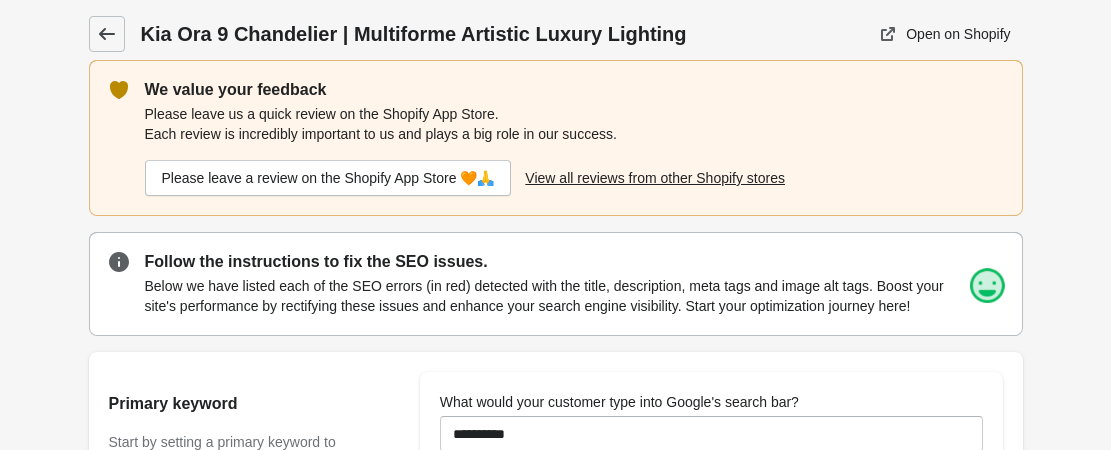 click 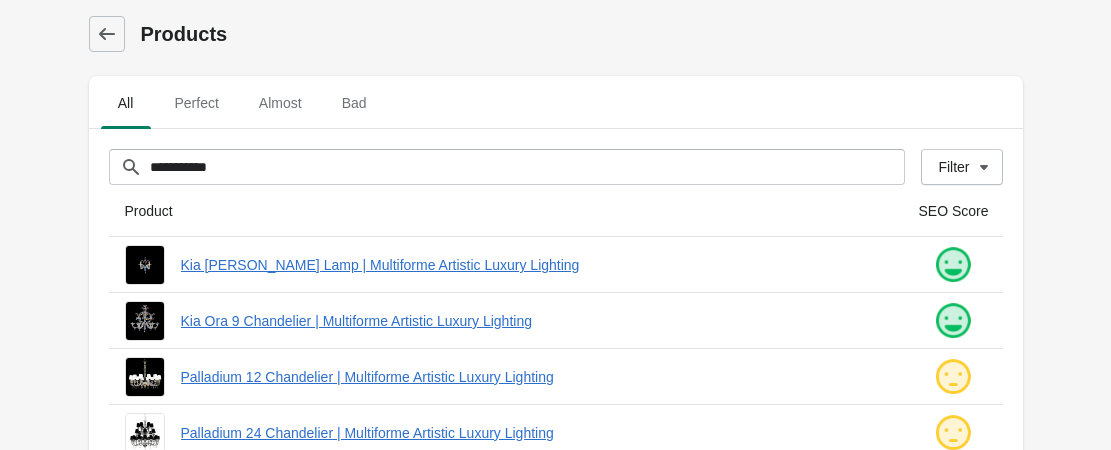 scroll, scrollTop: 200, scrollLeft: 0, axis: vertical 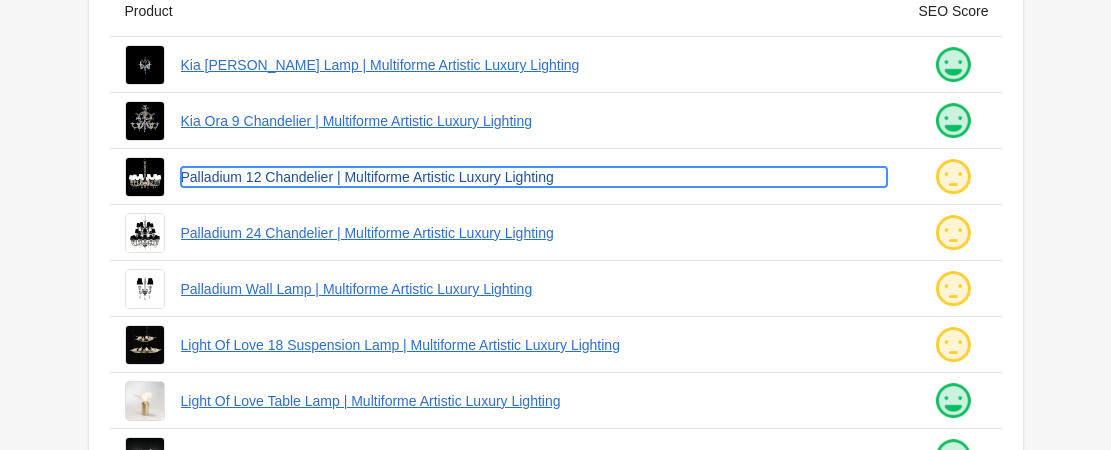 click on "Palladium 12 Chandelier  | Multiforme Artistic Luxury Lighting" at bounding box center [534, 177] 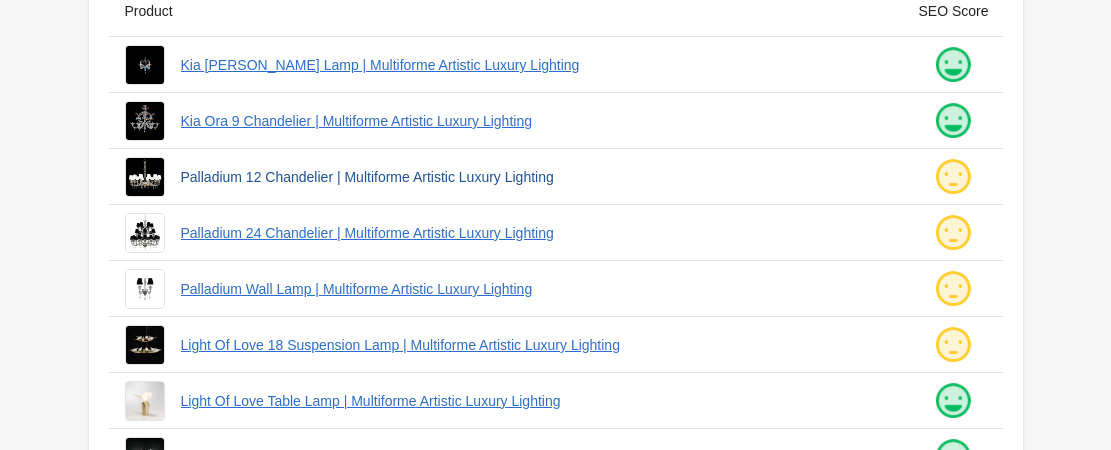 scroll, scrollTop: 0, scrollLeft: 0, axis: both 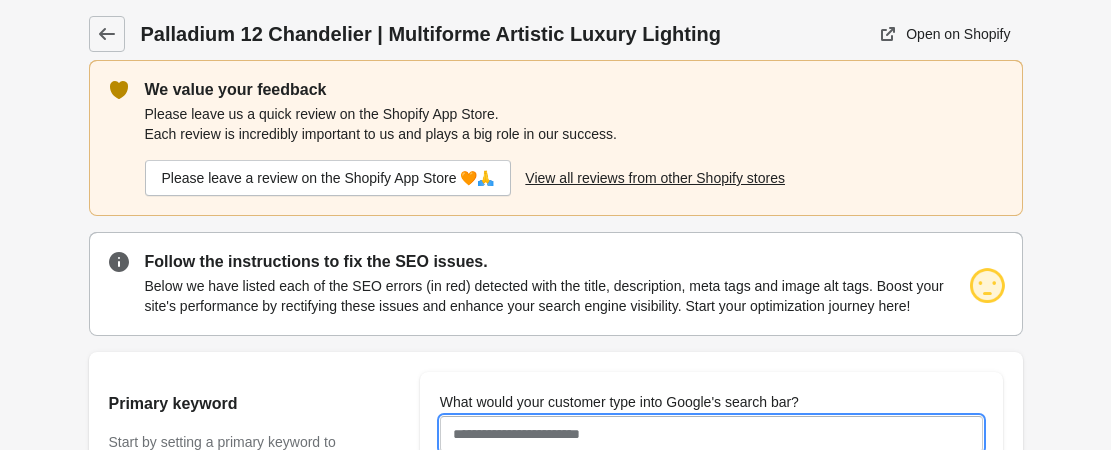 click on "What would your customer type into Google's search bar?" at bounding box center (711, 434) 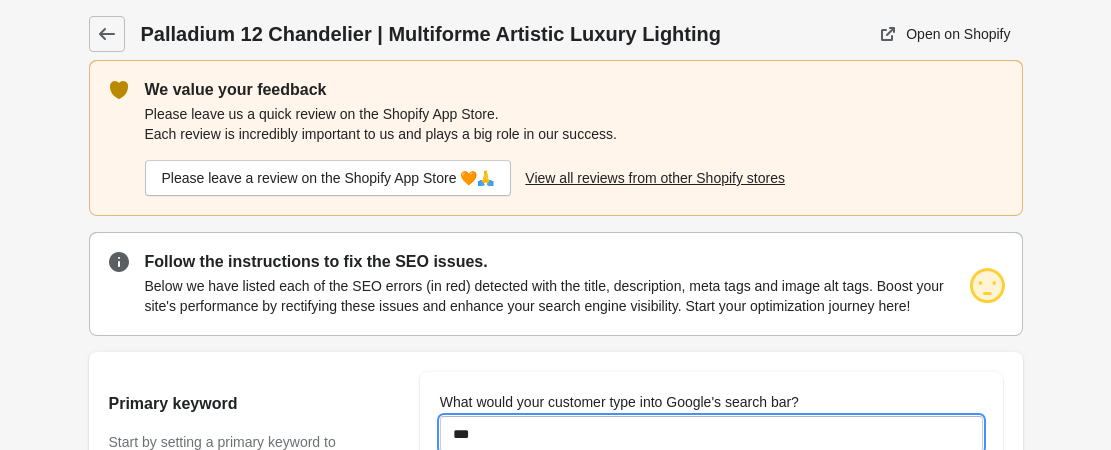 type on "**********" 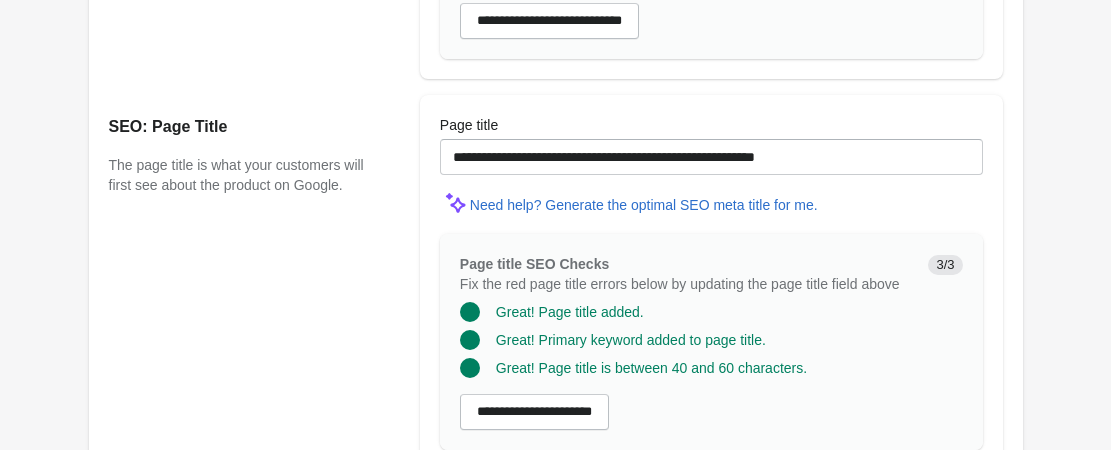 scroll, scrollTop: 2004, scrollLeft: 0, axis: vertical 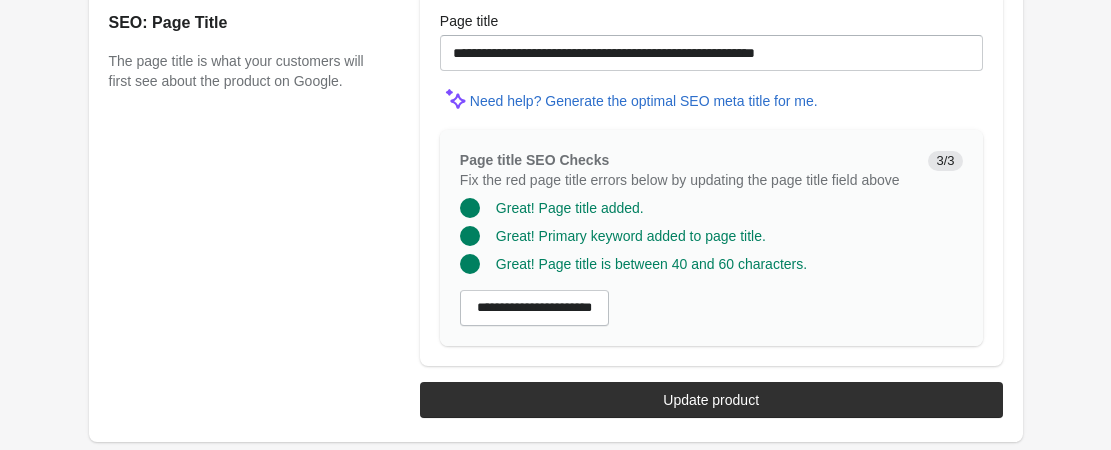 click on "Update product" at bounding box center (711, 400) 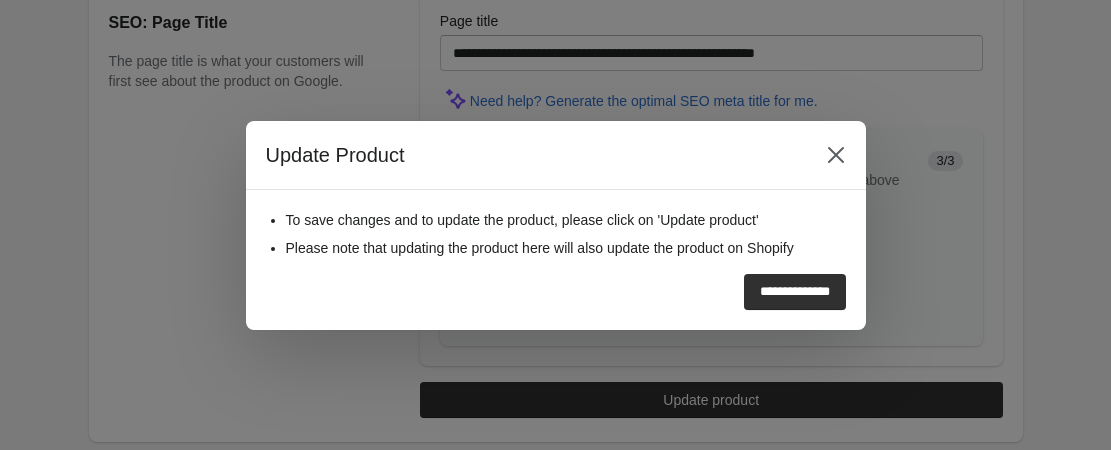 click on "**********" at bounding box center (795, 292) 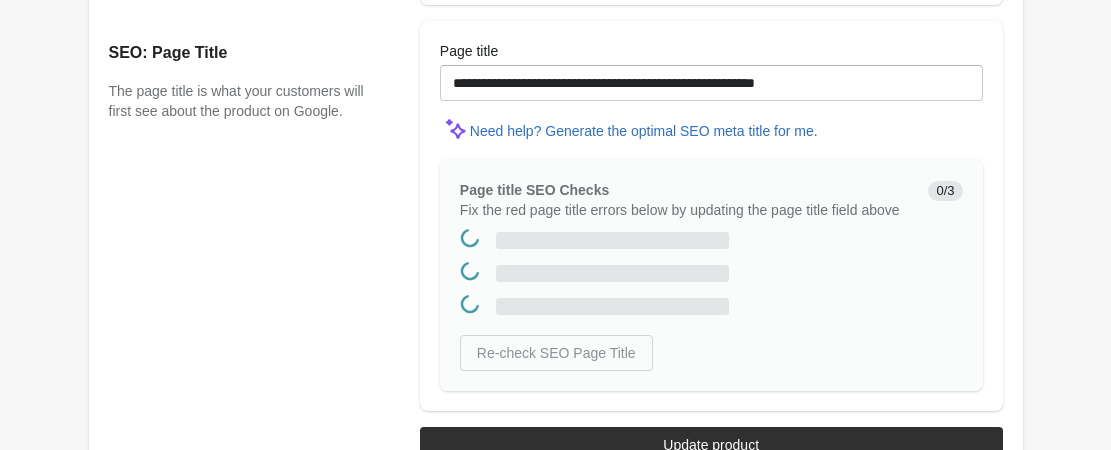 scroll, scrollTop: 0, scrollLeft: 0, axis: both 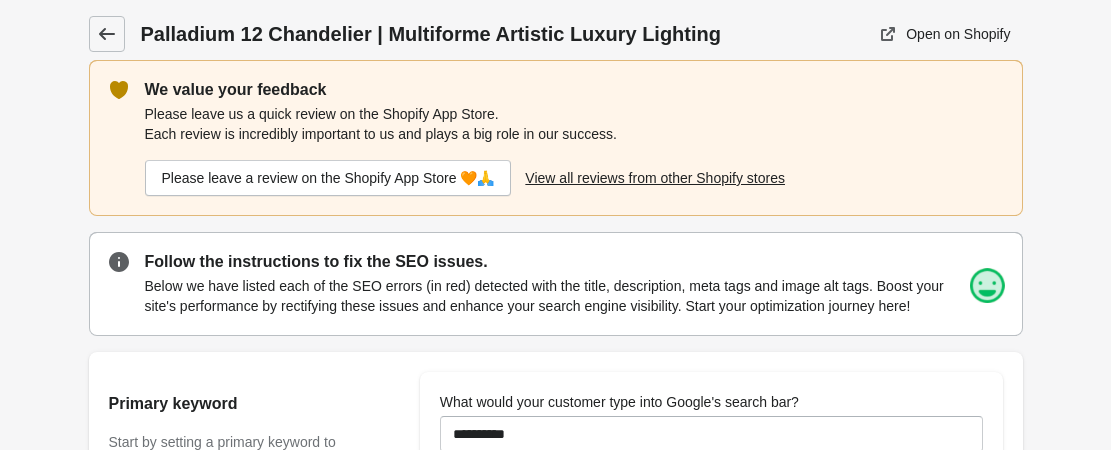 click at bounding box center [107, 34] 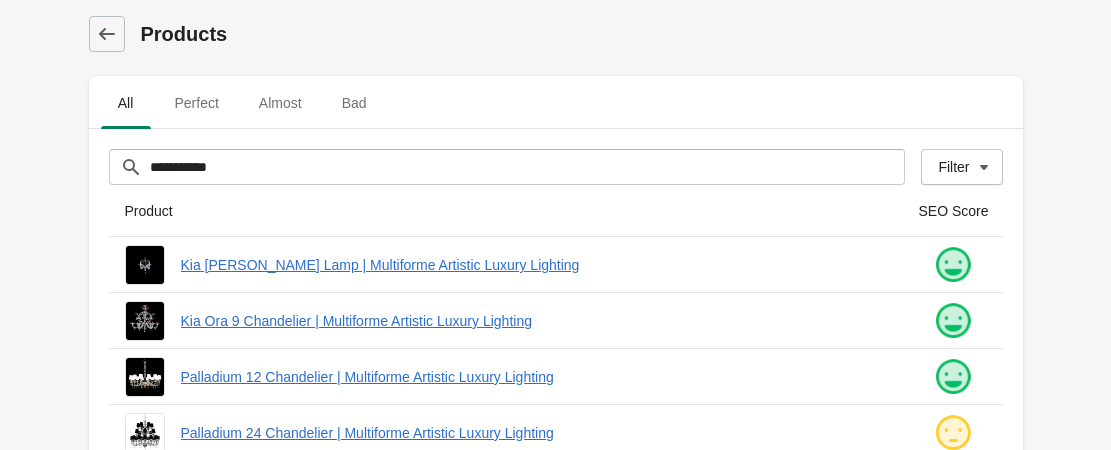 scroll, scrollTop: 200, scrollLeft: 0, axis: vertical 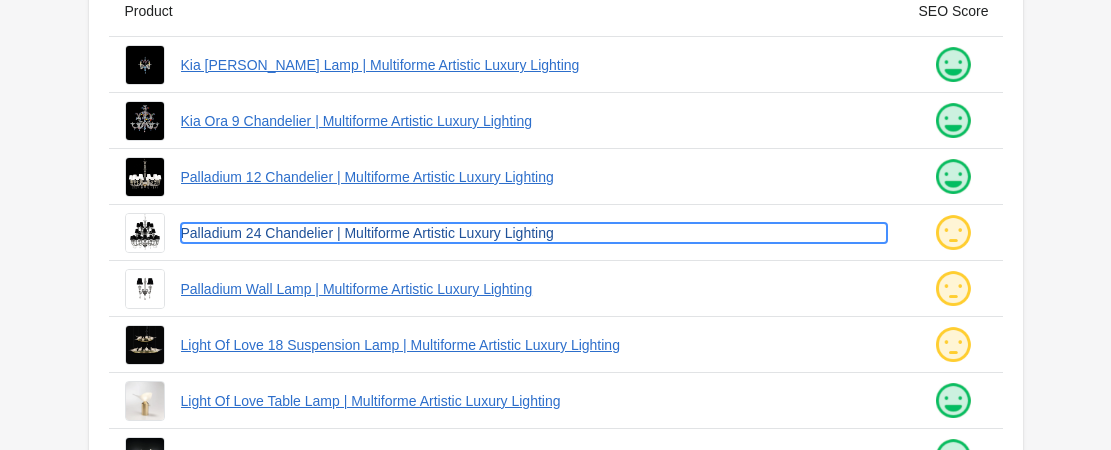 click on "Palladium 24 Chandelier  | Multiforme Artistic Luxury Lighting" at bounding box center [534, 233] 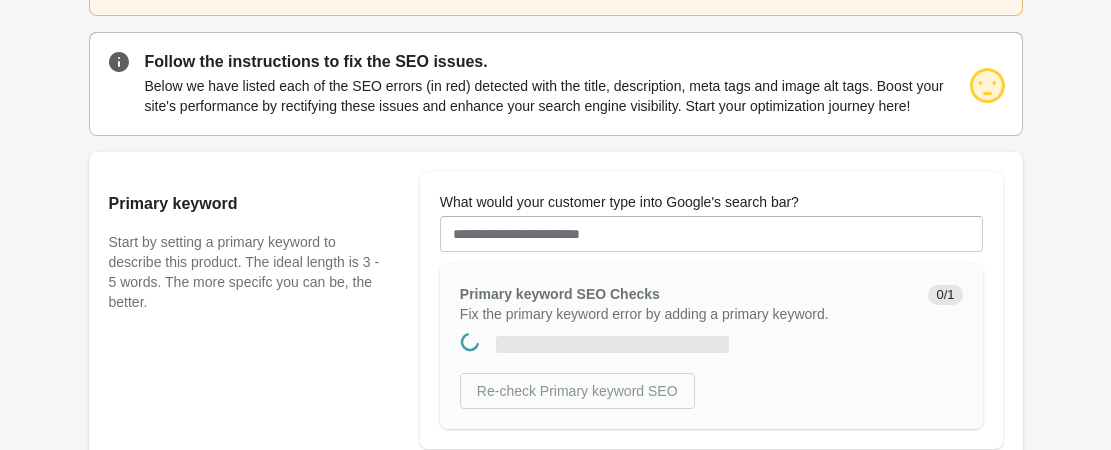 scroll, scrollTop: 0, scrollLeft: 0, axis: both 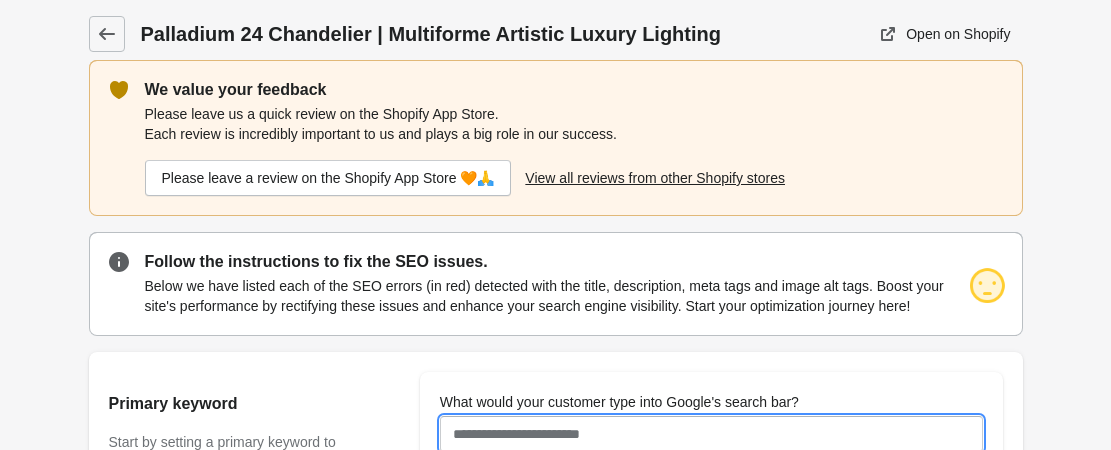 click on "What would your customer type into Google's search bar?" at bounding box center [711, 434] 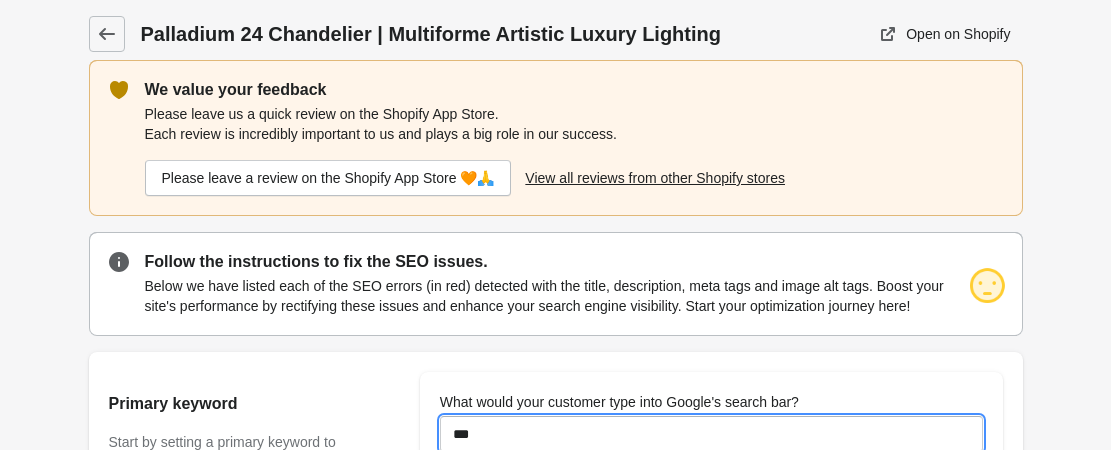 type on "**********" 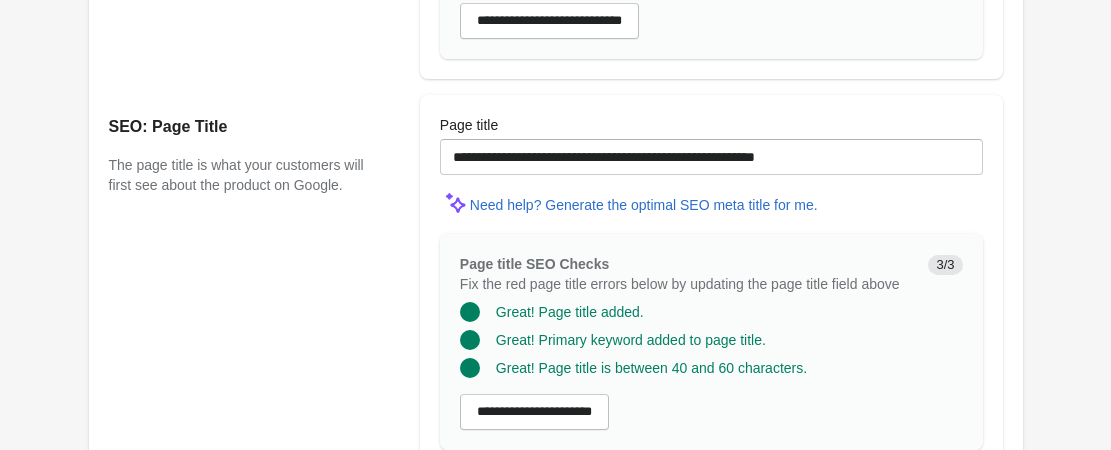 scroll, scrollTop: 2004, scrollLeft: 0, axis: vertical 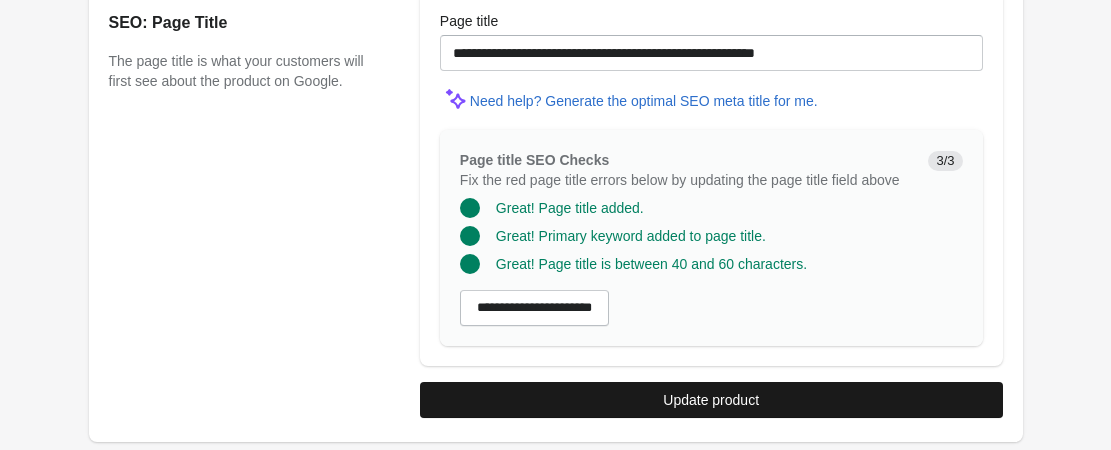click on "Update product" at bounding box center [711, 400] 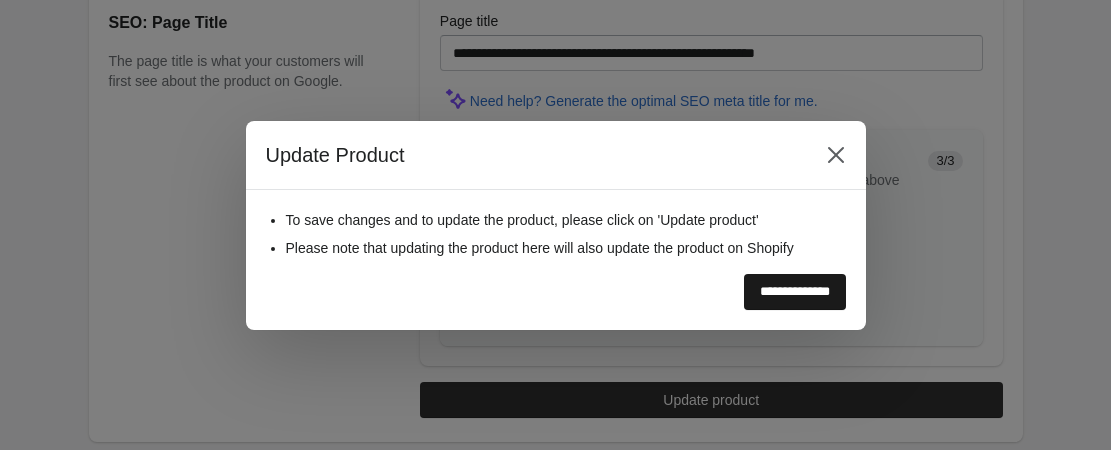 click on "**********" at bounding box center (795, 292) 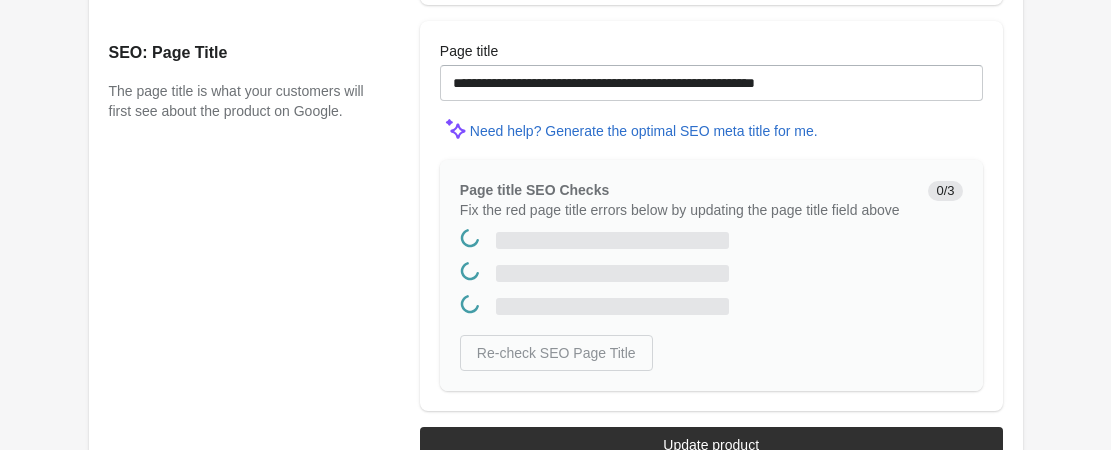 scroll, scrollTop: 0, scrollLeft: 0, axis: both 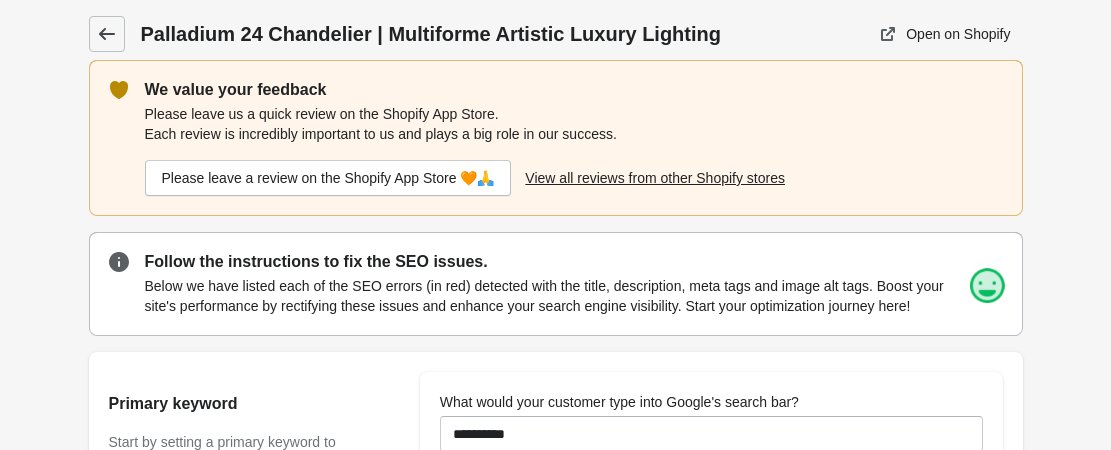 click 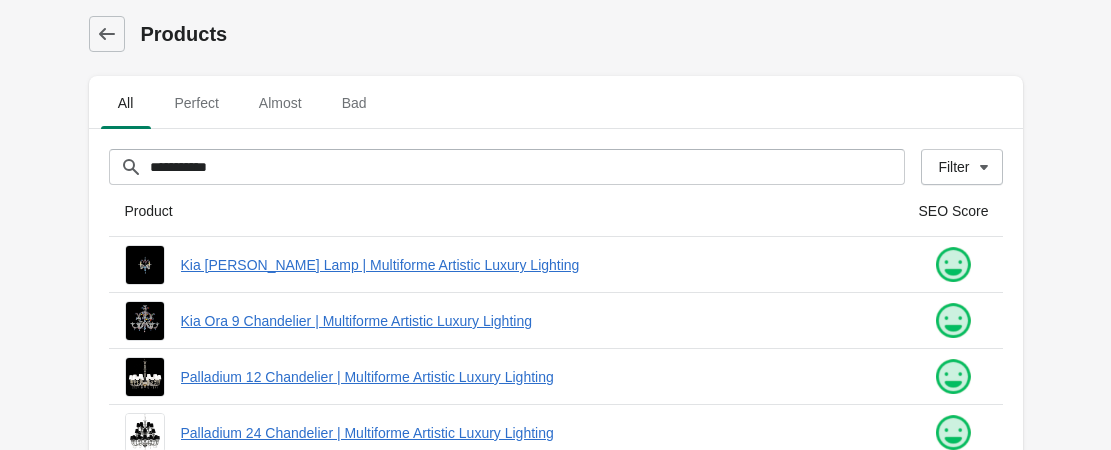 scroll, scrollTop: 200, scrollLeft: 0, axis: vertical 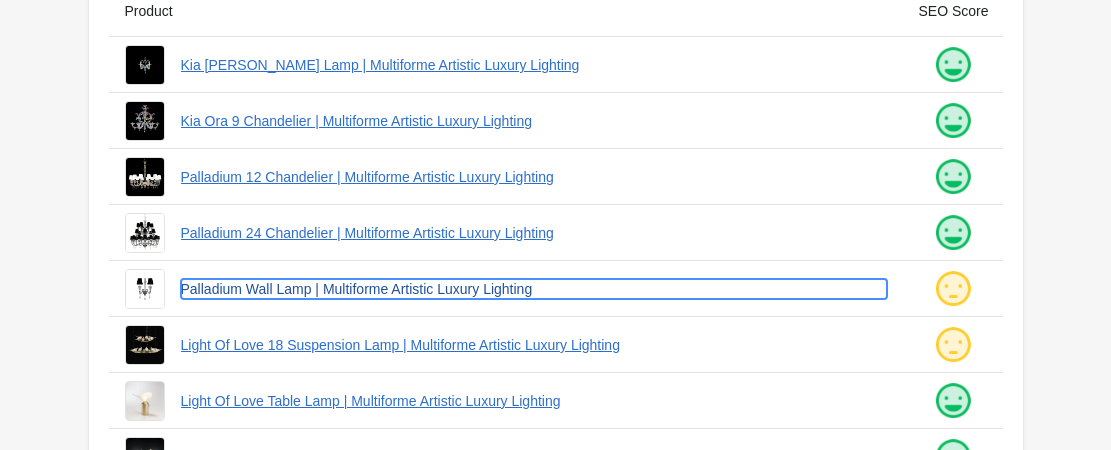 click on "Palladium Wall Lamp | Multiforme Artistic Luxury Lighting" at bounding box center (534, 289) 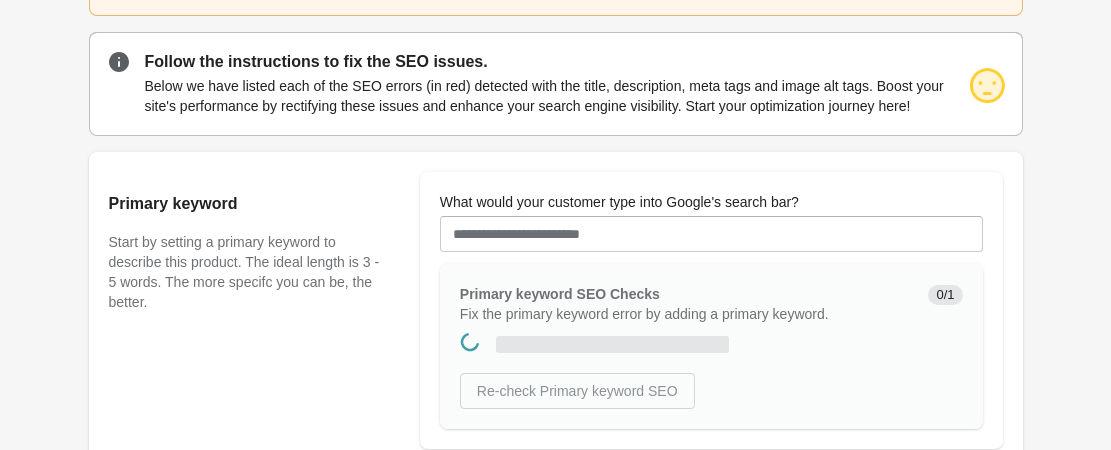 scroll, scrollTop: 0, scrollLeft: 0, axis: both 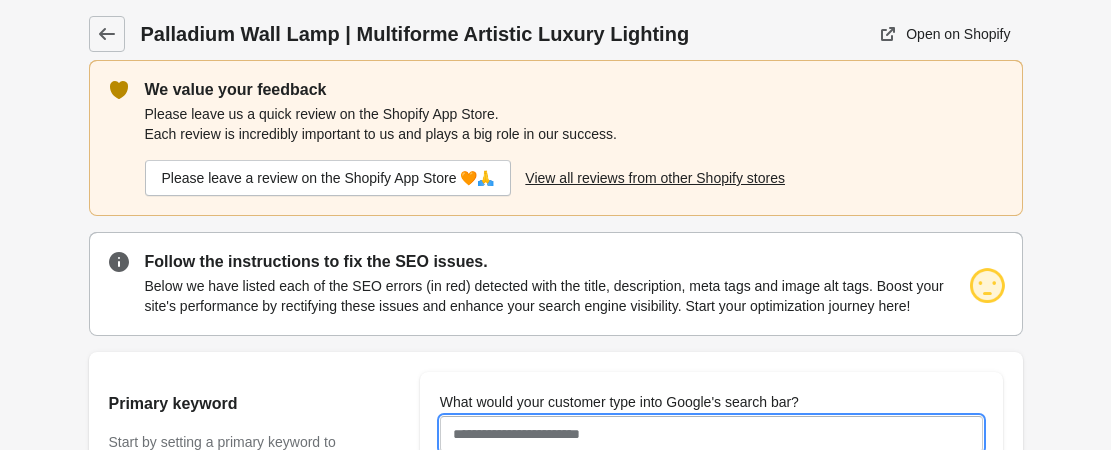 click on "What would your customer type into Google's search bar?" at bounding box center (711, 434) 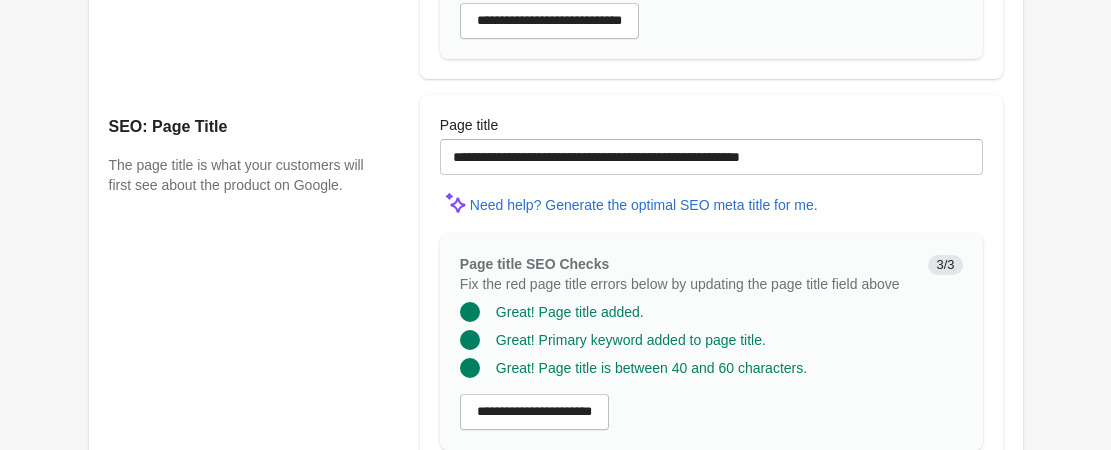 scroll, scrollTop: 2004, scrollLeft: 0, axis: vertical 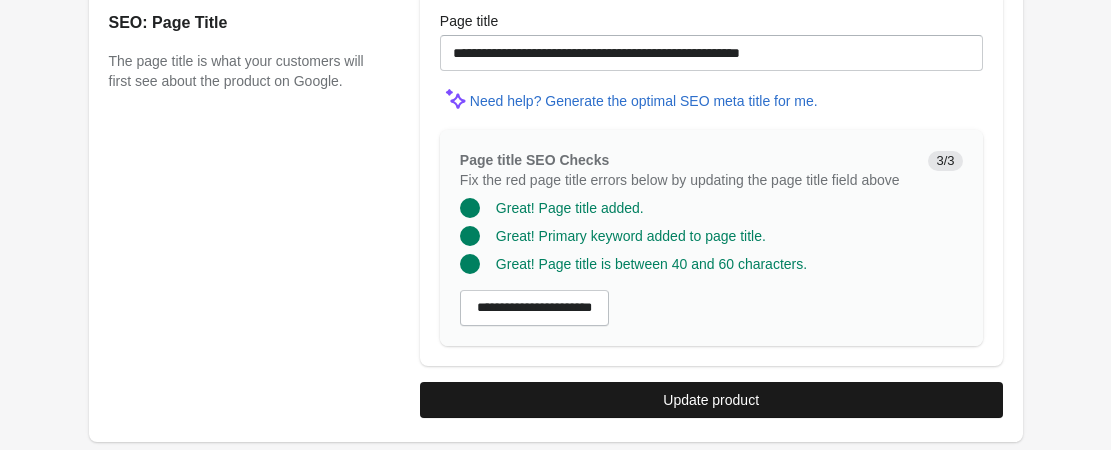 type on "*********" 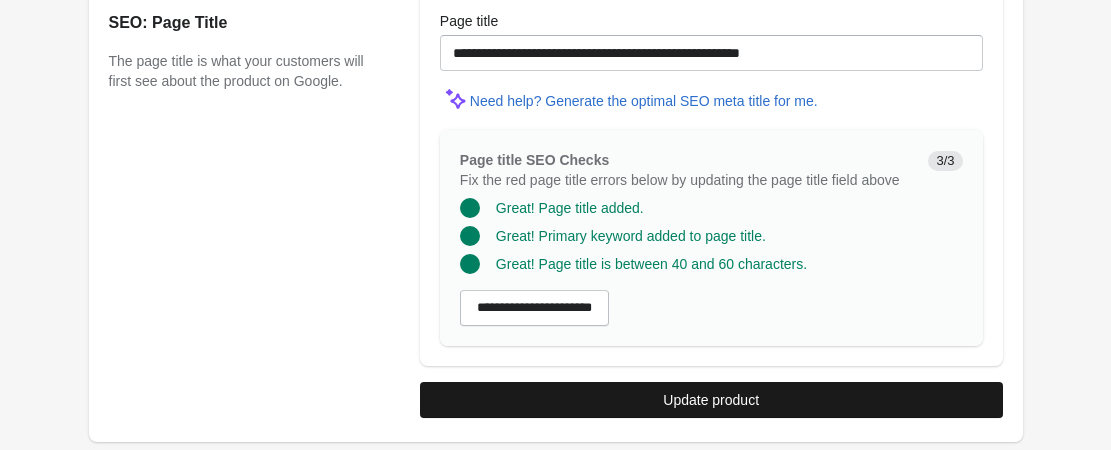 click on "Update product" at bounding box center [711, 400] 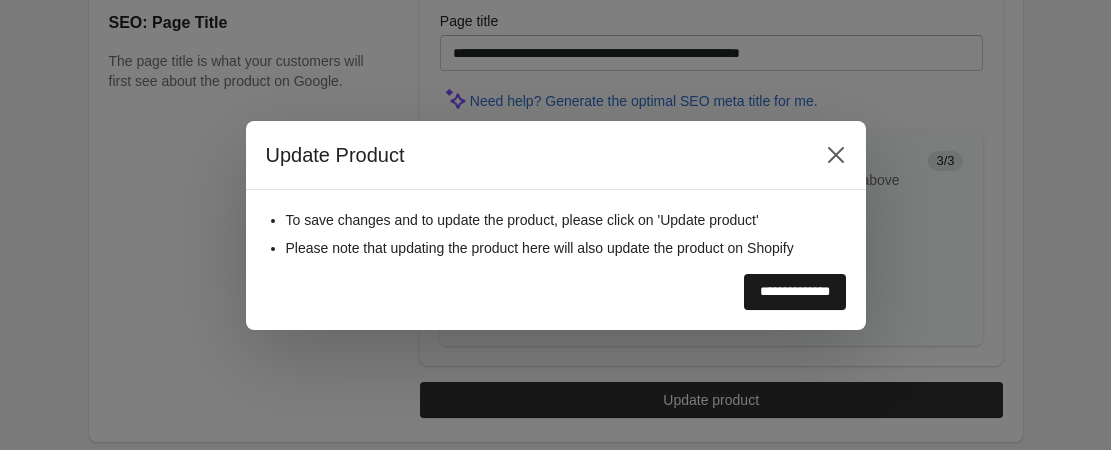 click on "**********" at bounding box center [795, 292] 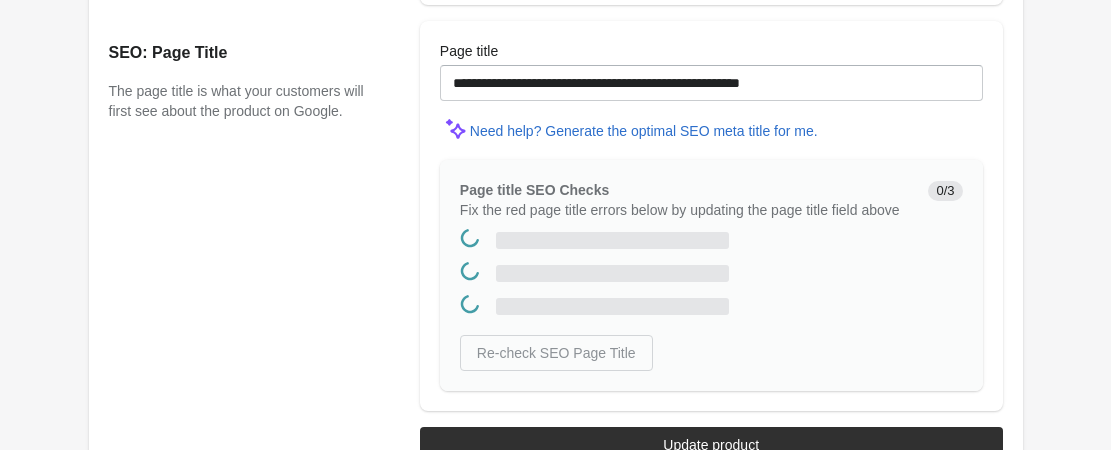 scroll, scrollTop: 0, scrollLeft: 0, axis: both 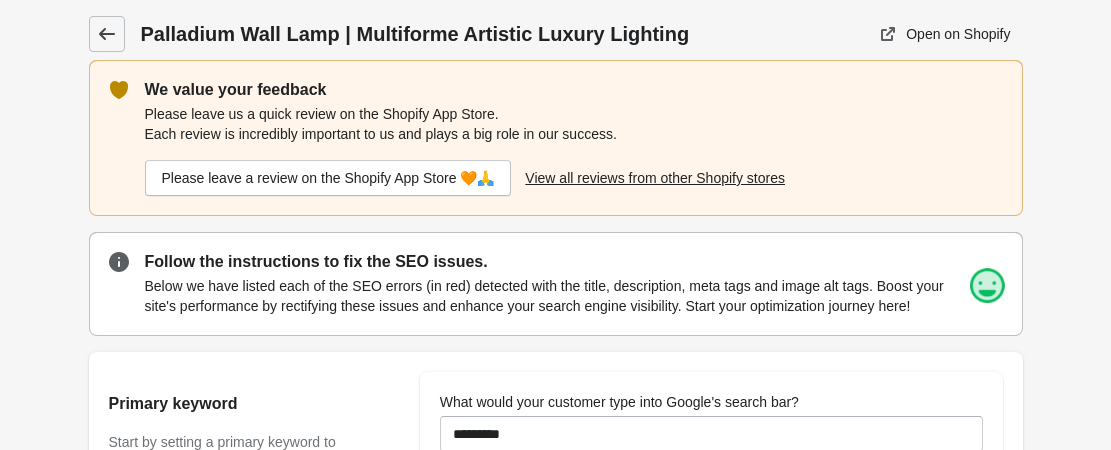 click 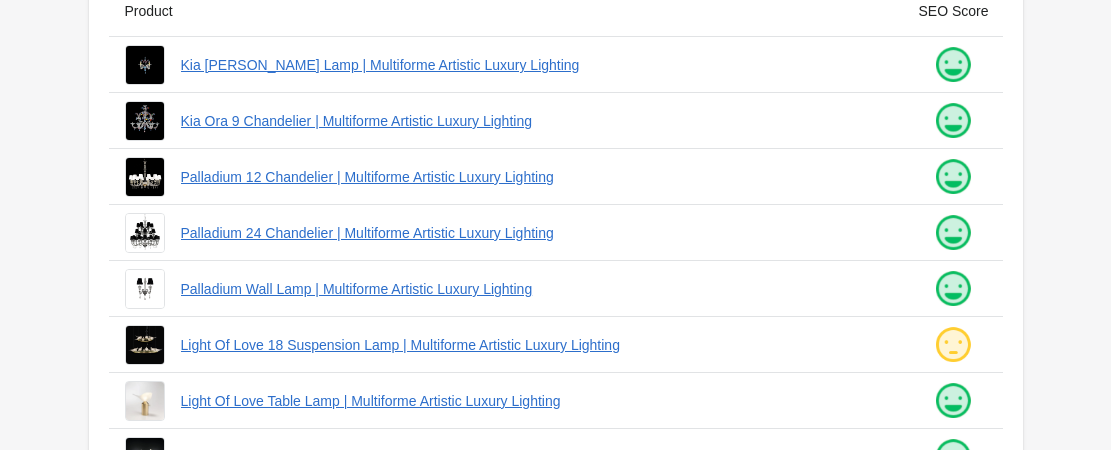 scroll, scrollTop: 300, scrollLeft: 0, axis: vertical 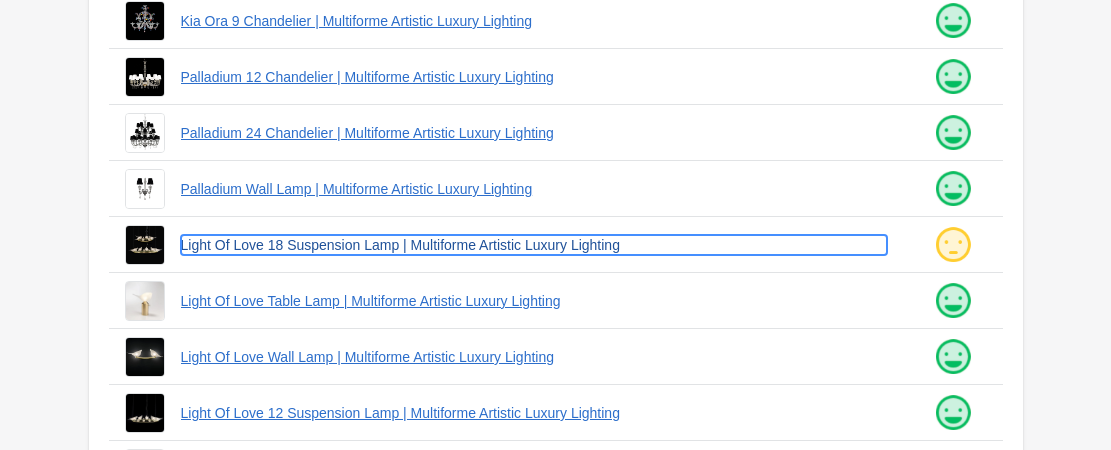 click on "Light Of Love 18 Suspension Lamp  | Multiforme Artistic Luxury Lighting" at bounding box center [534, 245] 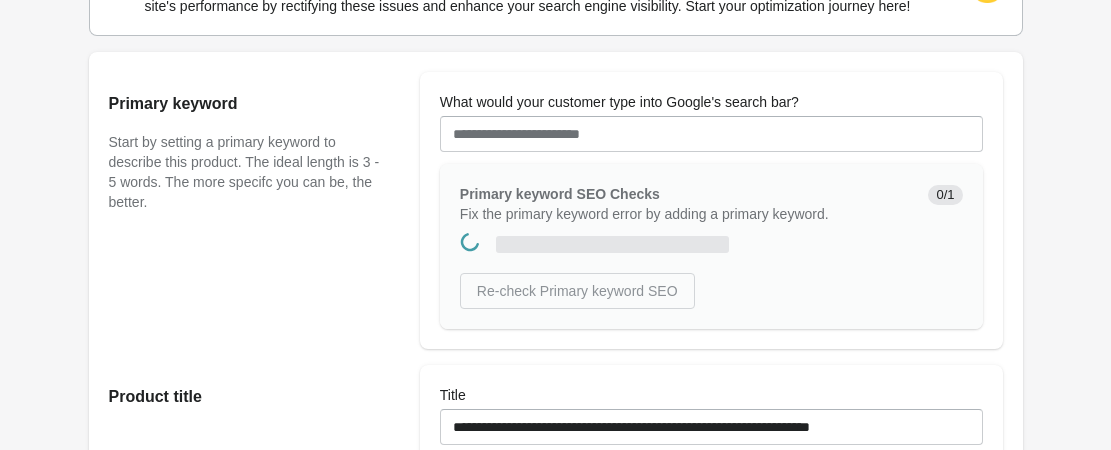 scroll, scrollTop: 0, scrollLeft: 0, axis: both 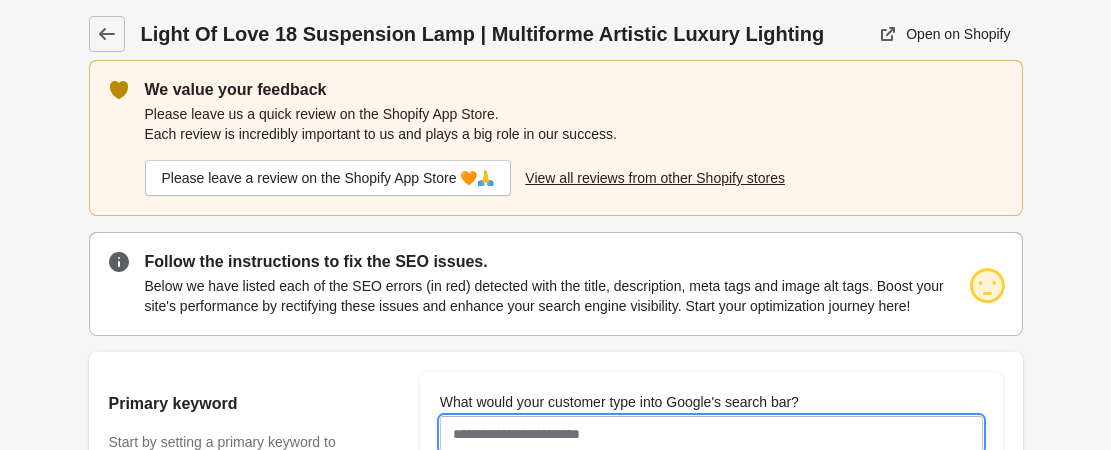 click on "What would your customer type into Google's search bar?" at bounding box center (711, 434) 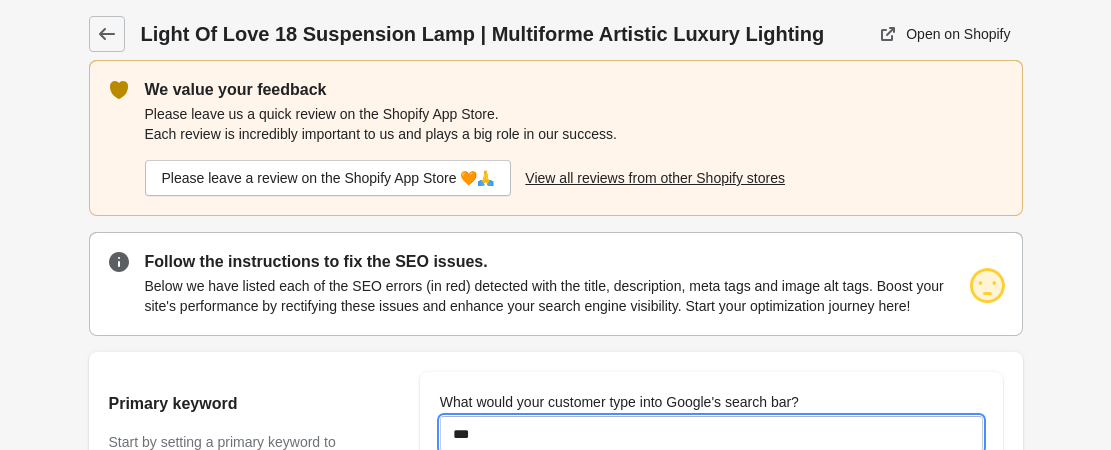 type on "**********" 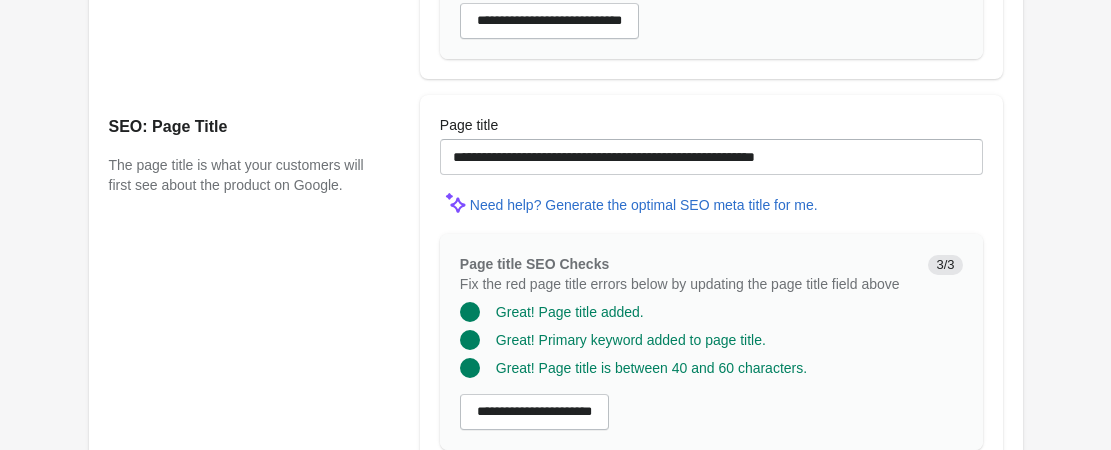 scroll, scrollTop: 2004, scrollLeft: 0, axis: vertical 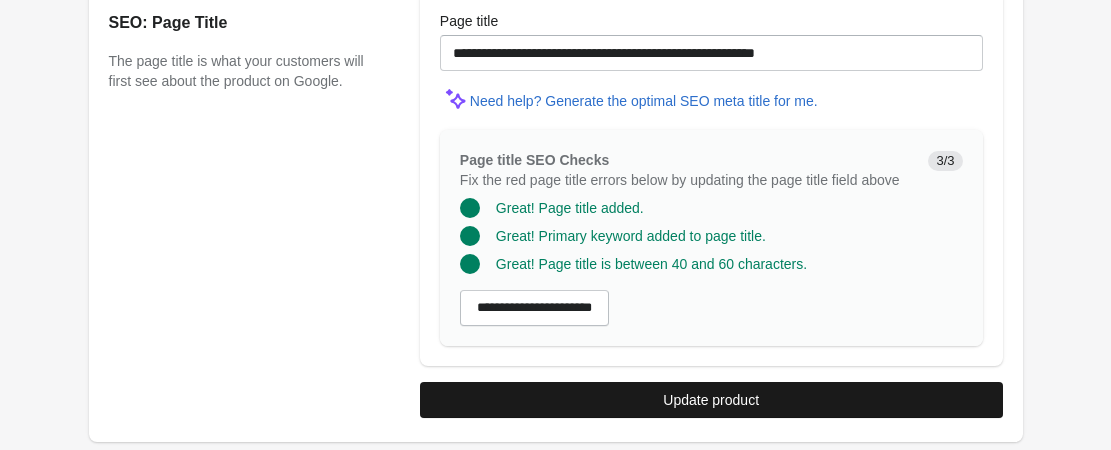click on "Update product" at bounding box center [711, 400] 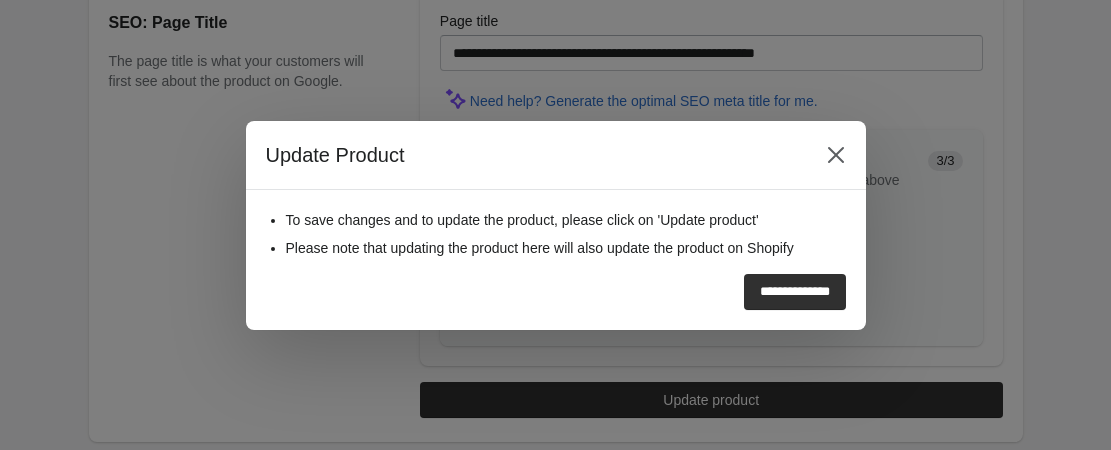 click on "**********" at bounding box center [795, 292] 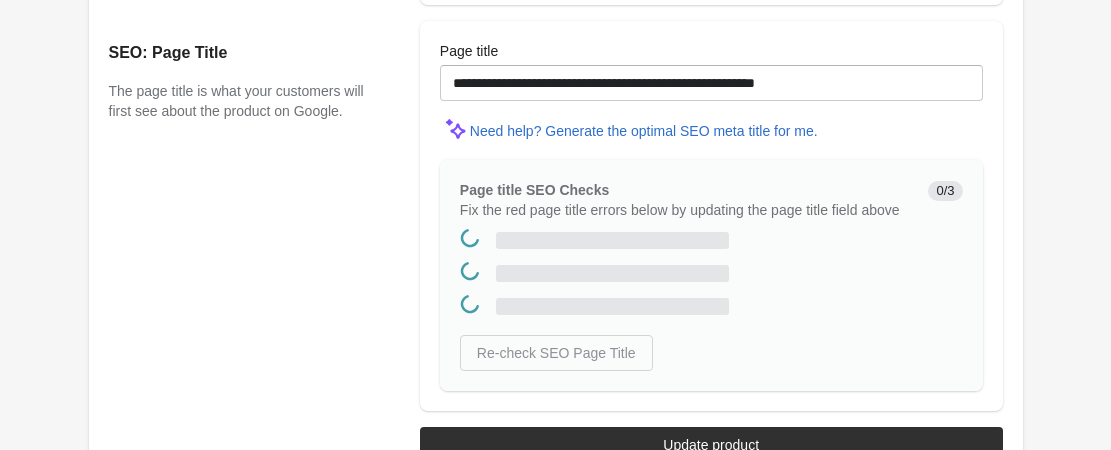 scroll, scrollTop: 0, scrollLeft: 0, axis: both 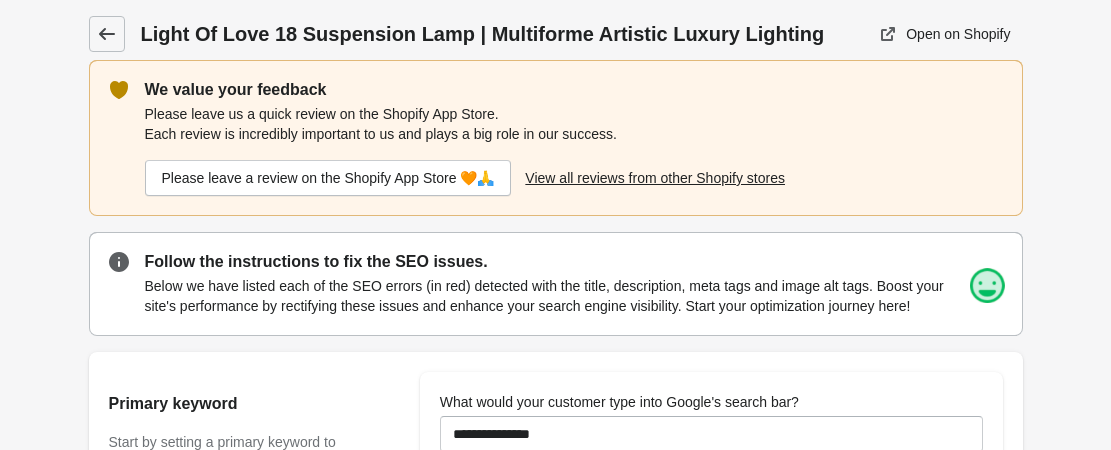 click 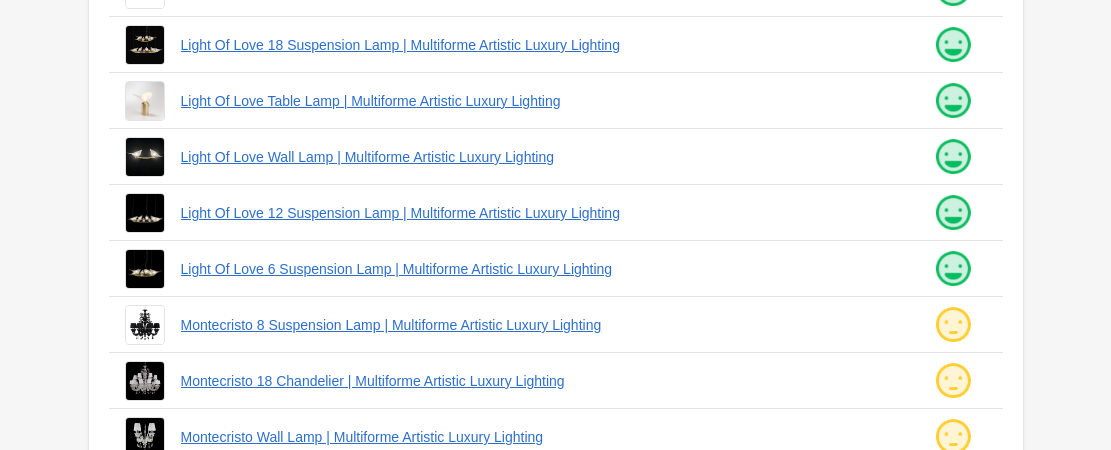 scroll, scrollTop: 600, scrollLeft: 0, axis: vertical 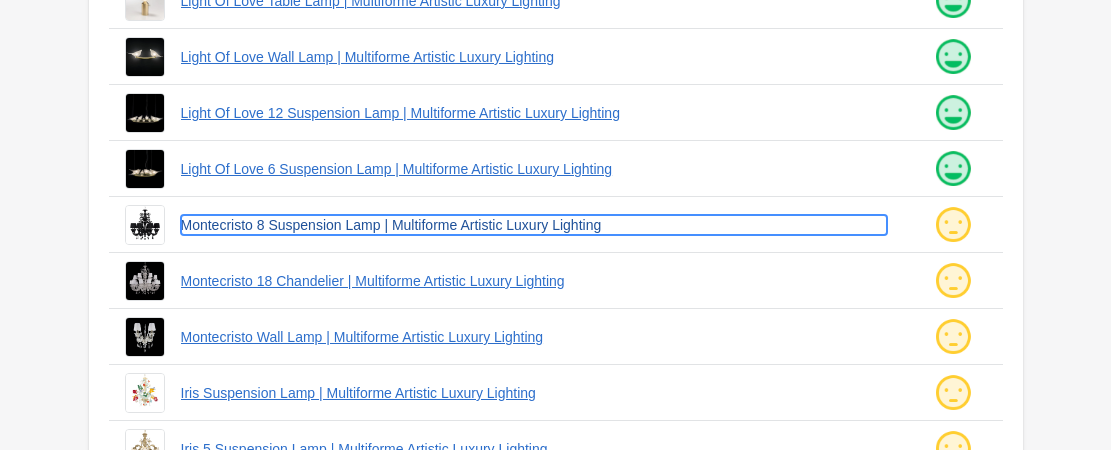 click on "Montecristo 8 Suspension Lamp  | Multiforme Artistic Luxury Lighting" at bounding box center (534, 225) 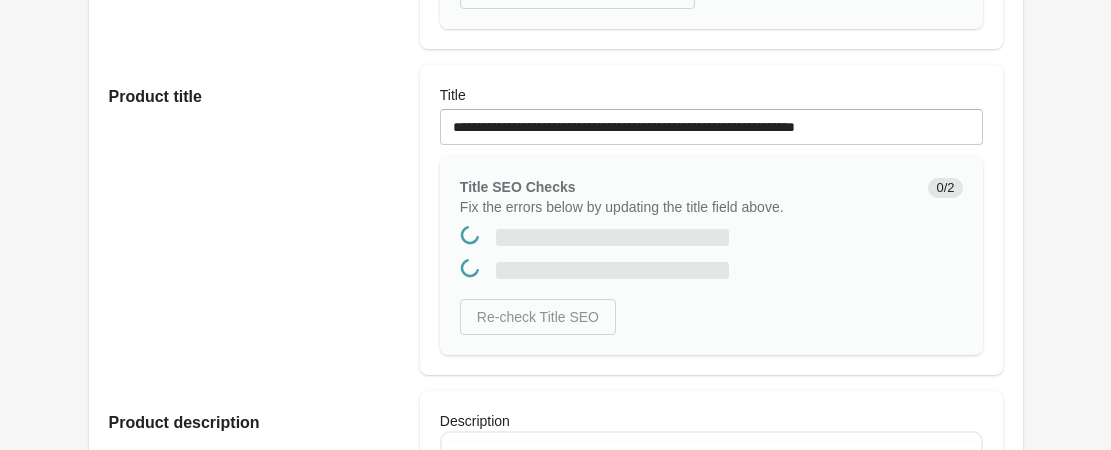 scroll, scrollTop: 0, scrollLeft: 0, axis: both 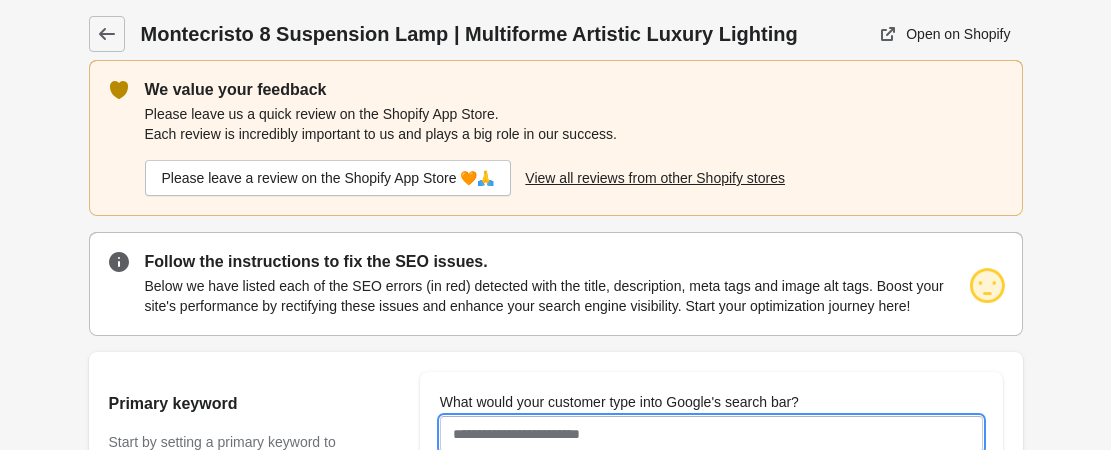 click on "What would your customer type into Google's search bar?" at bounding box center [711, 434] 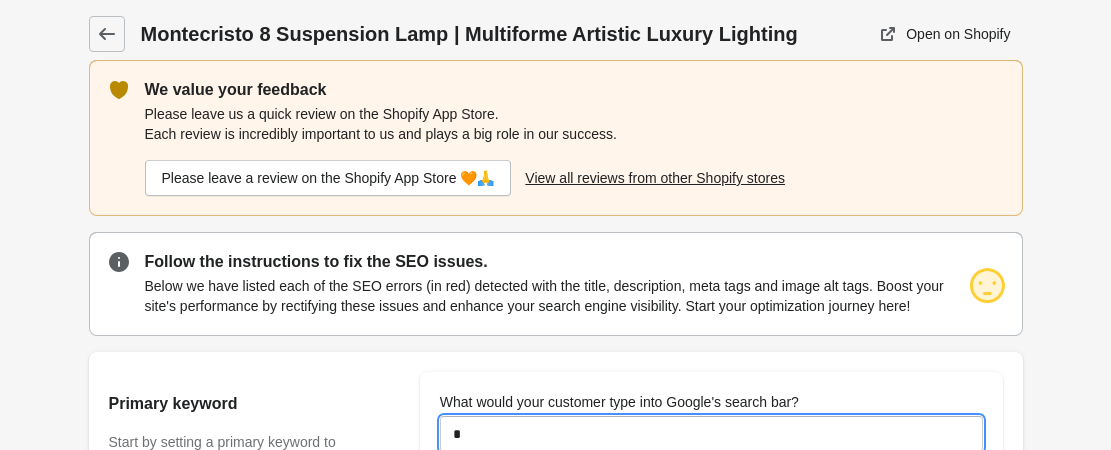 type on "**********" 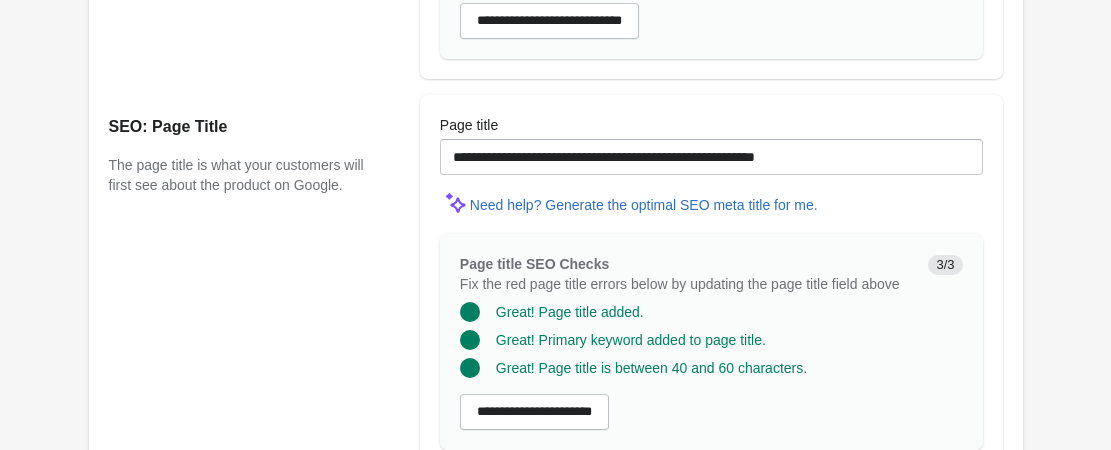 scroll, scrollTop: 2004, scrollLeft: 0, axis: vertical 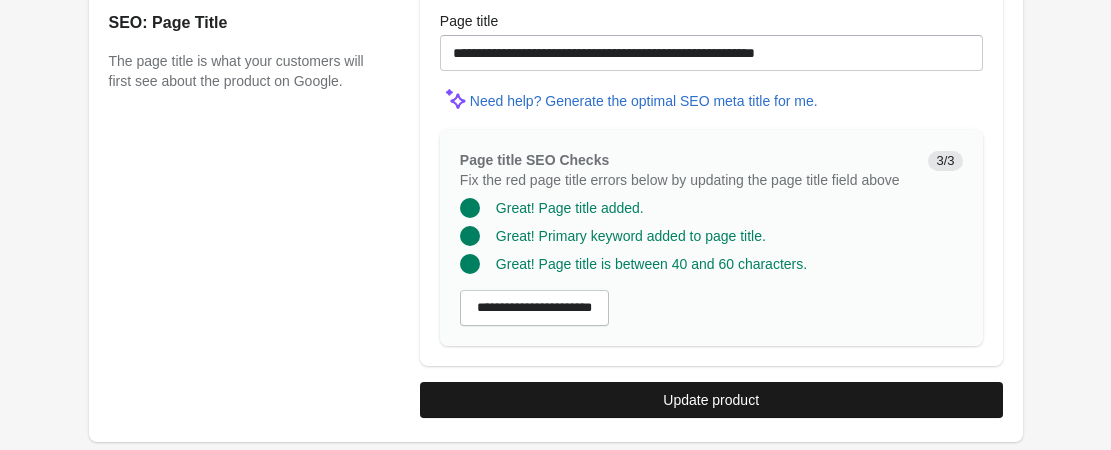 click on "Update product" at bounding box center [711, 400] 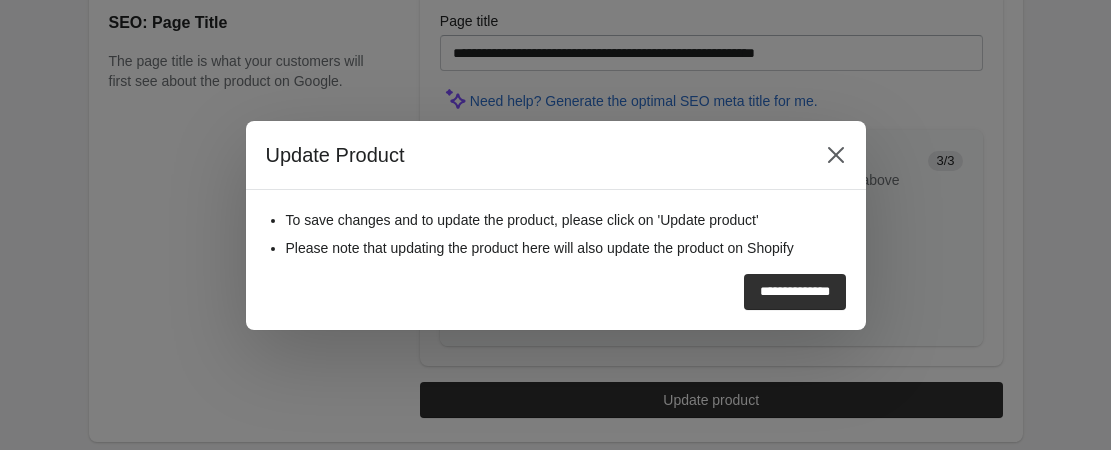click on "**********" at bounding box center (795, 292) 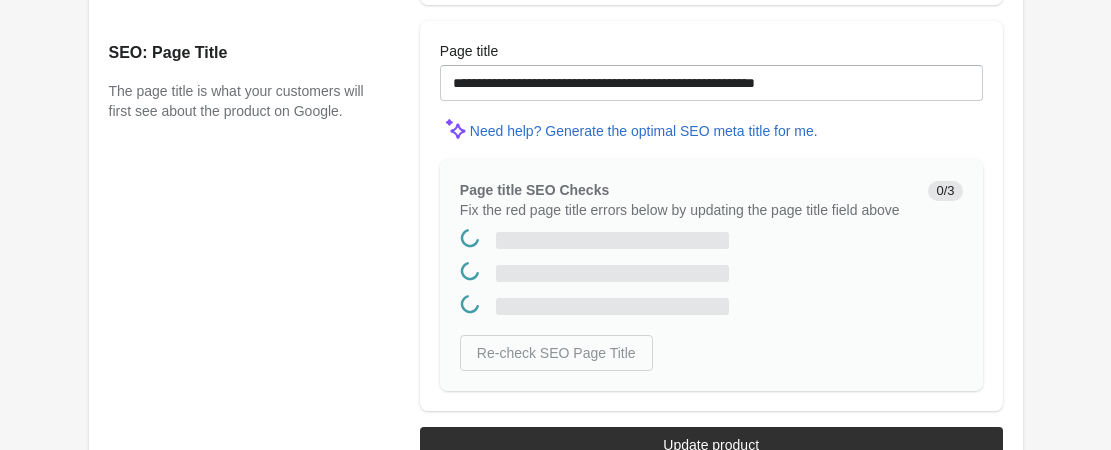 scroll, scrollTop: 0, scrollLeft: 0, axis: both 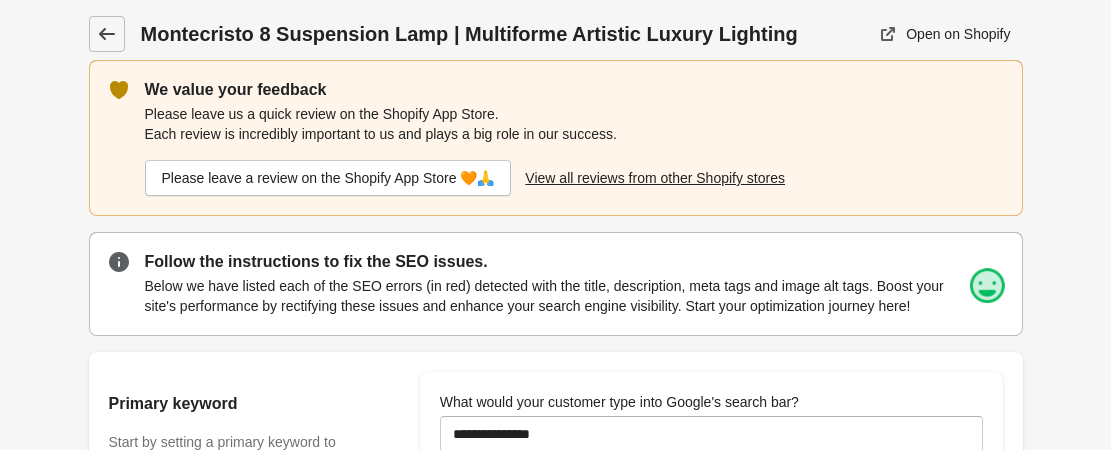 click 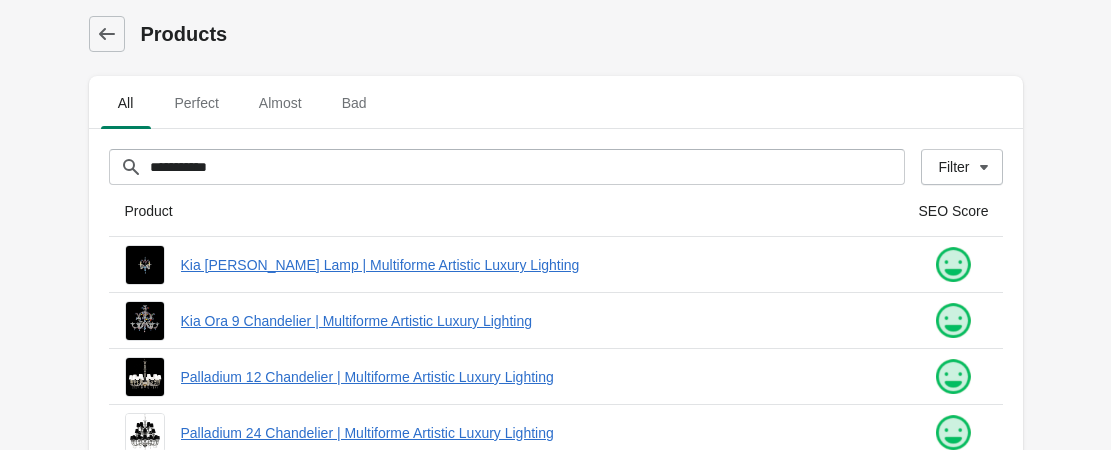 scroll, scrollTop: 600, scrollLeft: 0, axis: vertical 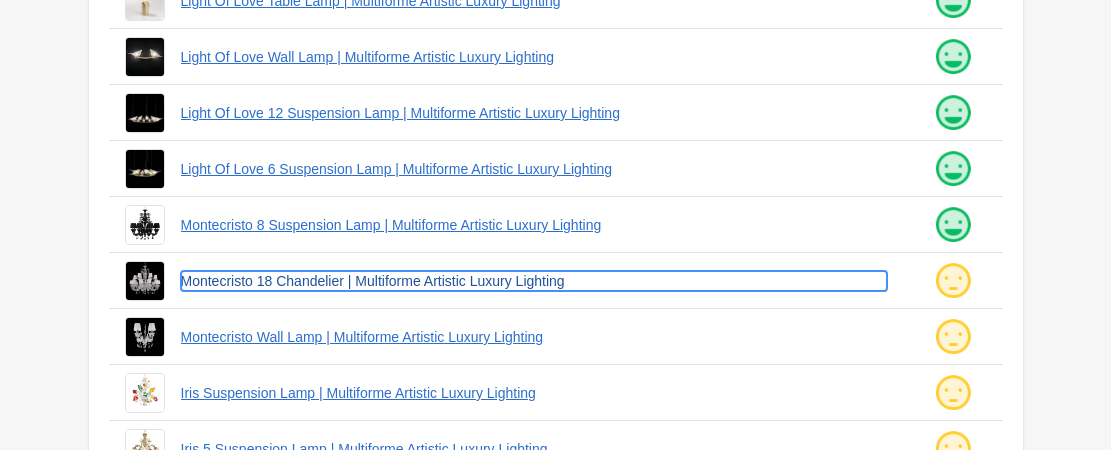 click on "Montecristo 18 Chandelier | Multiforme Artistic Luxury Lighting" at bounding box center (534, 281) 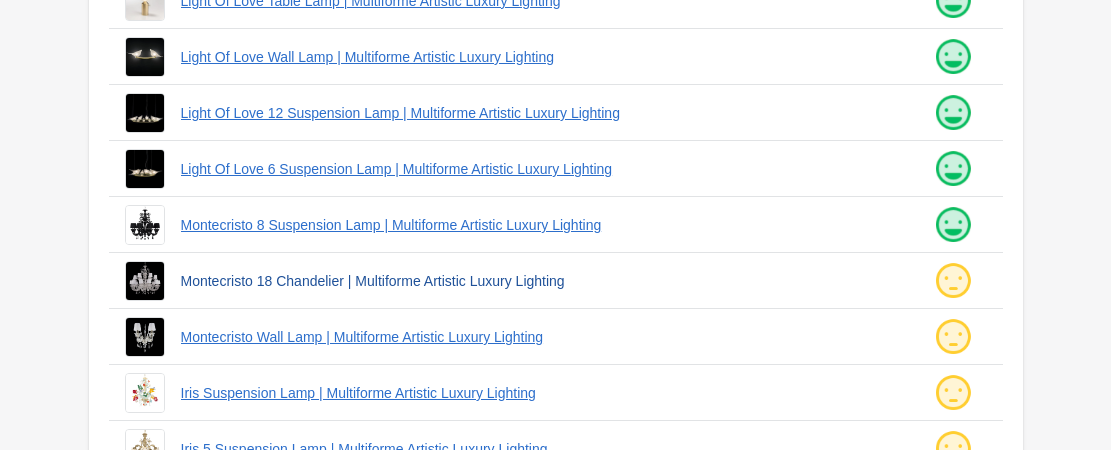 scroll, scrollTop: 0, scrollLeft: 0, axis: both 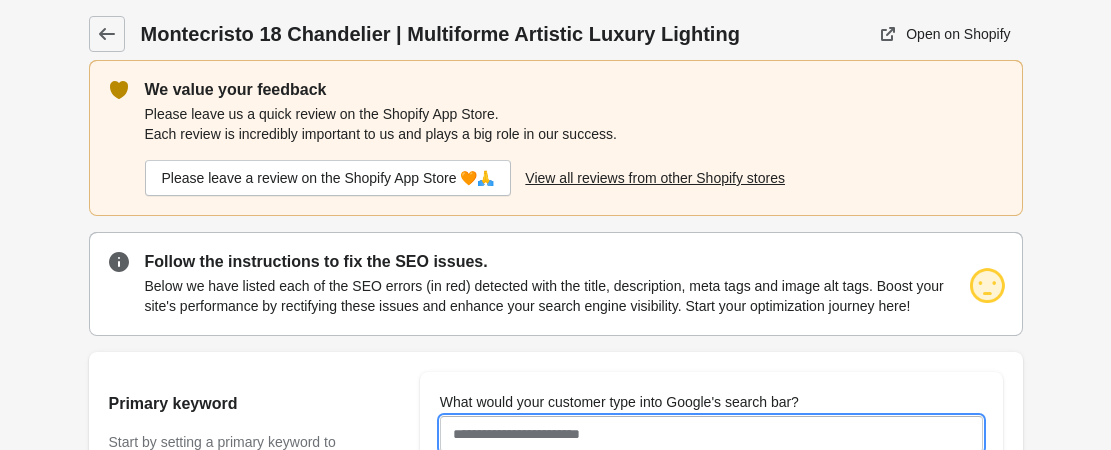 click on "What would your customer type into Google's search bar?" at bounding box center (711, 434) 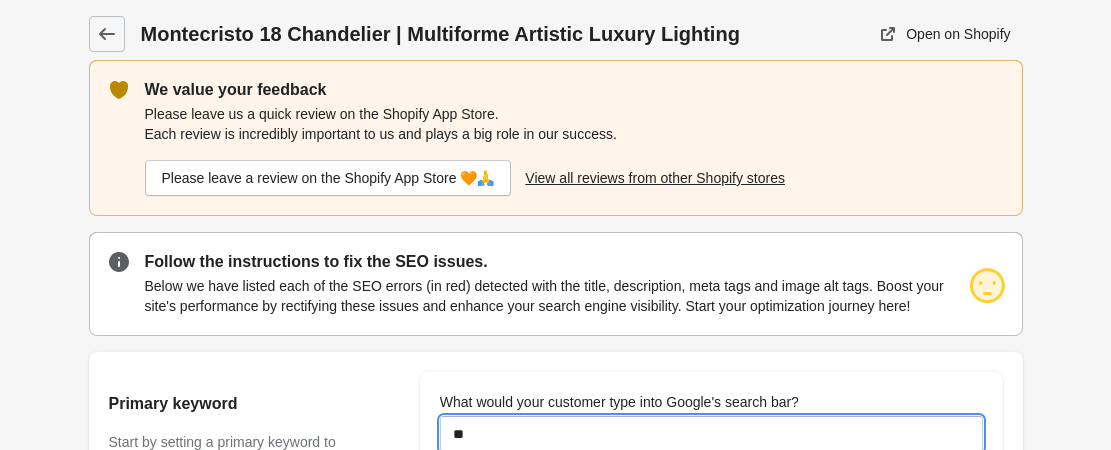 type on "**********" 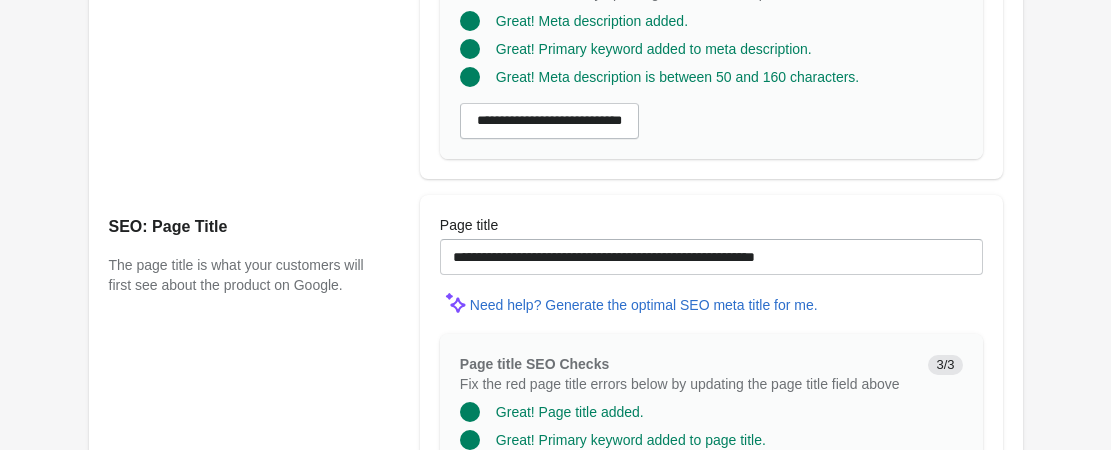 scroll, scrollTop: 2000, scrollLeft: 0, axis: vertical 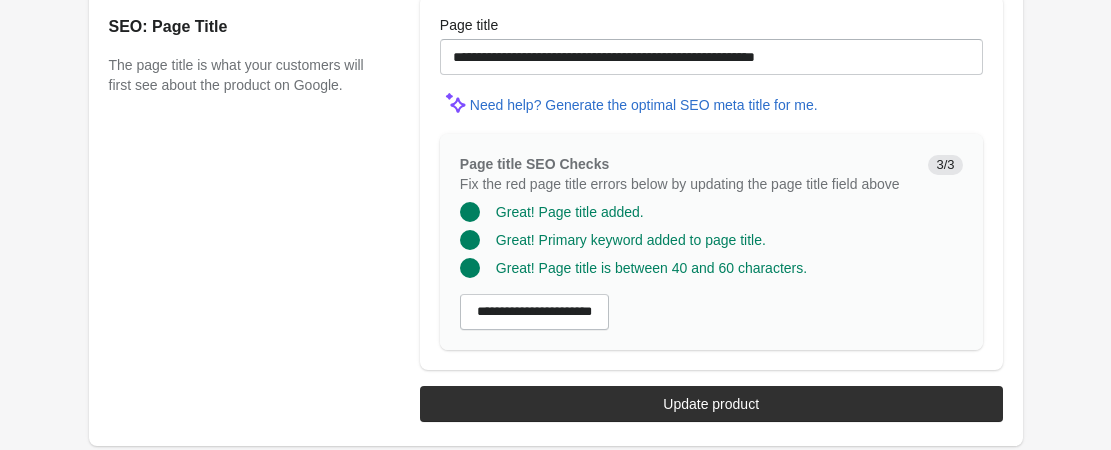 click on "Update product" at bounding box center [711, 404] 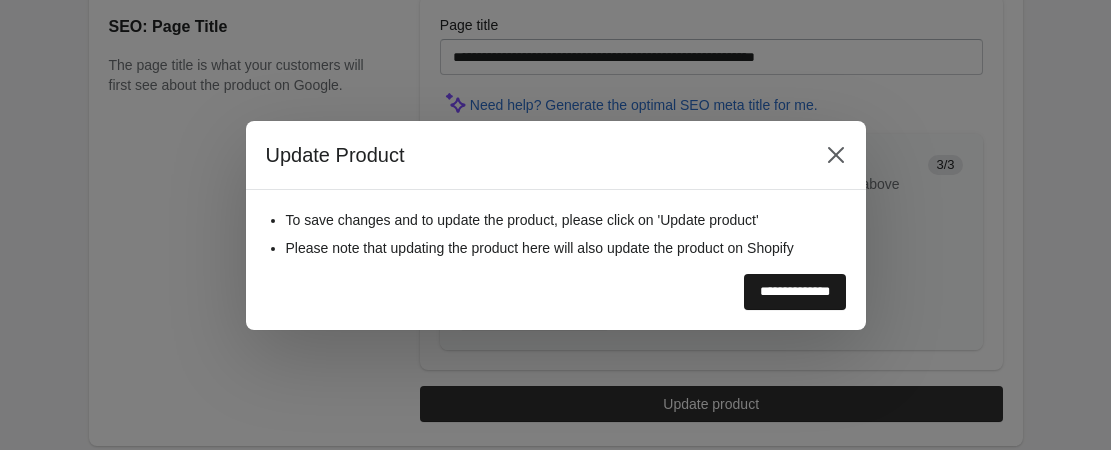 click on "**********" at bounding box center (795, 292) 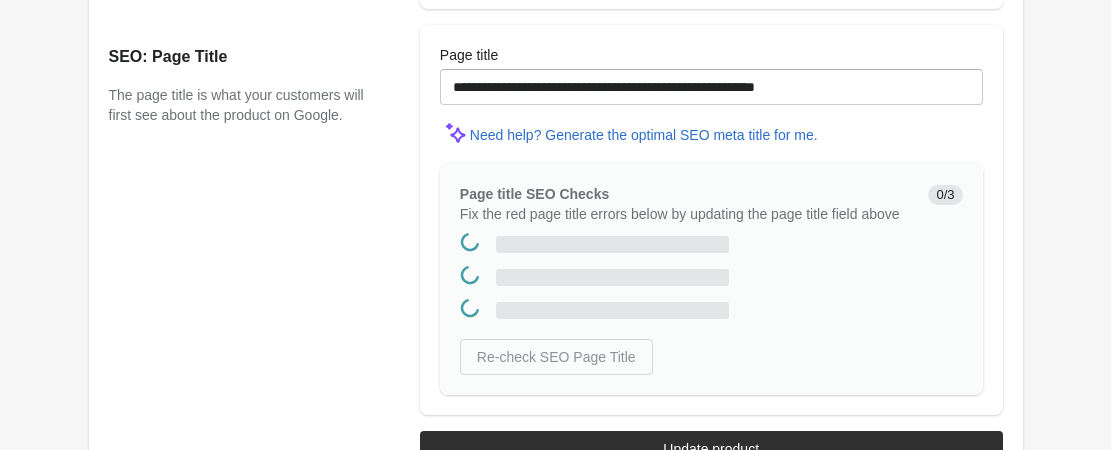 scroll, scrollTop: 0, scrollLeft: 0, axis: both 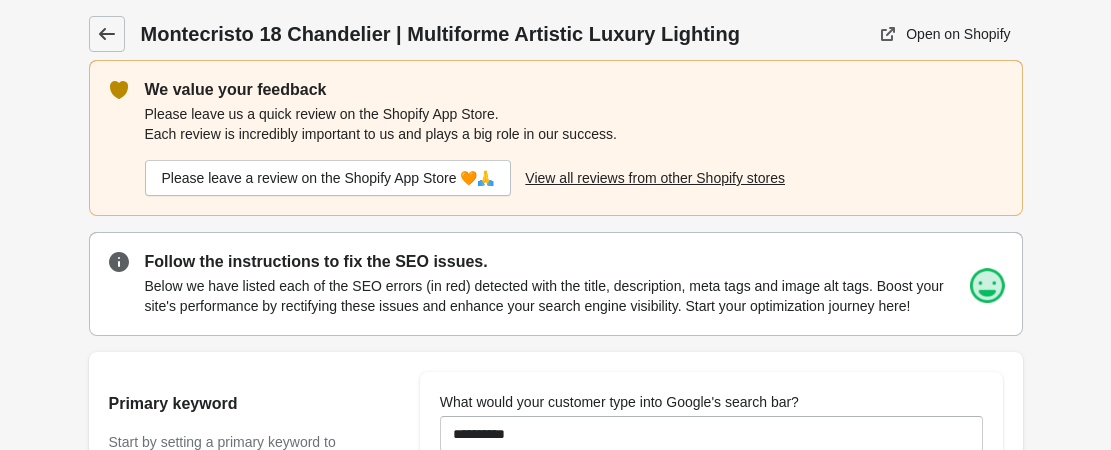 click 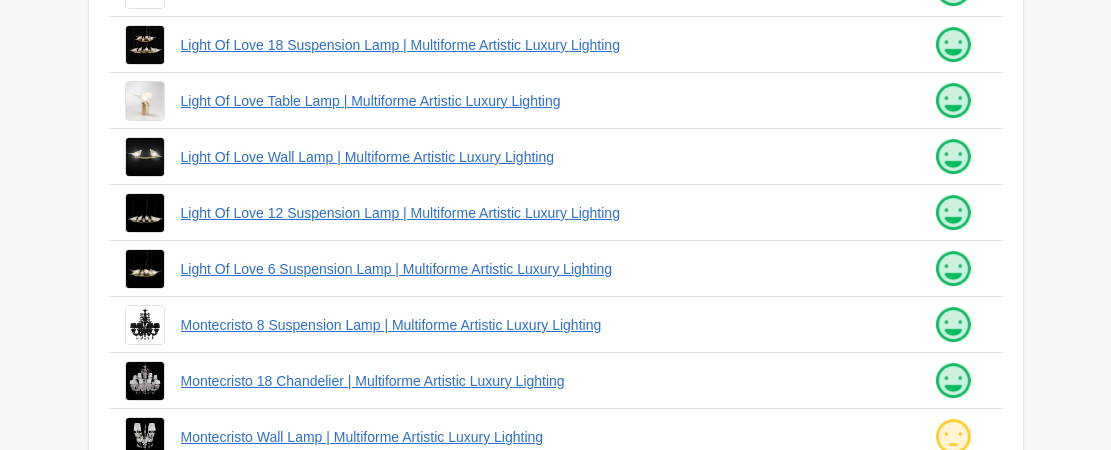 scroll, scrollTop: 600, scrollLeft: 0, axis: vertical 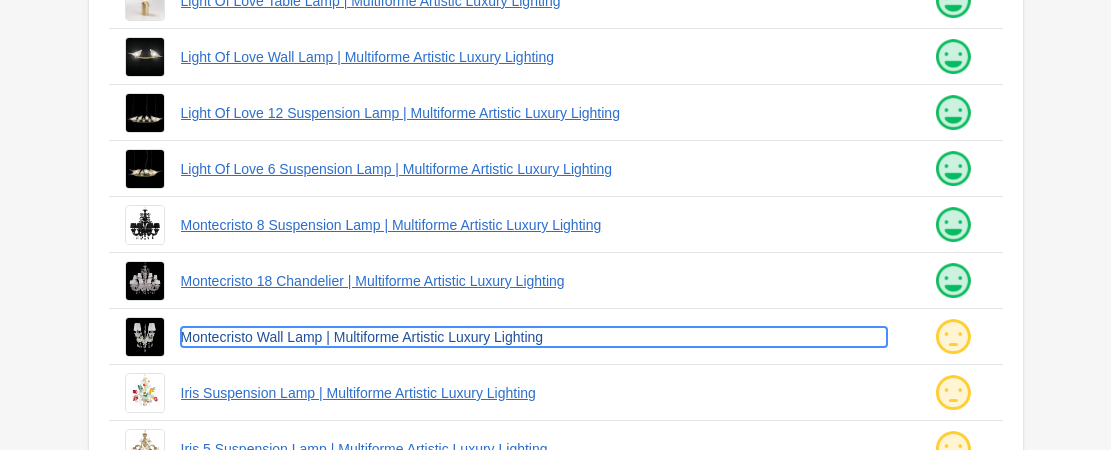 click on "Montecristo Wall Lamp  | Multiforme Artistic Luxury Lighting" at bounding box center [534, 337] 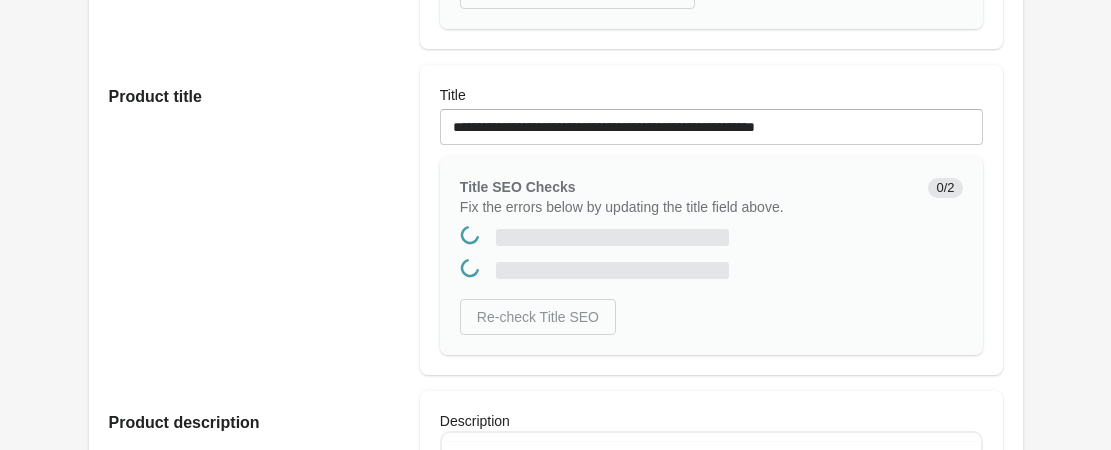 scroll, scrollTop: 0, scrollLeft: 0, axis: both 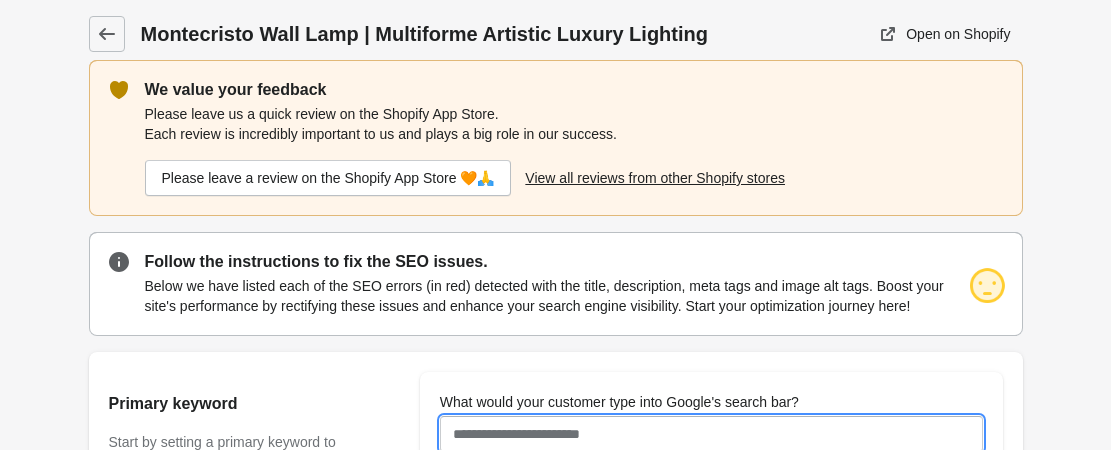 click on "What would your customer type into Google's search bar?" at bounding box center [711, 434] 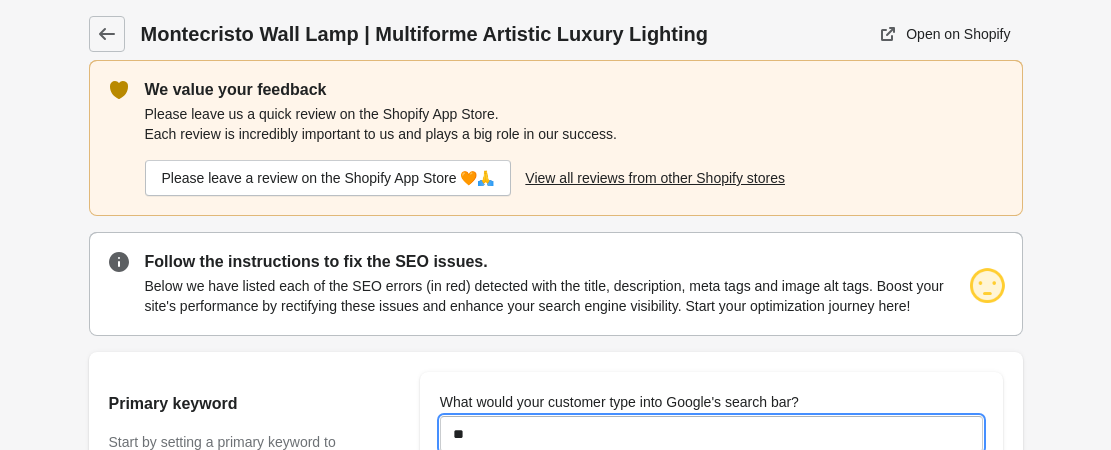 type on "*********" 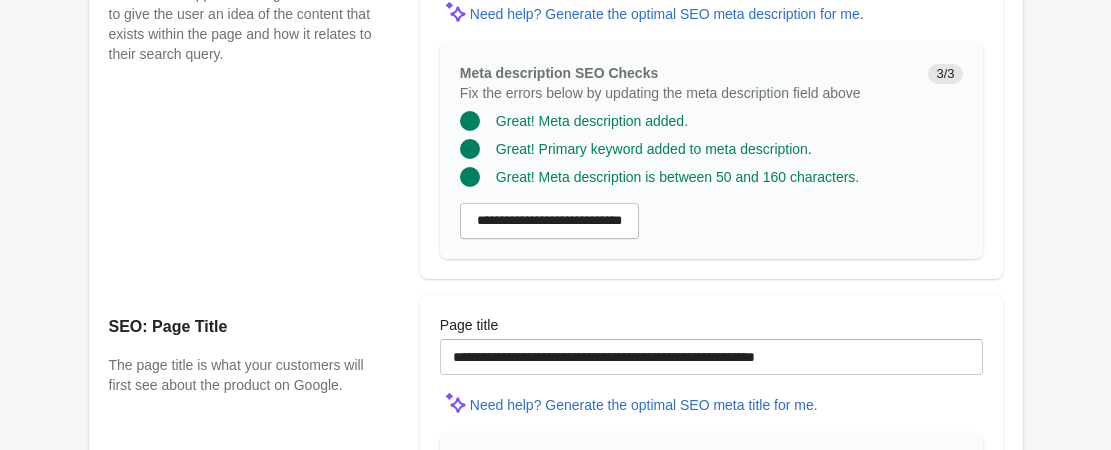 scroll, scrollTop: 2000, scrollLeft: 0, axis: vertical 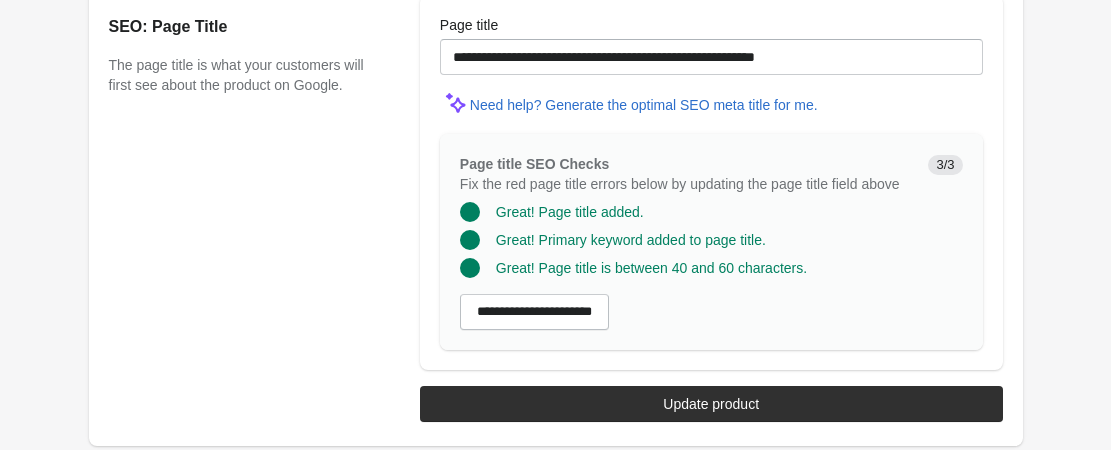 click on "Update product" at bounding box center (711, 404) 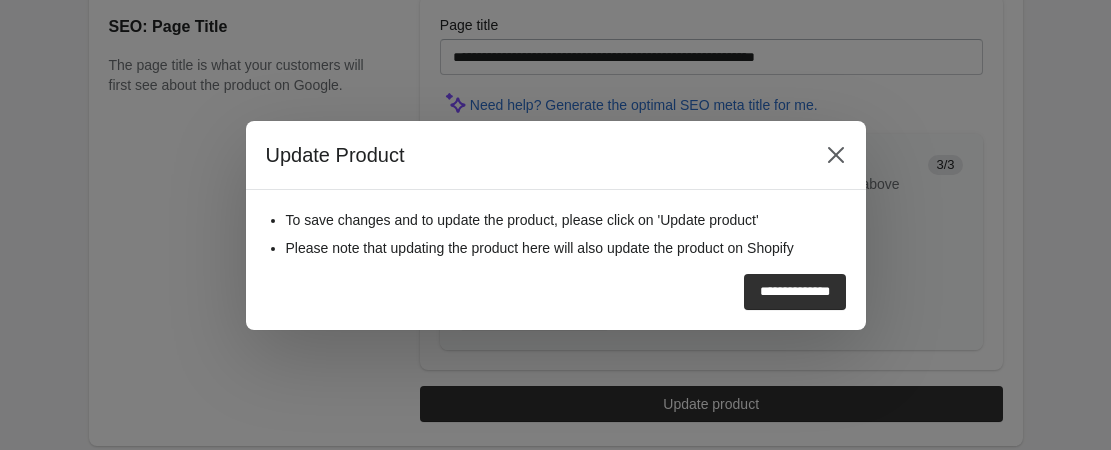click on "**********" at bounding box center (556, 260) 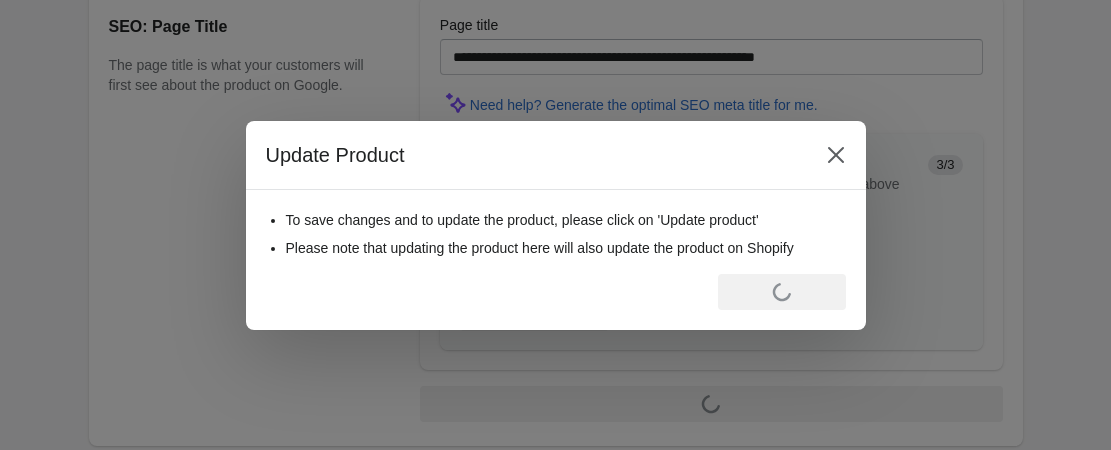 scroll, scrollTop: 0, scrollLeft: 0, axis: both 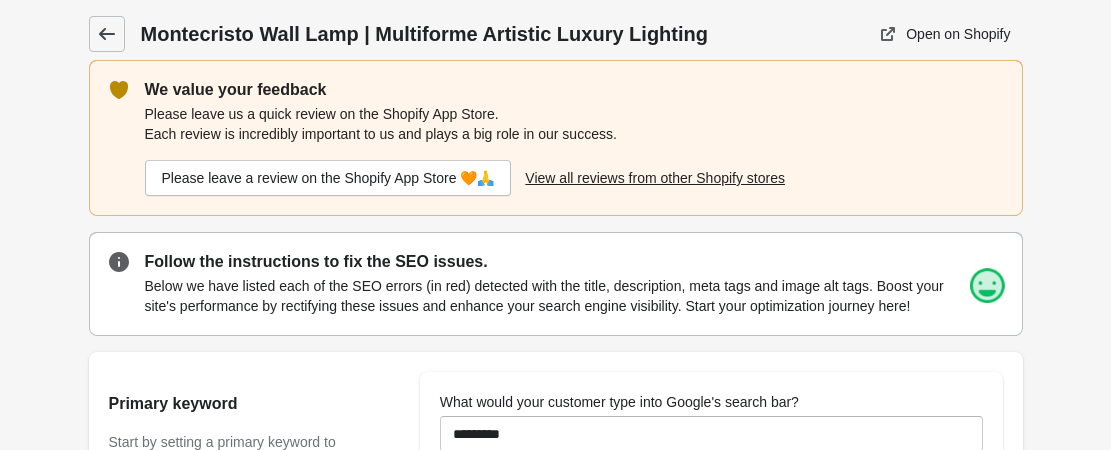 click 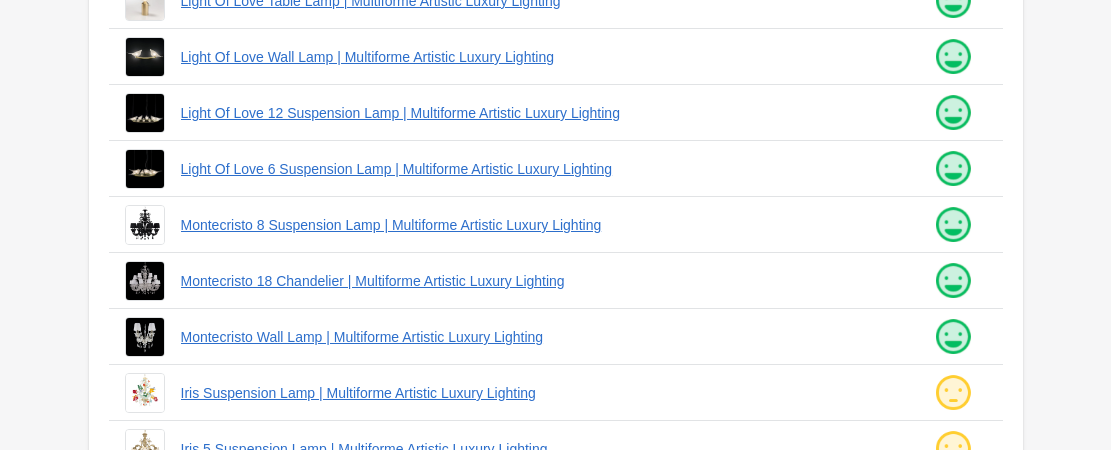 scroll, scrollTop: 707, scrollLeft: 0, axis: vertical 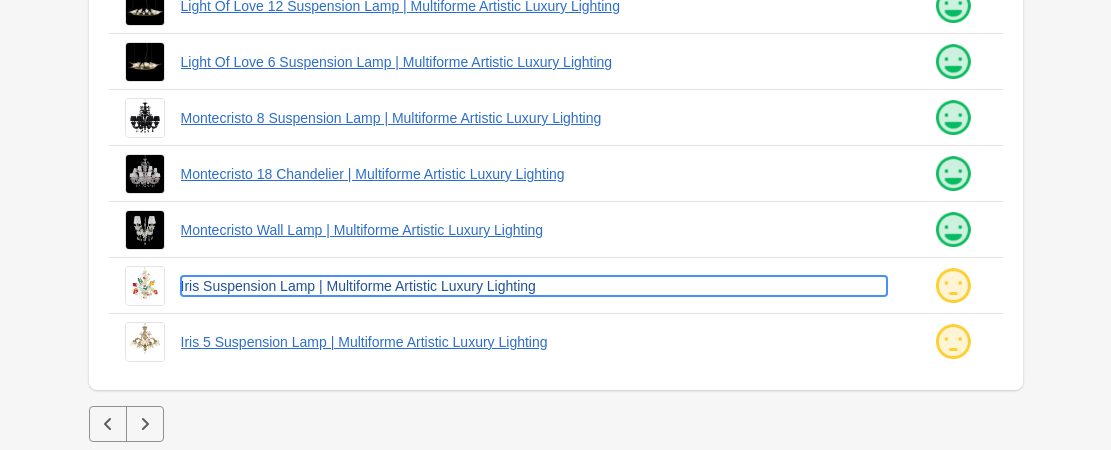 click on "Iris Suspension Lamp | Multiforme Artistic Luxury Lighting" at bounding box center (534, 286) 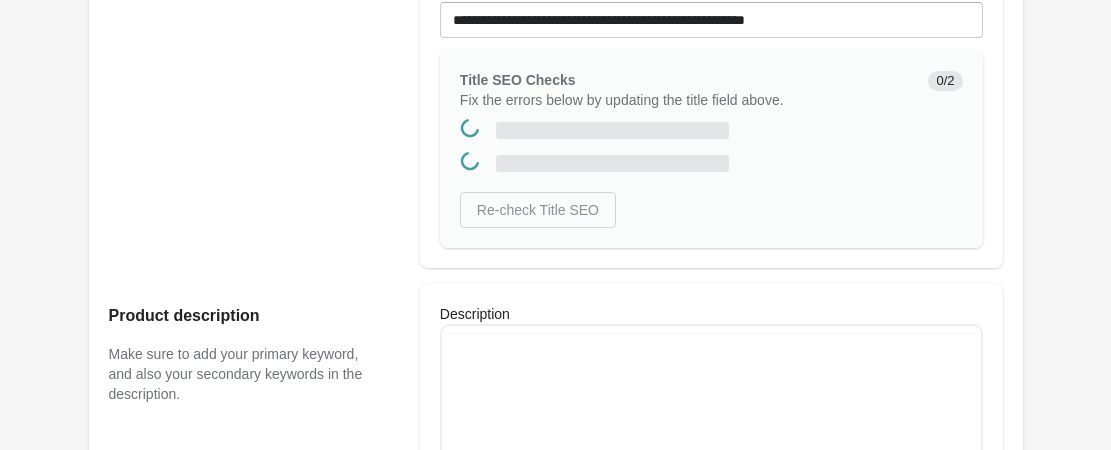 scroll, scrollTop: 0, scrollLeft: 0, axis: both 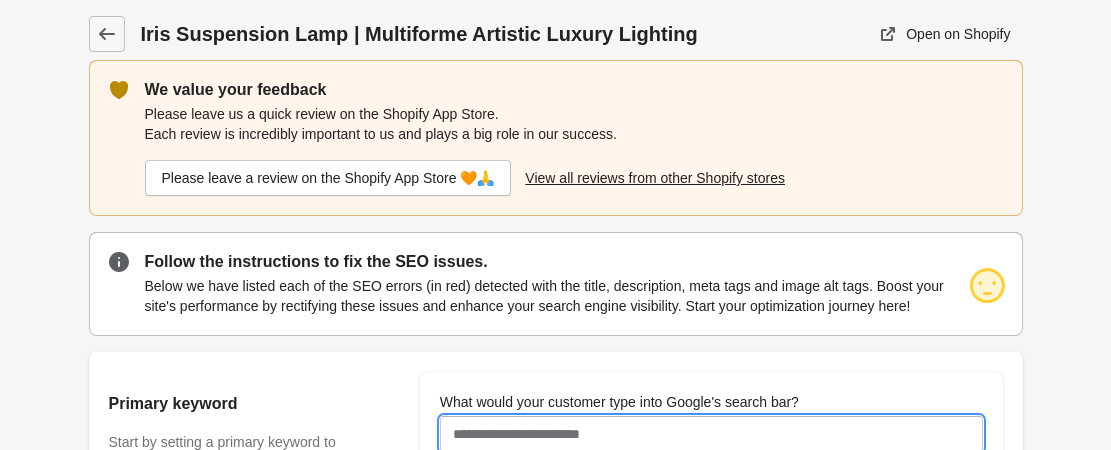 click on "What would your customer type into Google's search bar?" at bounding box center (711, 434) 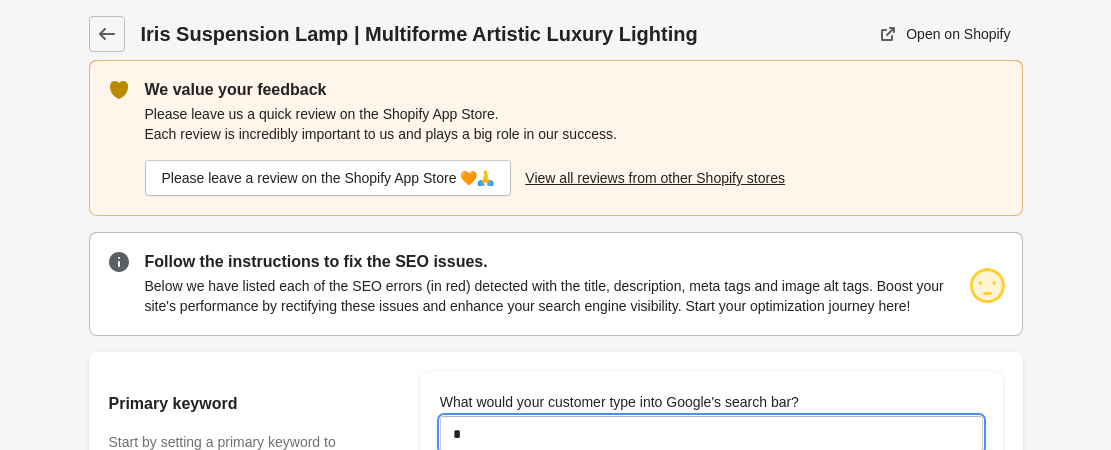 type on "**********" 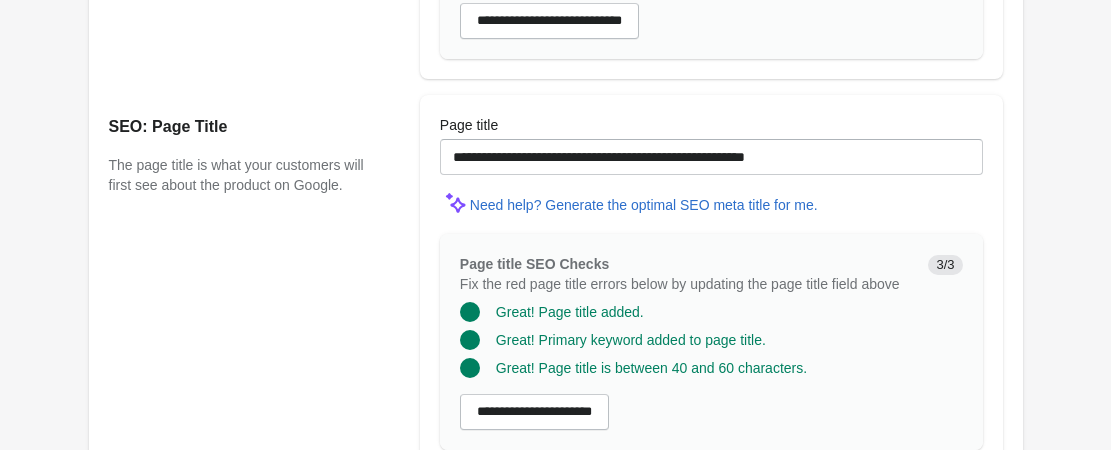 scroll, scrollTop: 2004, scrollLeft: 0, axis: vertical 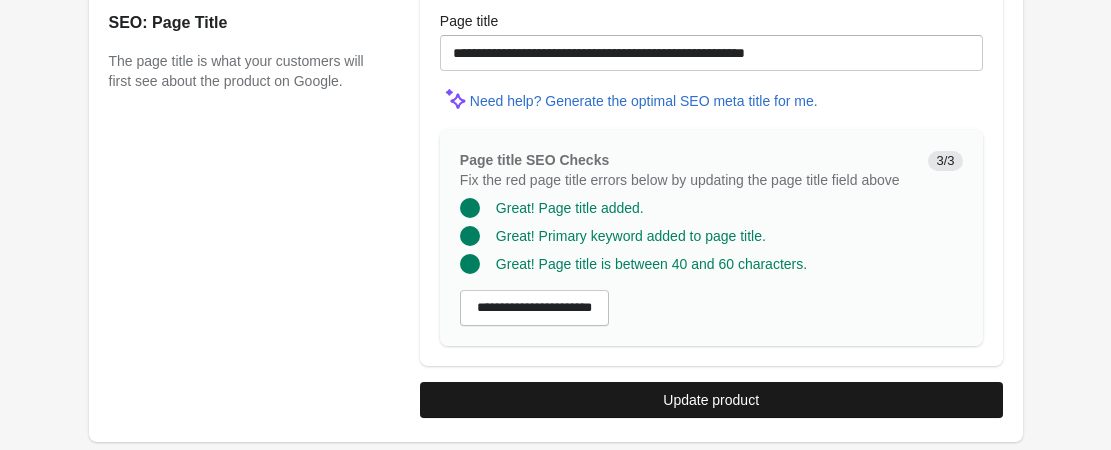 click on "Update product" at bounding box center [711, 400] 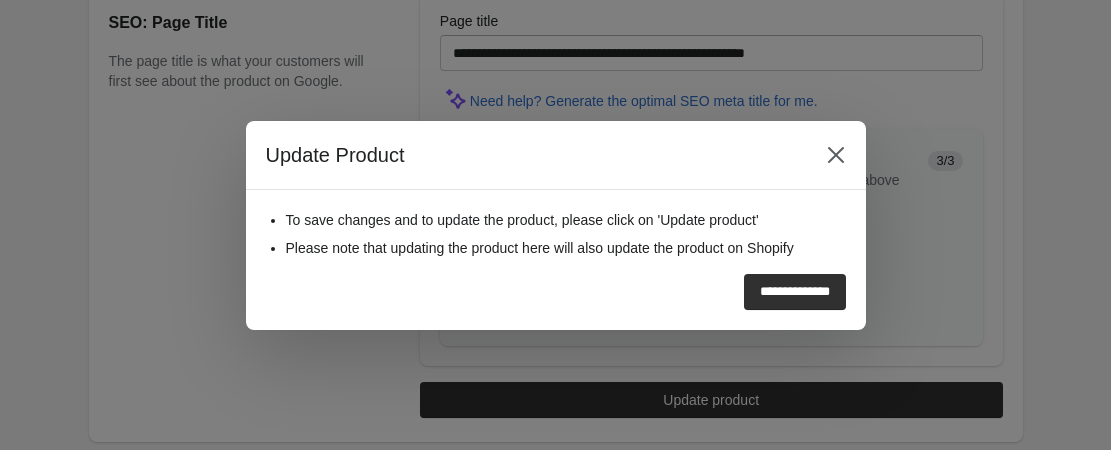 click on "**********" at bounding box center [795, 292] 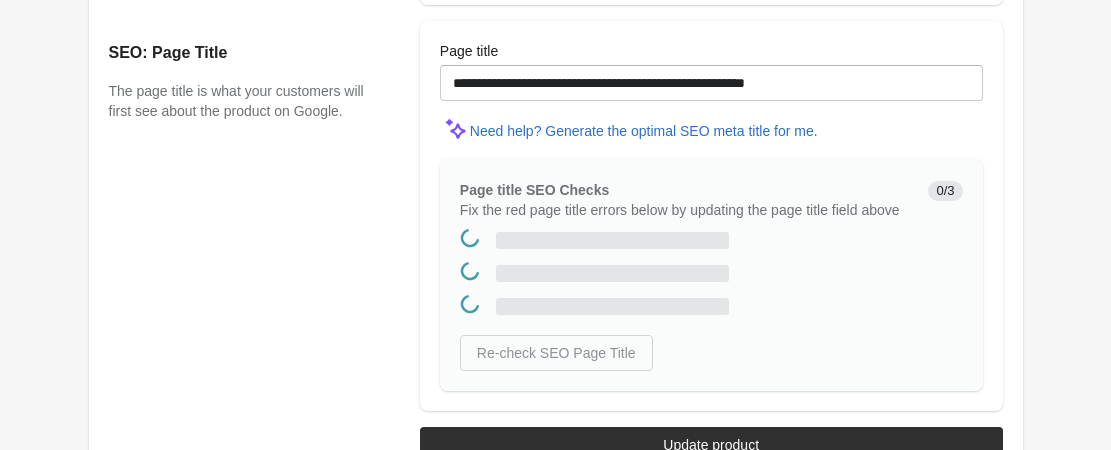 scroll, scrollTop: 0, scrollLeft: 0, axis: both 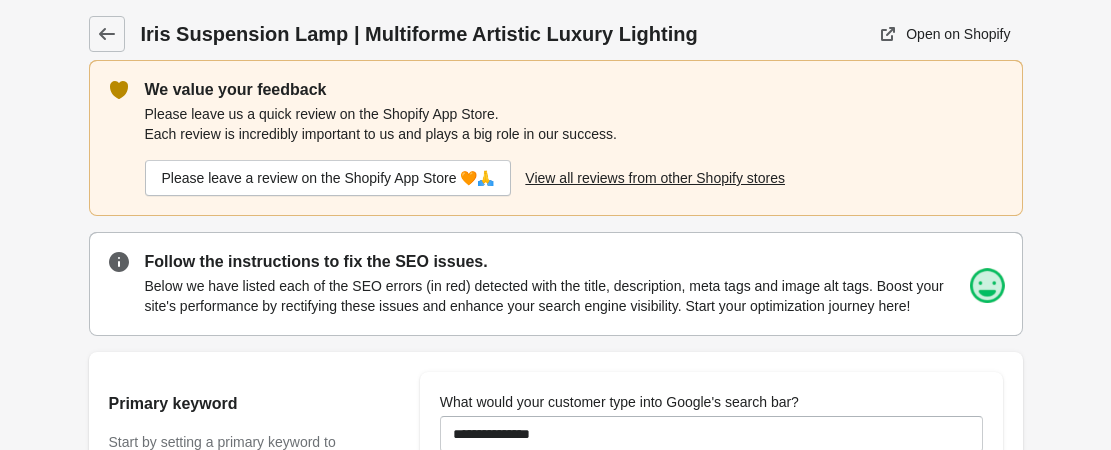 click 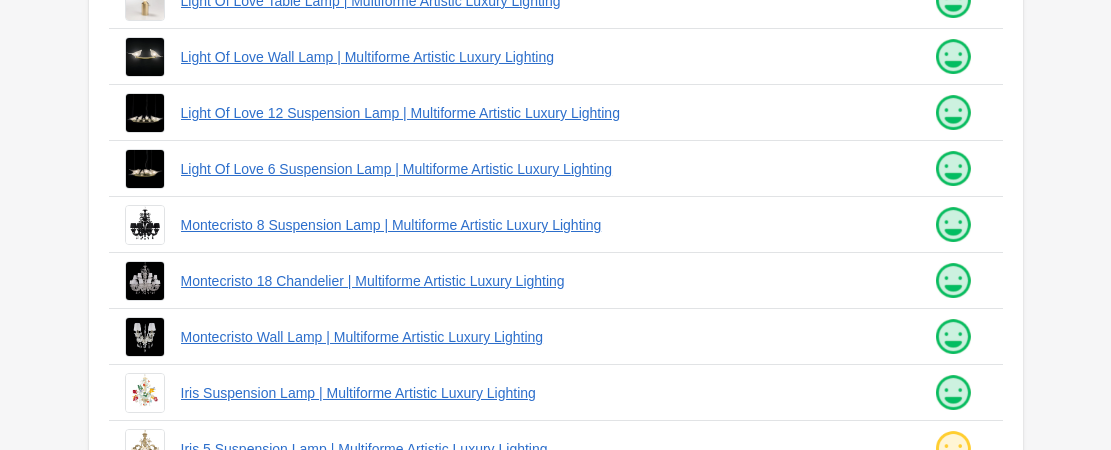 scroll, scrollTop: 707, scrollLeft: 0, axis: vertical 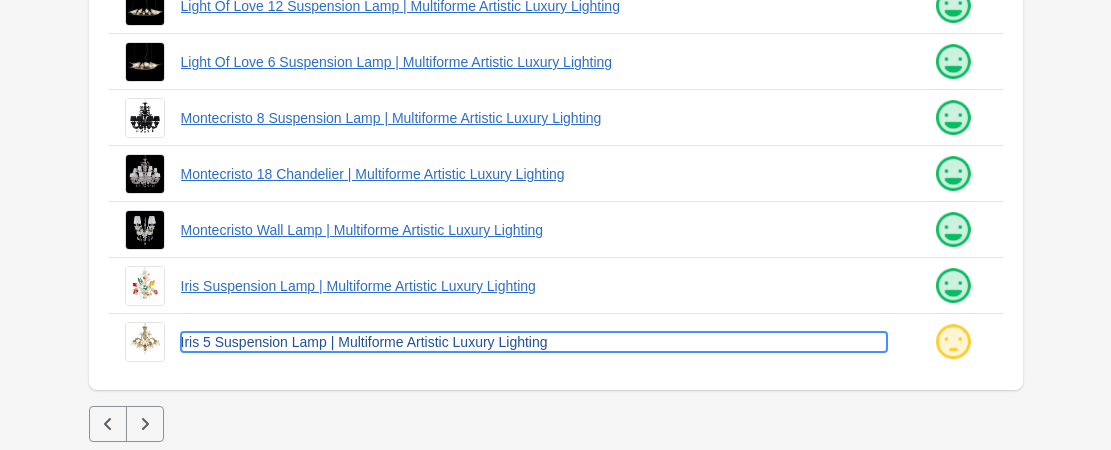click on "Iris 5 Suspension Lamp  | Multiforme Artistic Luxury Lighting" at bounding box center (534, 342) 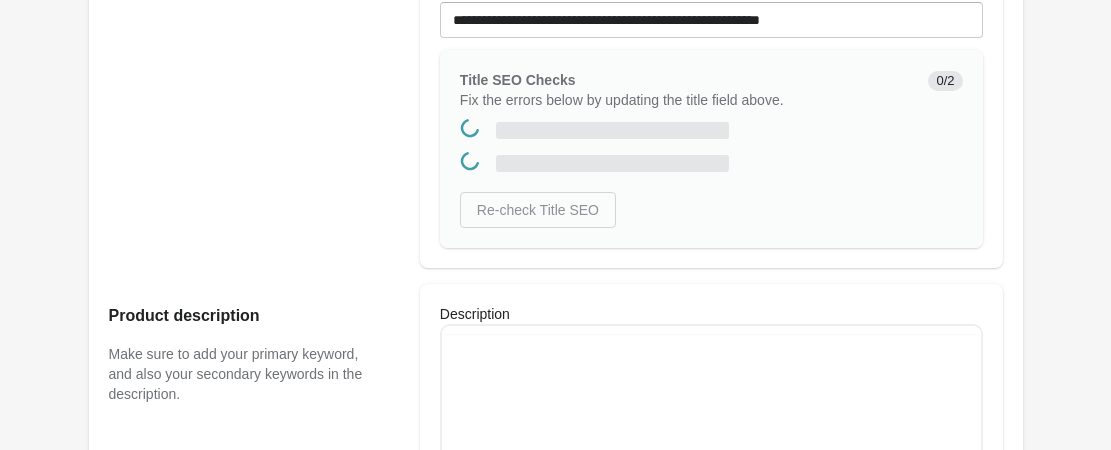 scroll, scrollTop: 0, scrollLeft: 0, axis: both 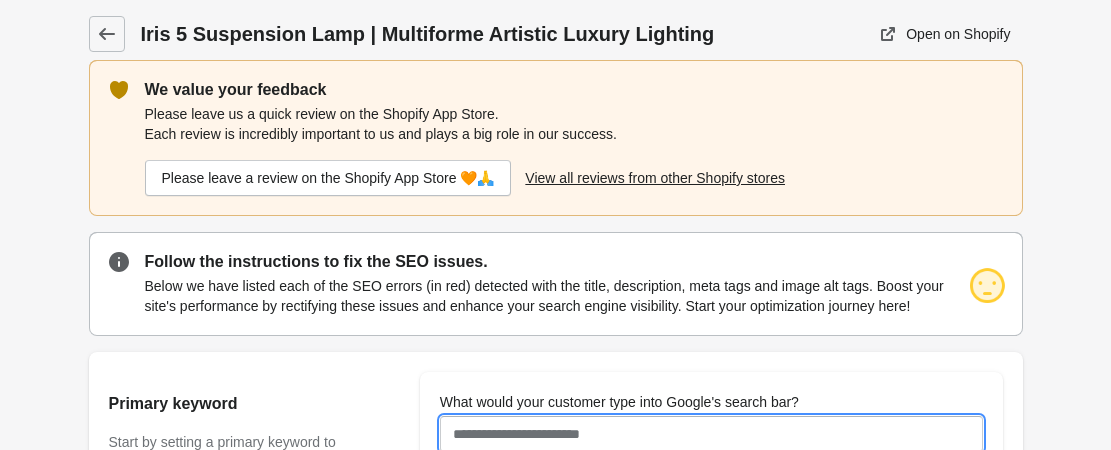 click on "What would your customer type into Google's search bar?" at bounding box center [711, 434] 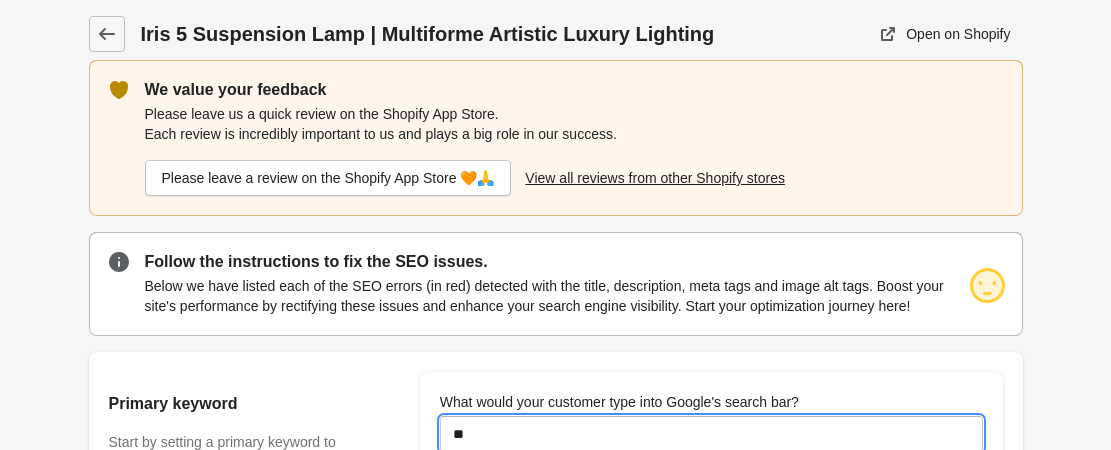 type on "**********" 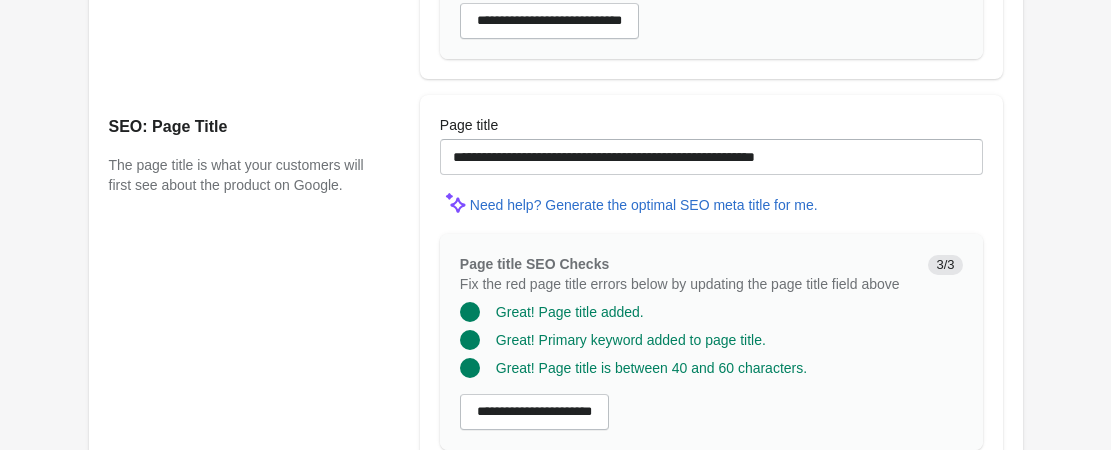 scroll, scrollTop: 2004, scrollLeft: 0, axis: vertical 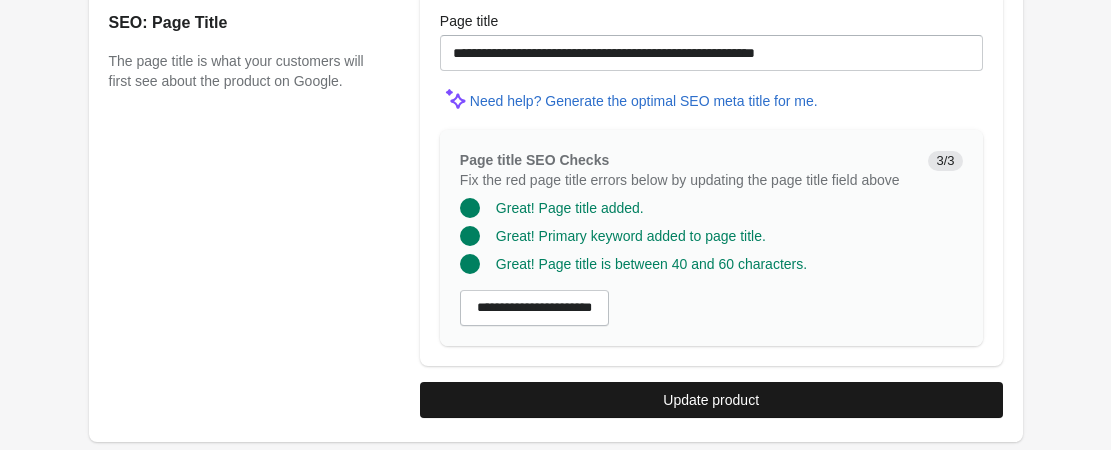 click on "Update product" at bounding box center [711, 400] 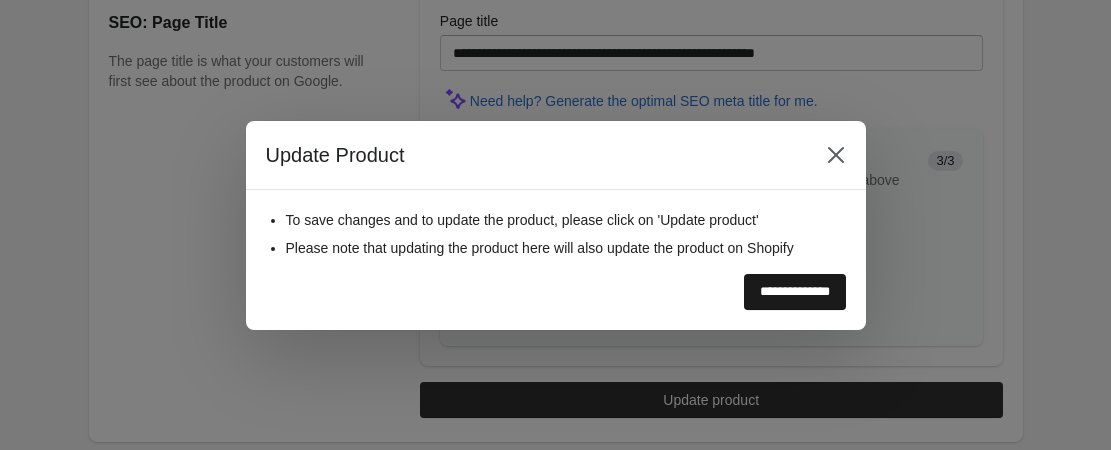 click on "**********" at bounding box center (795, 292) 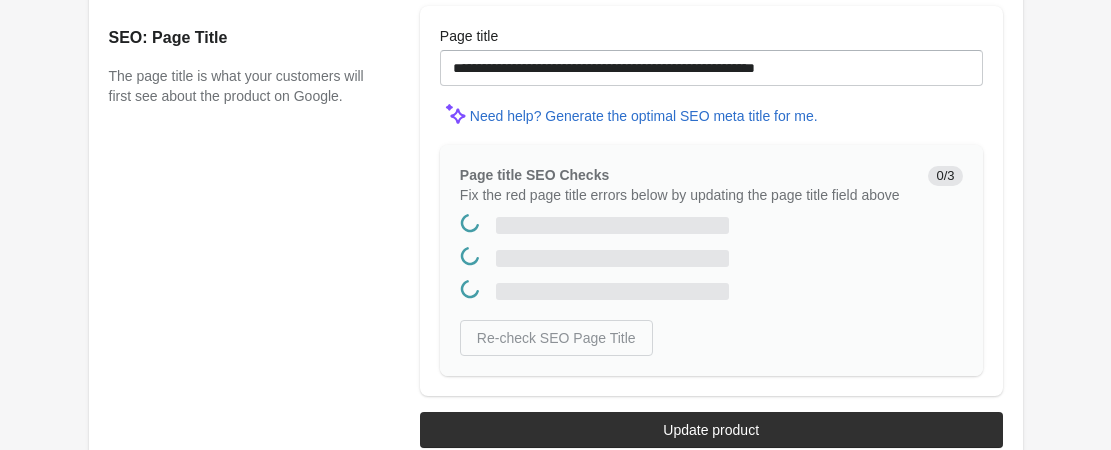 scroll, scrollTop: 0, scrollLeft: 0, axis: both 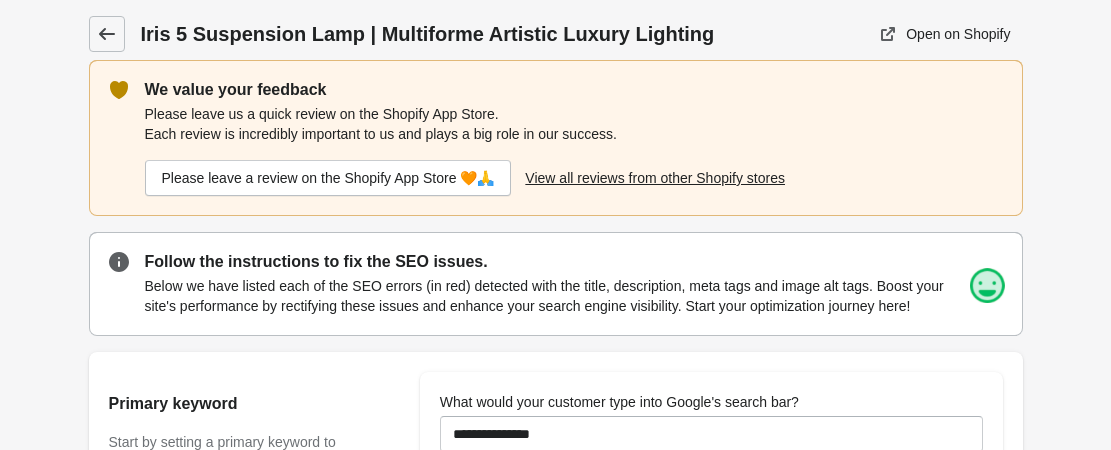 click 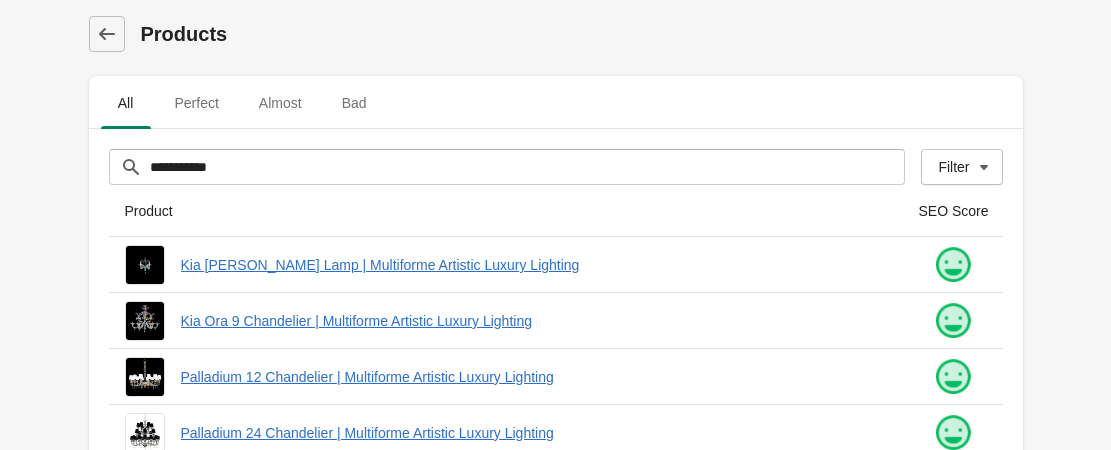 scroll, scrollTop: 707, scrollLeft: 0, axis: vertical 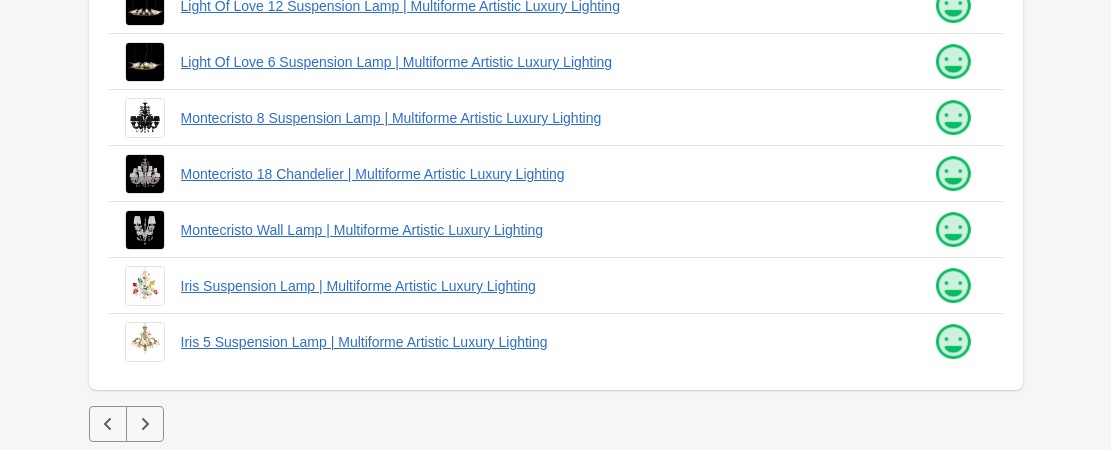click 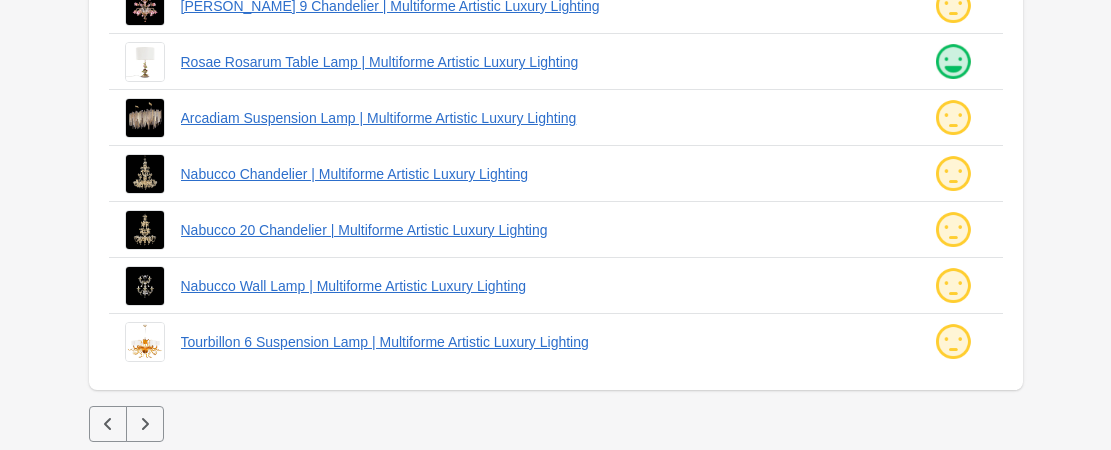 scroll, scrollTop: 0, scrollLeft: 0, axis: both 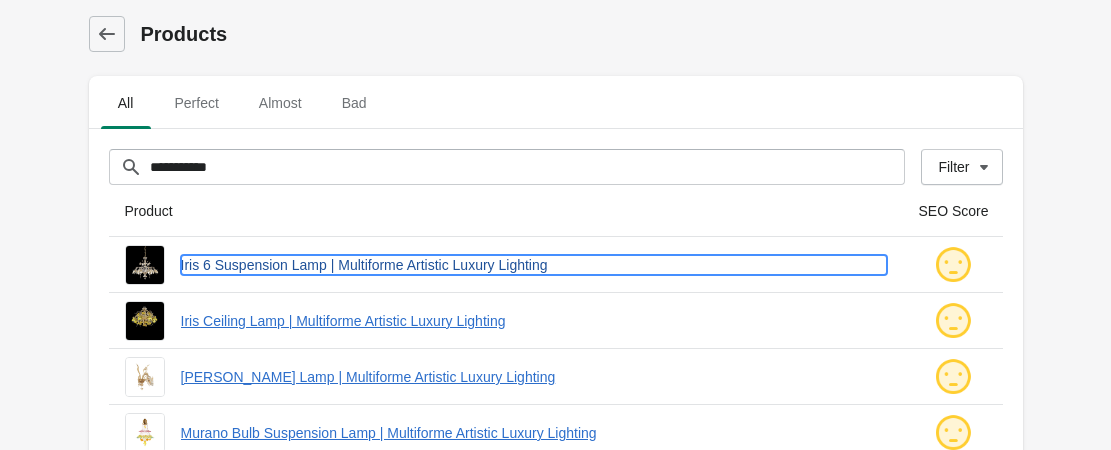 click on "Iris 6 Suspension Lamp  | Multiforme Artistic Luxury Lighting" at bounding box center [534, 265] 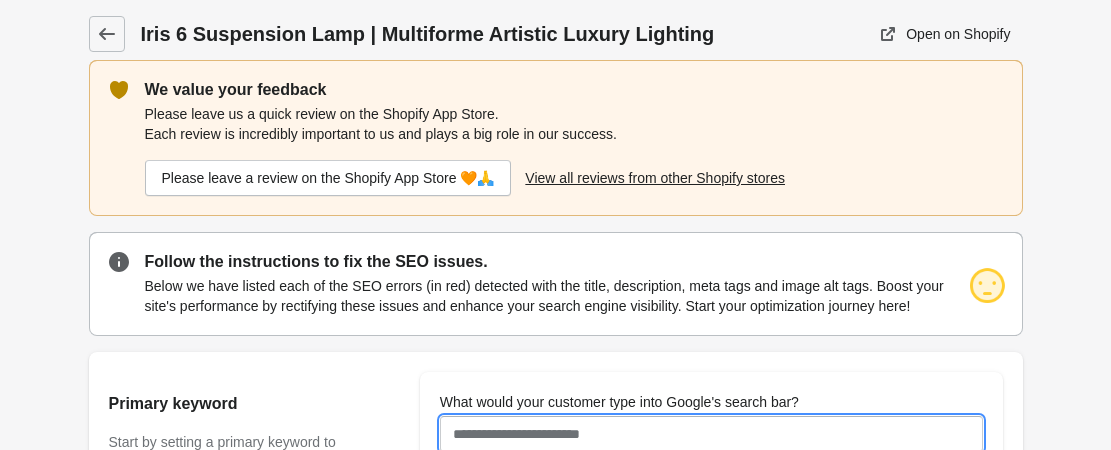 click on "What would your customer type into Google's search bar?" at bounding box center (711, 434) 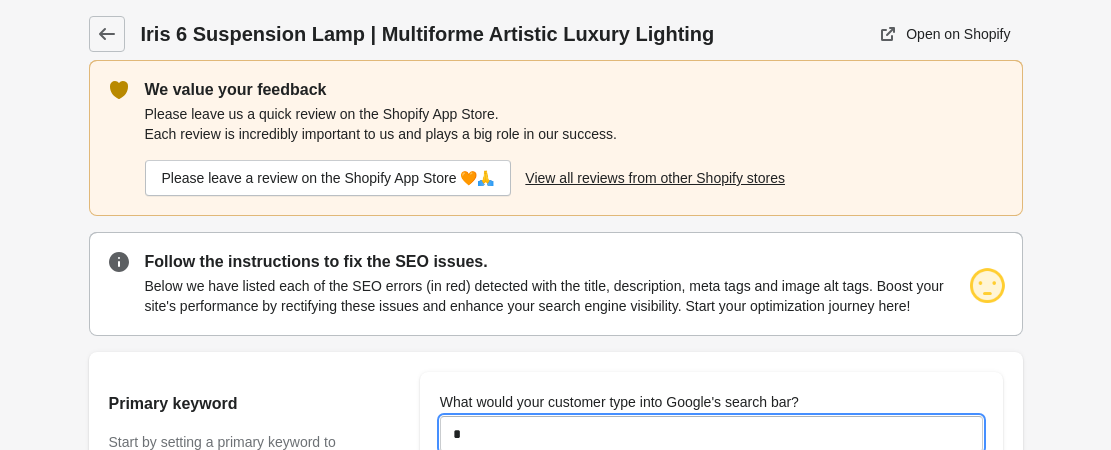type on "**********" 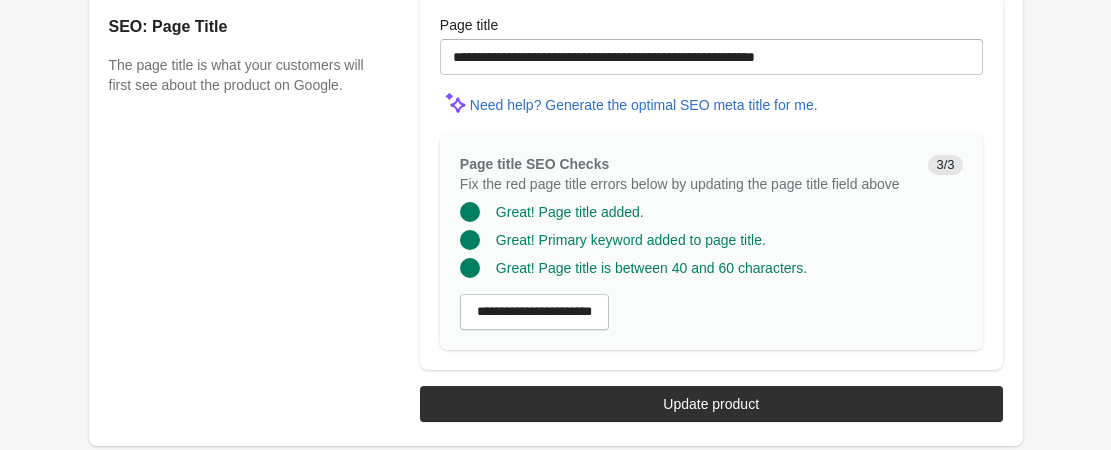 scroll, scrollTop: 2004, scrollLeft: 0, axis: vertical 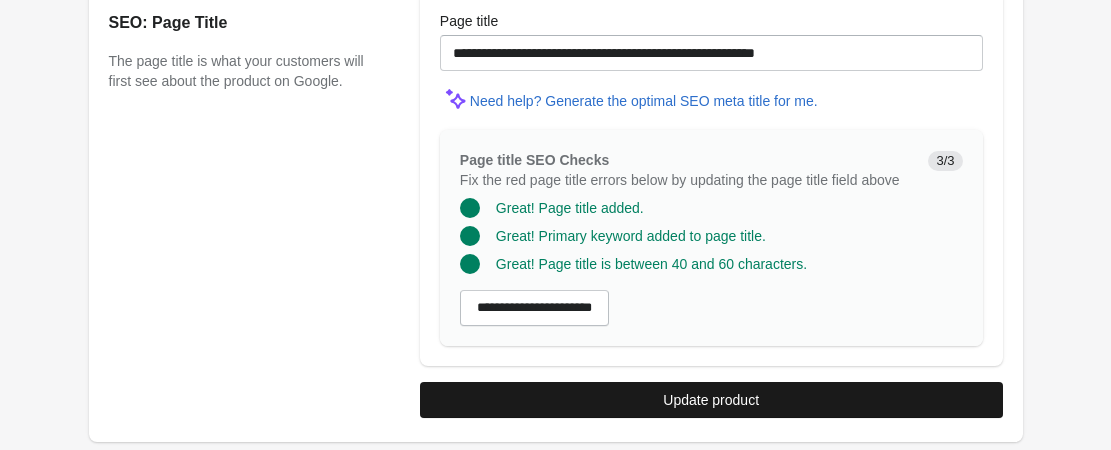 click on "Update product" at bounding box center (711, 400) 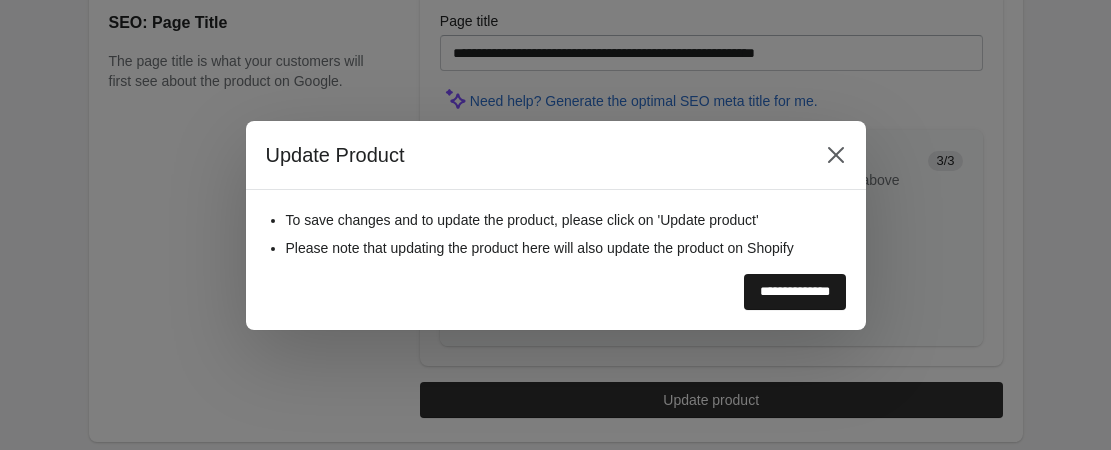 click on "**********" at bounding box center (795, 292) 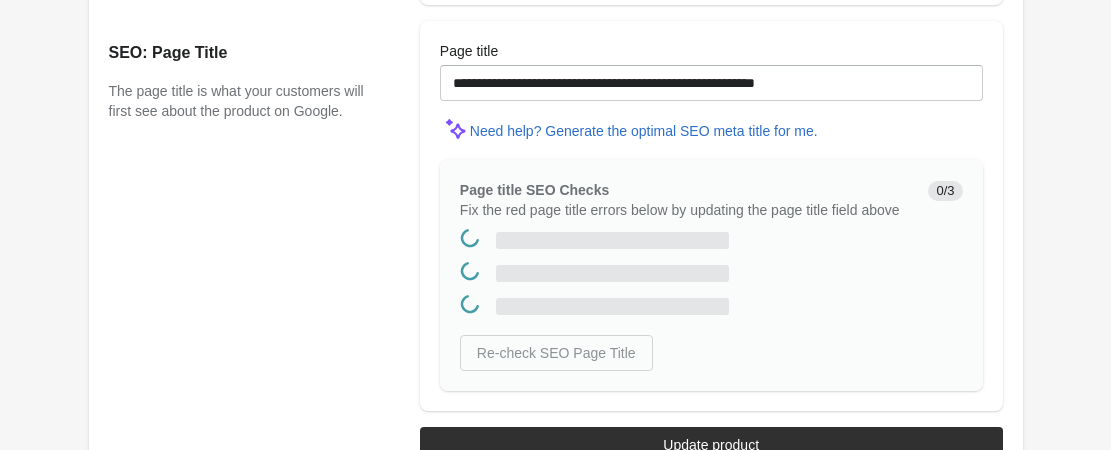 scroll, scrollTop: 0, scrollLeft: 0, axis: both 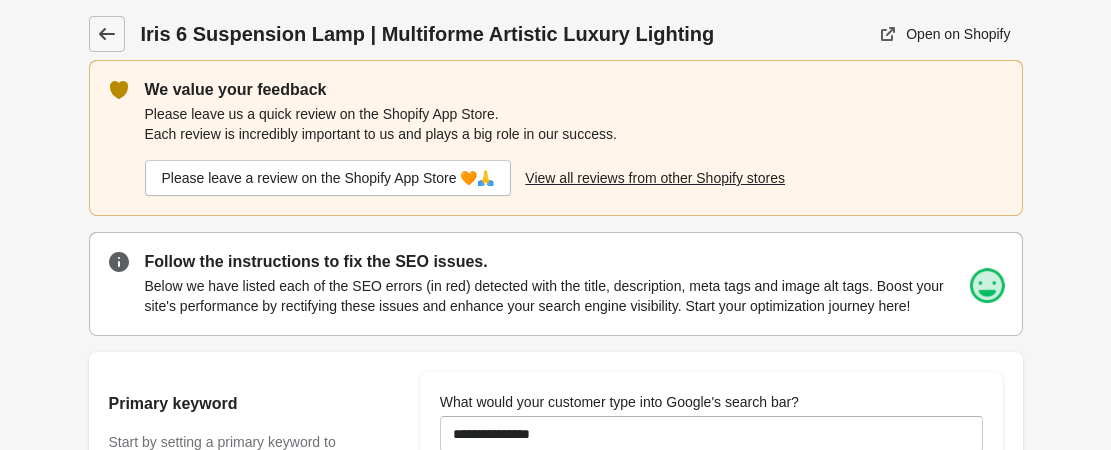 click 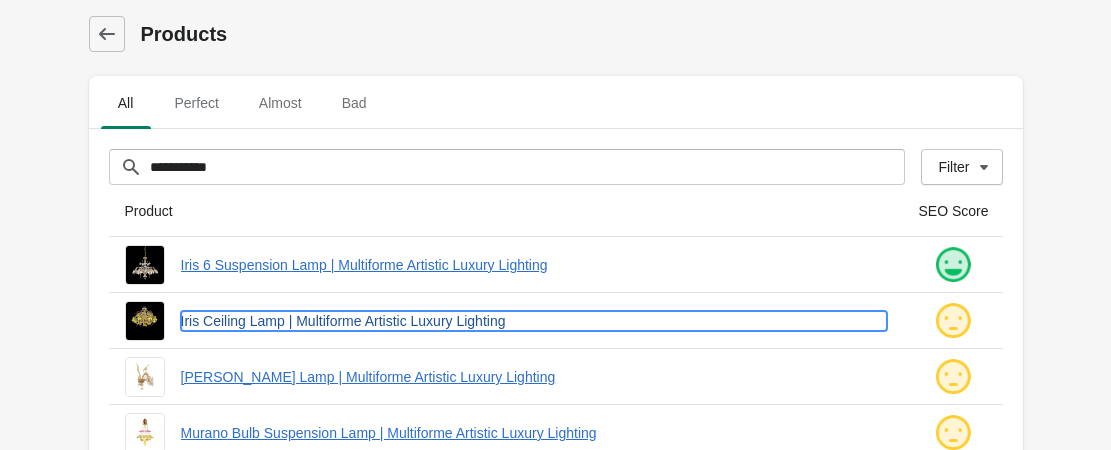 click on "Iris Ceiling Lamp  | Multiforme Artistic Luxury Lighting" at bounding box center (534, 321) 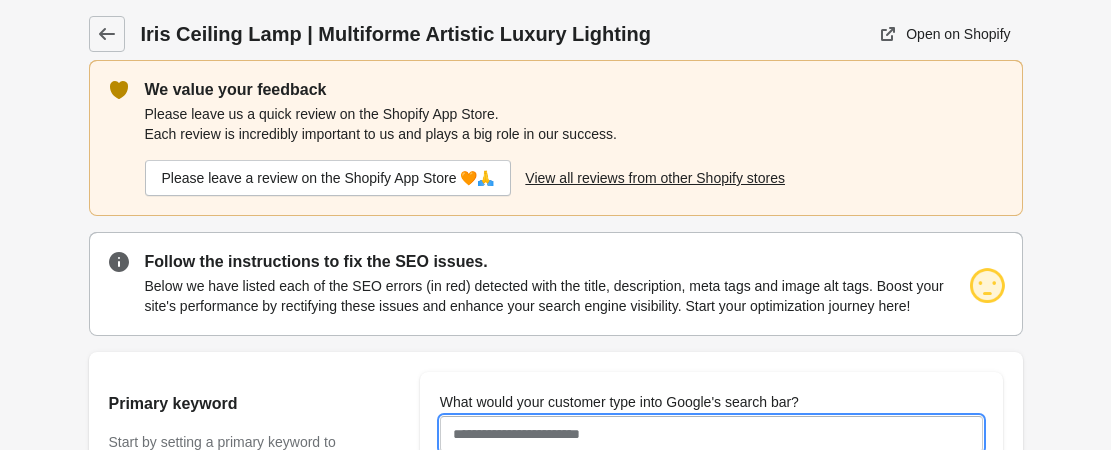 click on "What would your customer type into Google's search bar?" at bounding box center [711, 434] 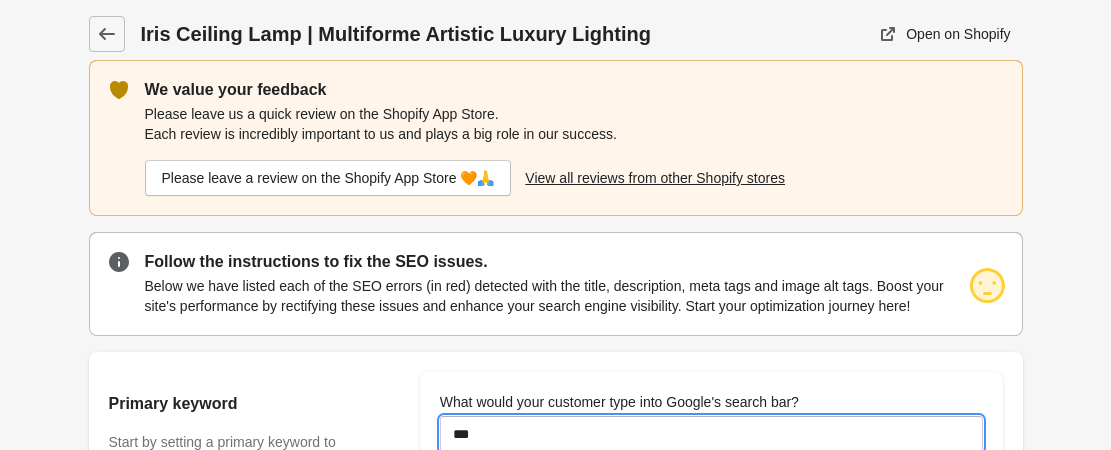 type on "**********" 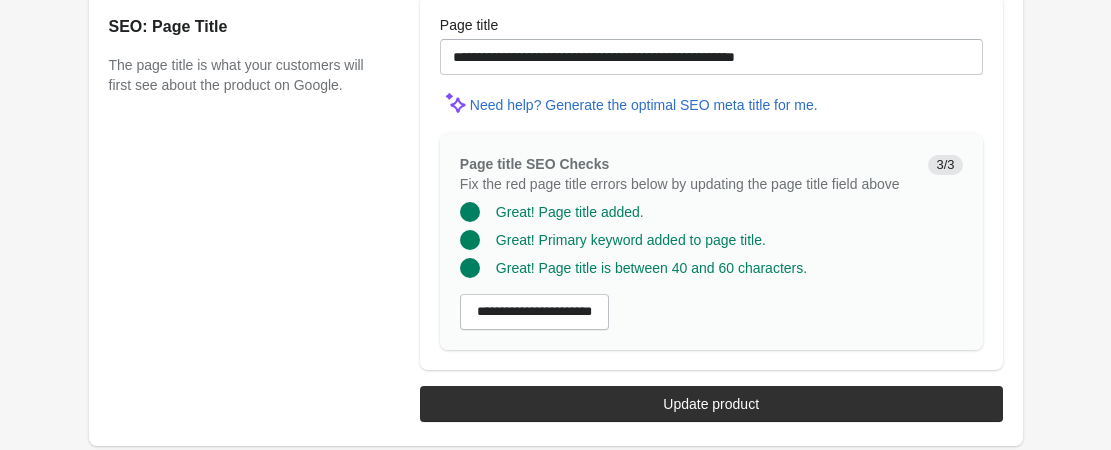 scroll, scrollTop: 2004, scrollLeft: 0, axis: vertical 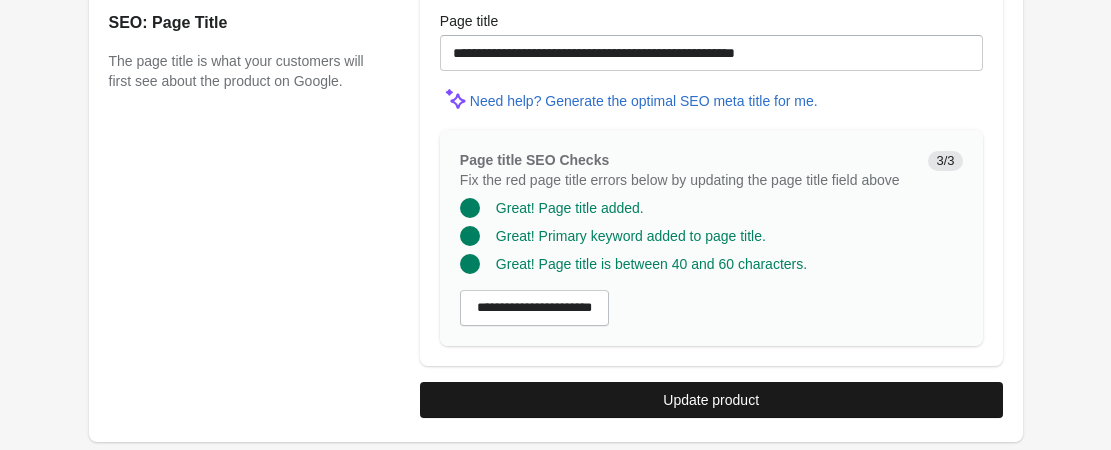 click on "Update product" at bounding box center (711, 400) 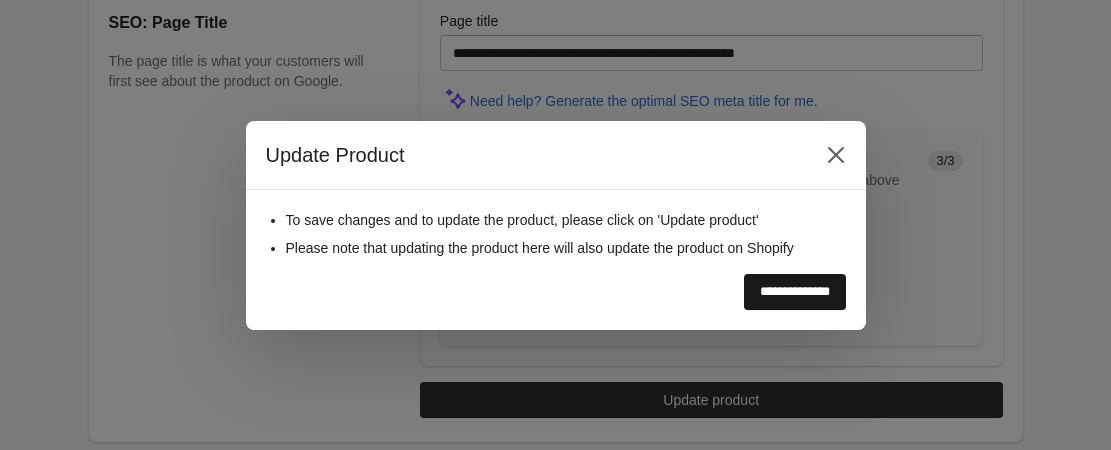 click on "**********" at bounding box center (795, 292) 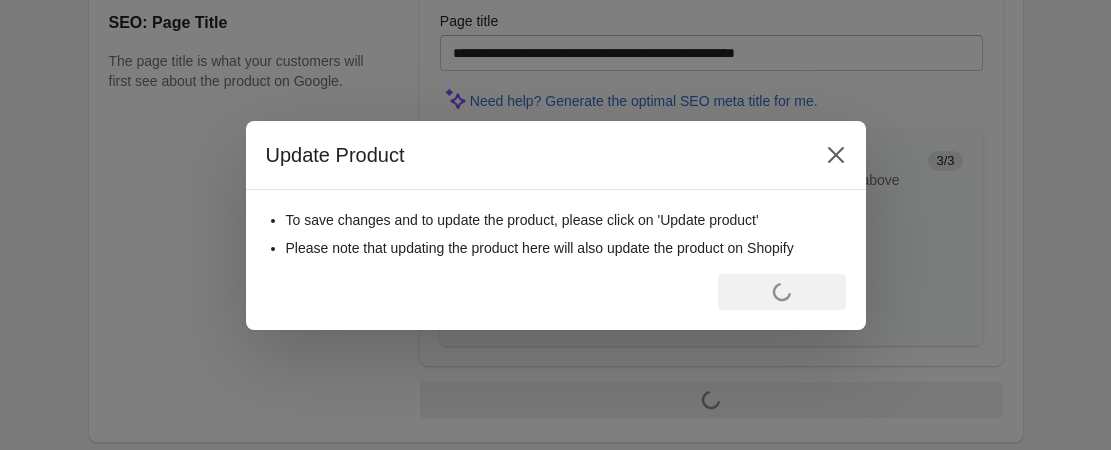 scroll, scrollTop: 0, scrollLeft: 0, axis: both 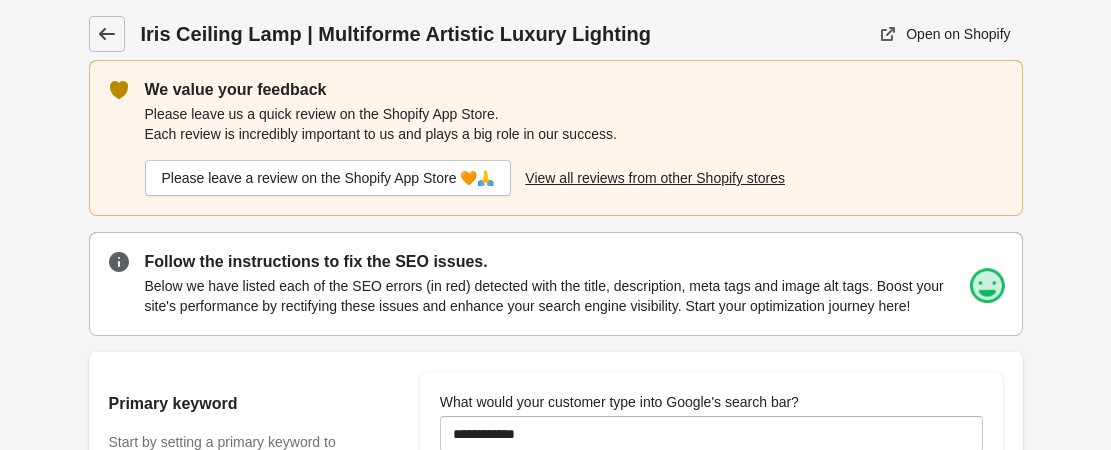 click 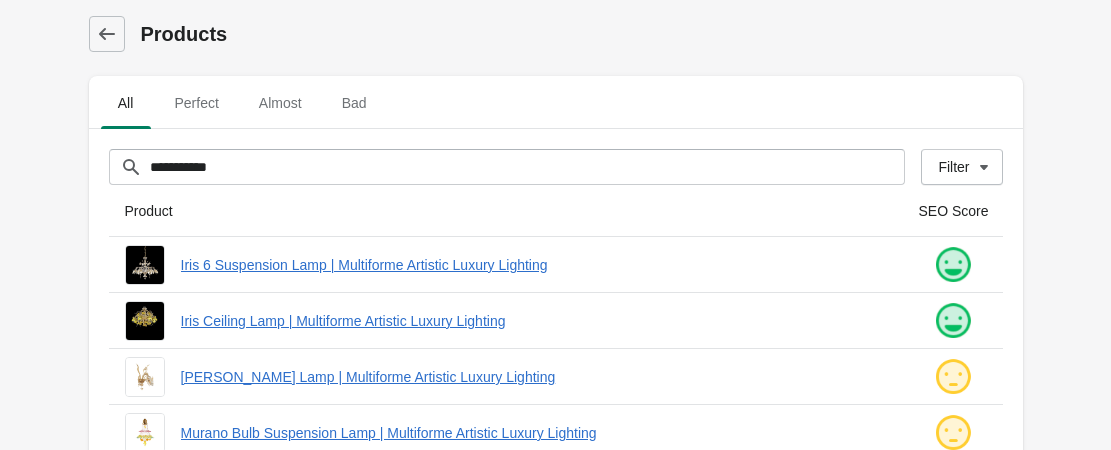 scroll, scrollTop: 100, scrollLeft: 0, axis: vertical 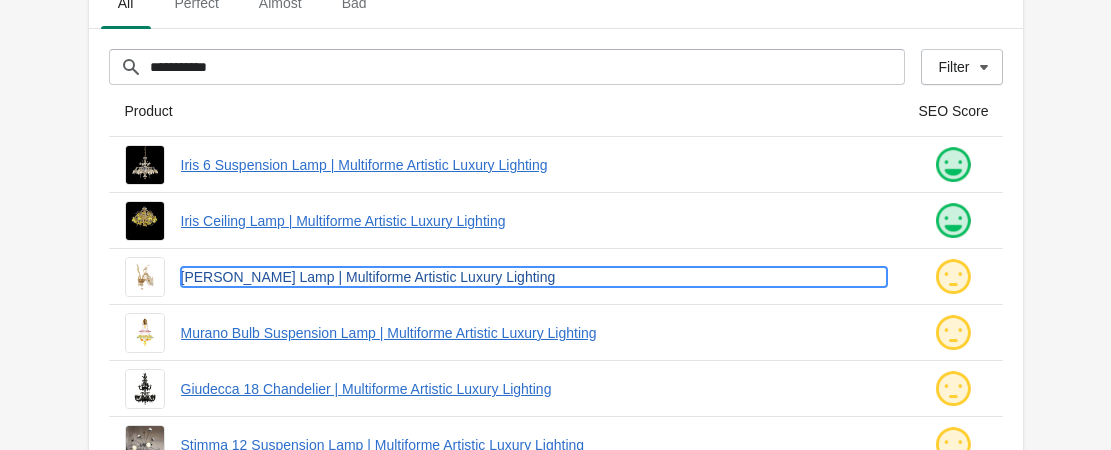click on "[PERSON_NAME] Lamp | Multiforme Artistic Luxury Lighting" at bounding box center [534, 277] 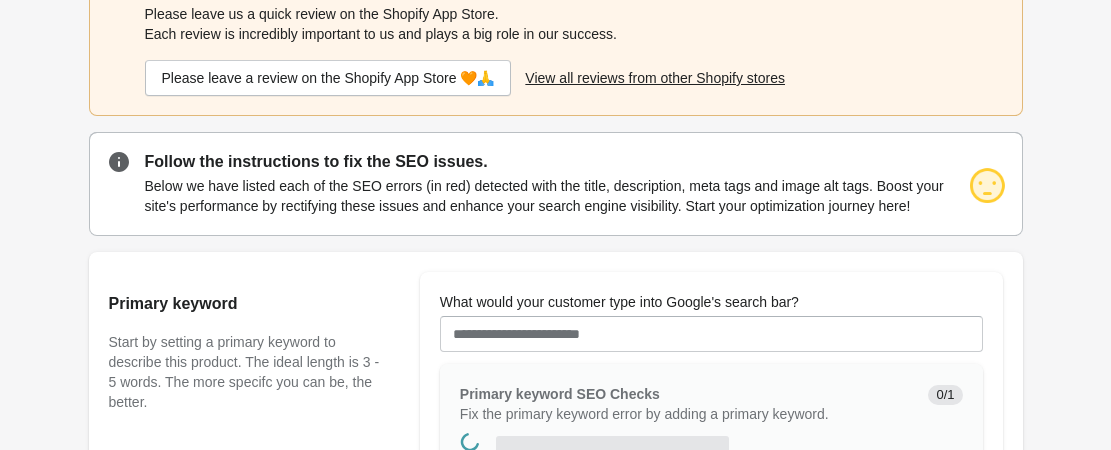 scroll, scrollTop: 0, scrollLeft: 0, axis: both 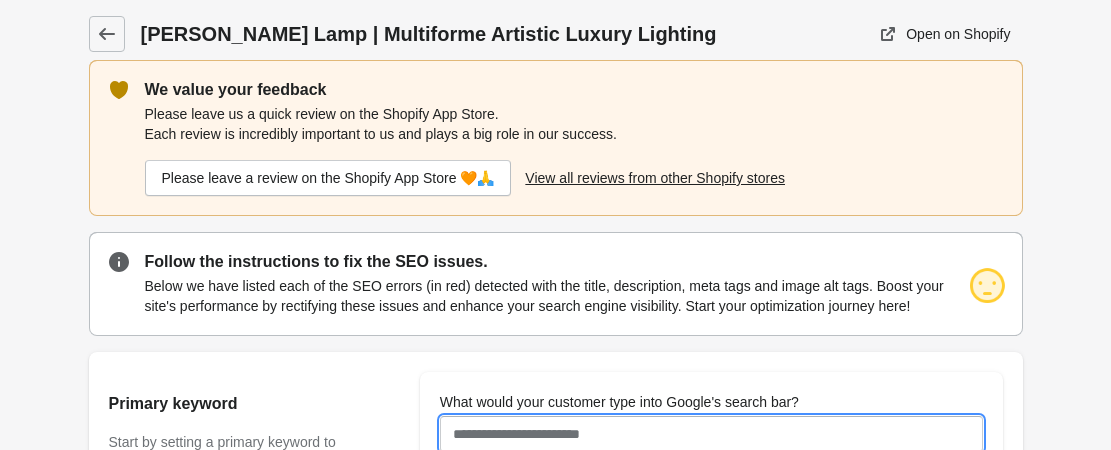 click on "What would your customer type into Google's search bar?" at bounding box center [711, 434] 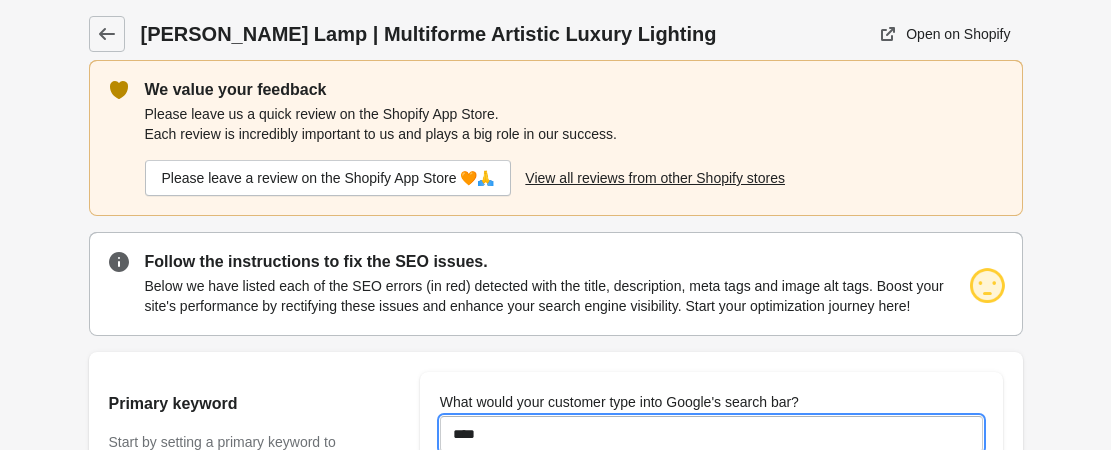 type on "*********" 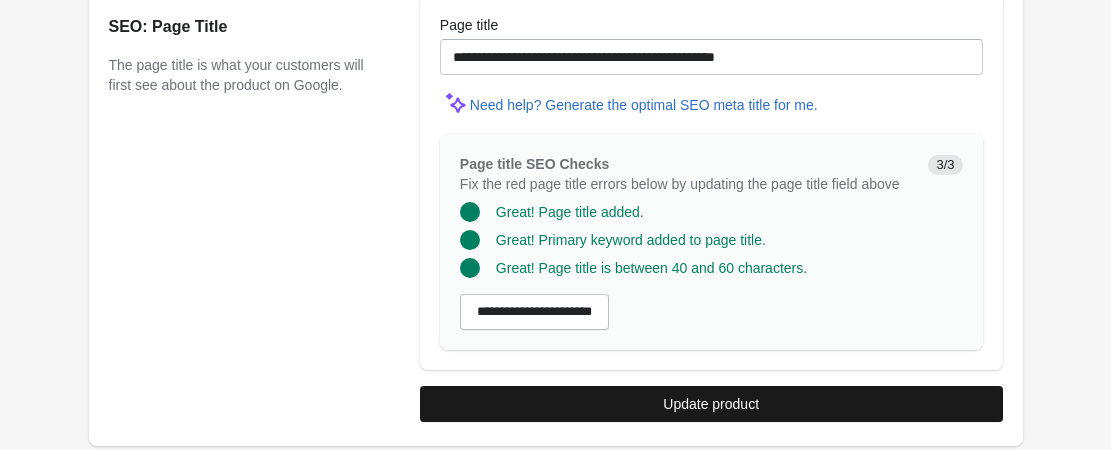scroll, scrollTop: 2004, scrollLeft: 0, axis: vertical 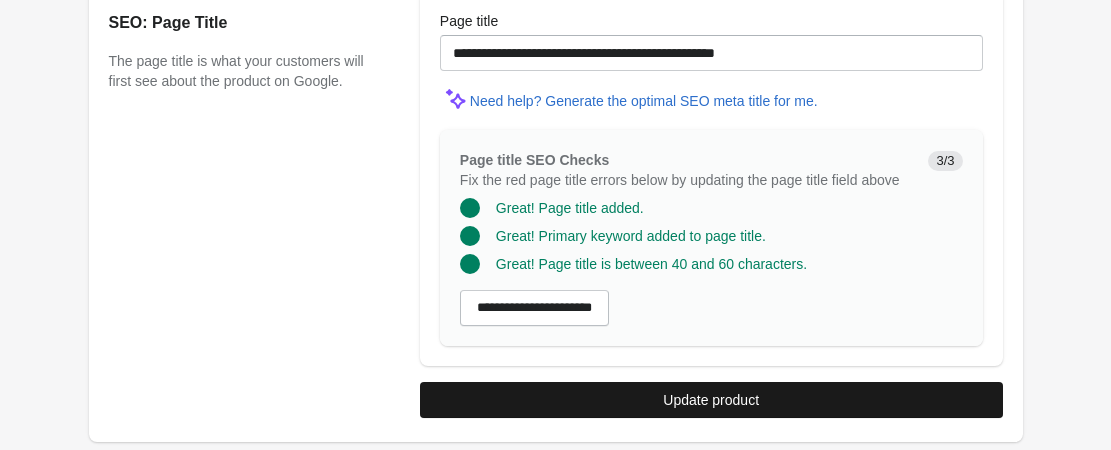 click on "Update product" at bounding box center [711, 400] 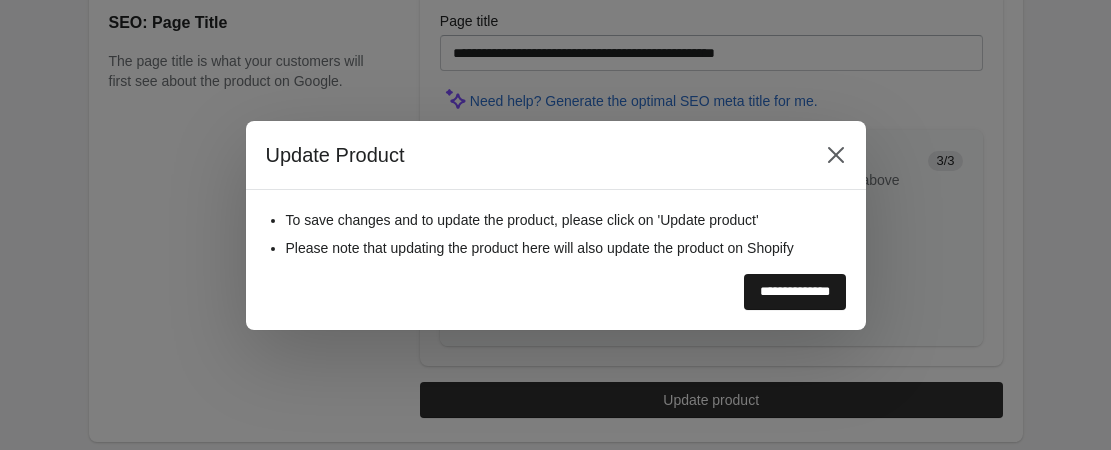 click on "**********" at bounding box center (795, 292) 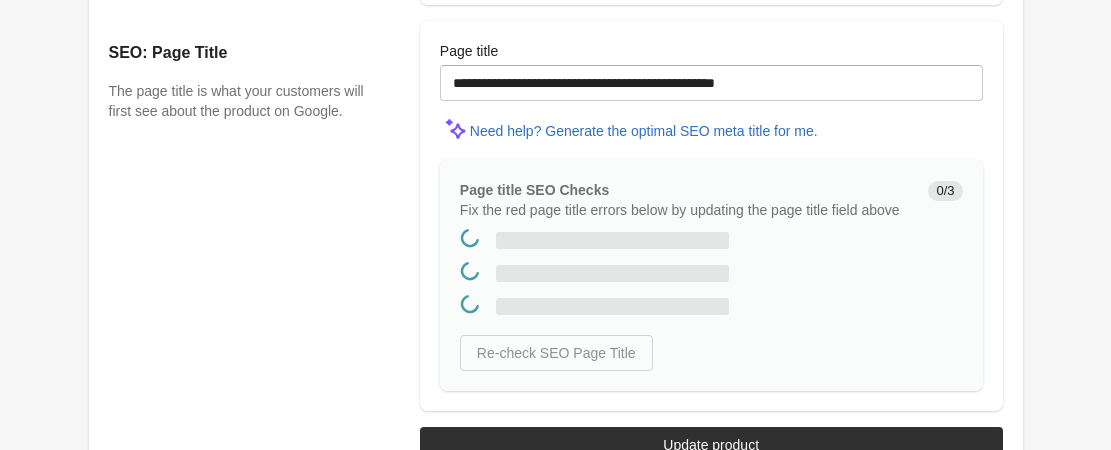 scroll, scrollTop: 0, scrollLeft: 0, axis: both 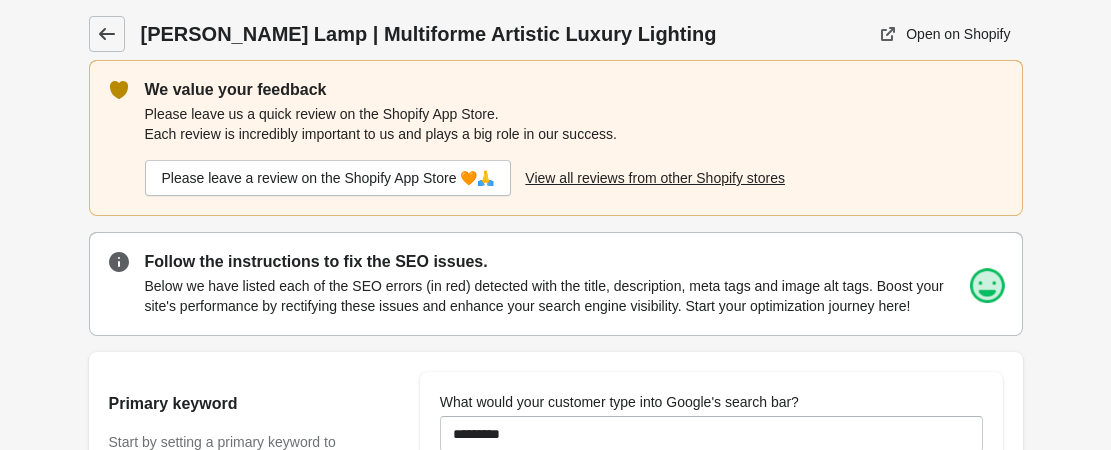click 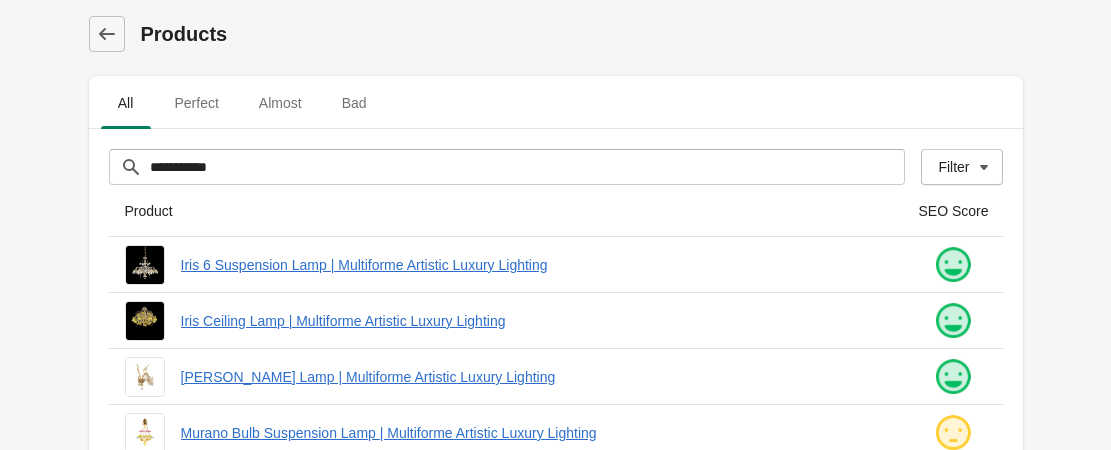 scroll, scrollTop: 200, scrollLeft: 0, axis: vertical 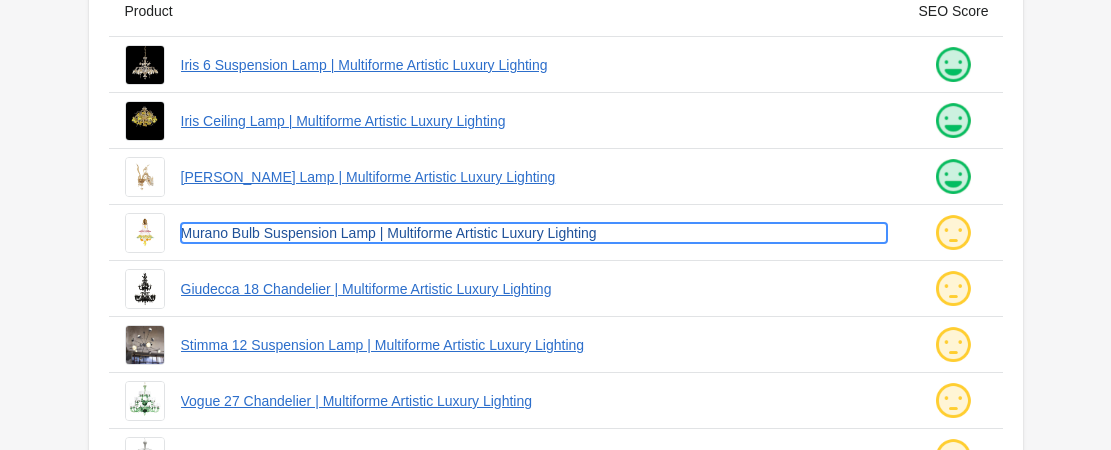 click on "Murano Bulb Suspension Lamp | Multiforme Artistic Luxury Lighting" at bounding box center [534, 233] 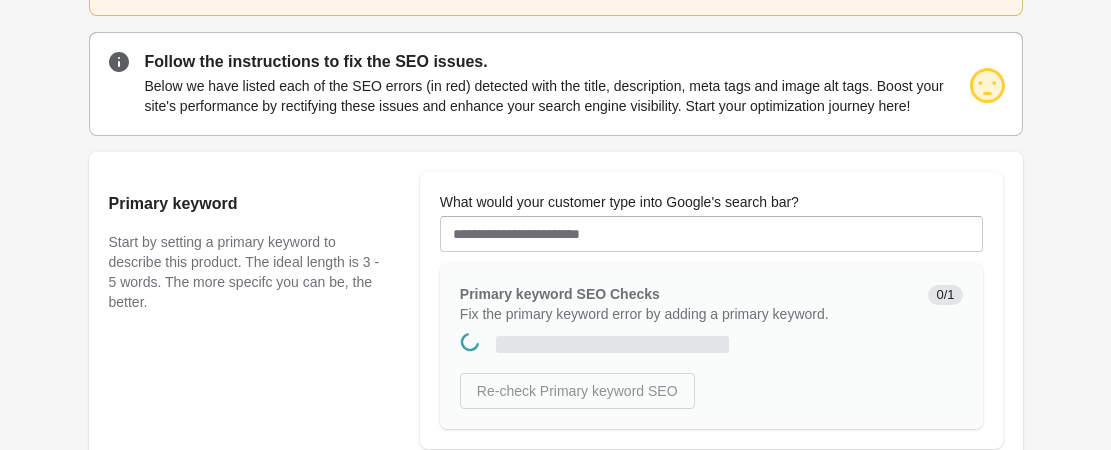 scroll, scrollTop: 0, scrollLeft: 0, axis: both 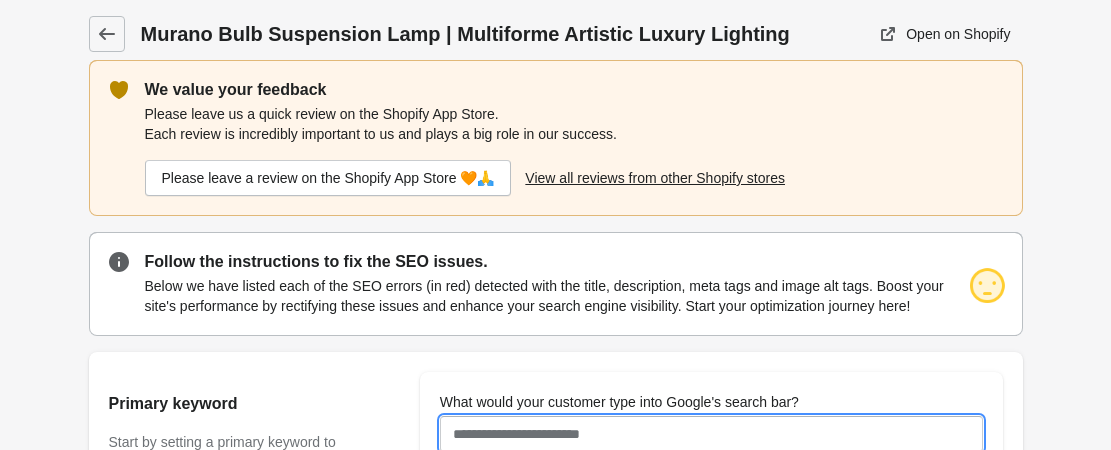 click on "What would your customer type into Google's search bar?" at bounding box center (711, 434) 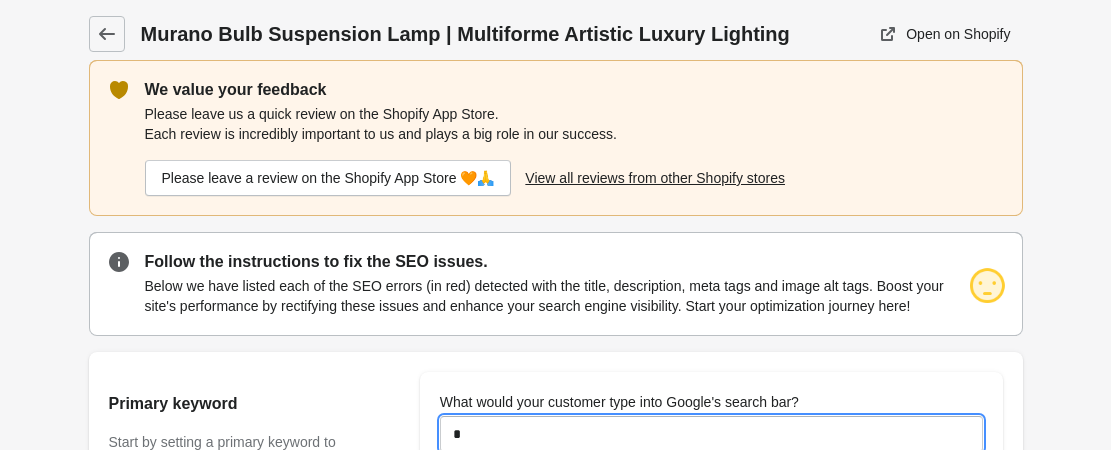 type on "**********" 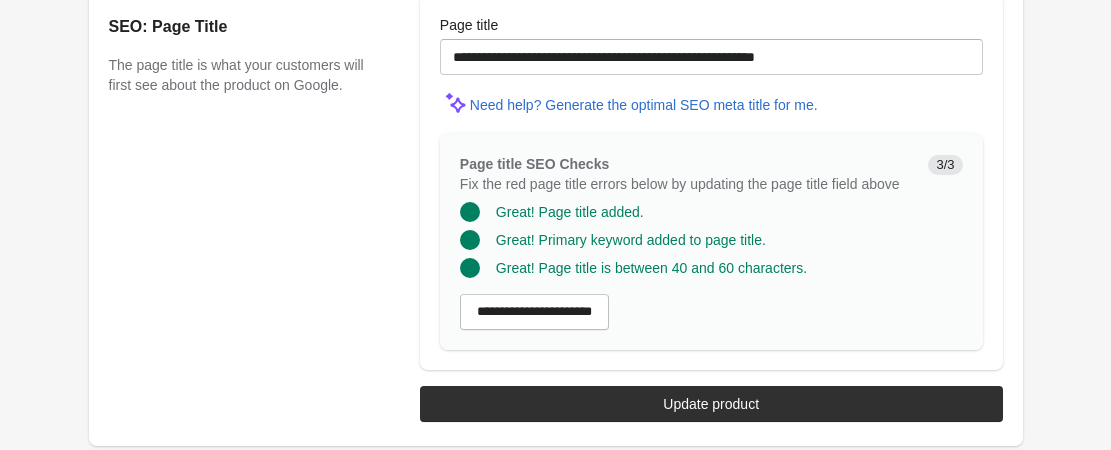 scroll, scrollTop: 2004, scrollLeft: 0, axis: vertical 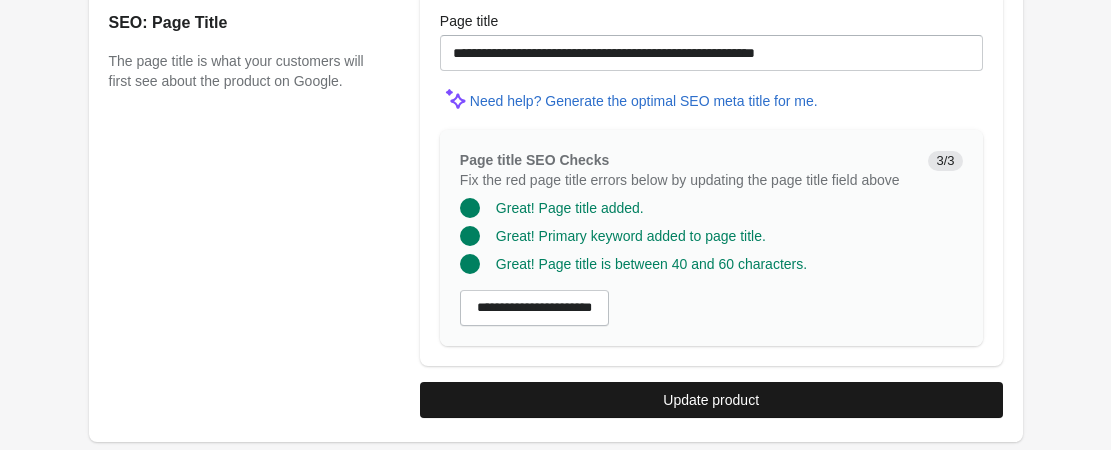 click on "Update product" at bounding box center [711, 400] 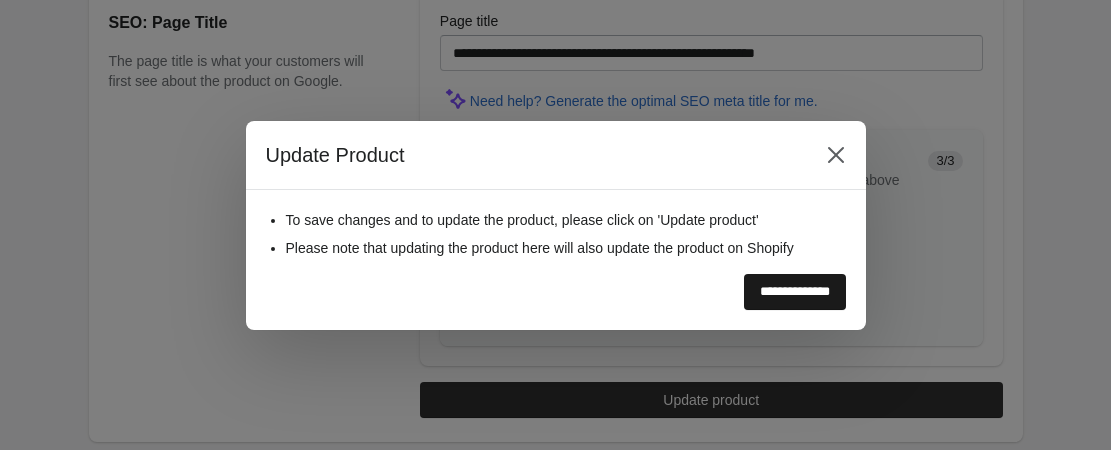 click on "**********" at bounding box center (795, 292) 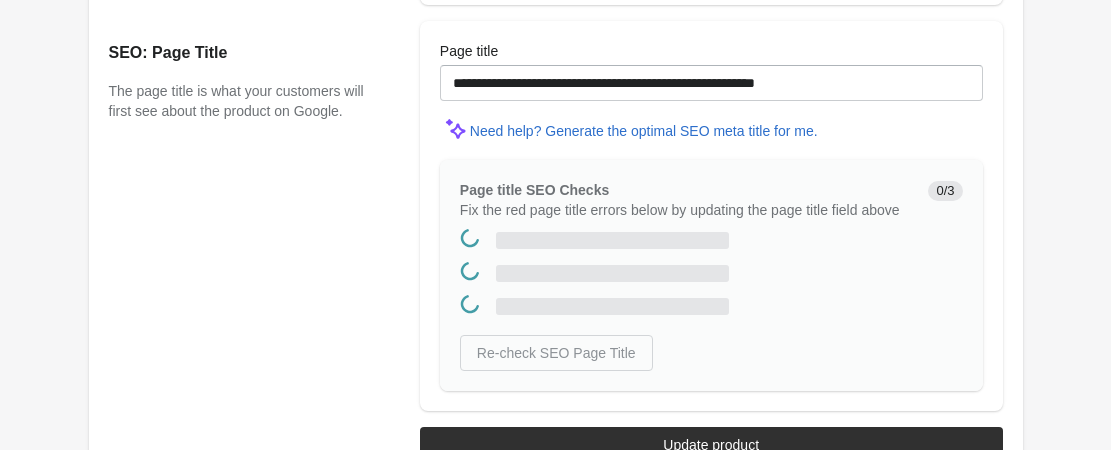 scroll, scrollTop: 0, scrollLeft: 0, axis: both 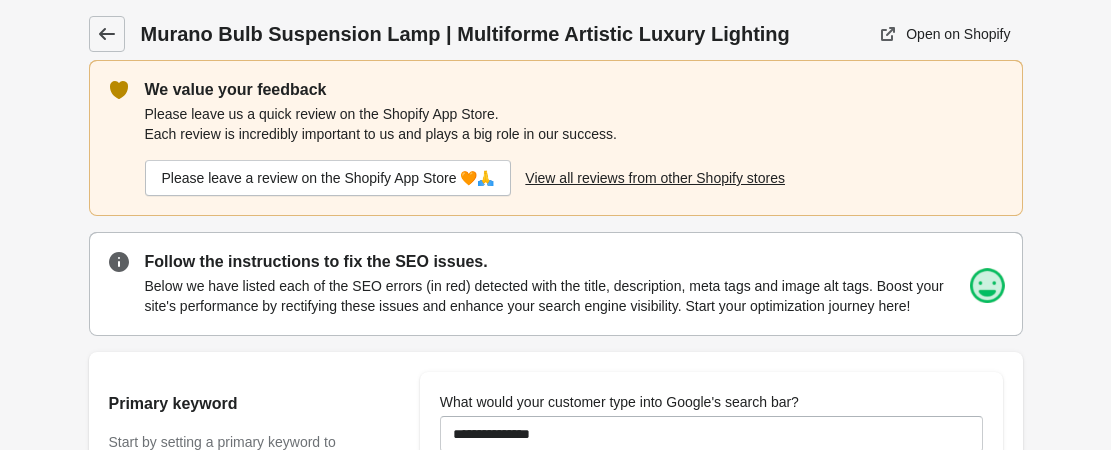 click 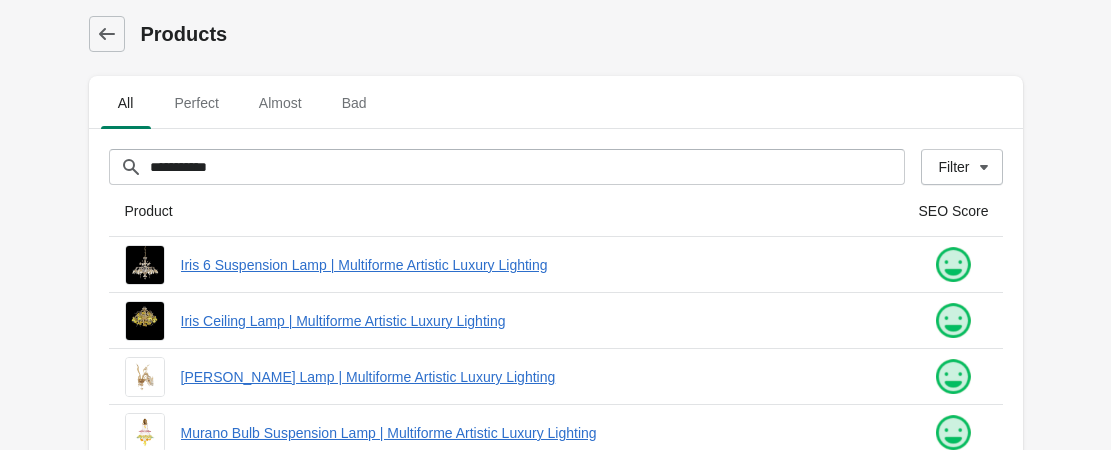 scroll, scrollTop: 300, scrollLeft: 0, axis: vertical 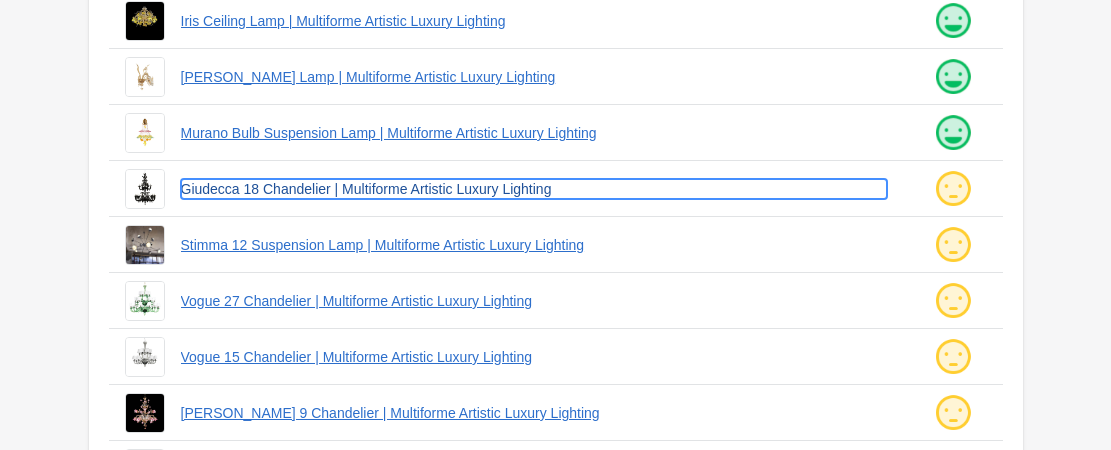 click on "Giudecca 18 Chandelier | Multiforme Artistic Luxury Lighting" at bounding box center (534, 189) 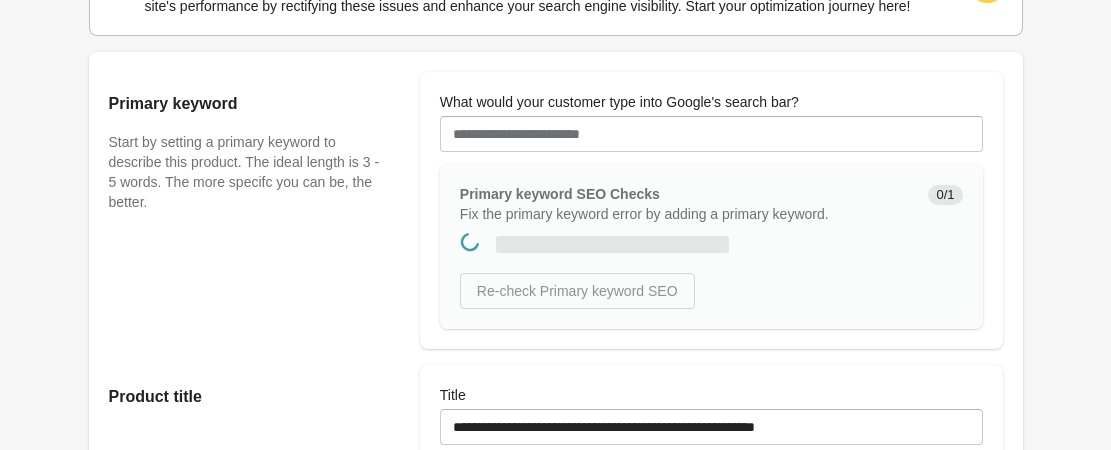scroll, scrollTop: 0, scrollLeft: 0, axis: both 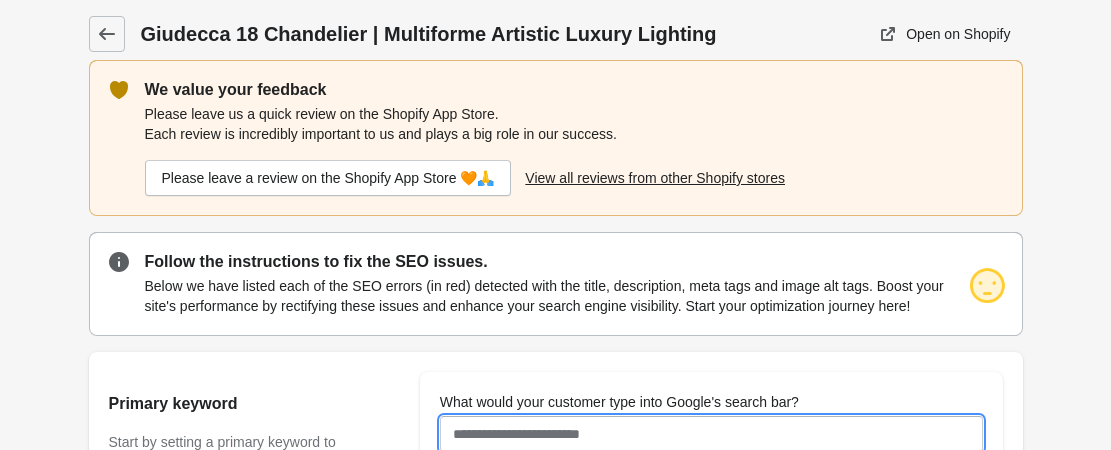 click on "What would your customer type into Google's search bar?" at bounding box center (711, 434) 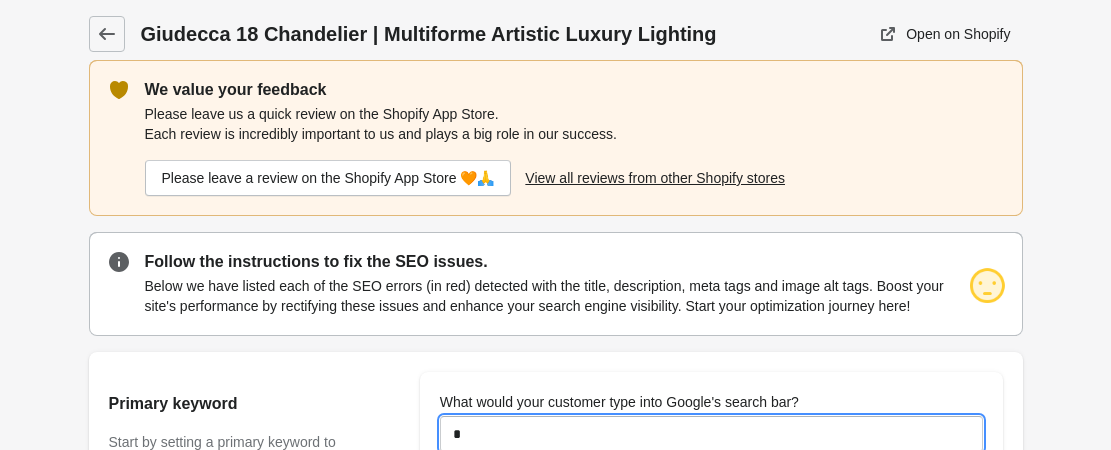type on "**********" 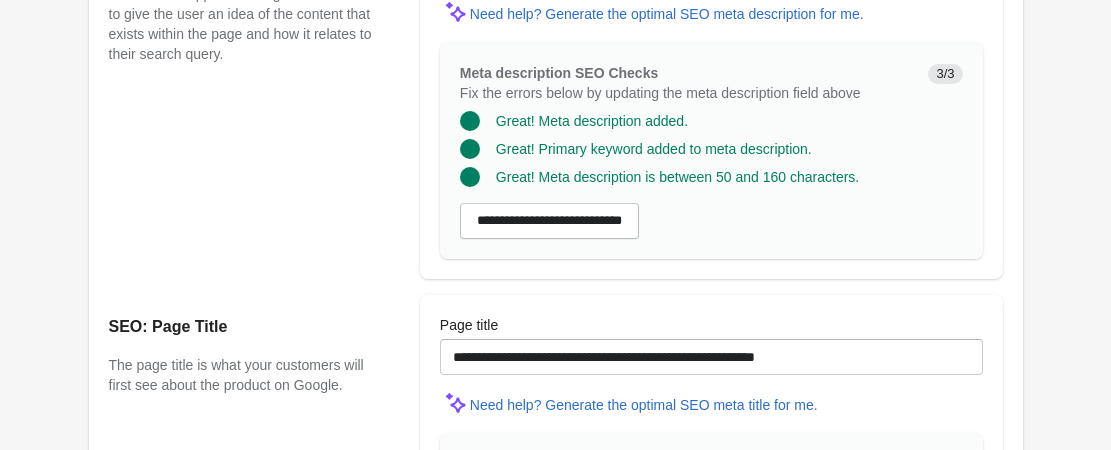 scroll, scrollTop: 1900, scrollLeft: 0, axis: vertical 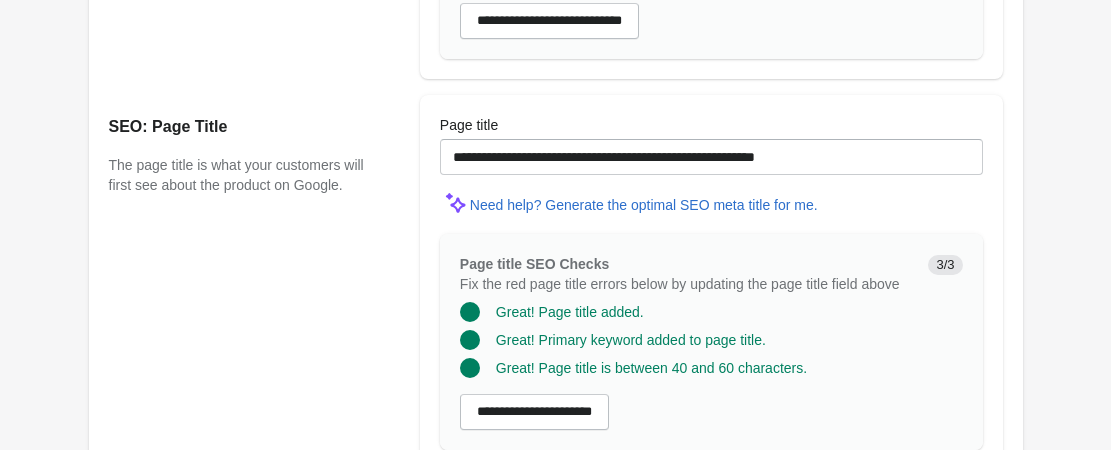 click on "Update product" at bounding box center (711, 504) 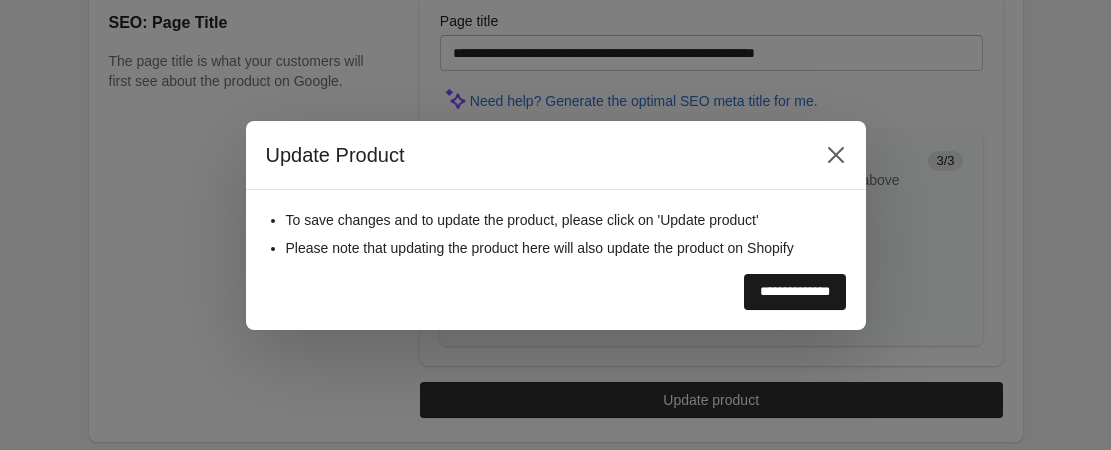 click on "**********" at bounding box center [795, 292] 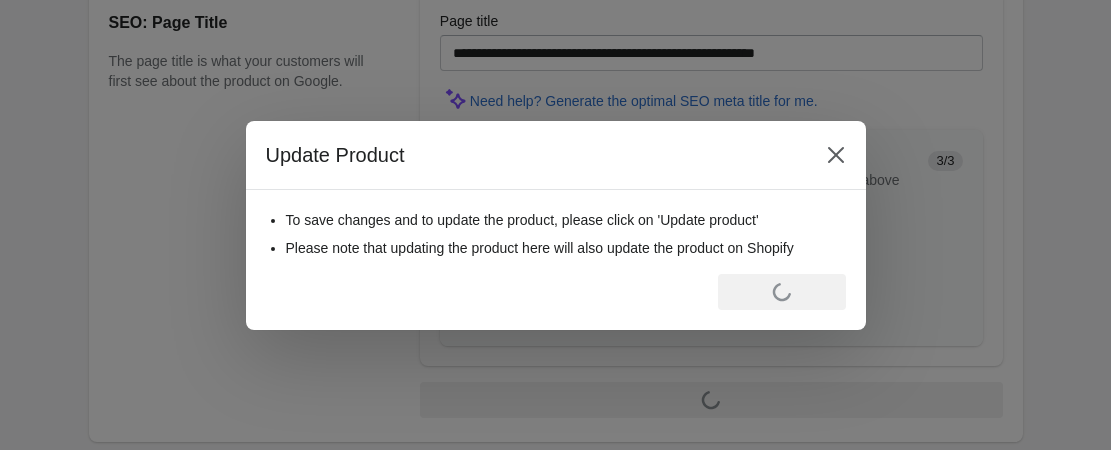 scroll, scrollTop: 0, scrollLeft: 0, axis: both 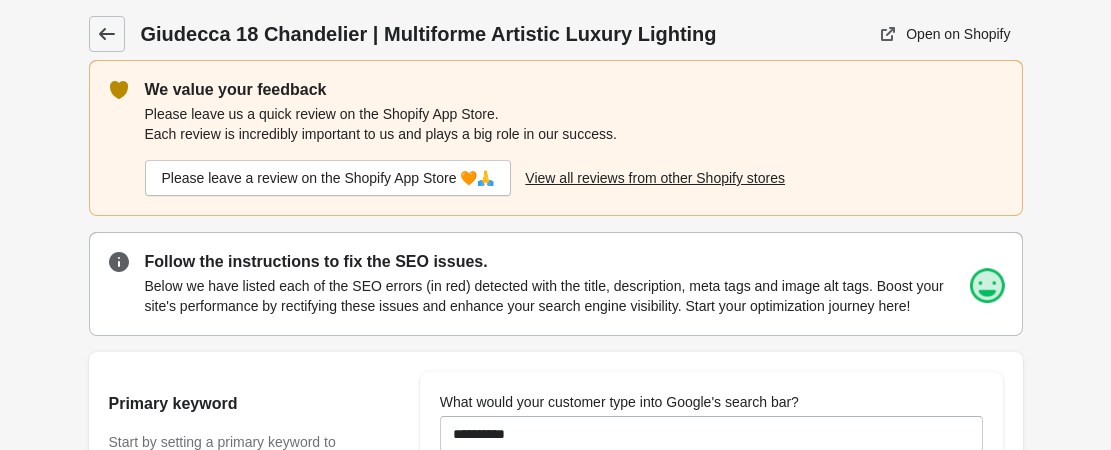 click 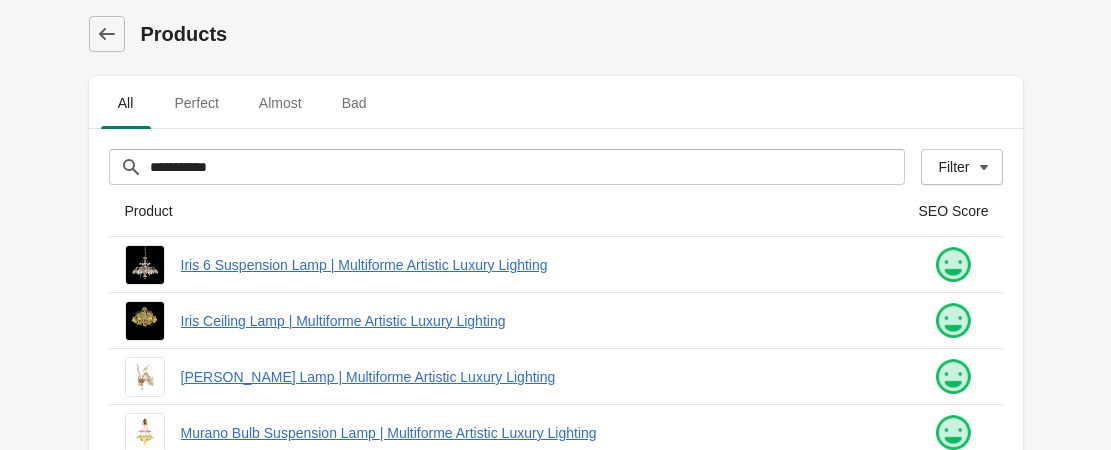 scroll, scrollTop: 300, scrollLeft: 0, axis: vertical 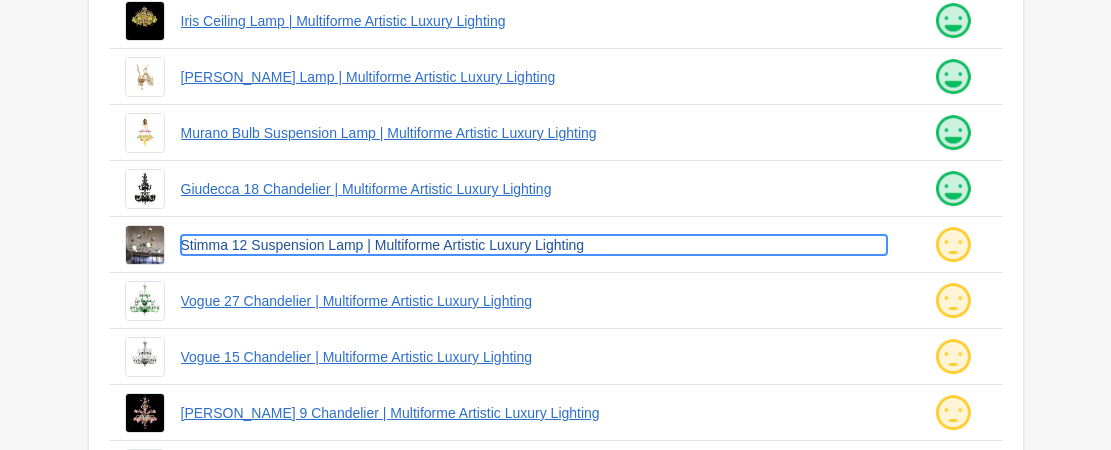 click on "Stimma 12 Suspension Lamp | Multiforme Artistic Luxury Lighting" at bounding box center [534, 245] 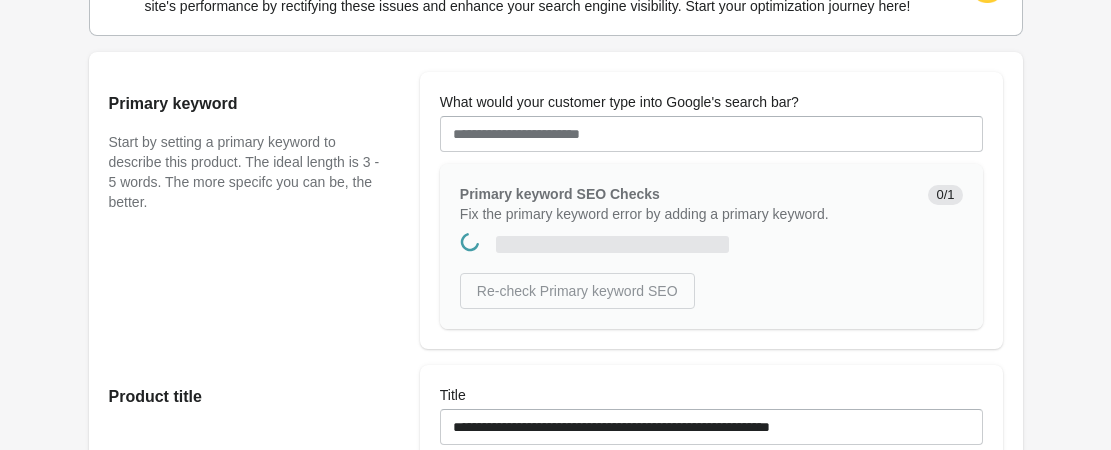 scroll, scrollTop: 0, scrollLeft: 0, axis: both 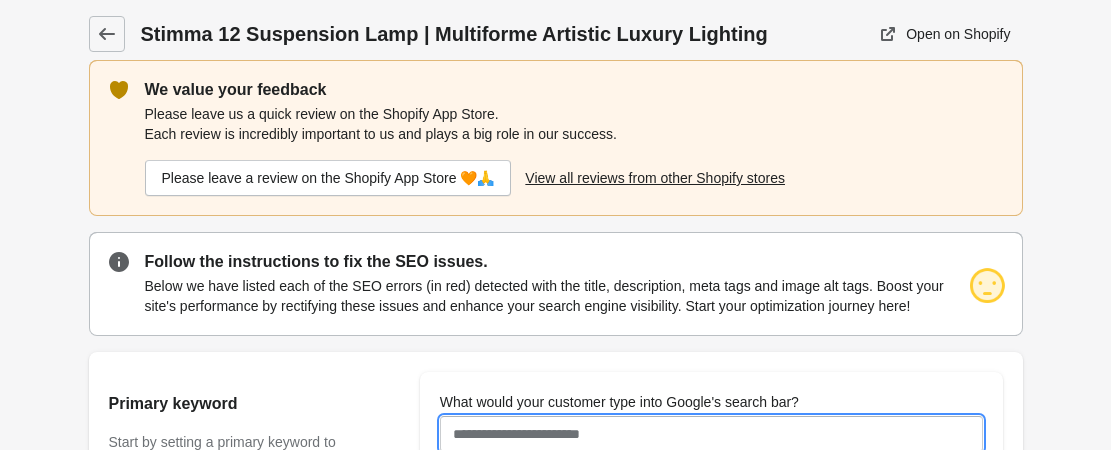 click on "What would your customer type into Google's search bar?" at bounding box center (711, 434) 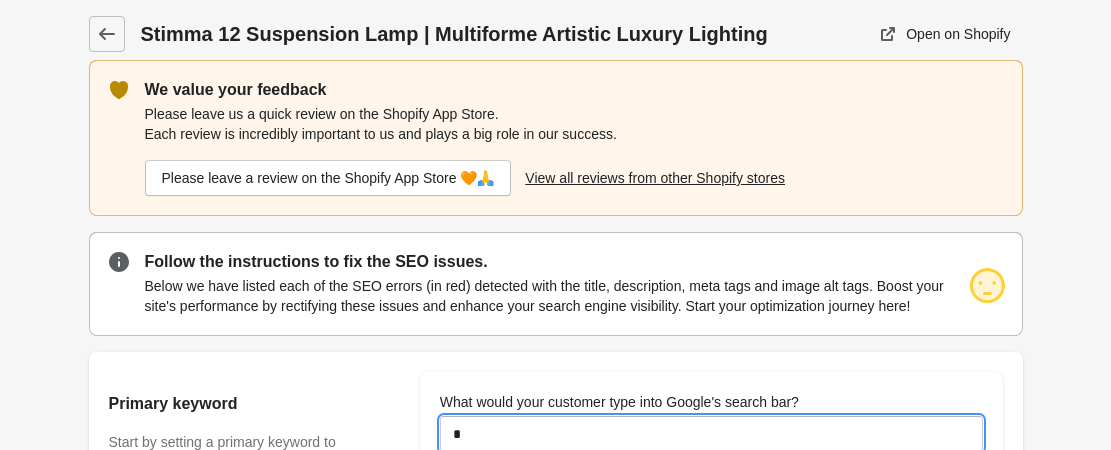 type on "**********" 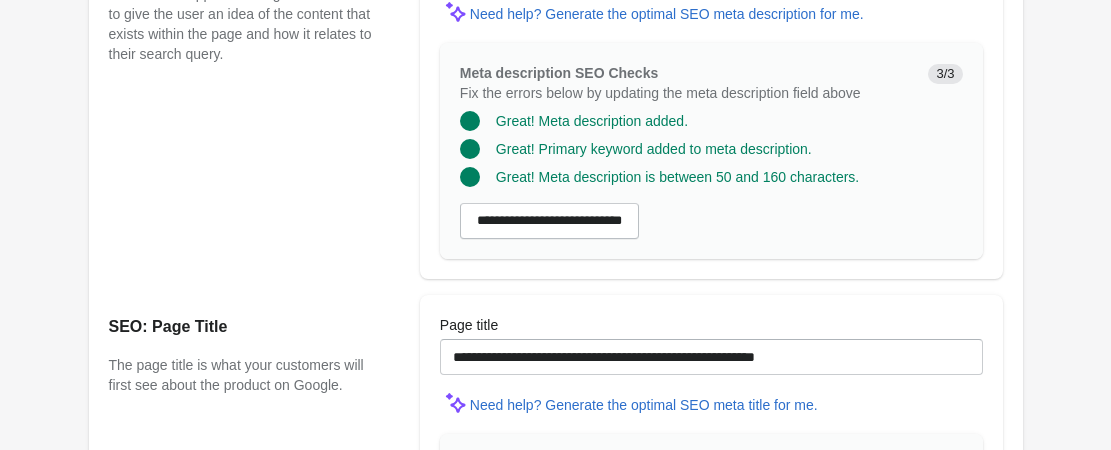 scroll, scrollTop: 2004, scrollLeft: 0, axis: vertical 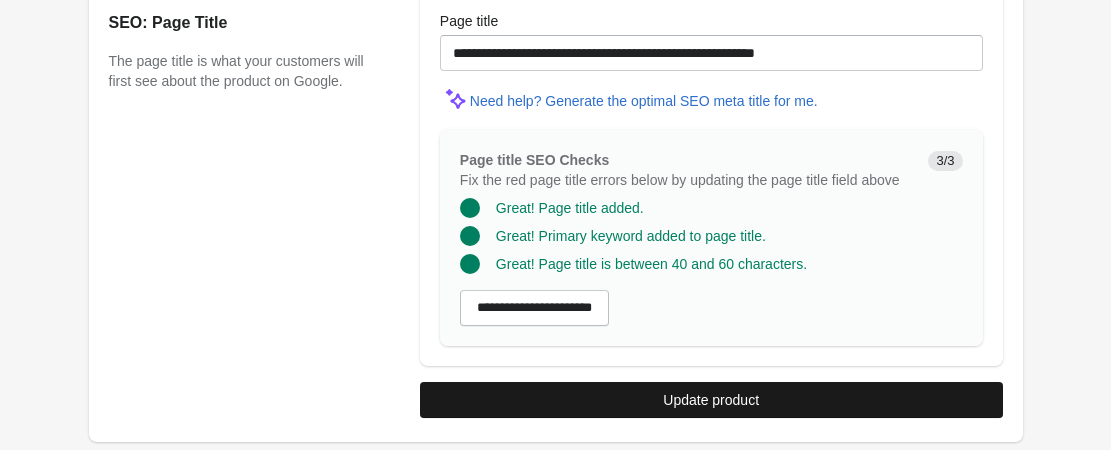 click on "Update product" at bounding box center (711, 400) 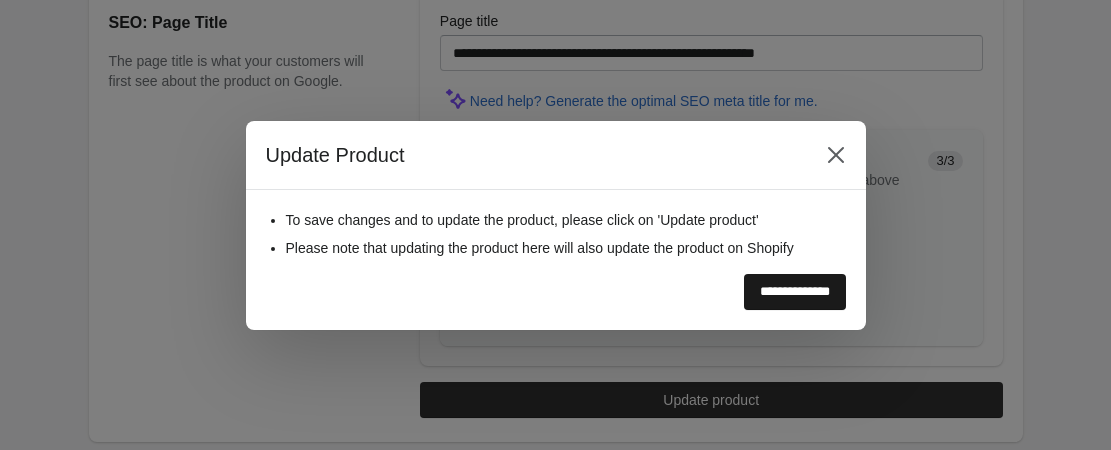 click on "**********" at bounding box center (795, 292) 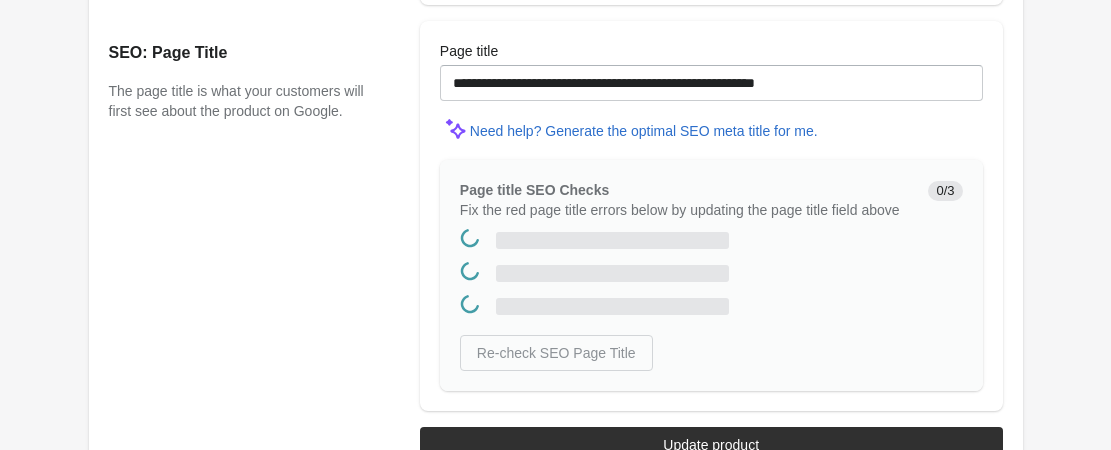 scroll, scrollTop: 0, scrollLeft: 0, axis: both 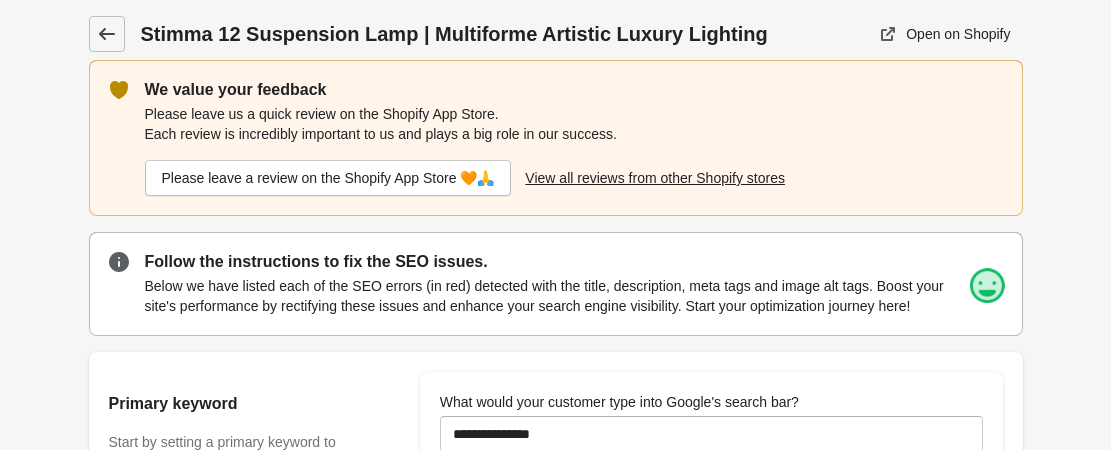 click 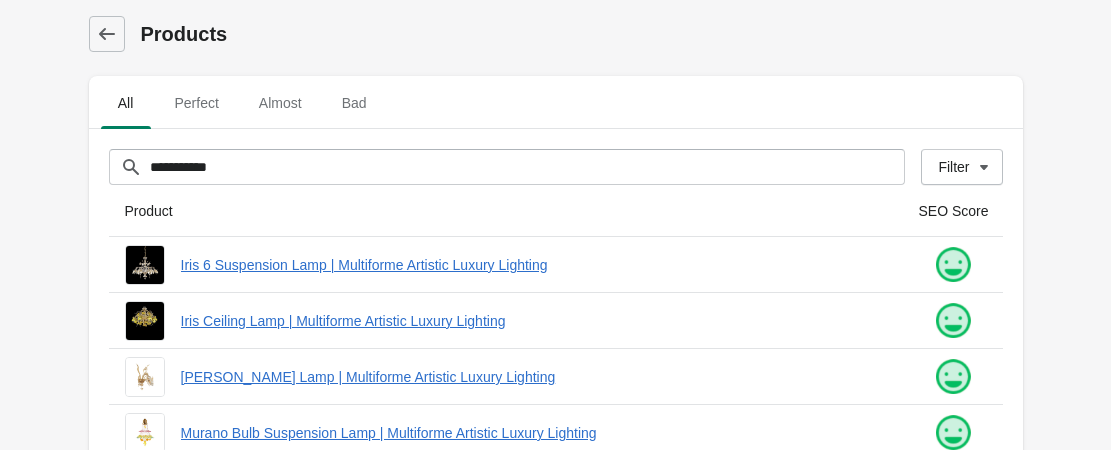 scroll, scrollTop: 400, scrollLeft: 0, axis: vertical 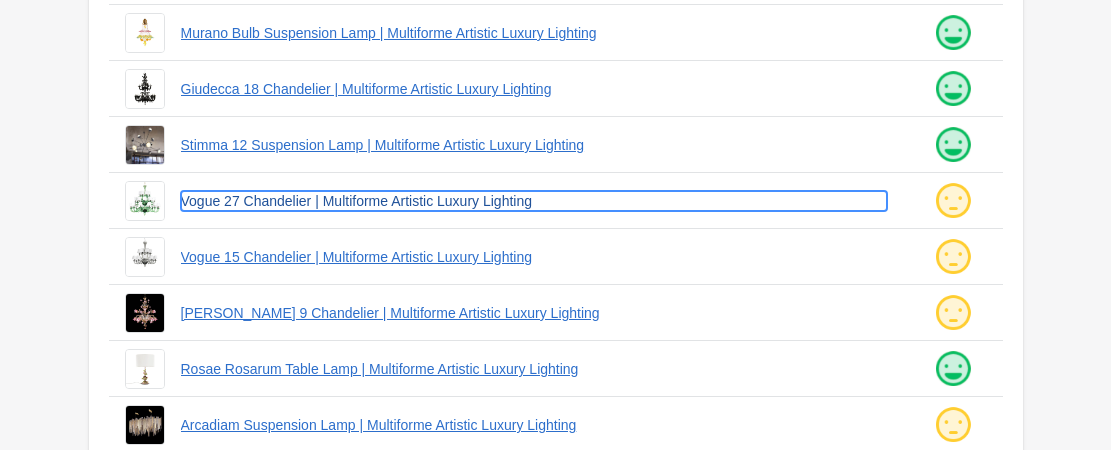 click on "Vogue 27 Chandelier | Multiforme Artistic Luxury Lighting" at bounding box center [534, 201] 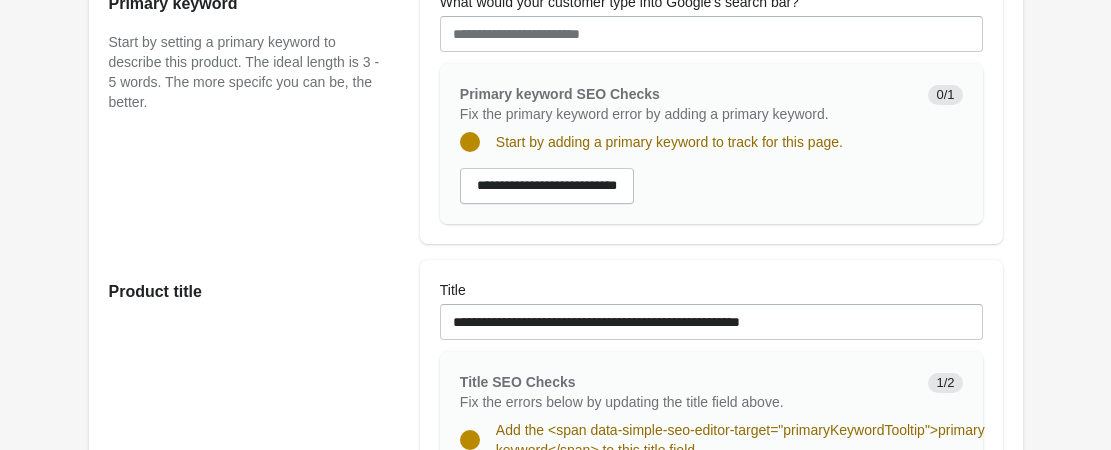 scroll, scrollTop: 0, scrollLeft: 0, axis: both 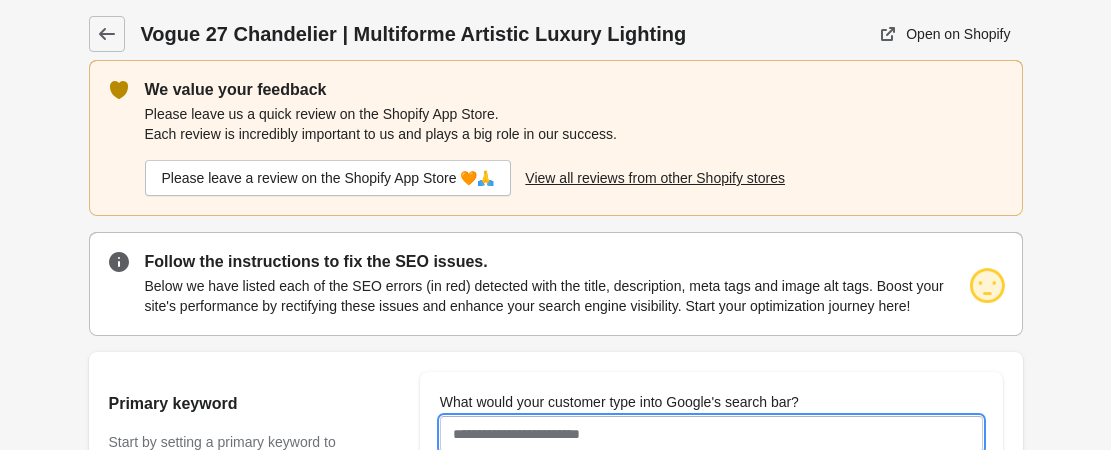 click on "What would your customer type into Google's search bar?" at bounding box center [711, 434] 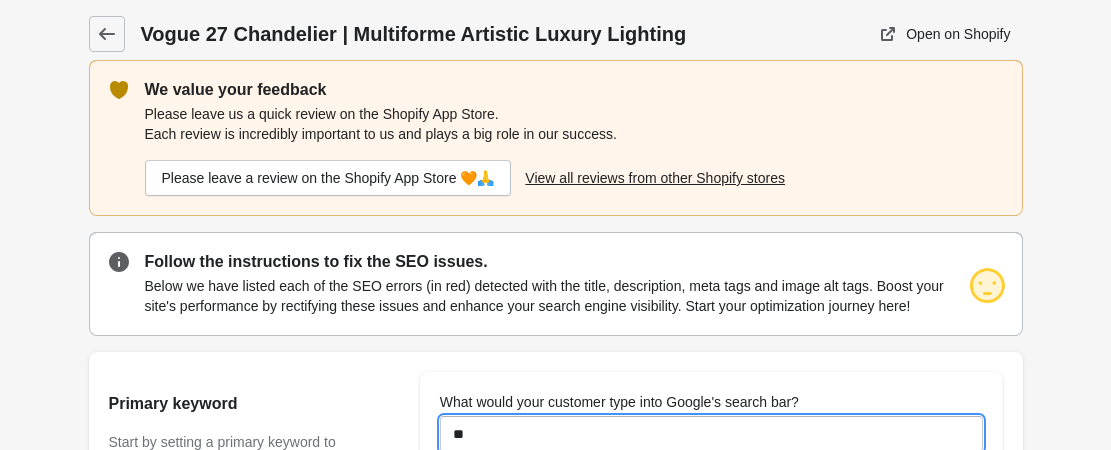 type on "**********" 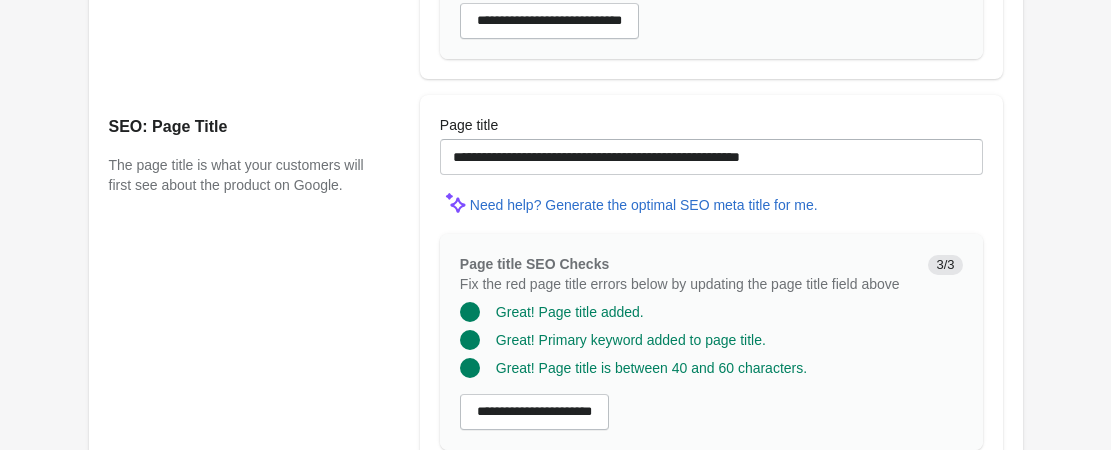 scroll, scrollTop: 2004, scrollLeft: 0, axis: vertical 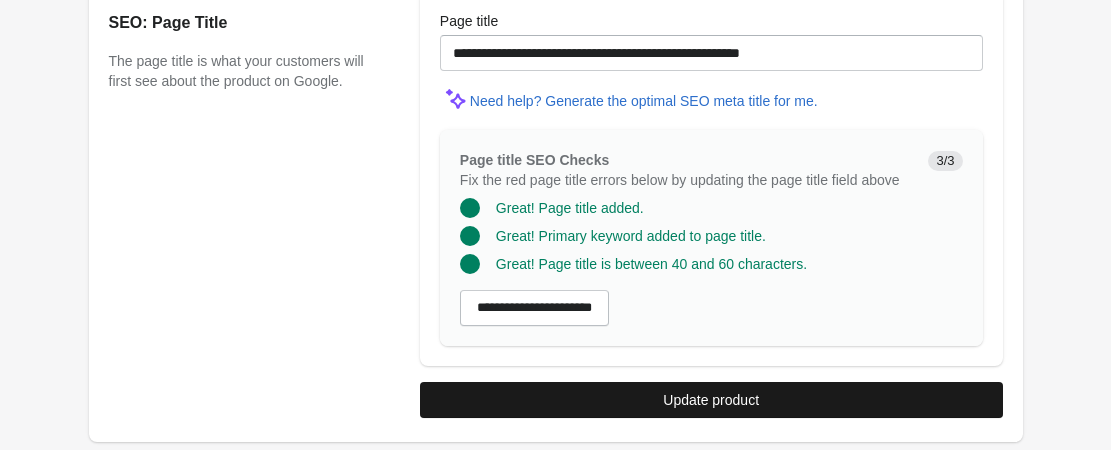 click on "Update product" at bounding box center [711, 400] 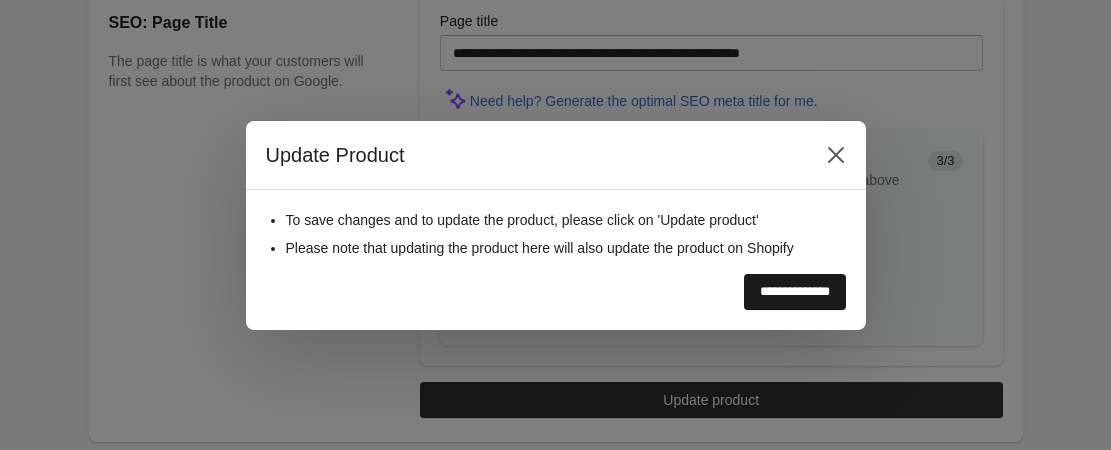 click on "**********" at bounding box center [795, 292] 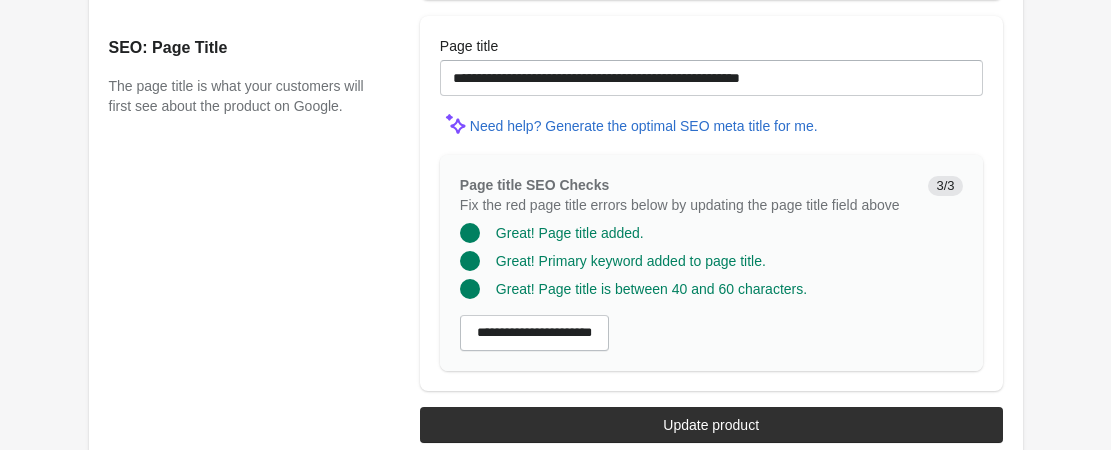 scroll, scrollTop: 0, scrollLeft: 0, axis: both 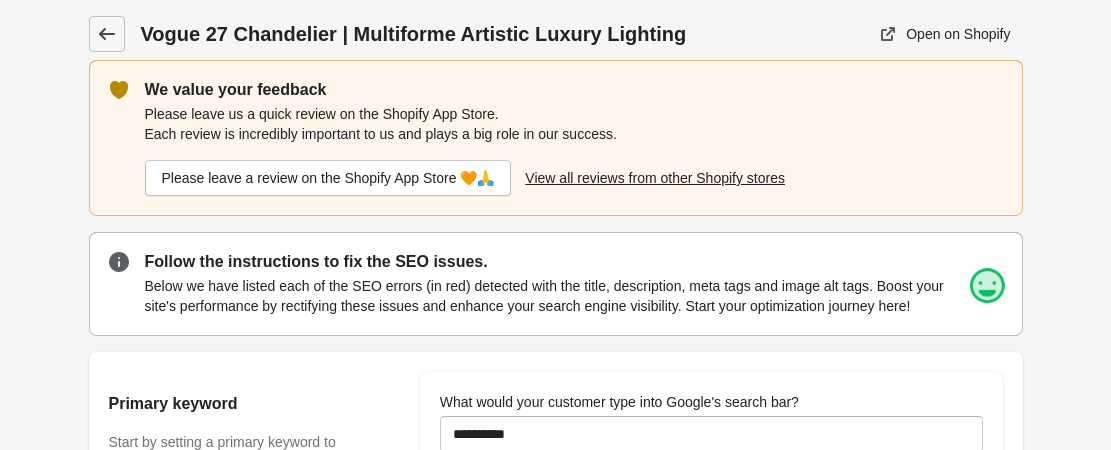 click 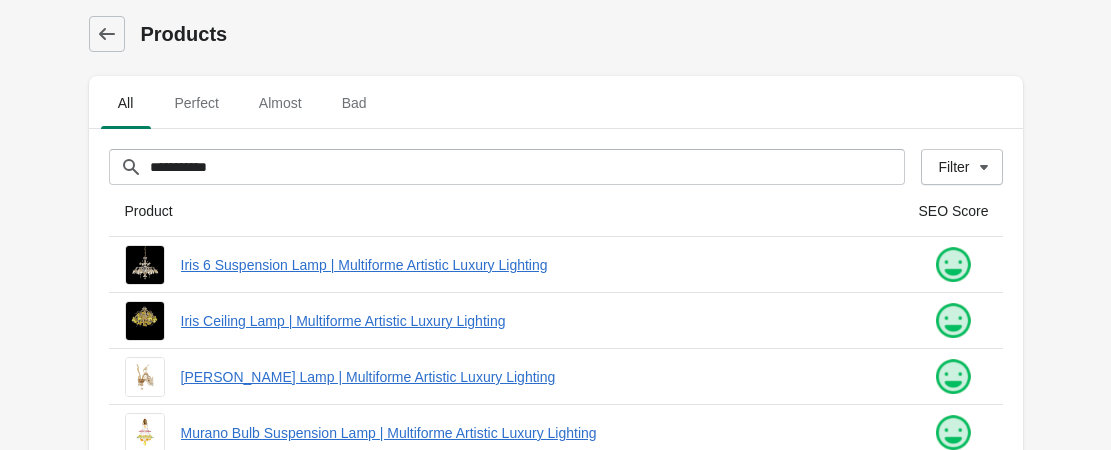 scroll, scrollTop: 300, scrollLeft: 0, axis: vertical 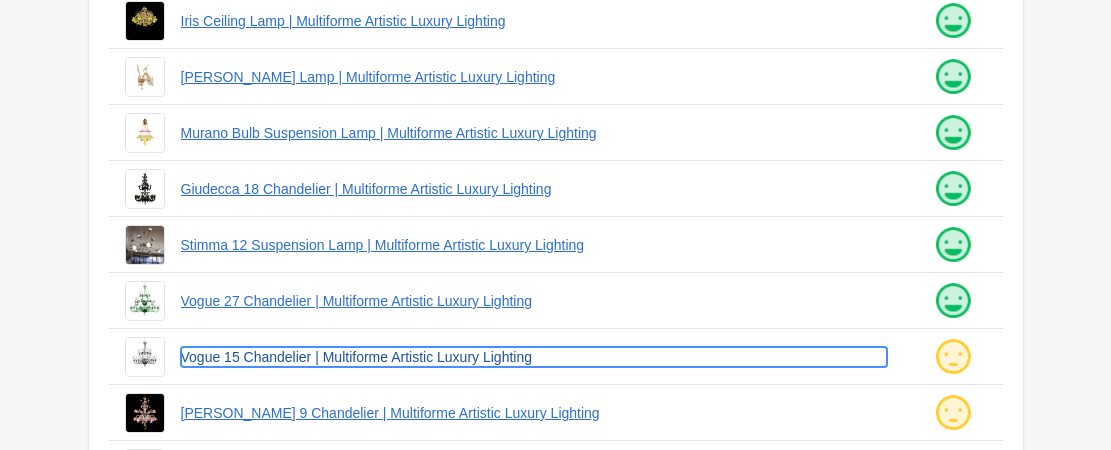 click on "Vogue 15 Chandelier | Multiforme Artistic Luxury Lighting" at bounding box center [534, 357] 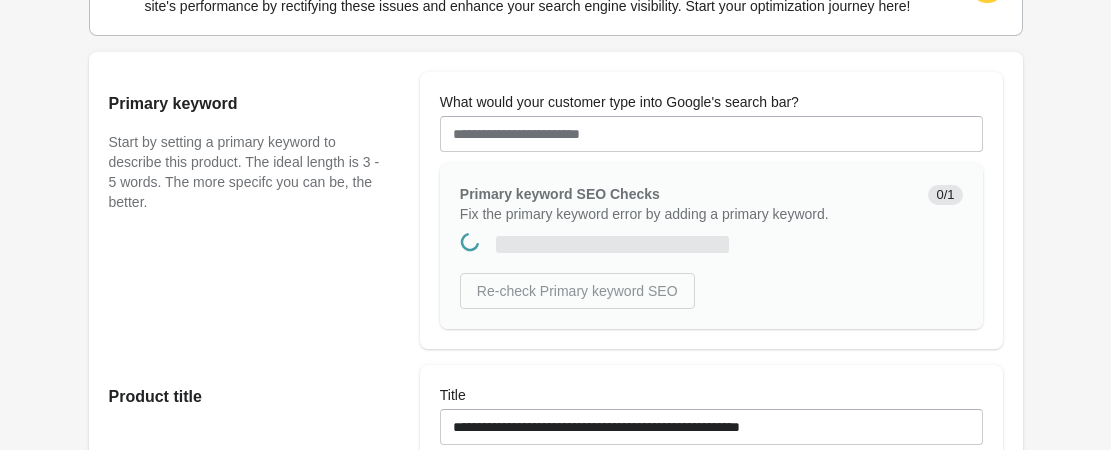scroll, scrollTop: 0, scrollLeft: 0, axis: both 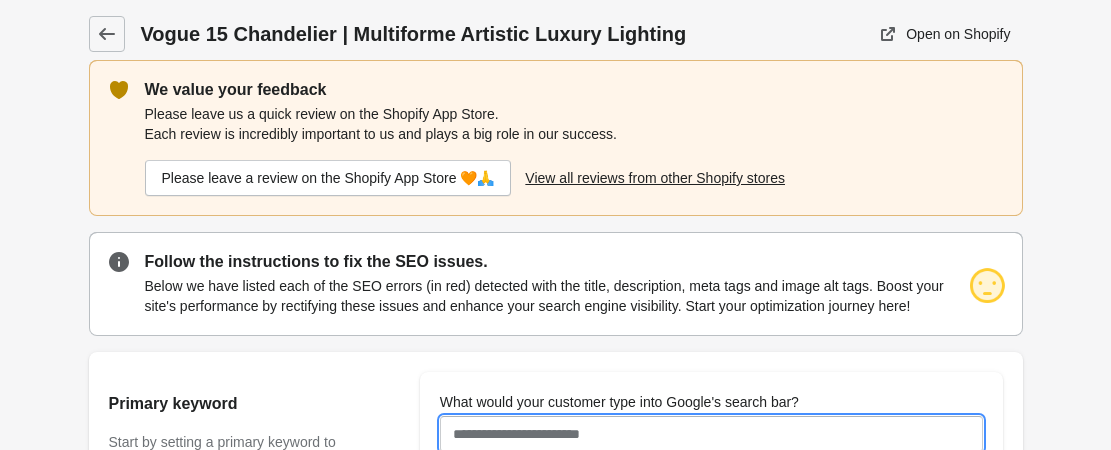 click on "What would your customer type into Google's search bar?" at bounding box center (711, 434) 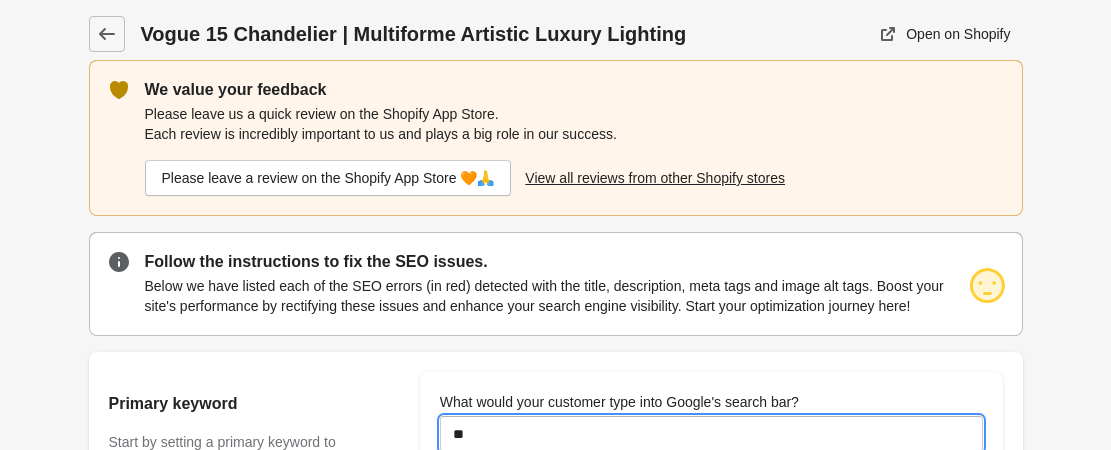 type on "**********" 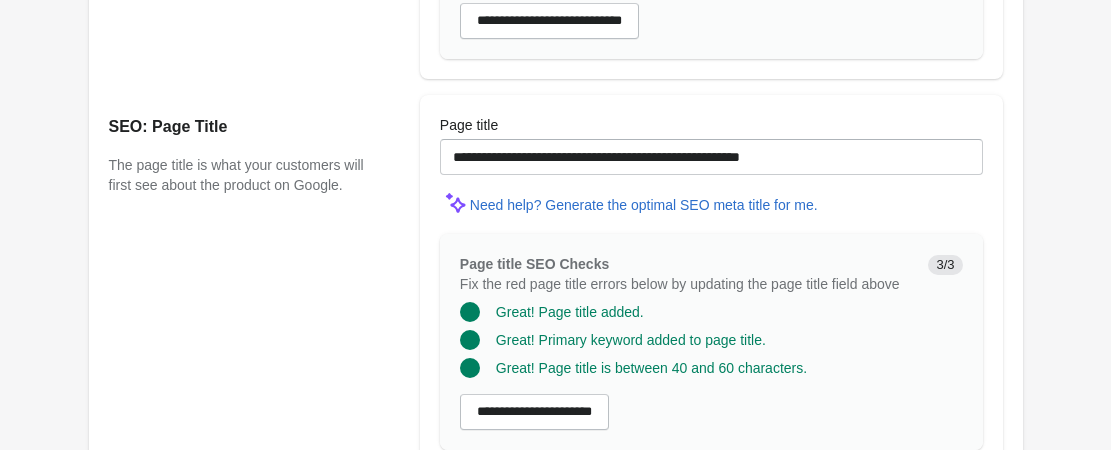 scroll, scrollTop: 2000, scrollLeft: 0, axis: vertical 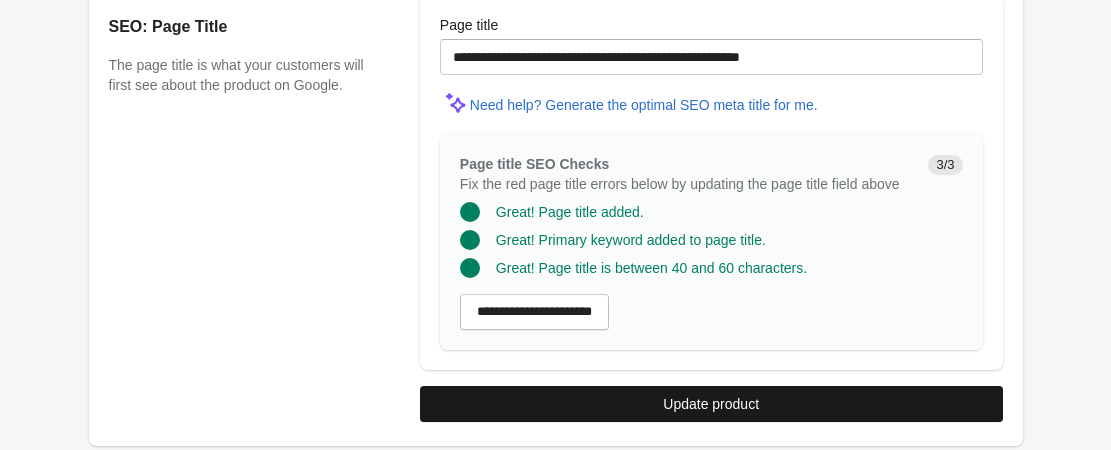 click on "Update product" at bounding box center [711, 404] 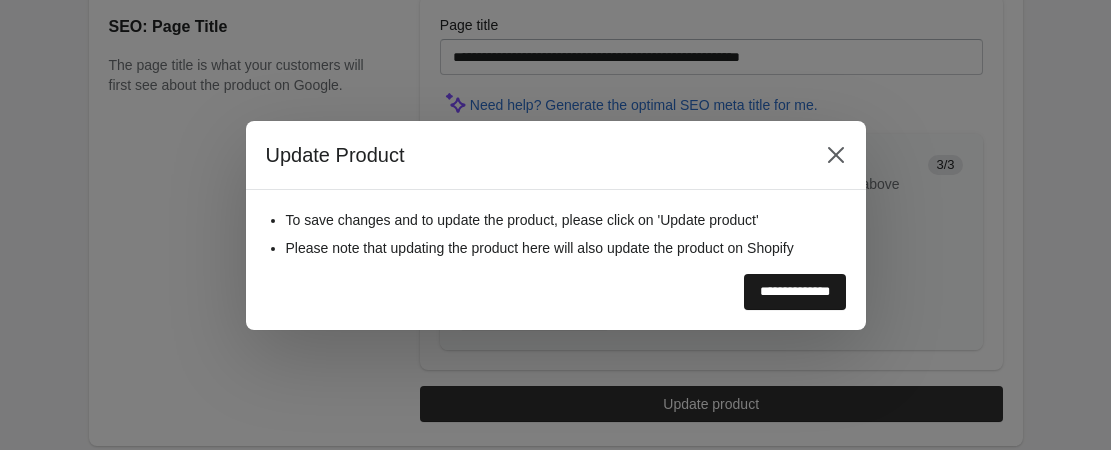 click on "**********" at bounding box center (795, 292) 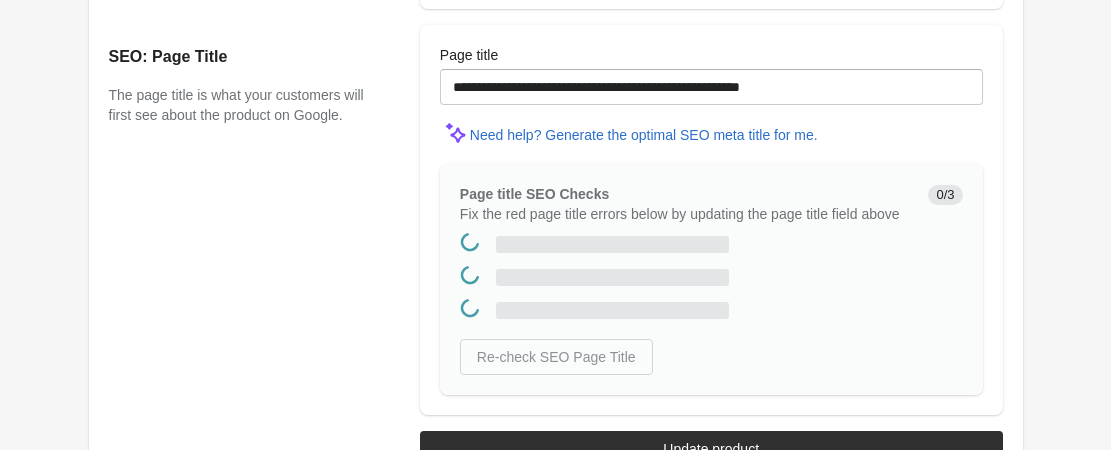 scroll, scrollTop: 0, scrollLeft: 0, axis: both 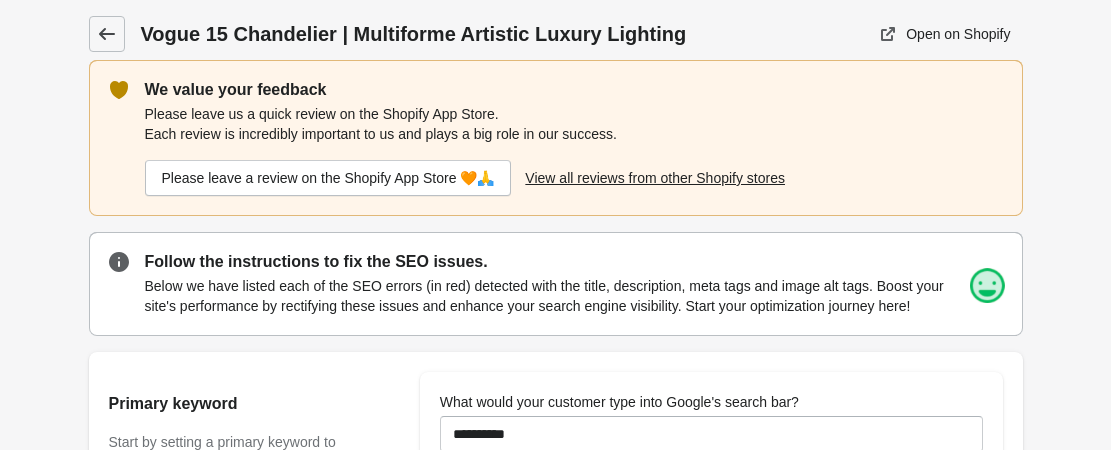click 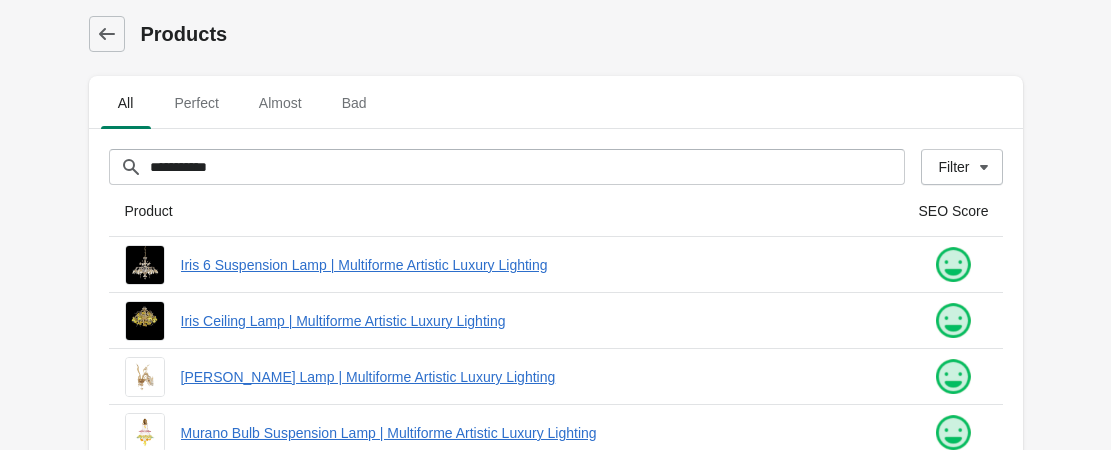 scroll, scrollTop: 400, scrollLeft: 0, axis: vertical 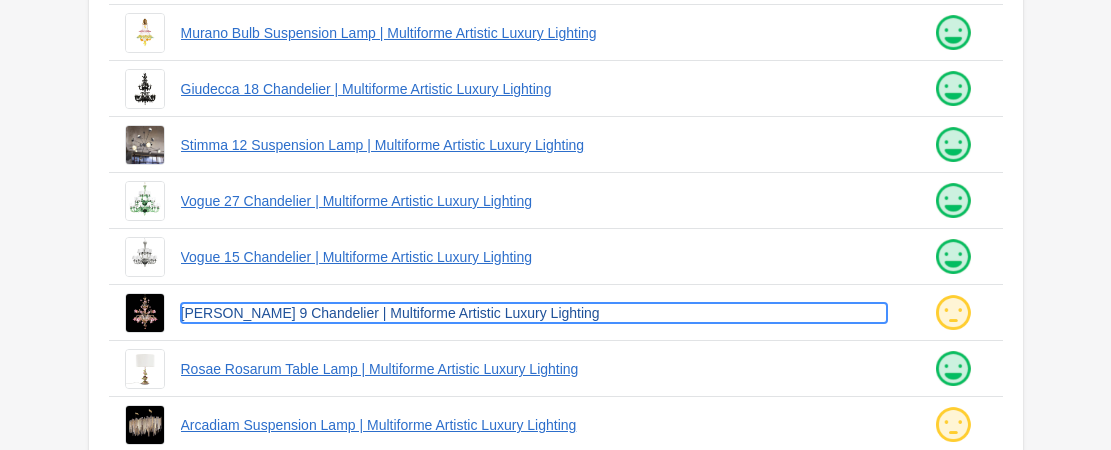 click on "[PERSON_NAME] 9 Chandelier | Multiforme Artistic Luxury Lighting" at bounding box center (534, 313) 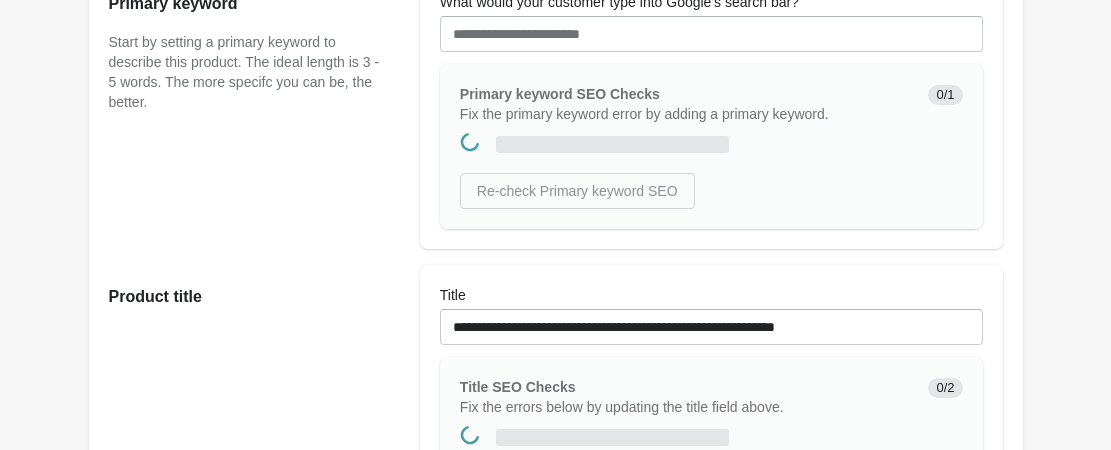 scroll, scrollTop: 0, scrollLeft: 0, axis: both 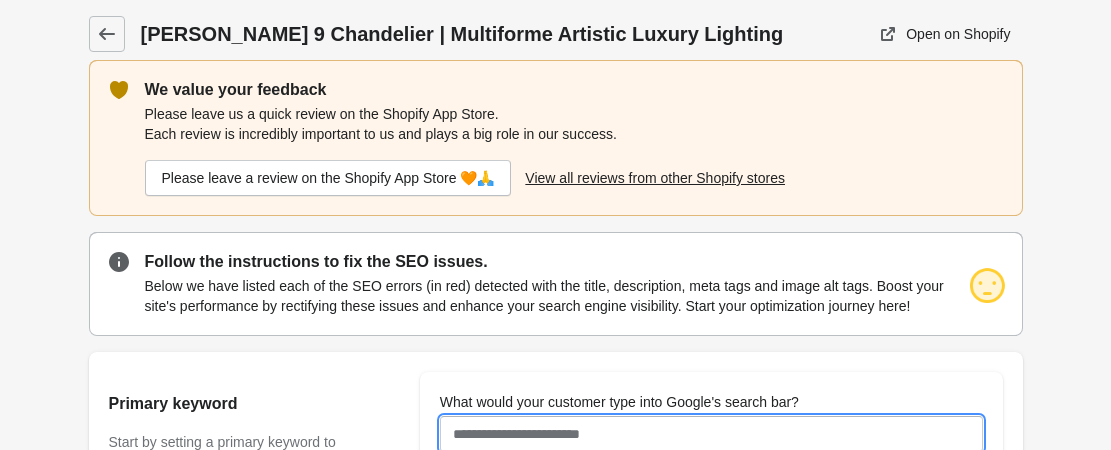 click on "What would your customer type into Google's search bar?" at bounding box center (711, 434) 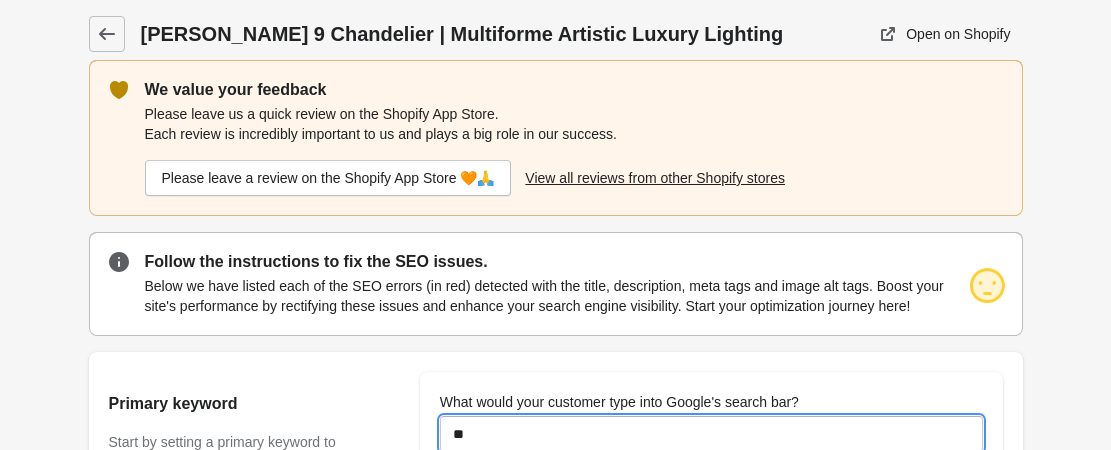 type on "**********" 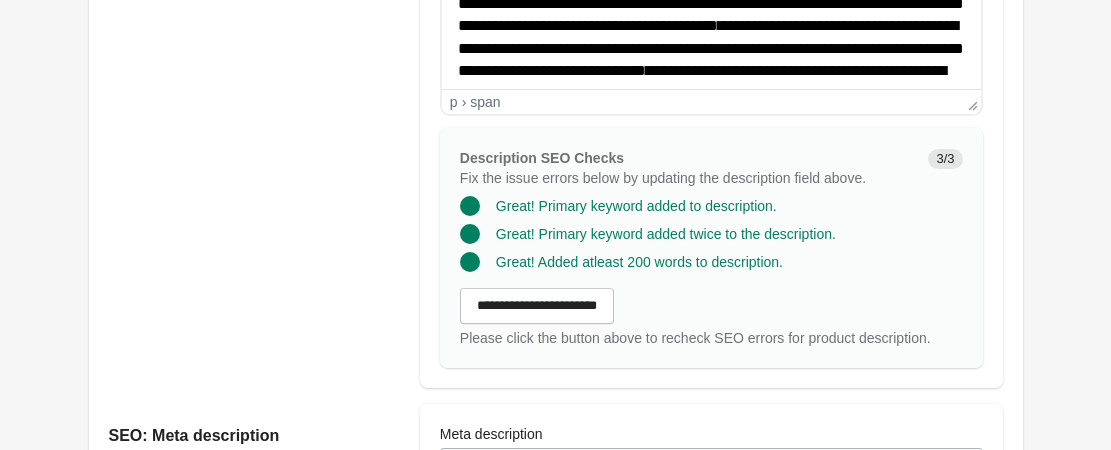 scroll, scrollTop: 2004, scrollLeft: 0, axis: vertical 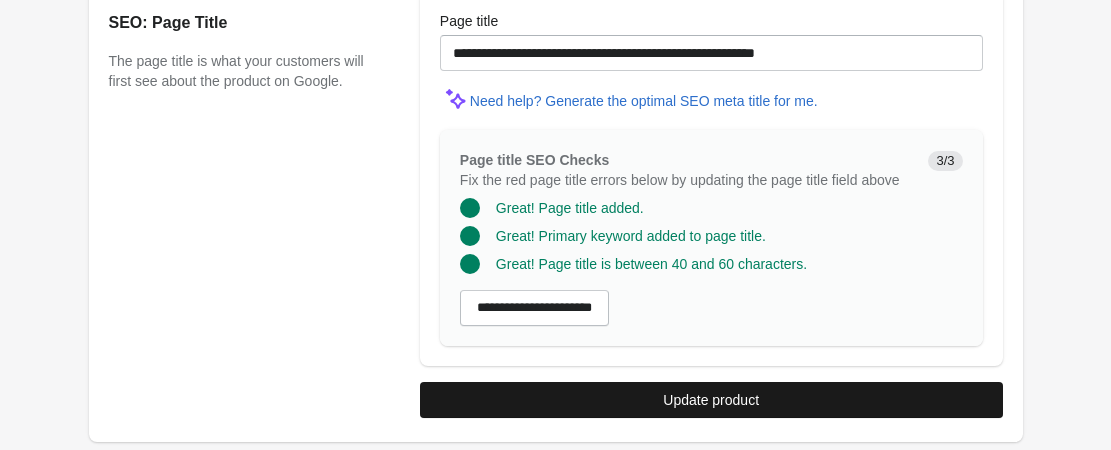 click on "Update product" at bounding box center [711, 400] 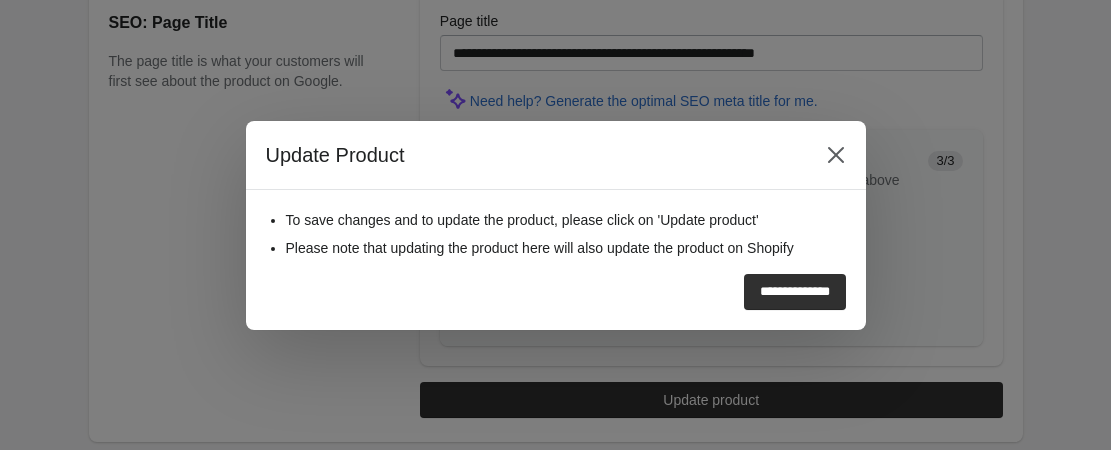 click on "**********" at bounding box center [795, 292] 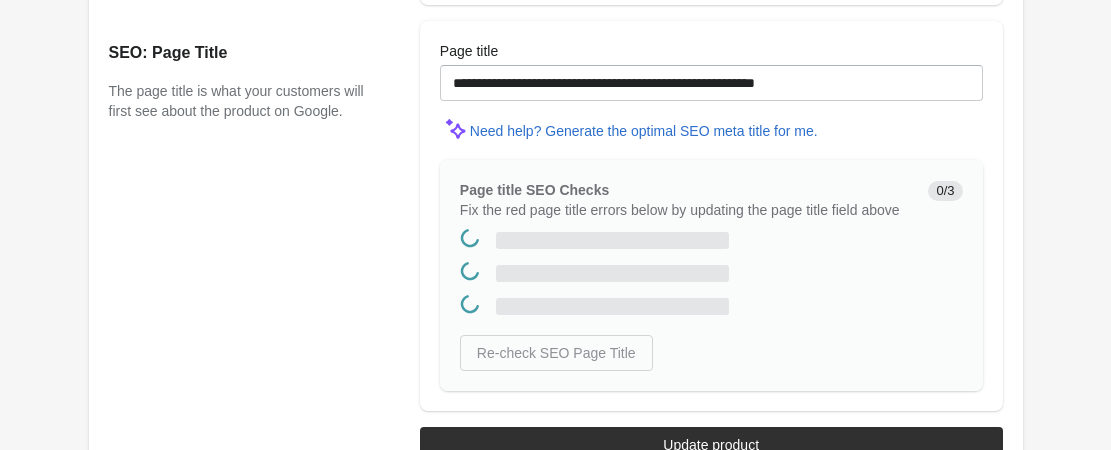 scroll, scrollTop: 0, scrollLeft: 0, axis: both 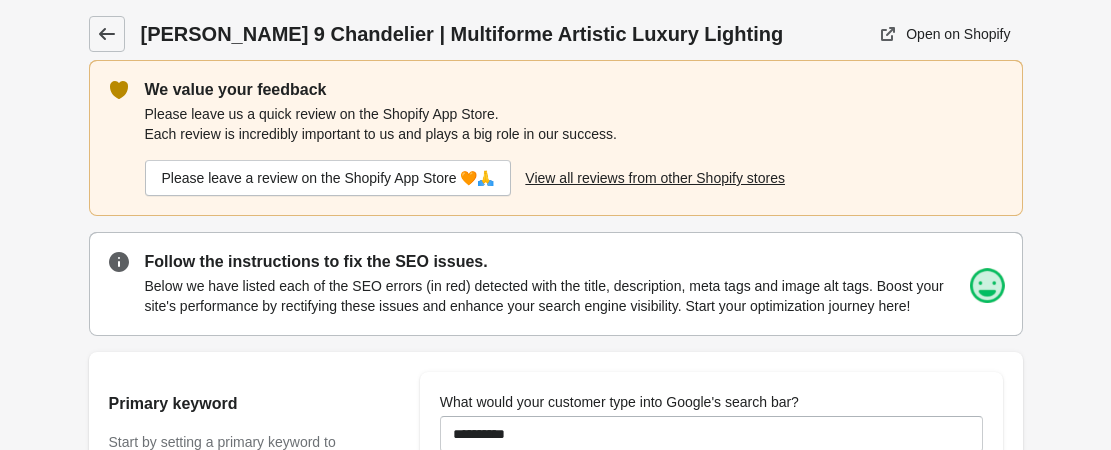 click 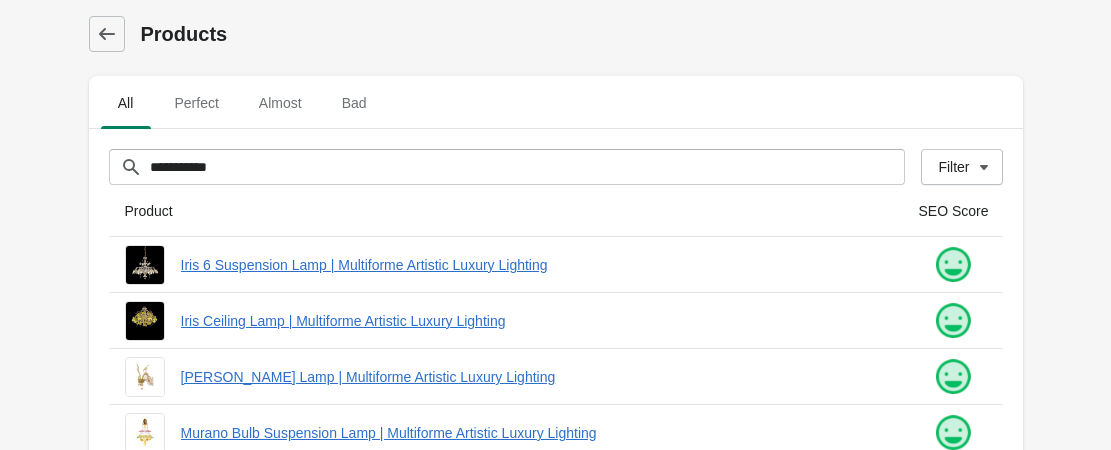 scroll, scrollTop: 600, scrollLeft: 0, axis: vertical 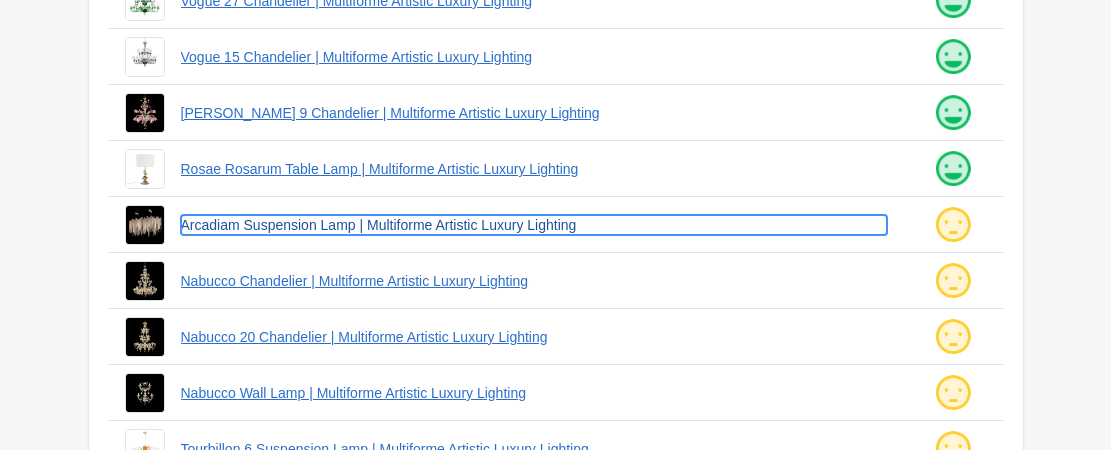 click on "Arcadiam Suspension  Lamp | Multiforme Artistic Luxury Lighting" at bounding box center [534, 225] 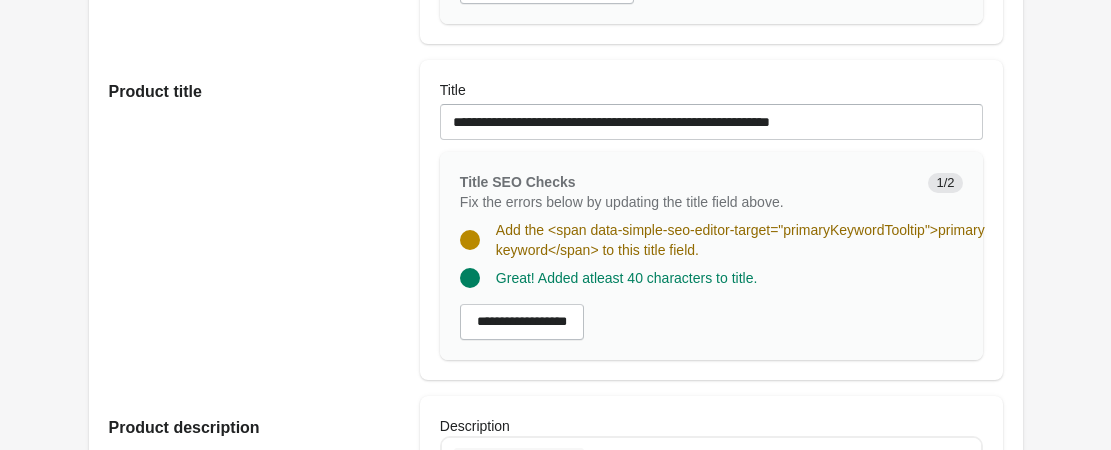 scroll, scrollTop: 0, scrollLeft: 0, axis: both 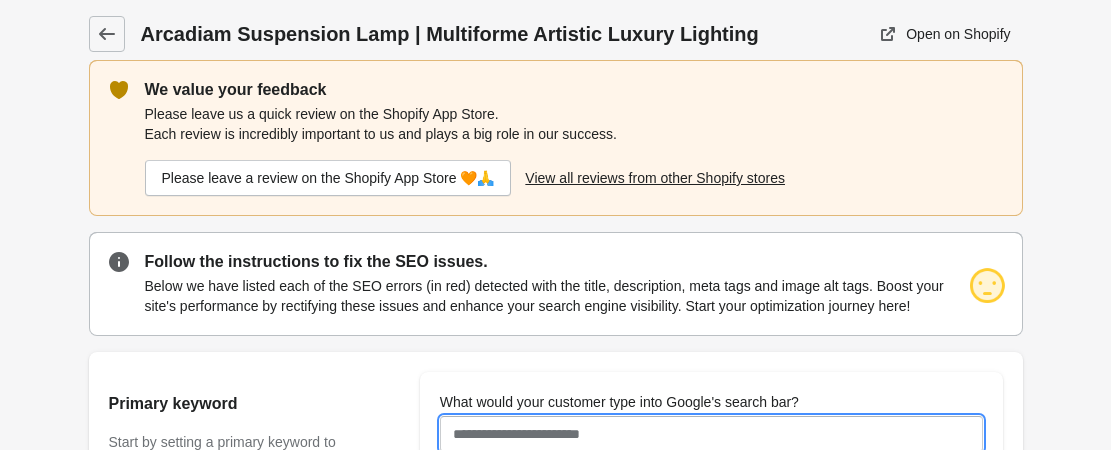 click on "What would your customer type into Google's search bar?" at bounding box center (711, 434) 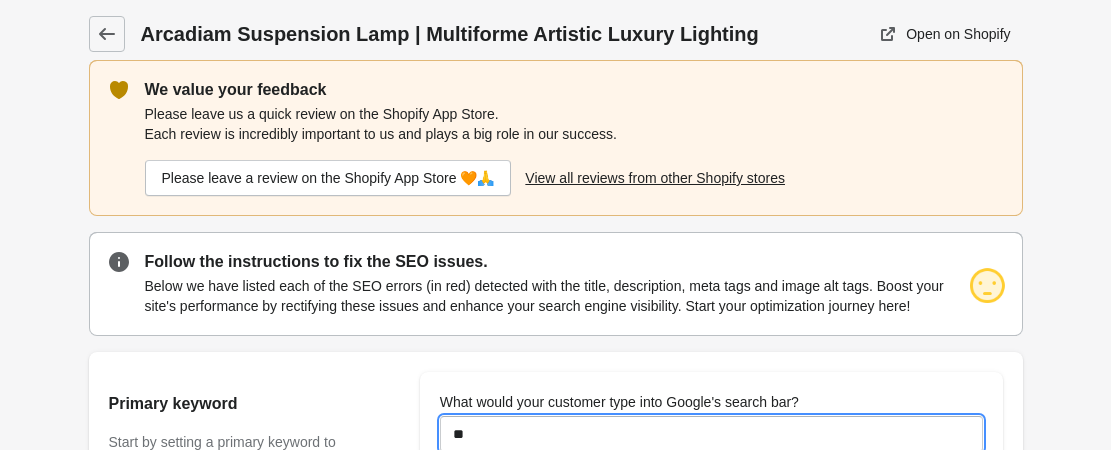 type on "**********" 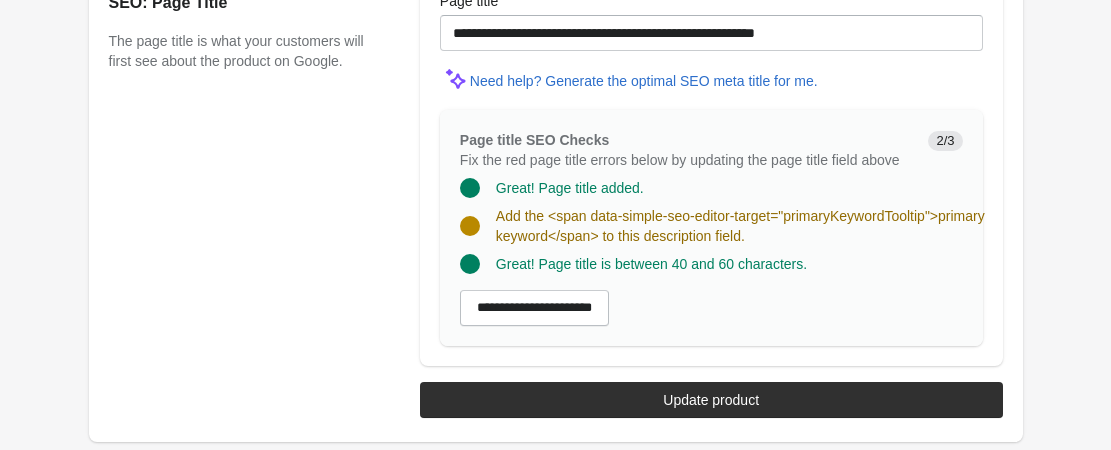 scroll, scrollTop: 1944, scrollLeft: 0, axis: vertical 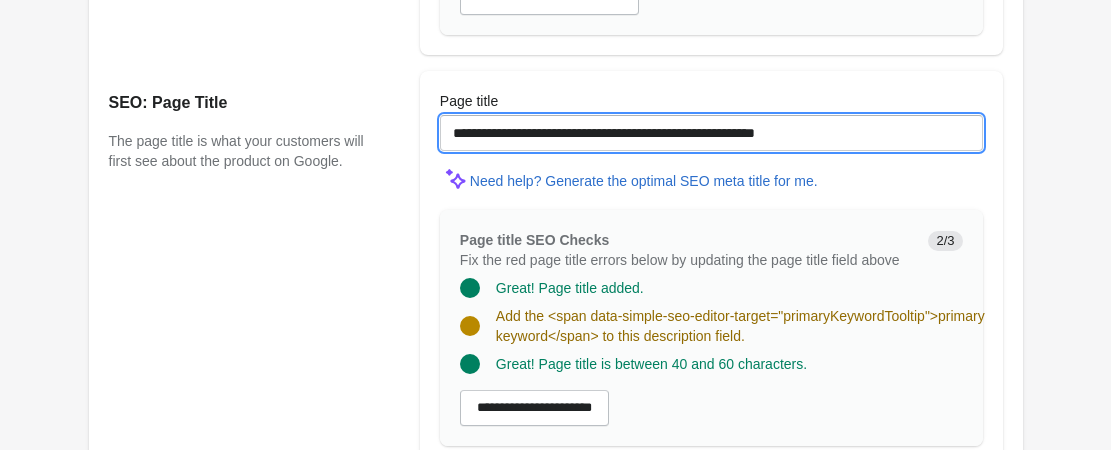 click on "**********" at bounding box center [711, 133] 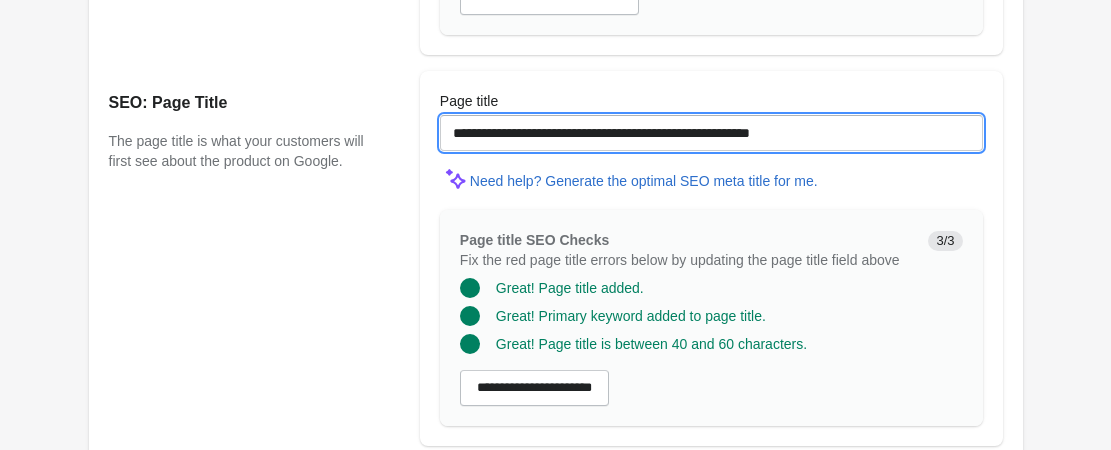 scroll, scrollTop: 2024, scrollLeft: 0, axis: vertical 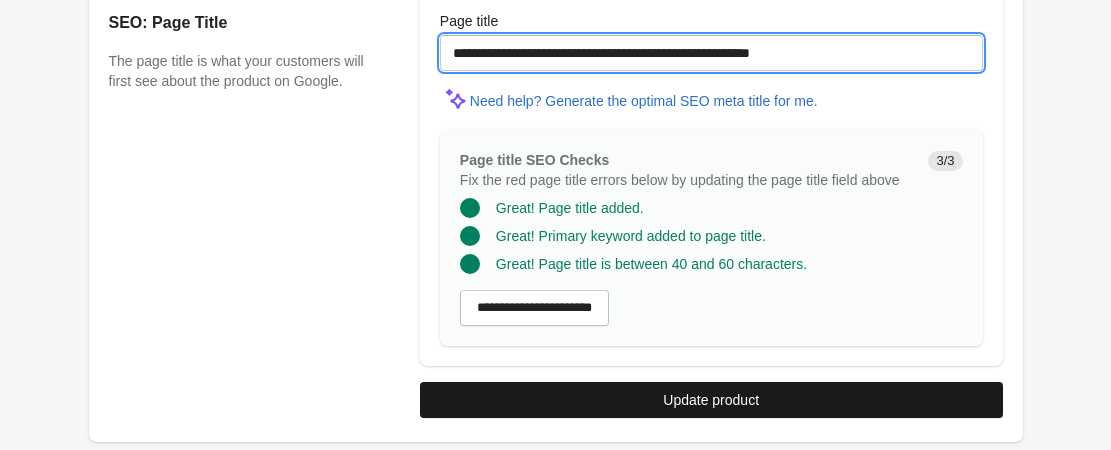 type on "**********" 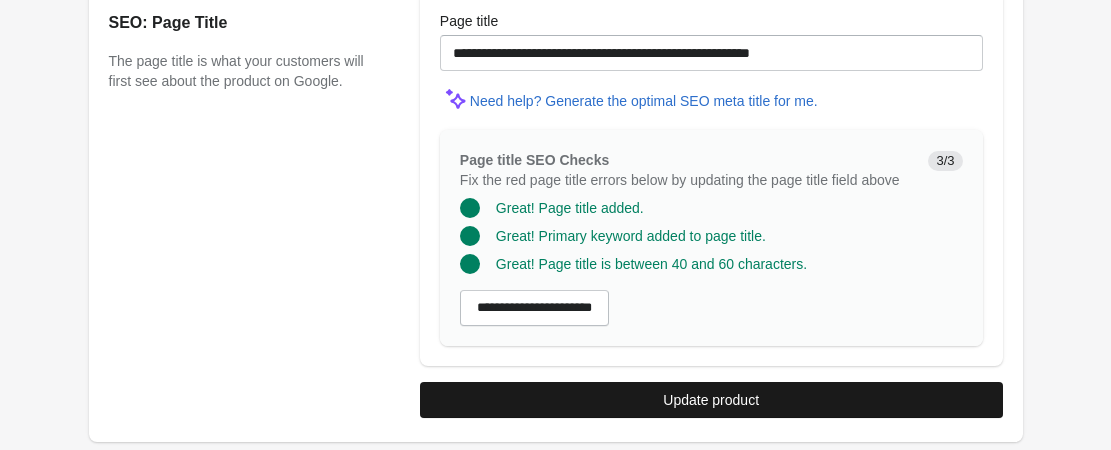 click on "Update product" at bounding box center [711, 400] 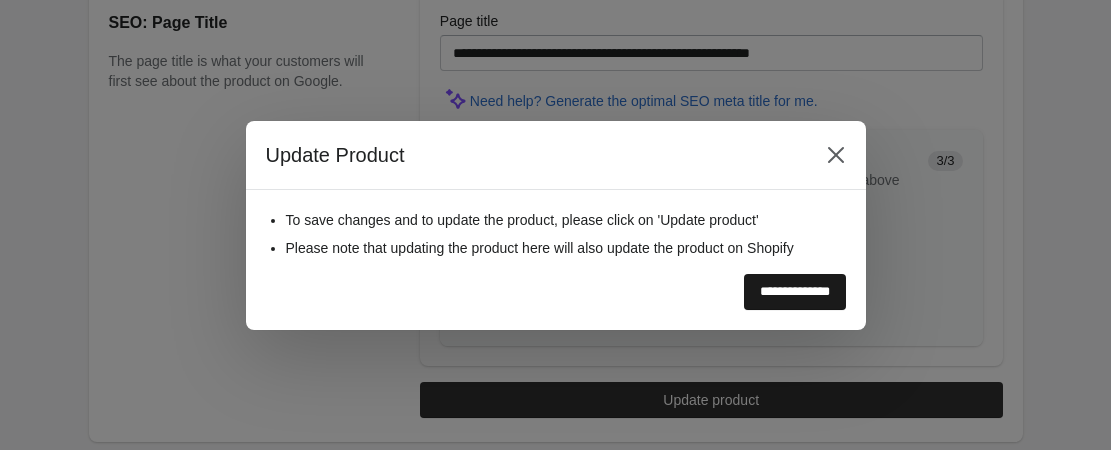 click on "**********" at bounding box center (795, 292) 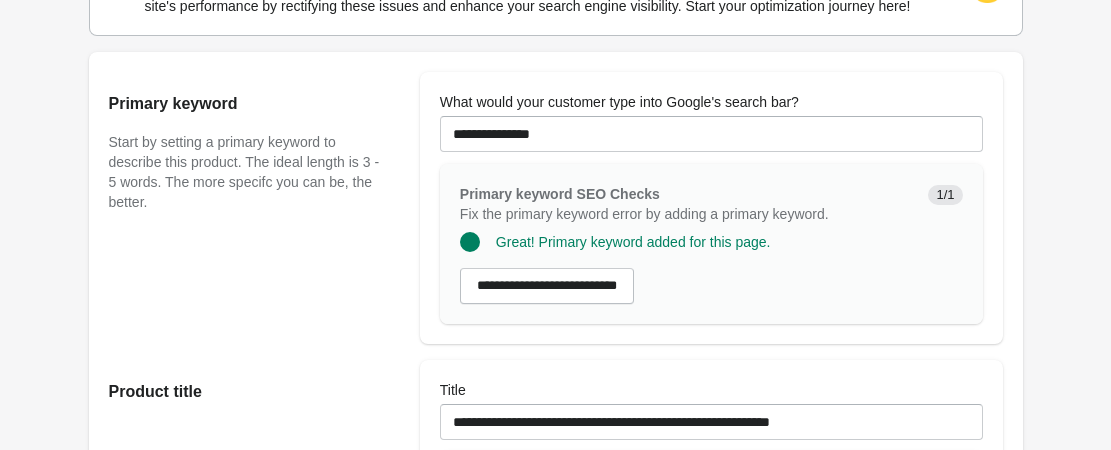 scroll, scrollTop: 400, scrollLeft: 0, axis: vertical 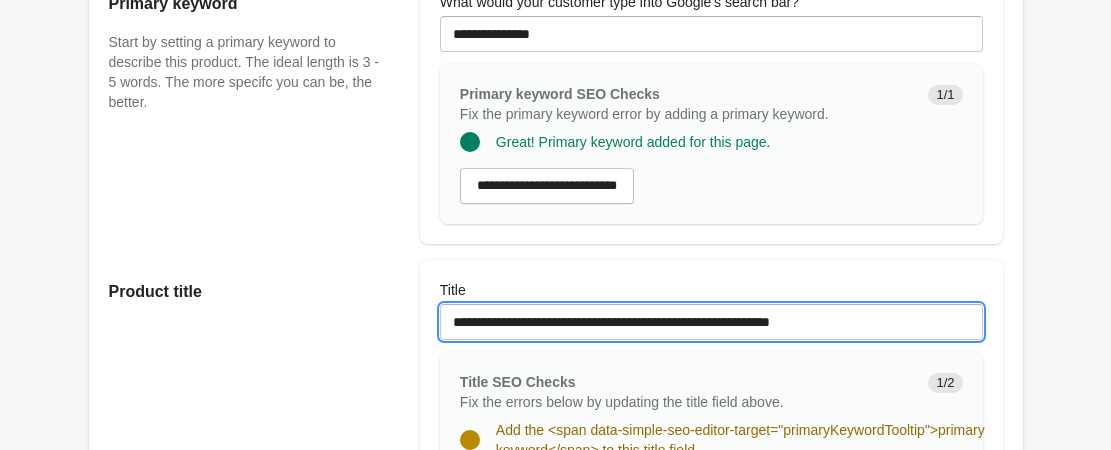 click on "**********" at bounding box center (711, 322) 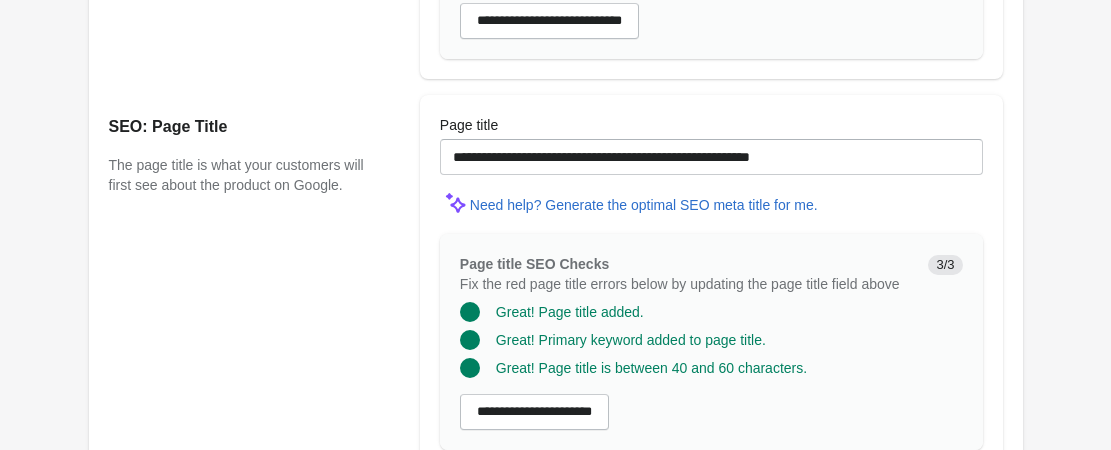 scroll, scrollTop: 2004, scrollLeft: 0, axis: vertical 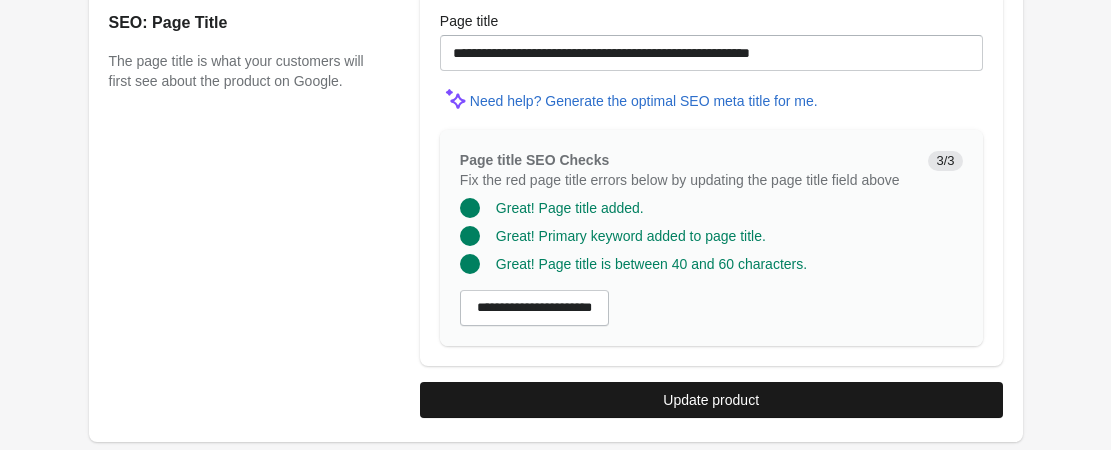 type on "**********" 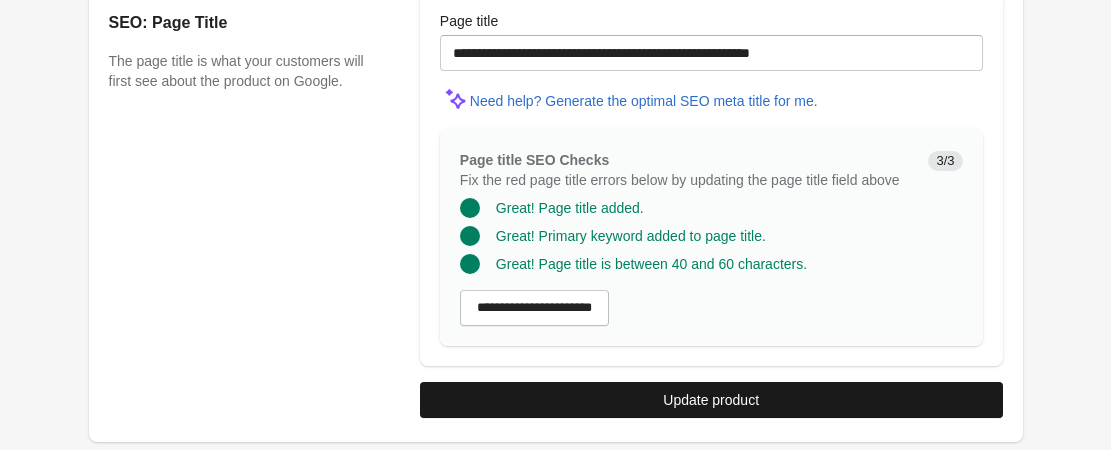 click on "Update product" at bounding box center [711, 400] 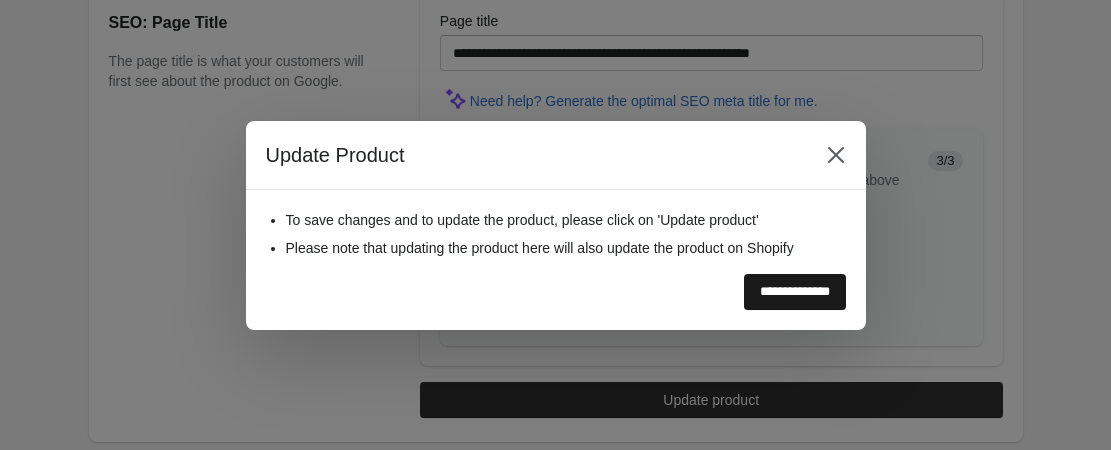 click on "**********" at bounding box center [795, 292] 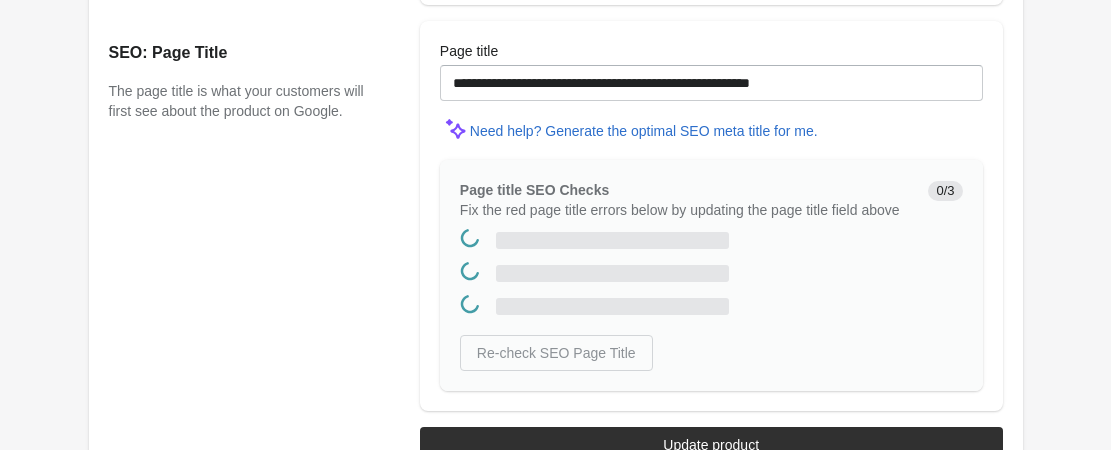scroll, scrollTop: 0, scrollLeft: 0, axis: both 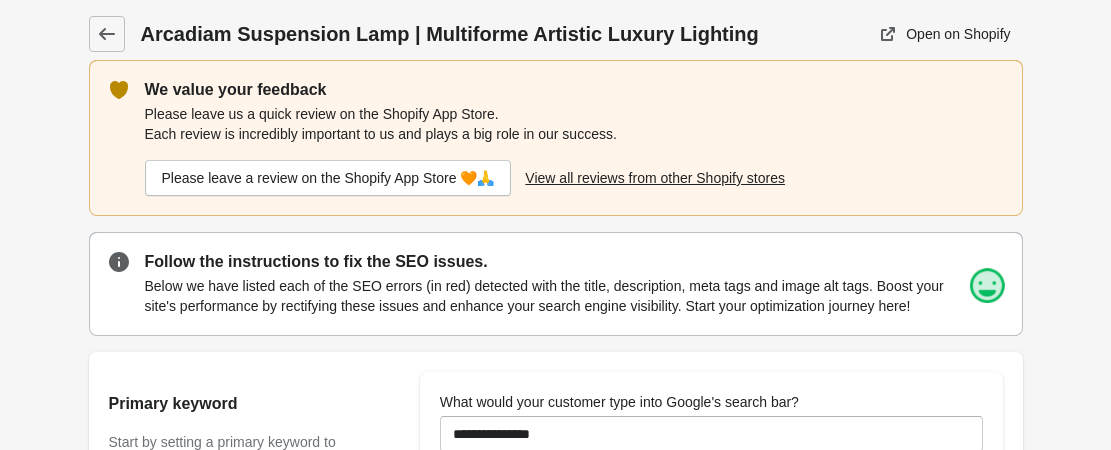 drag, startPoint x: 95, startPoint y: 29, endPoint x: 230, endPoint y: 111, distance: 157.95253 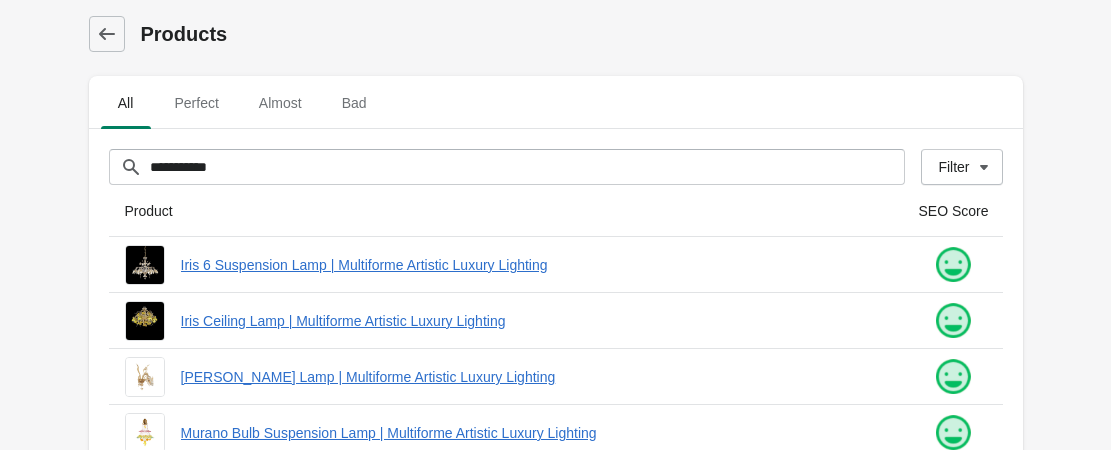 click on "Nabucco Chandelier | Multiforme Artistic Luxury Lighting" at bounding box center [534, 881] 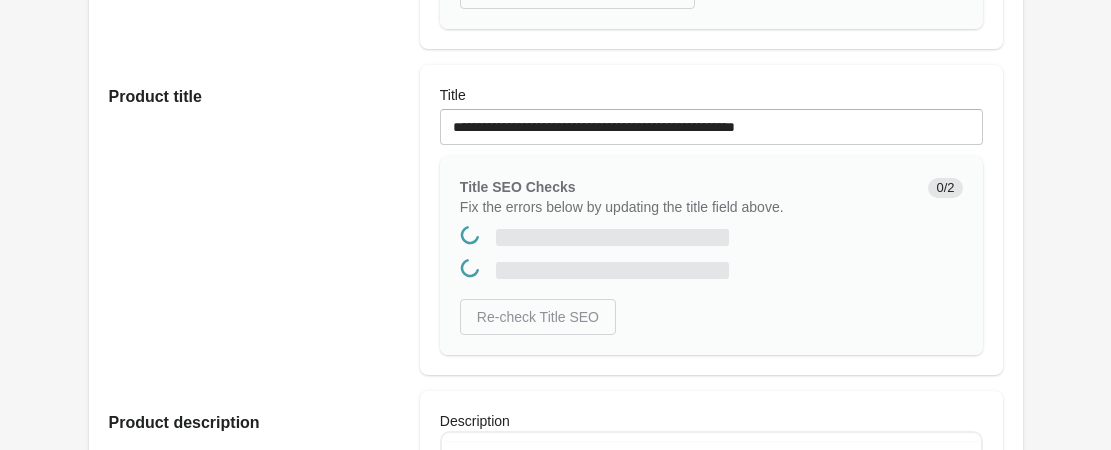 scroll, scrollTop: 0, scrollLeft: 0, axis: both 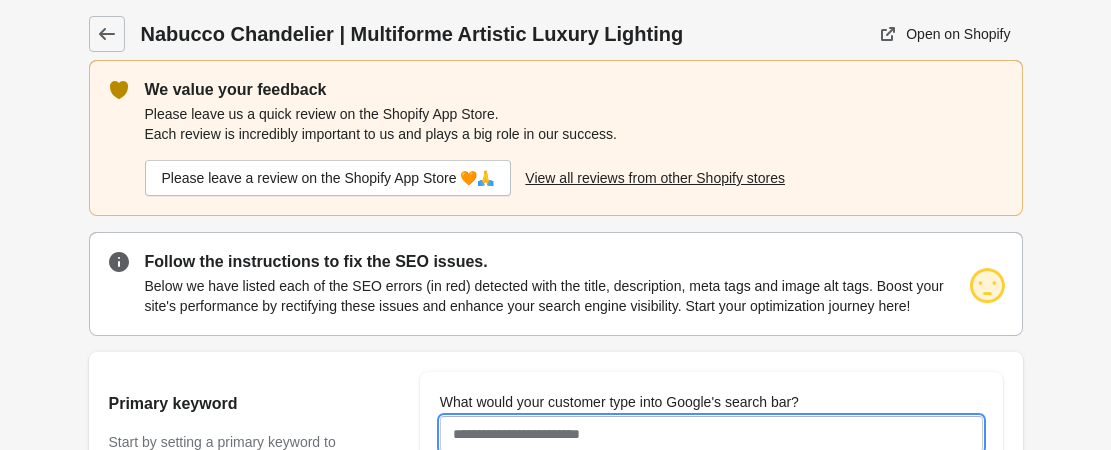 click on "What would your customer type into Google's search bar?" at bounding box center (711, 434) 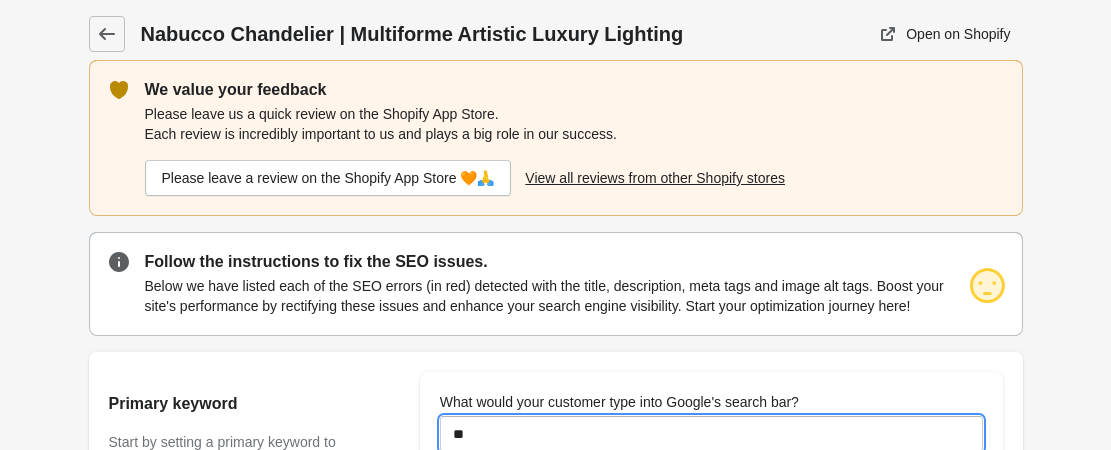type on "**********" 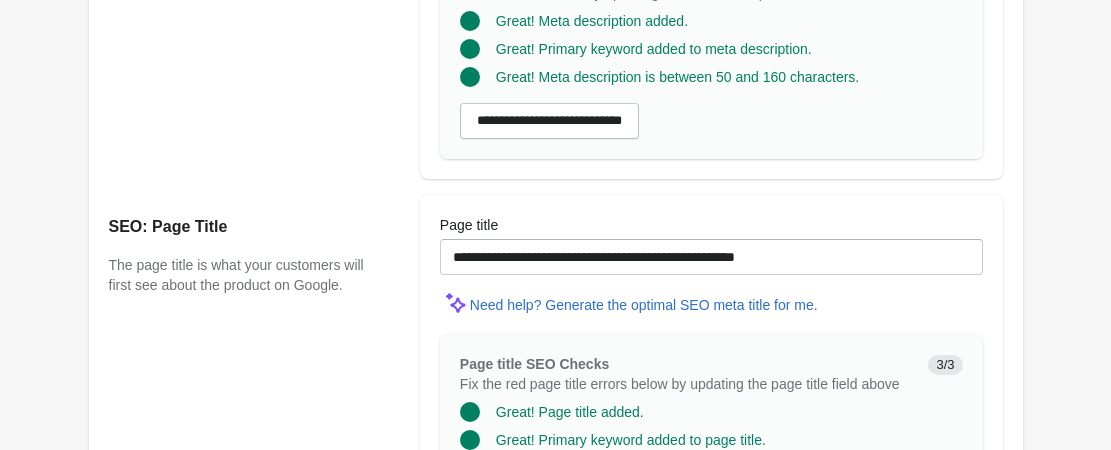 scroll, scrollTop: 2004, scrollLeft: 0, axis: vertical 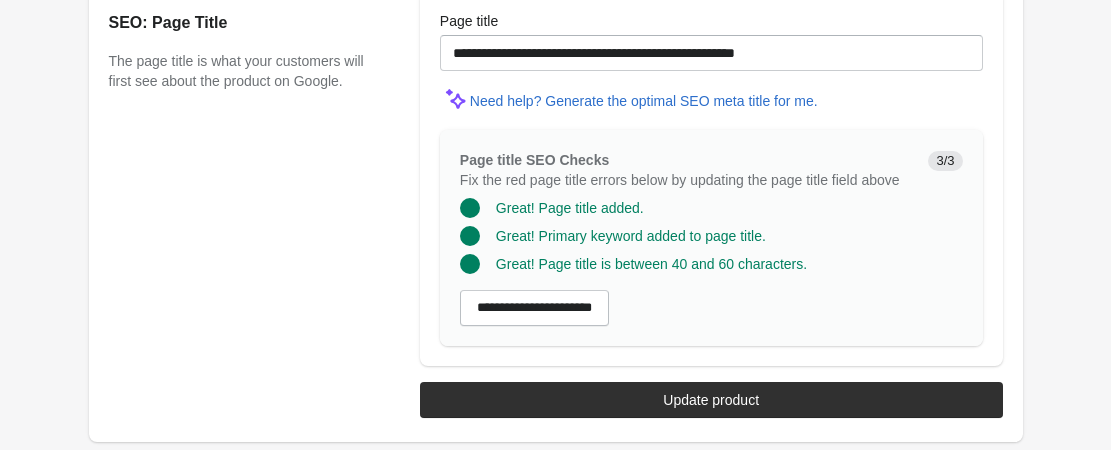 click on "Update product" at bounding box center (711, 400) 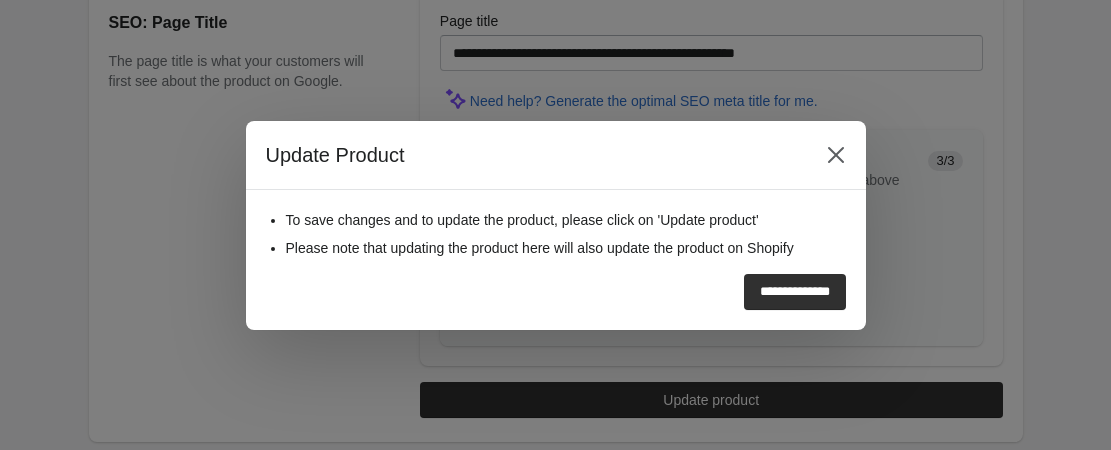 click on "**********" at bounding box center (795, 292) 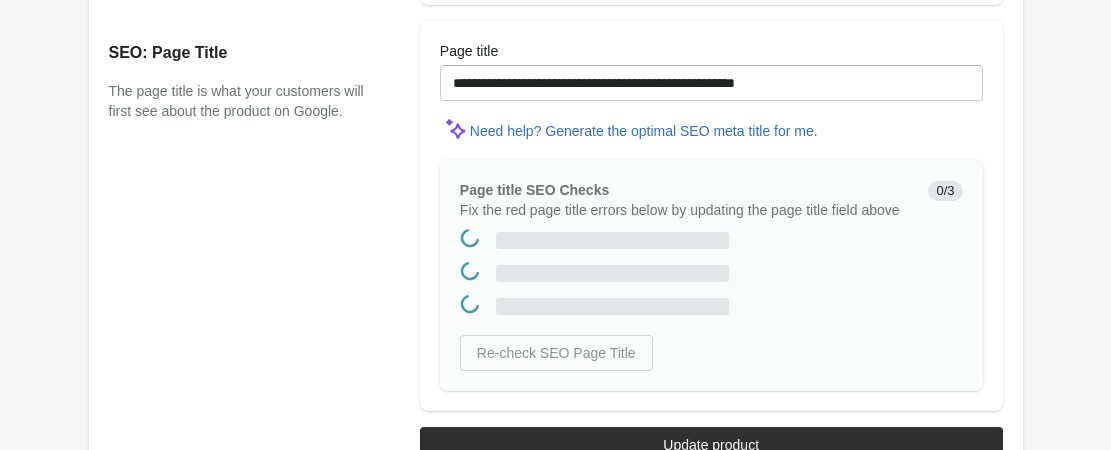scroll, scrollTop: 0, scrollLeft: 0, axis: both 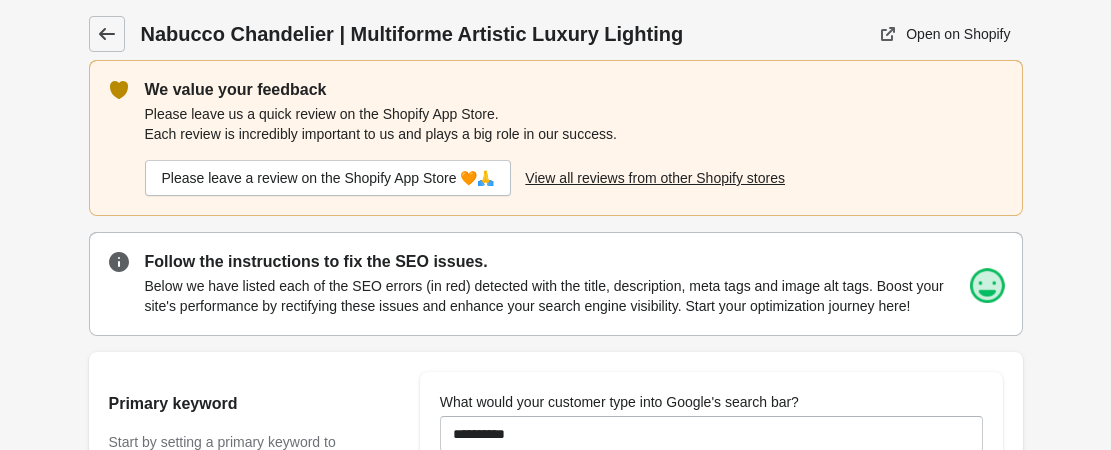 click 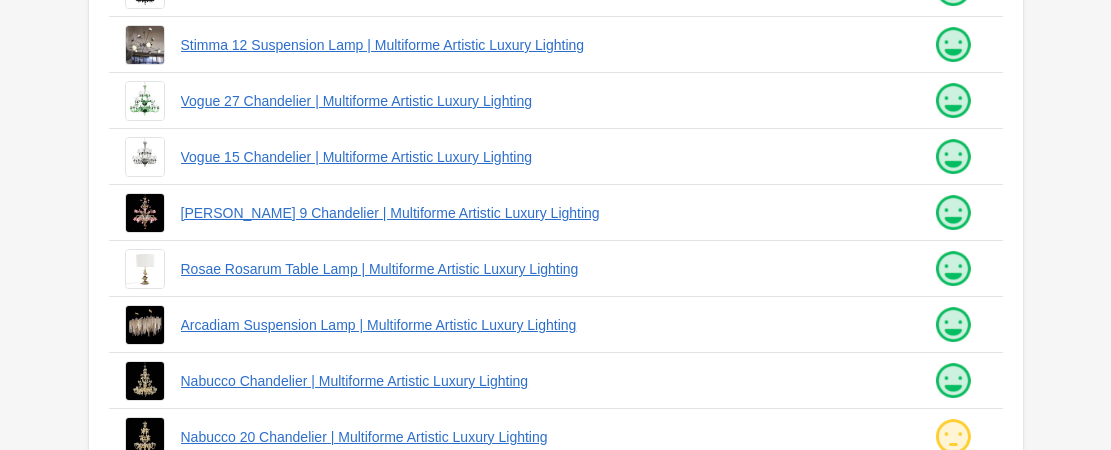 scroll, scrollTop: 600, scrollLeft: 0, axis: vertical 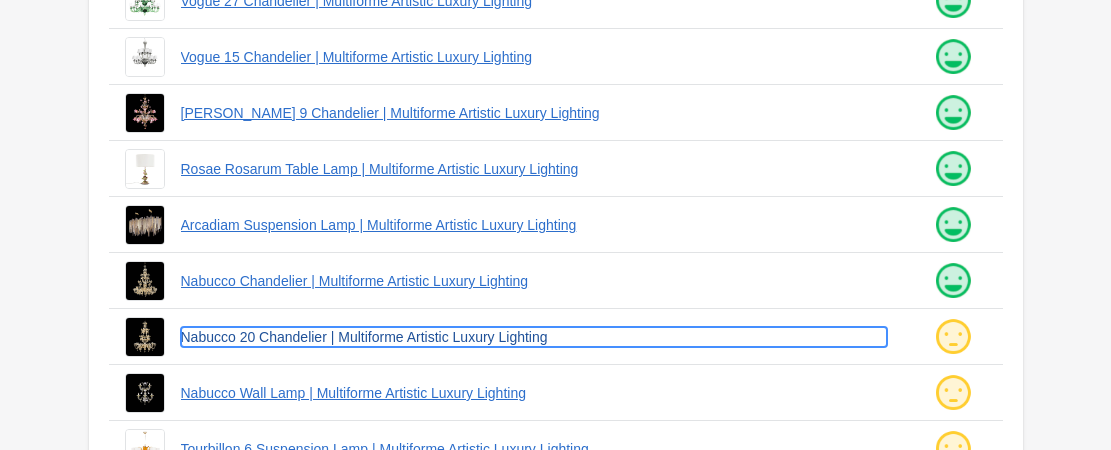 click on "Nabucco 20 Chandelier | Multiforme Artistic Luxury Lighting" at bounding box center (534, 337) 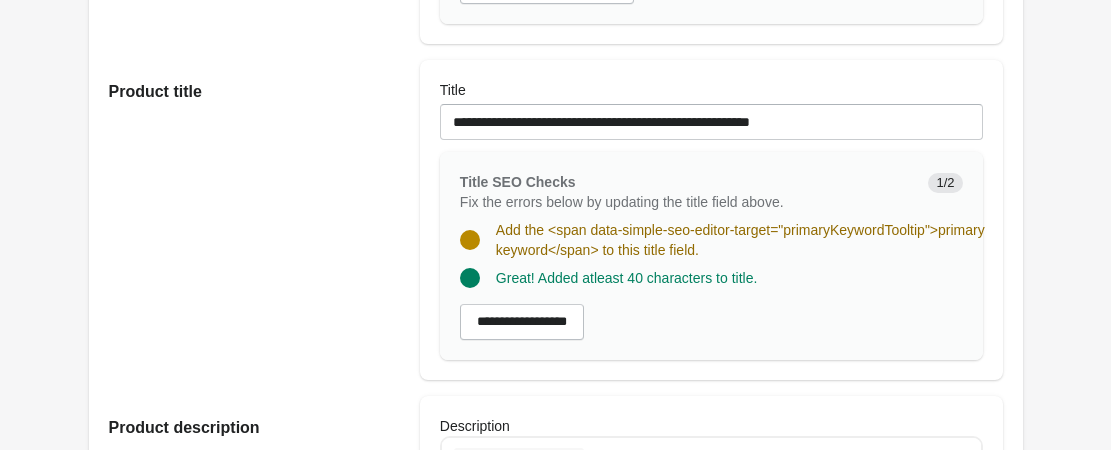 scroll, scrollTop: 0, scrollLeft: 0, axis: both 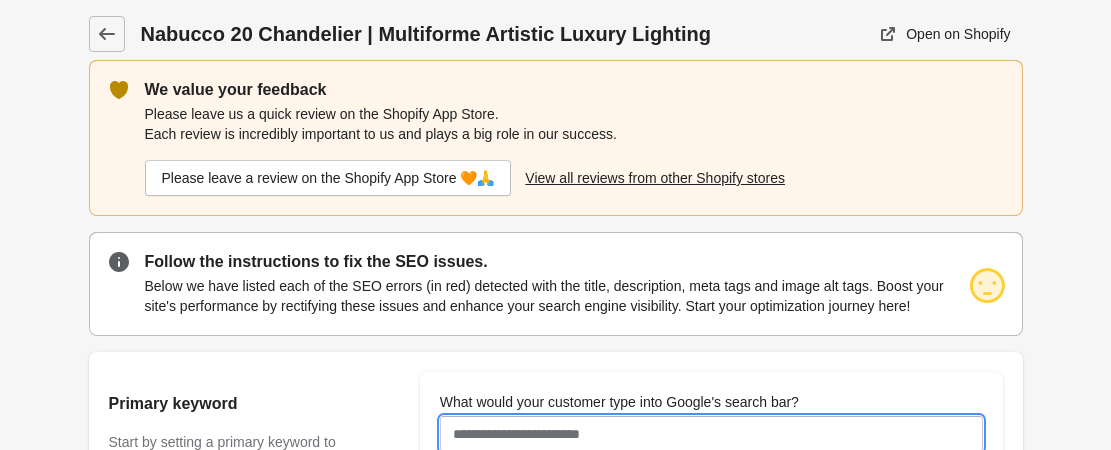 click on "What would your customer type into Google's search bar?" at bounding box center (711, 434) 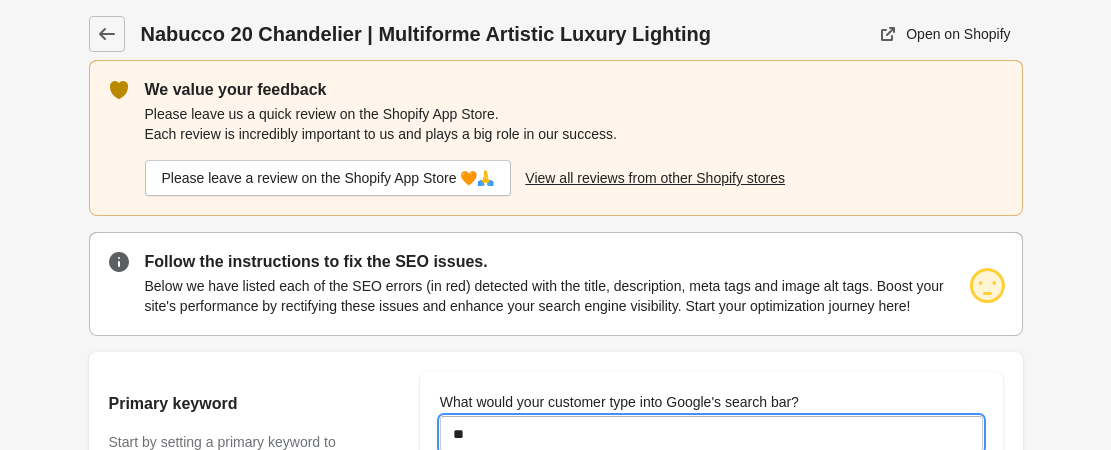 type on "**********" 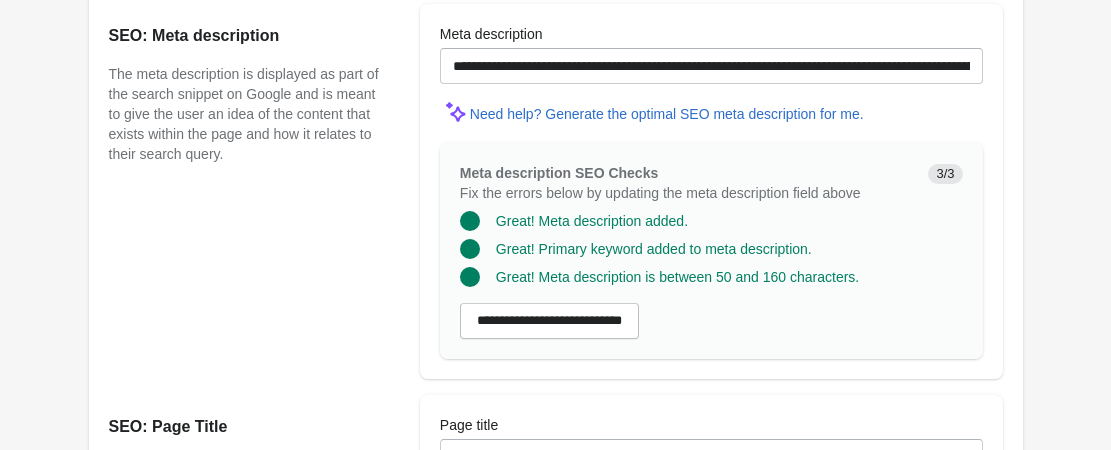 scroll, scrollTop: 2004, scrollLeft: 0, axis: vertical 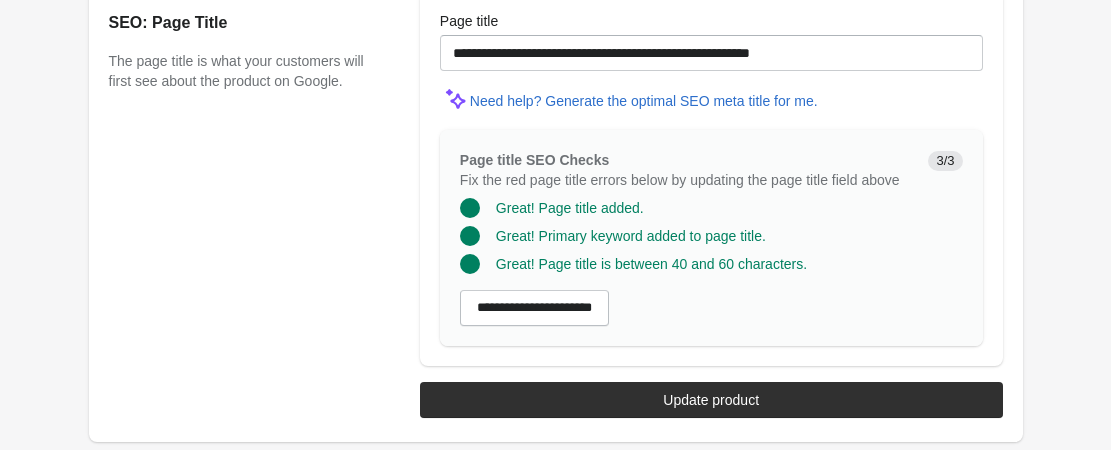 click on "Update product" at bounding box center (711, 400) 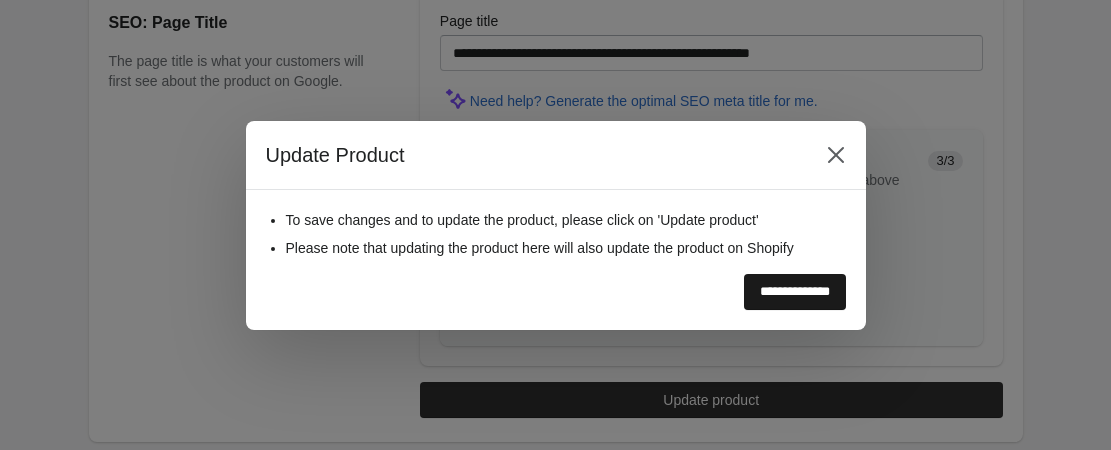 click on "**********" at bounding box center [795, 292] 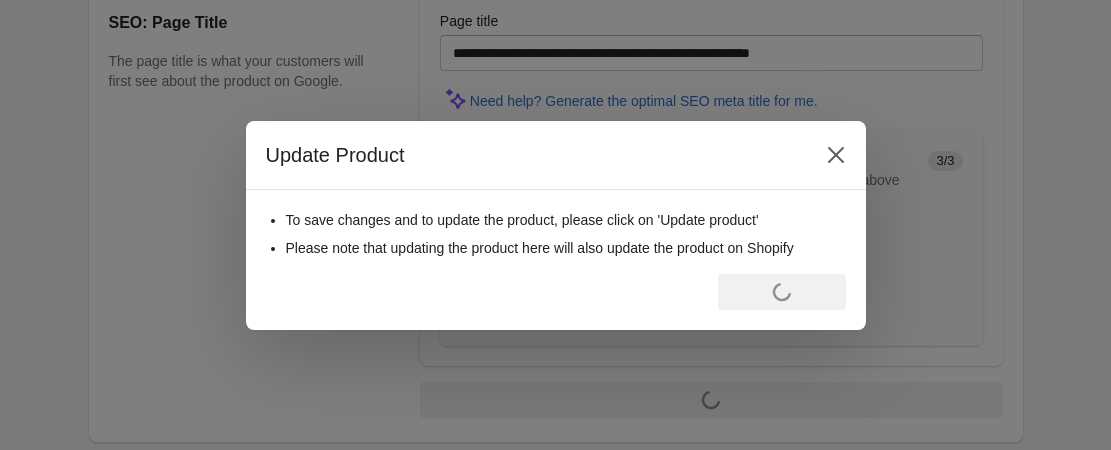 scroll, scrollTop: 0, scrollLeft: 0, axis: both 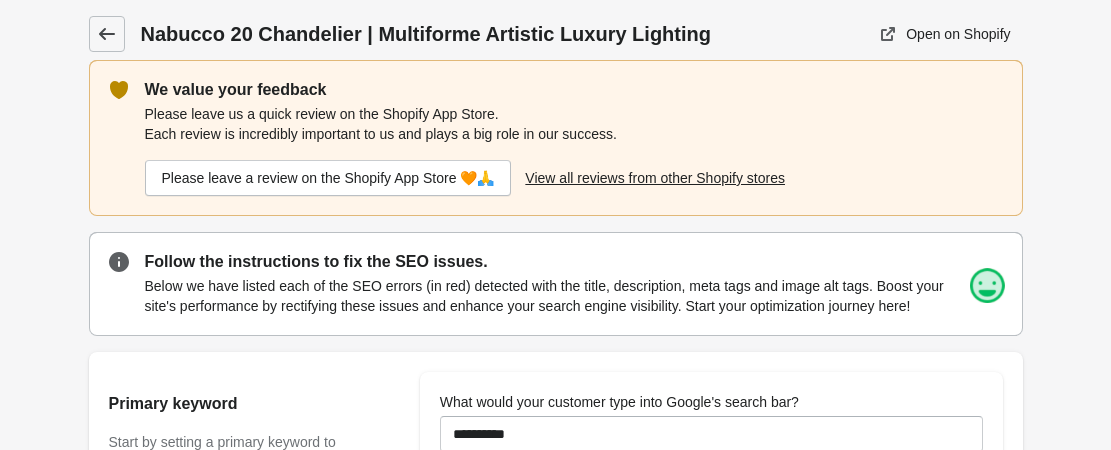 click 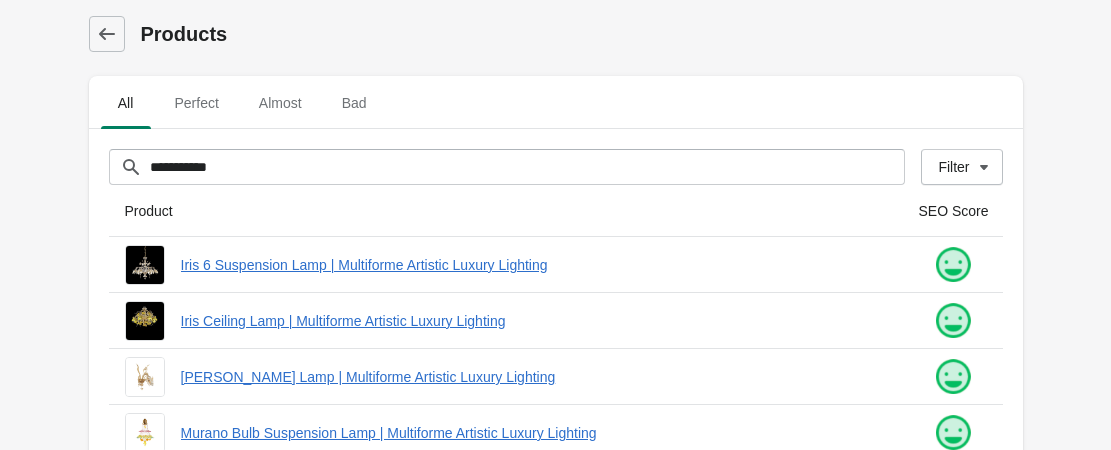 scroll, scrollTop: 700, scrollLeft: 0, axis: vertical 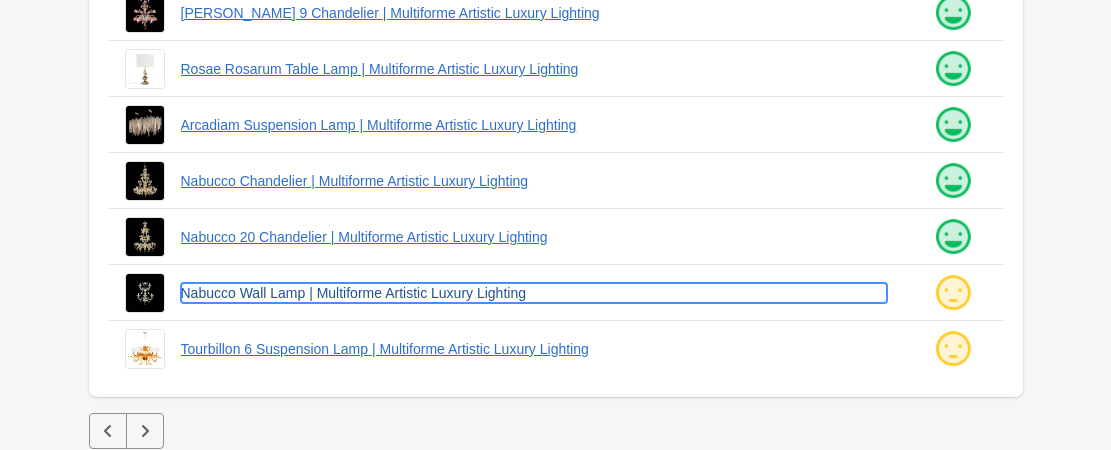 click on "Nabucco Wall Lamp | Multiforme Artistic Luxury Lighting" at bounding box center [534, 293] 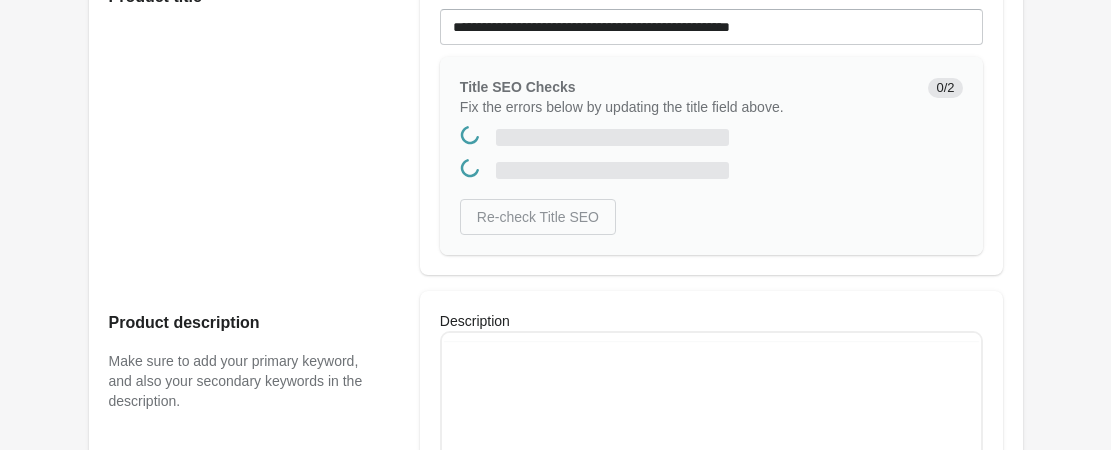 scroll, scrollTop: 0, scrollLeft: 0, axis: both 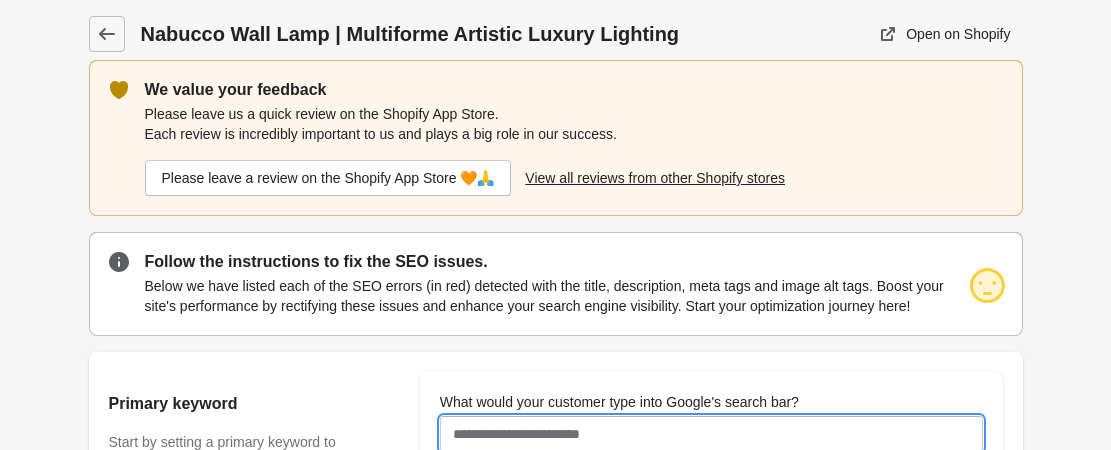 click on "What would your customer type into Google's search bar?" at bounding box center (711, 434) 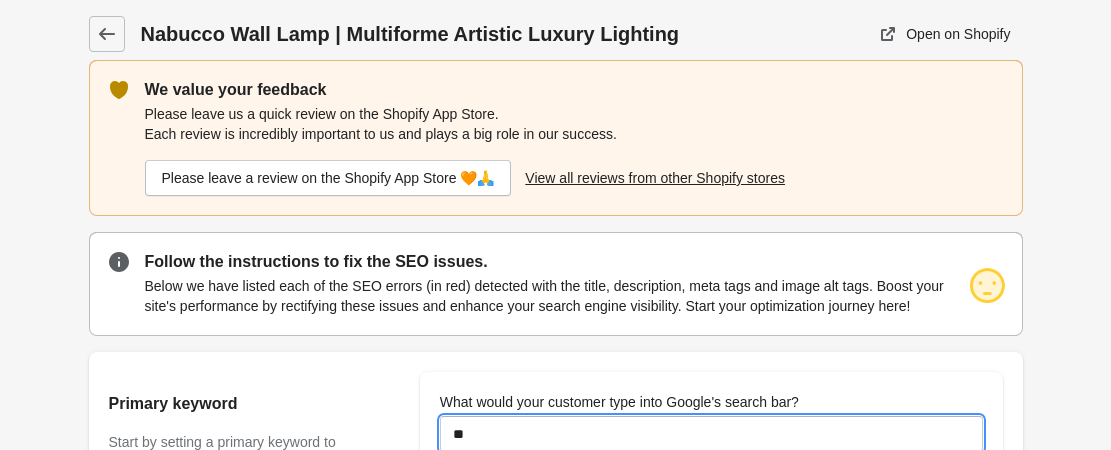 type on "*********" 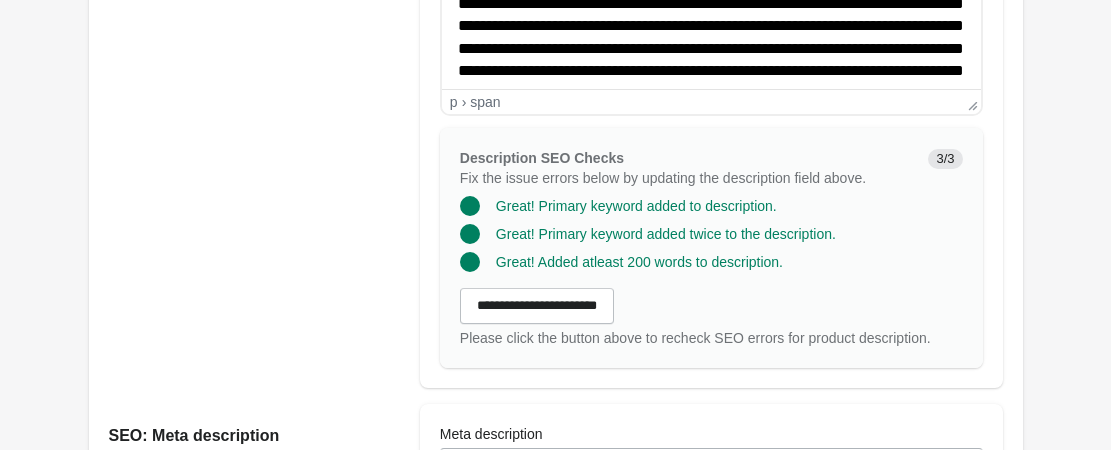 scroll, scrollTop: 2000, scrollLeft: 0, axis: vertical 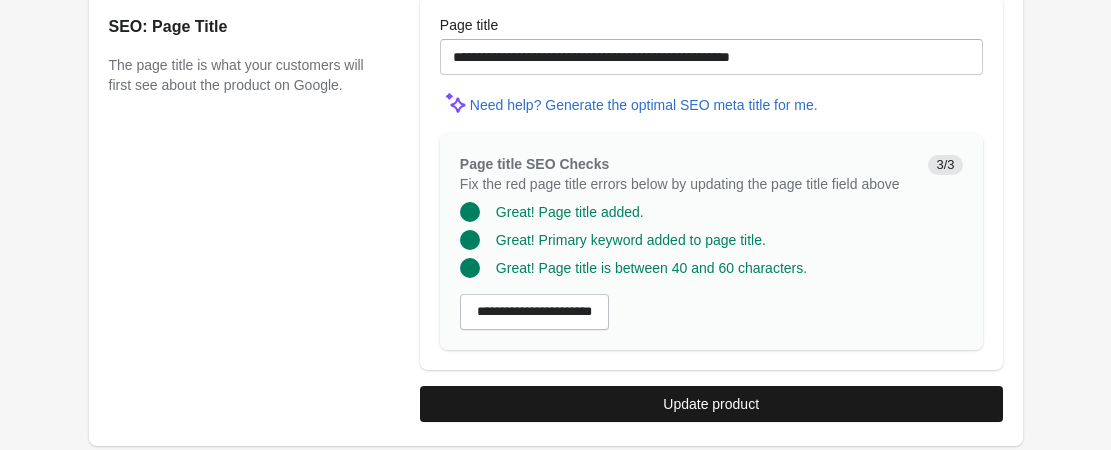 click on "Update product" at bounding box center (711, 404) 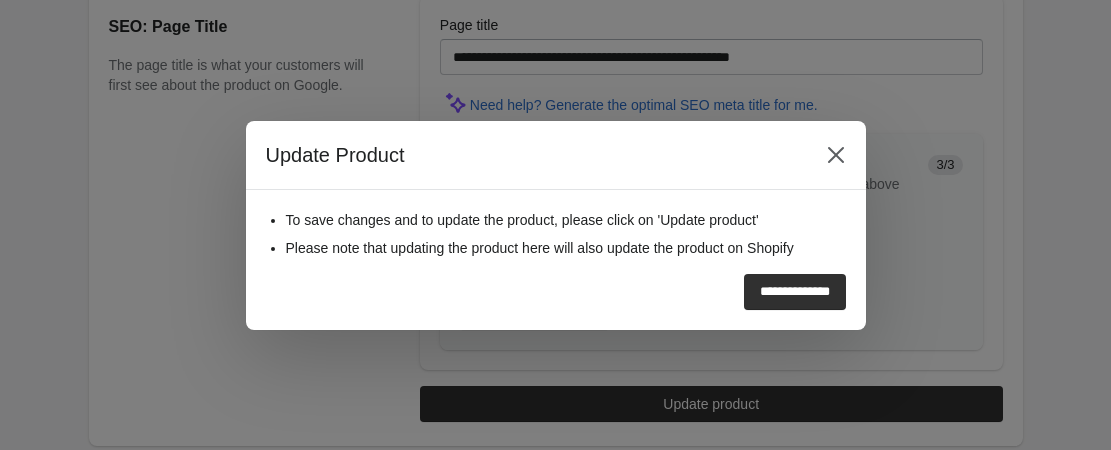 click on "**********" at bounding box center (795, 292) 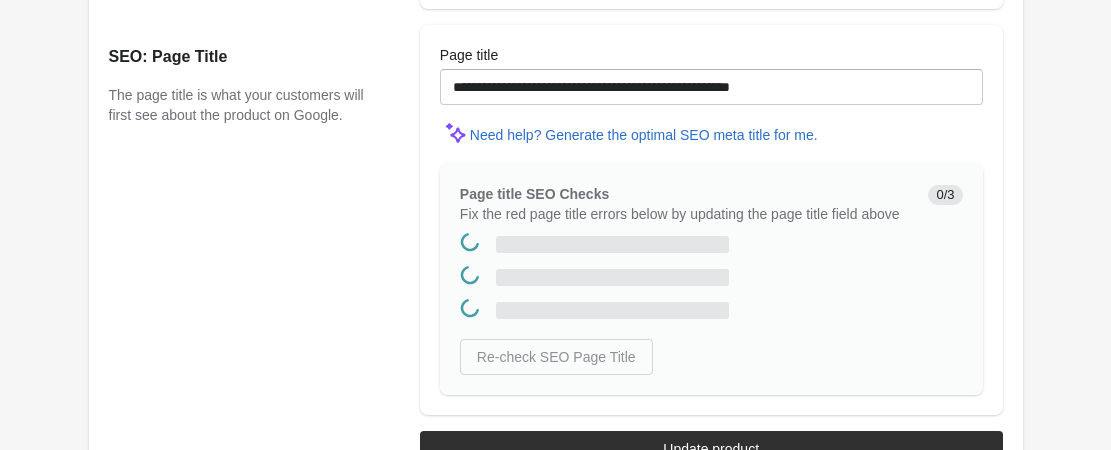scroll, scrollTop: 0, scrollLeft: 0, axis: both 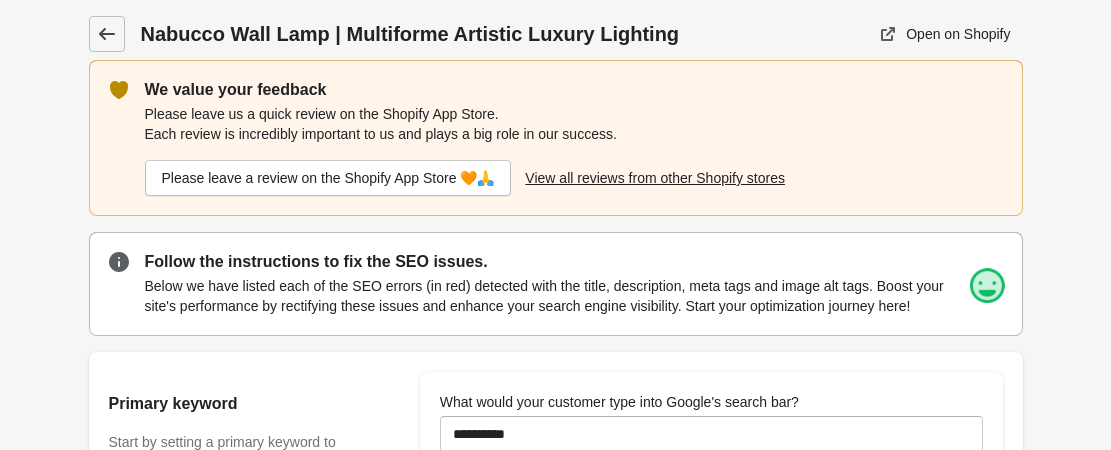 click 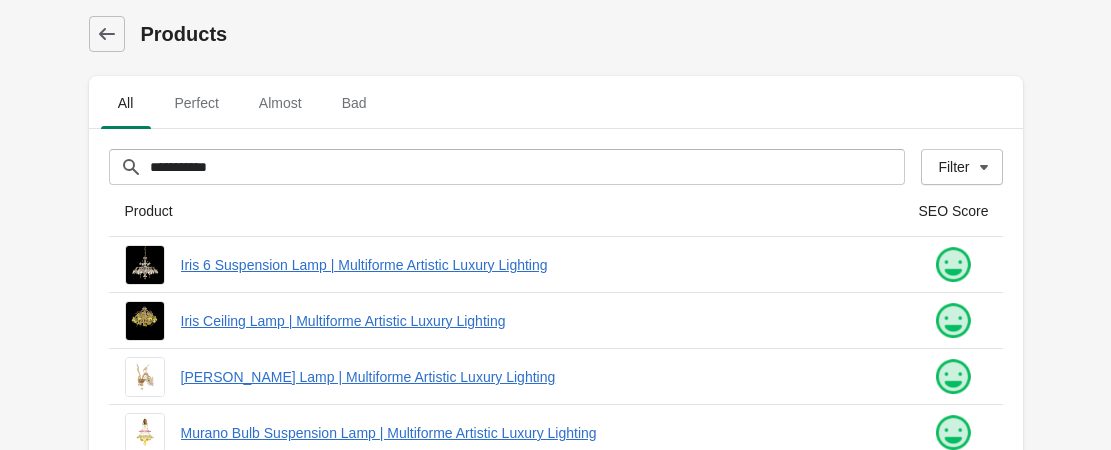 scroll, scrollTop: 707, scrollLeft: 0, axis: vertical 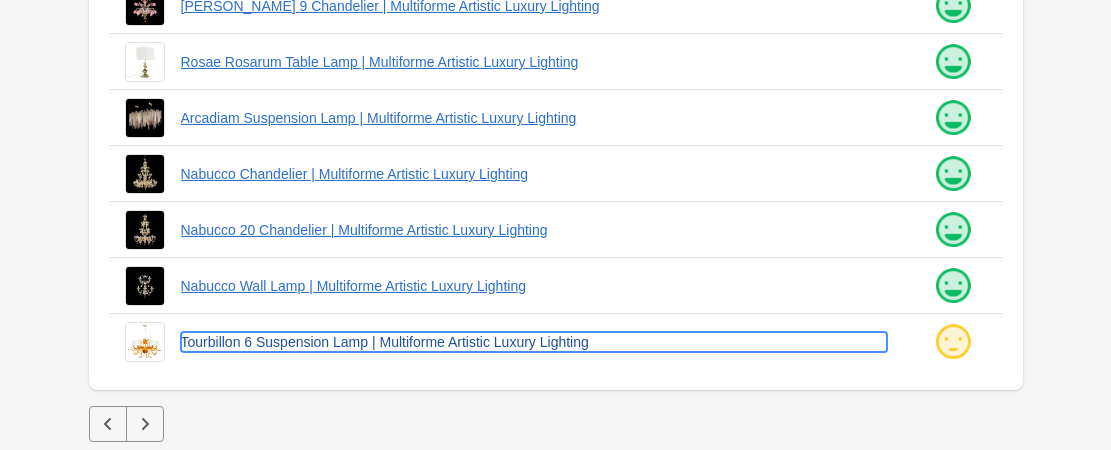 click on "Tourbillon 6 Suspension  Lamp | Multiforme Artistic Luxury Lighting" at bounding box center (534, 342) 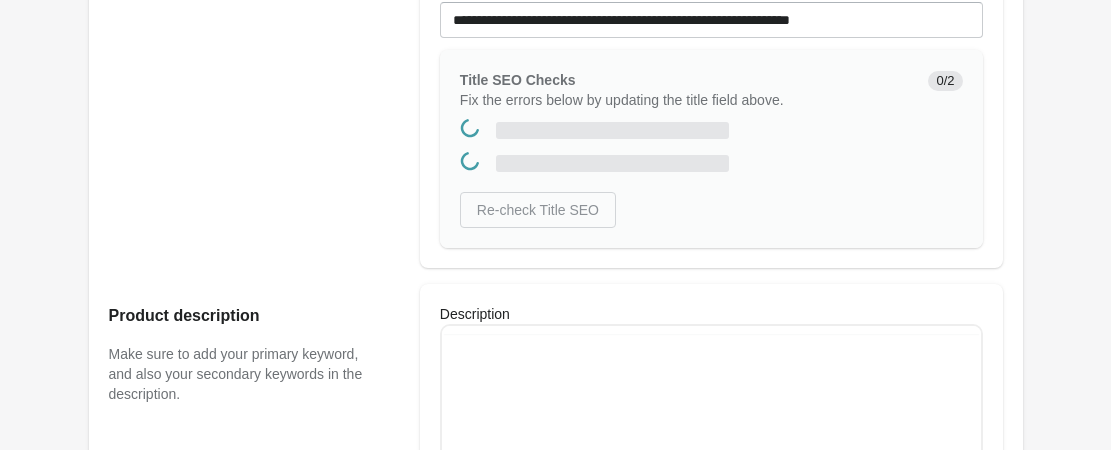 click on "What would your customer type into Google's search bar?" at bounding box center [711, -273] 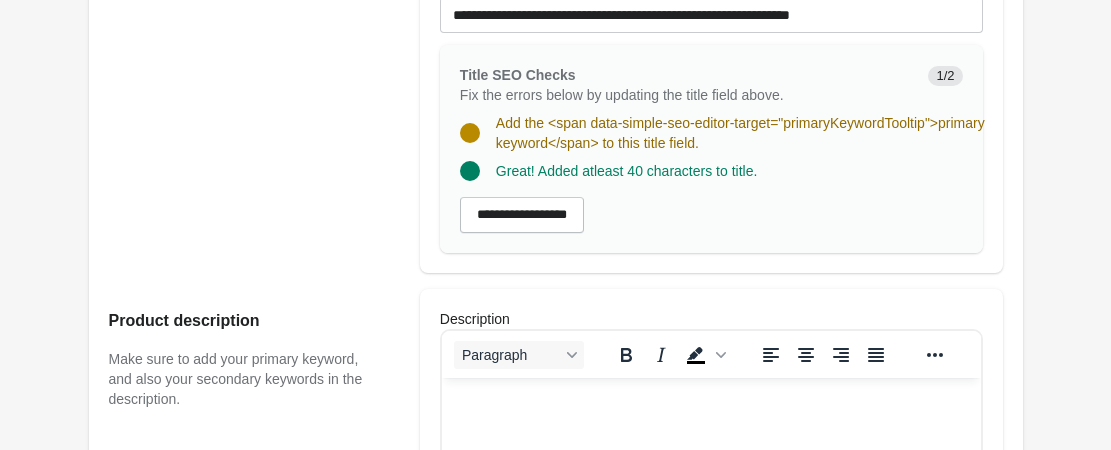 scroll, scrollTop: 0, scrollLeft: 0, axis: both 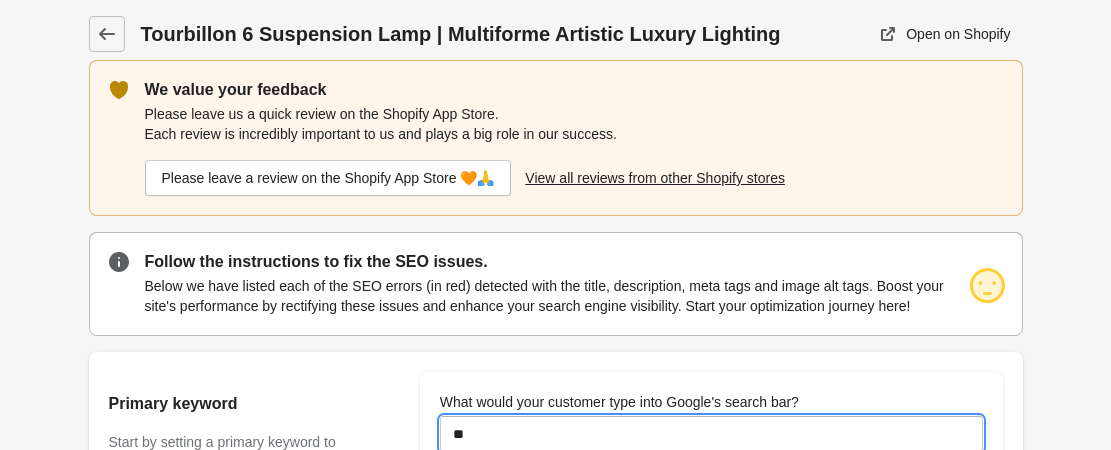 type on "**********" 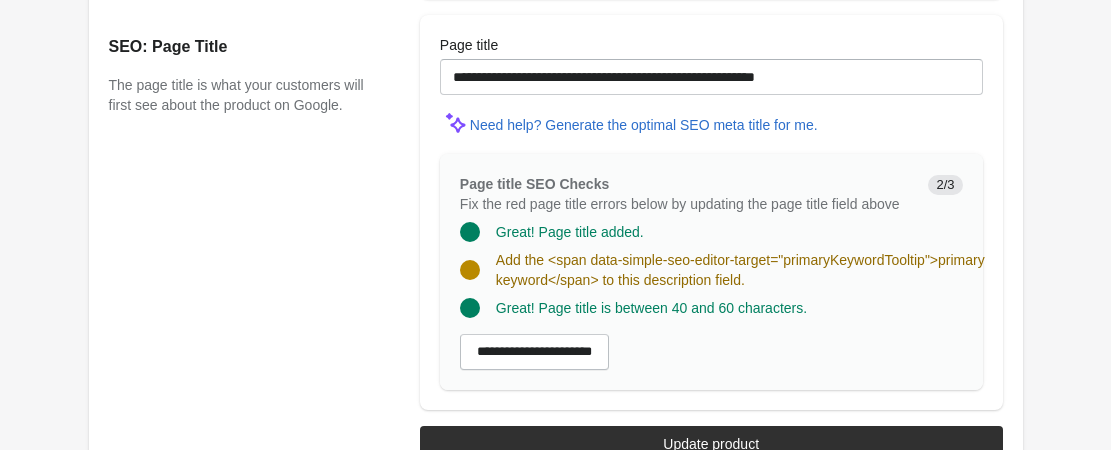 scroll, scrollTop: 1800, scrollLeft: 0, axis: vertical 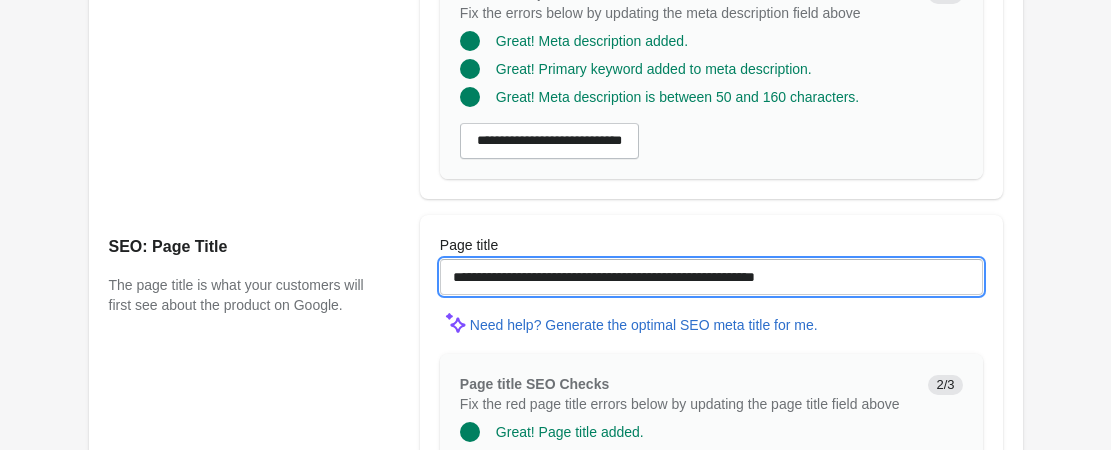 click on "**********" at bounding box center [711, 277] 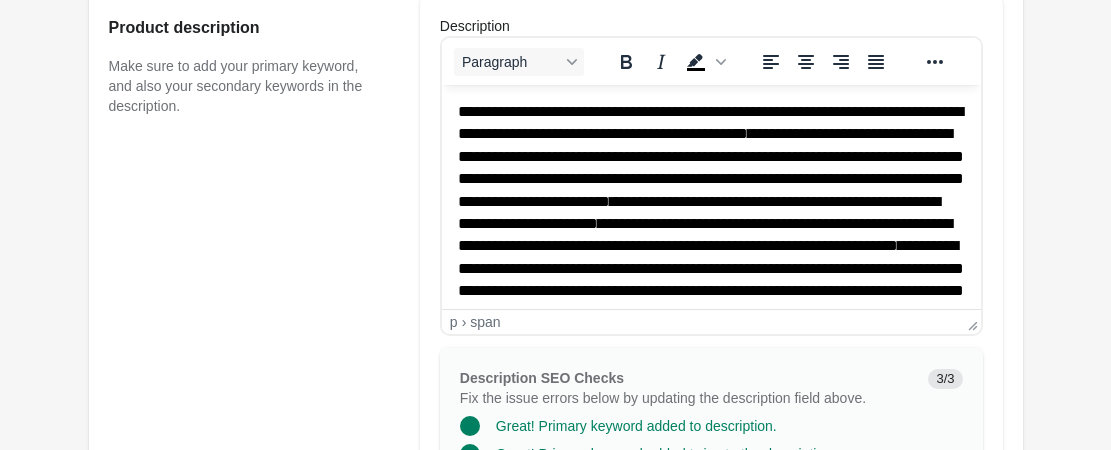 scroll, scrollTop: 700, scrollLeft: 0, axis: vertical 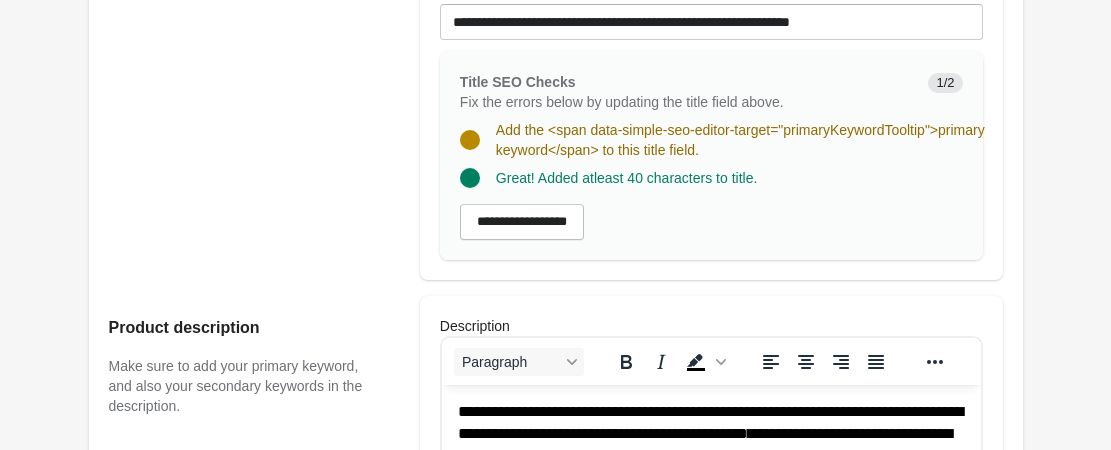 type on "**********" 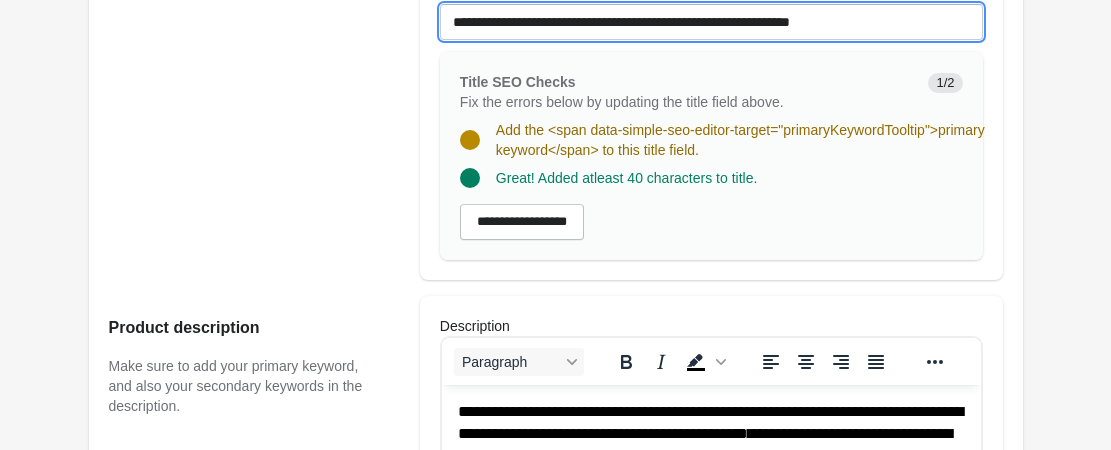 click on "**********" at bounding box center (711, 22) 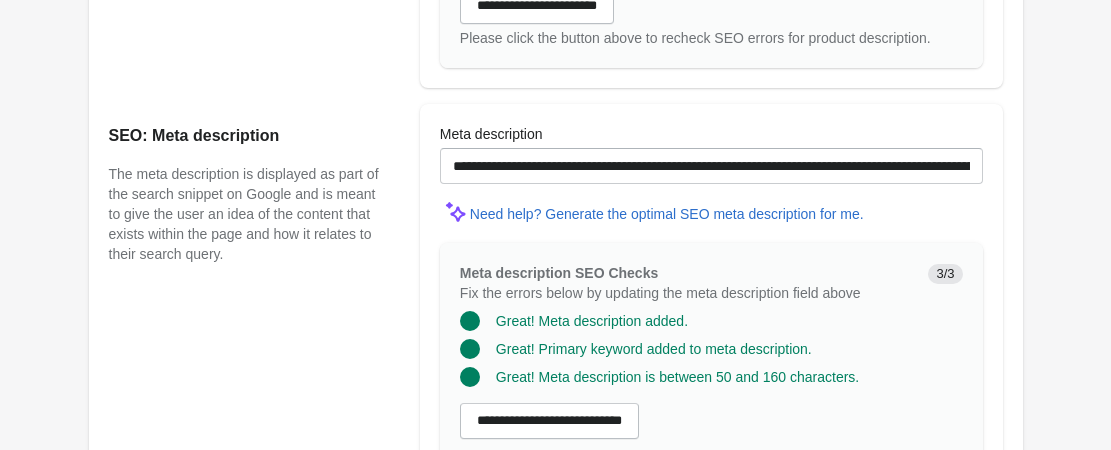 scroll, scrollTop: 2004, scrollLeft: 0, axis: vertical 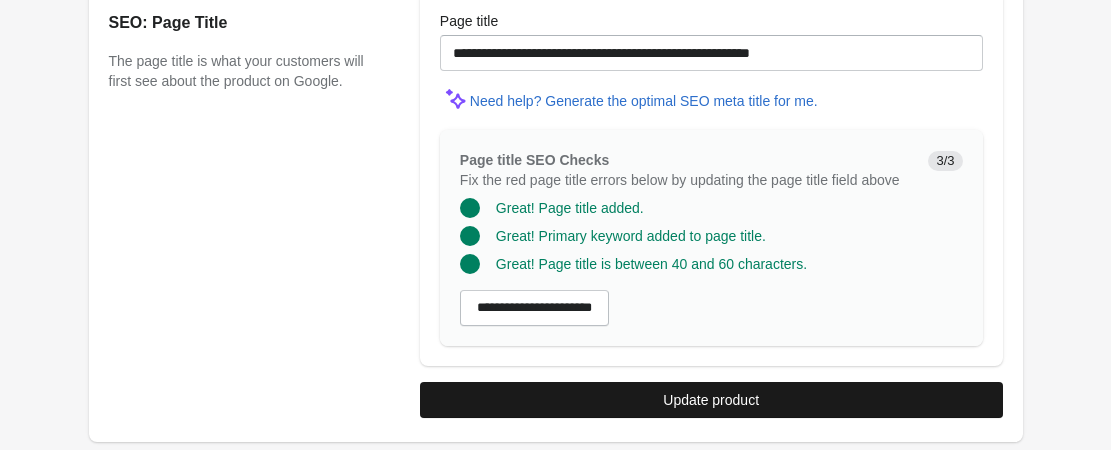 type on "**********" 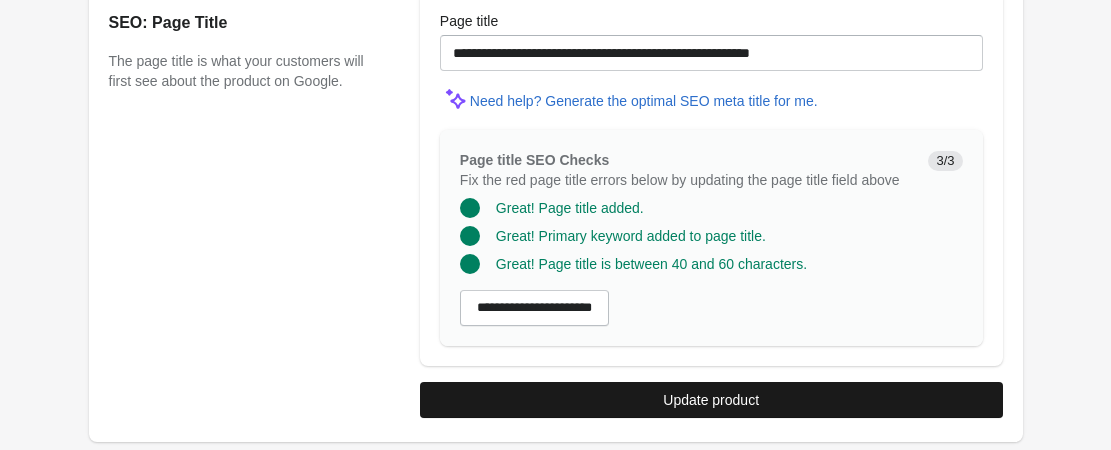click on "Update product" at bounding box center (711, 400) 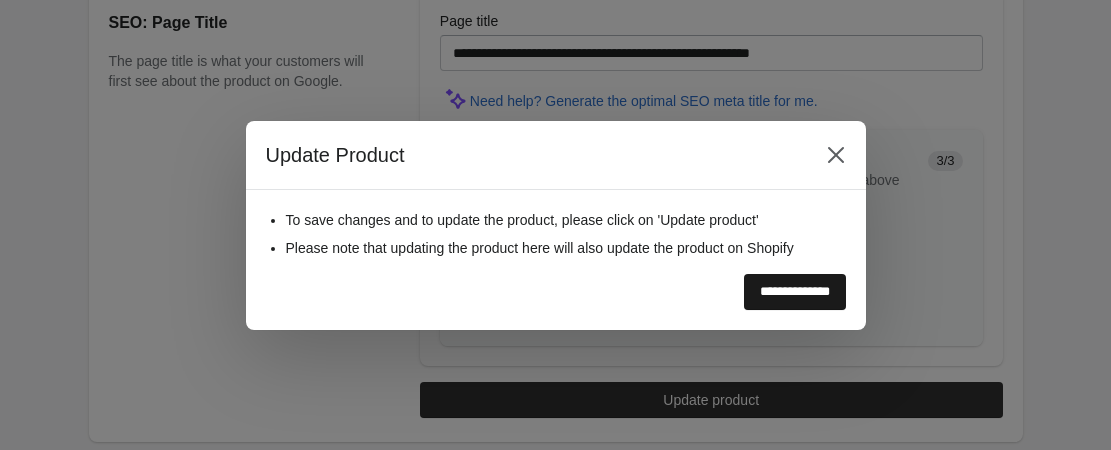 click on "**********" at bounding box center [795, 292] 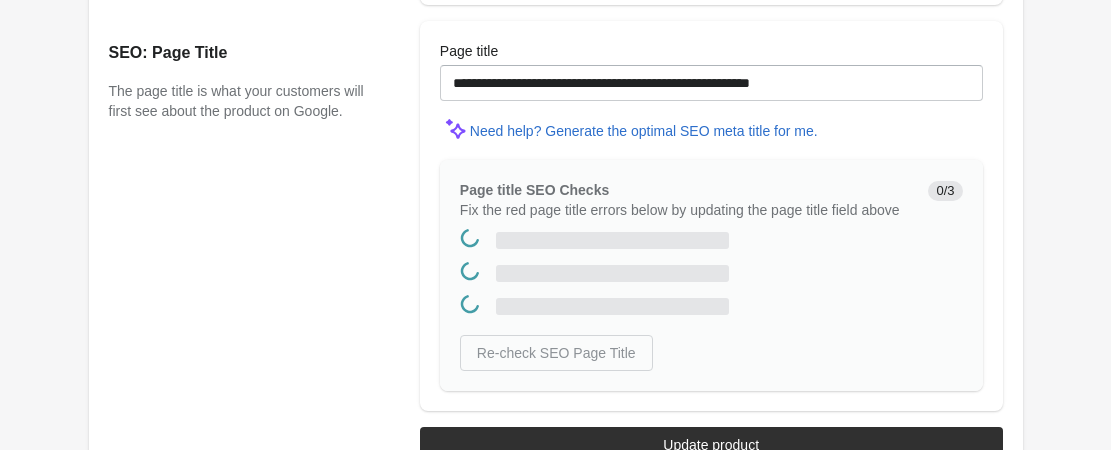 scroll, scrollTop: 0, scrollLeft: 0, axis: both 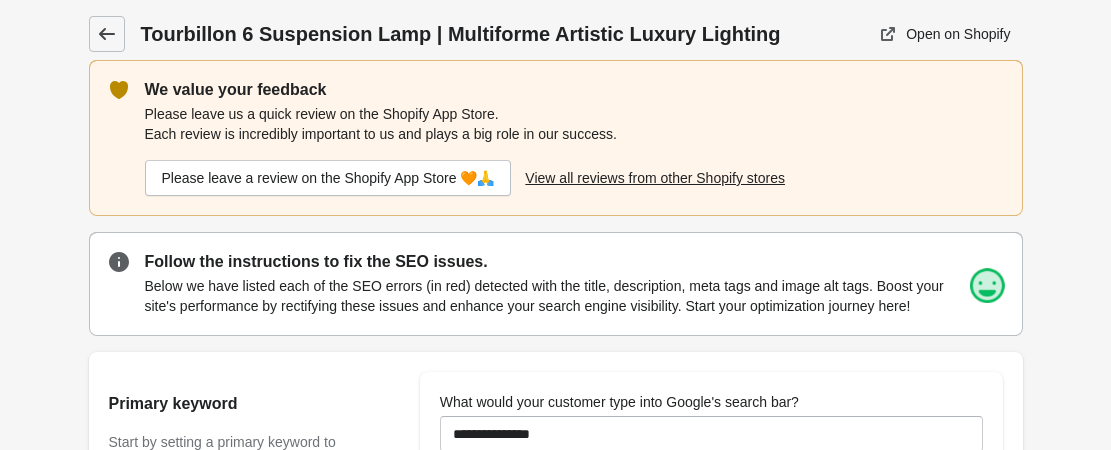 click 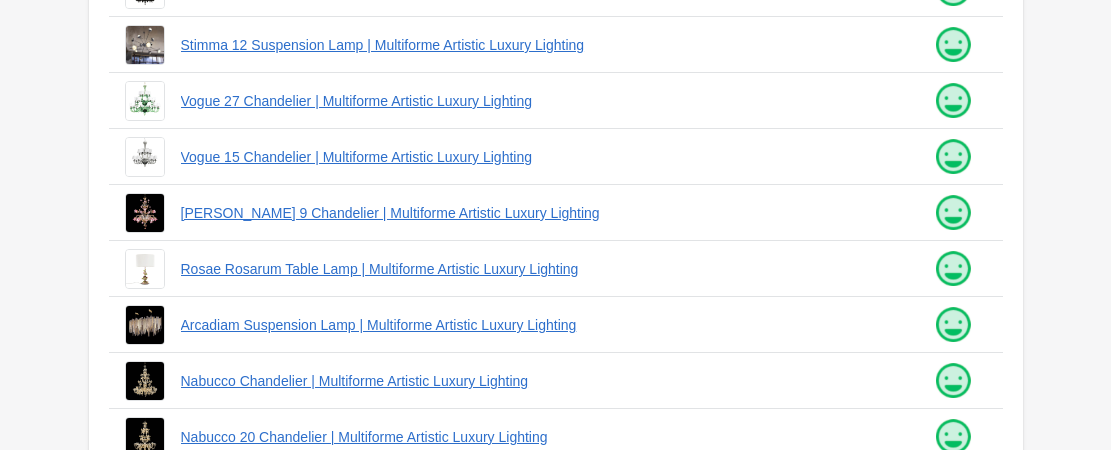 scroll, scrollTop: 707, scrollLeft: 0, axis: vertical 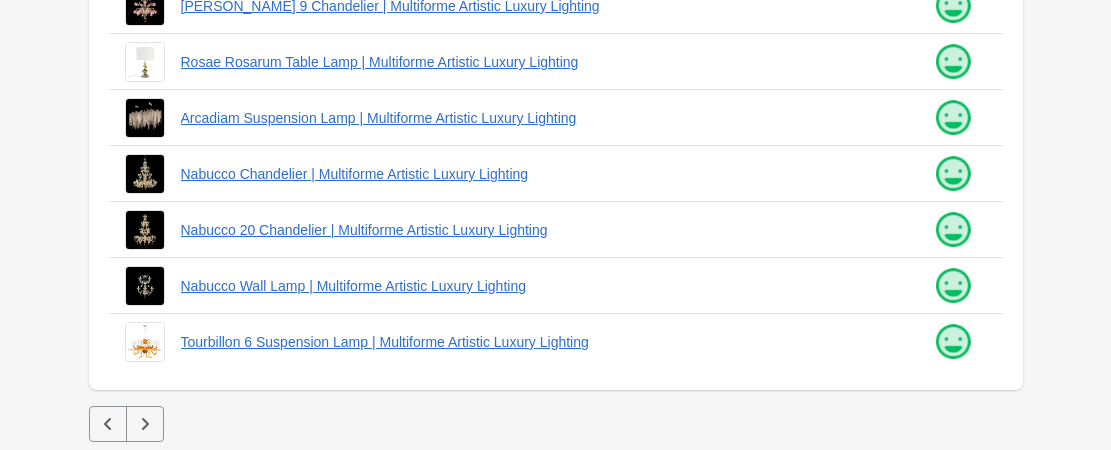 click 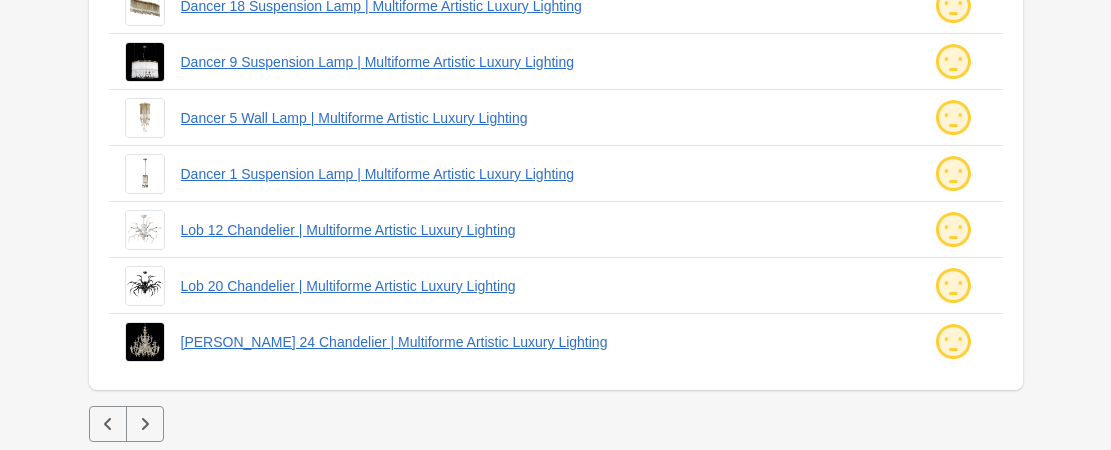 scroll, scrollTop: 107, scrollLeft: 0, axis: vertical 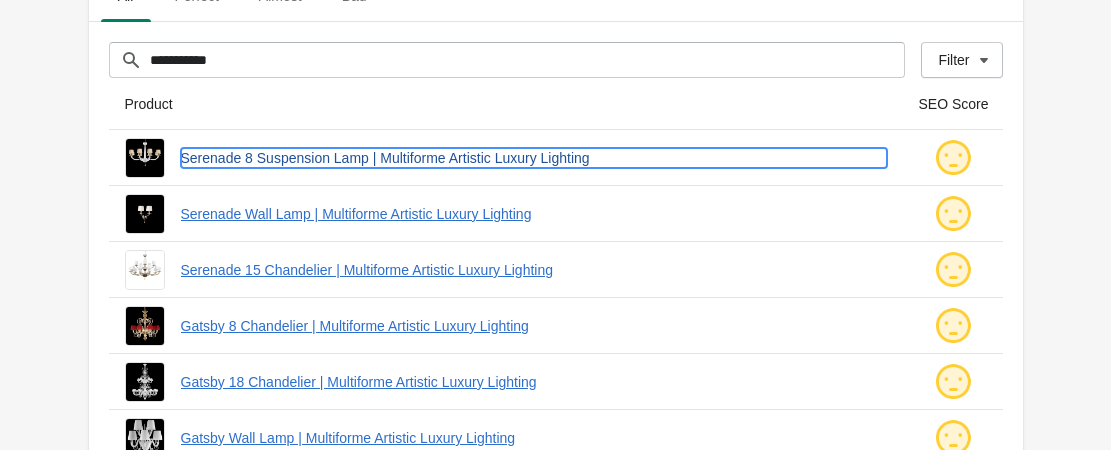 click on "Serenade 8 Suspension  Lamp | Multiforme Artistic Luxury Lighting" at bounding box center [534, 158] 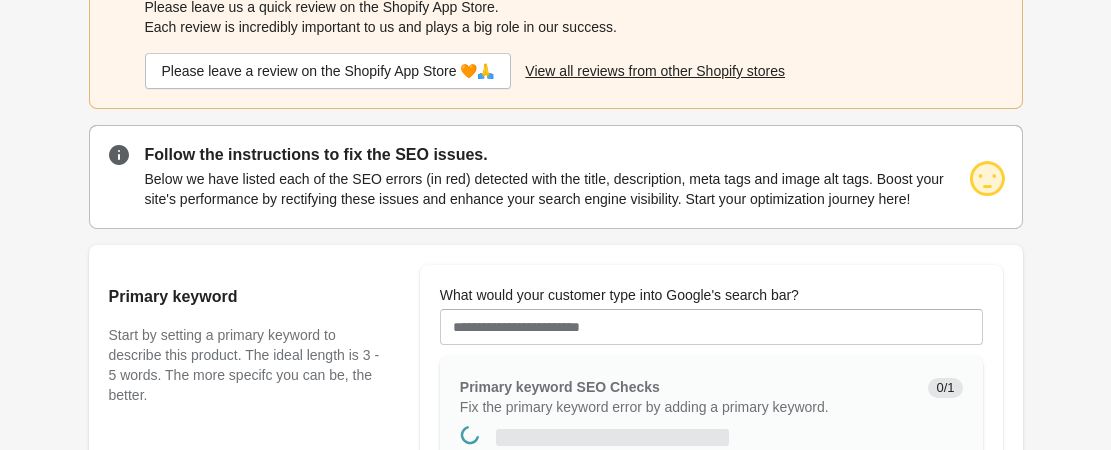 scroll, scrollTop: 0, scrollLeft: 0, axis: both 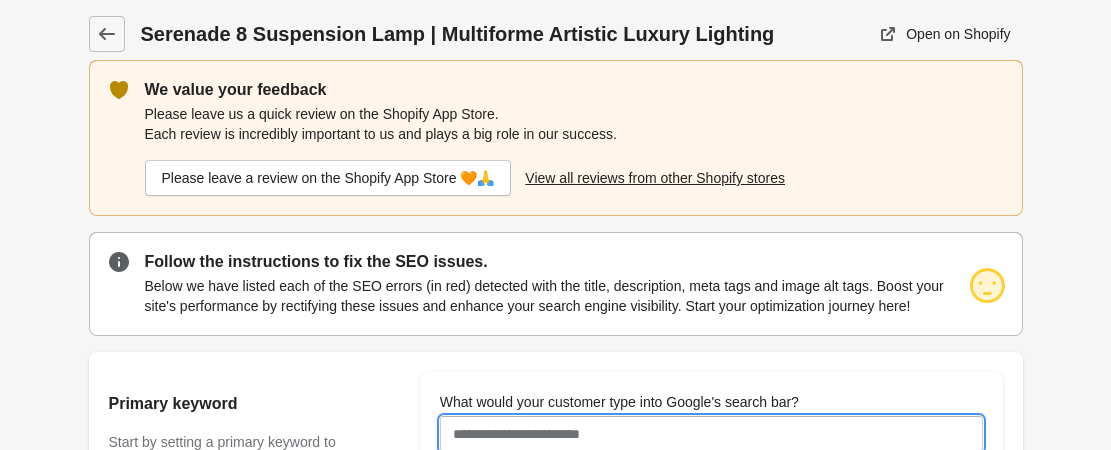 click on "What would your customer type into Google's search bar?" at bounding box center [711, 434] 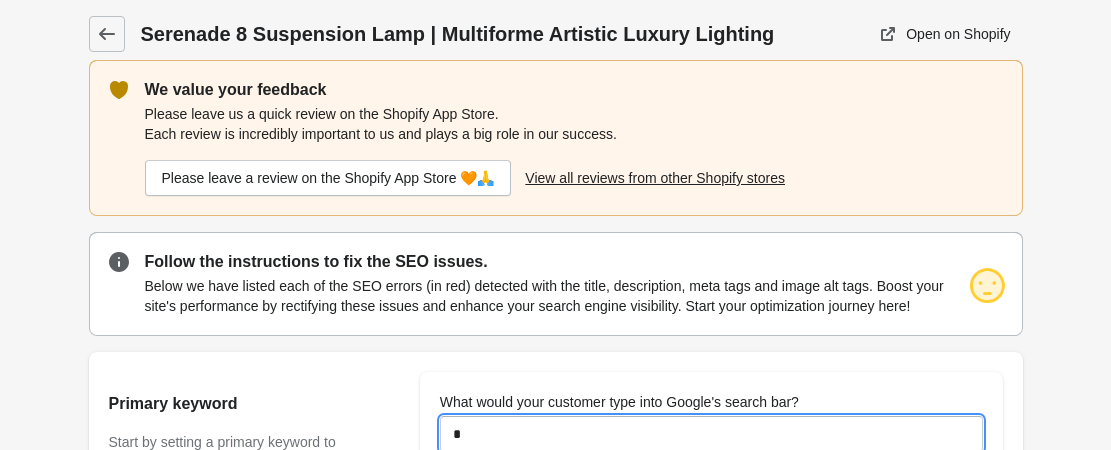 type on "**********" 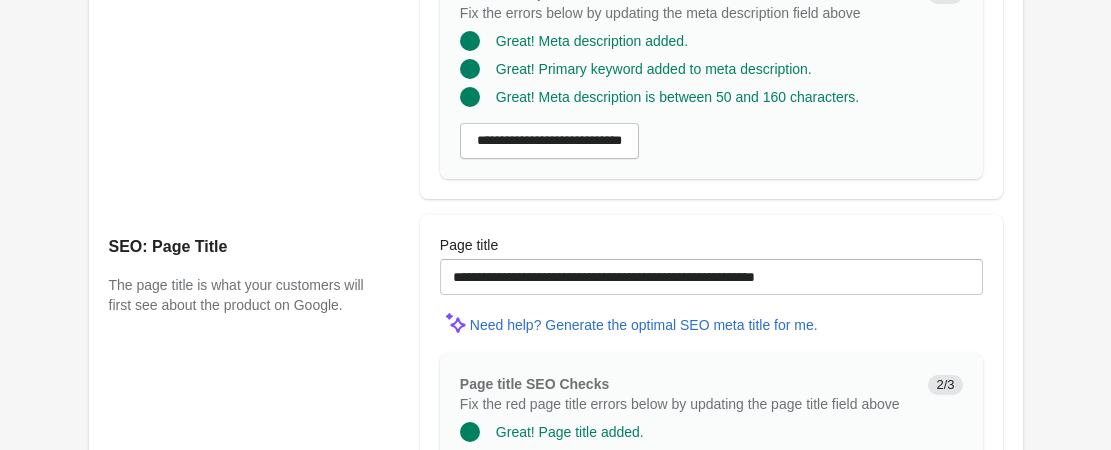 scroll, scrollTop: 2044, scrollLeft: 0, axis: vertical 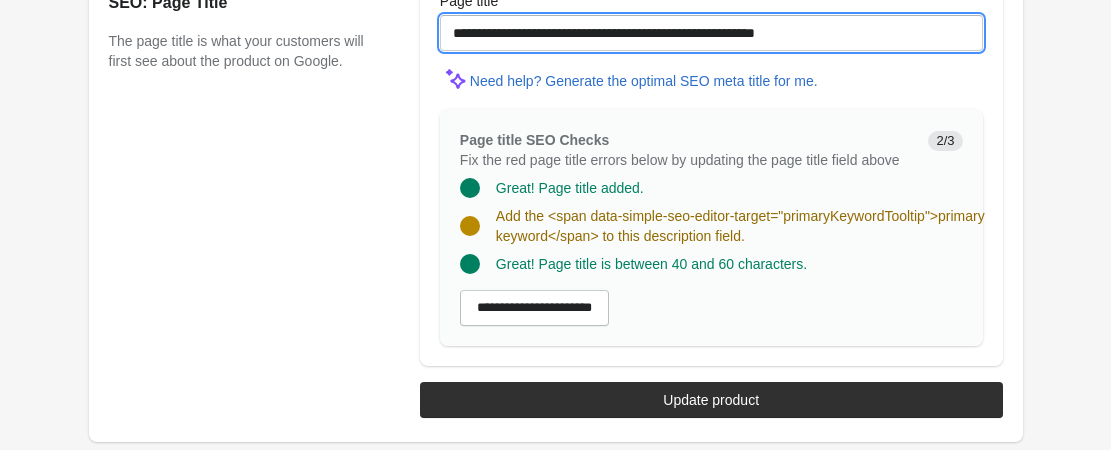 click on "**********" at bounding box center (711, 33) 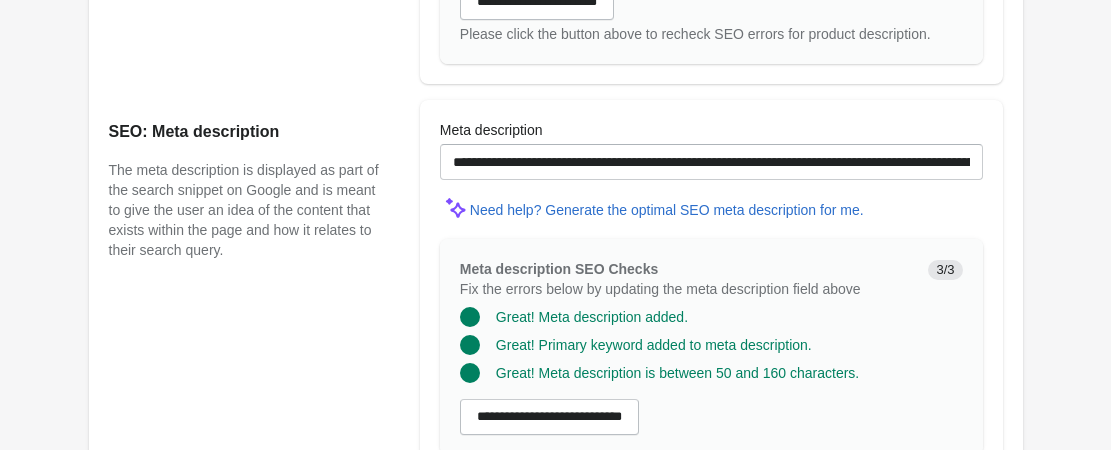 scroll, scrollTop: 624, scrollLeft: 0, axis: vertical 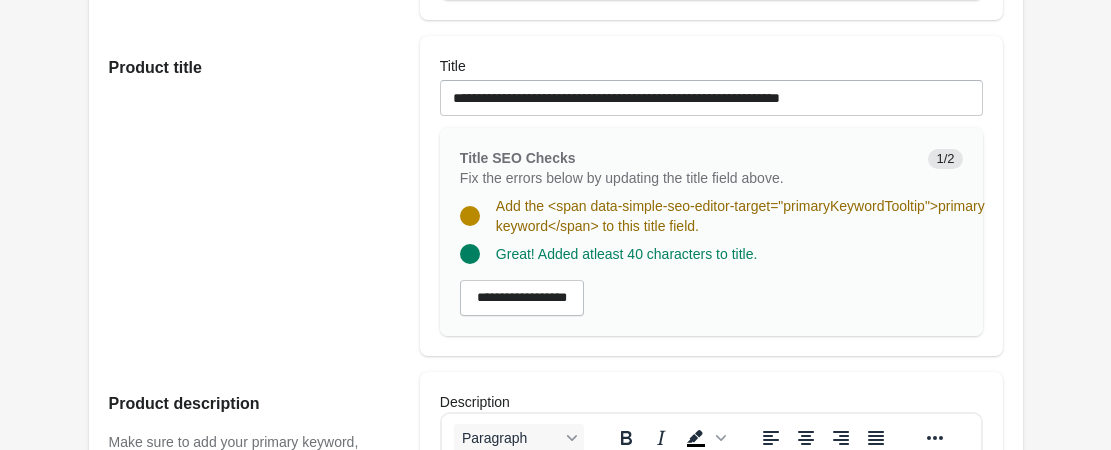 type on "**********" 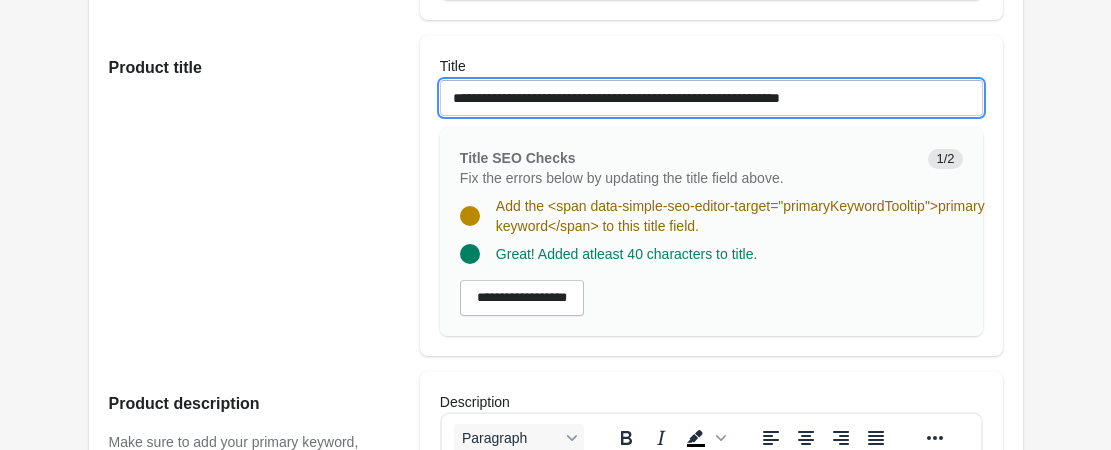 click on "**********" at bounding box center (711, 98) 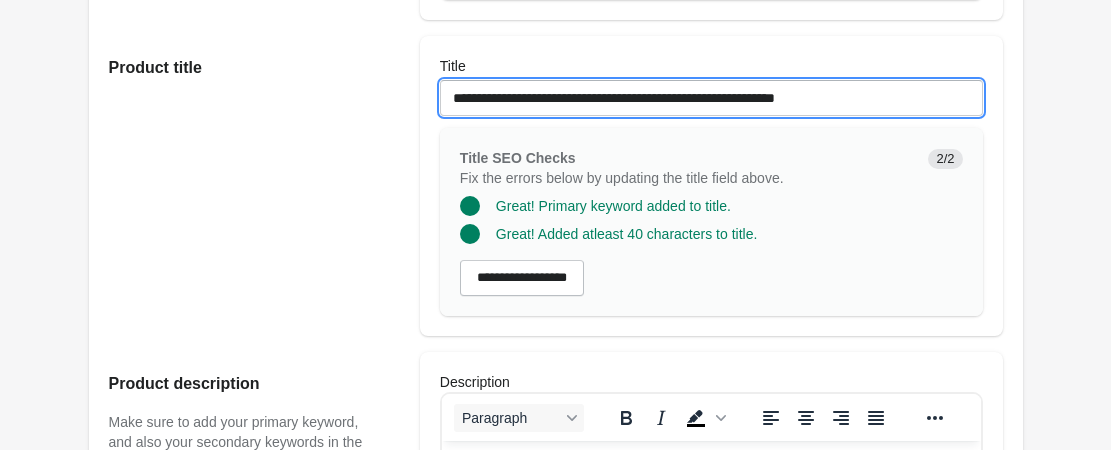 scroll, scrollTop: 2004, scrollLeft: 0, axis: vertical 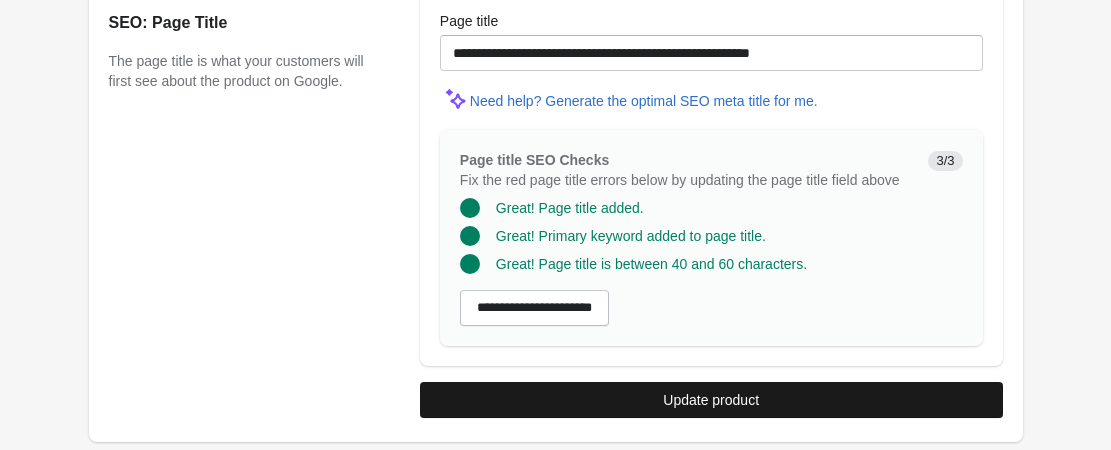type on "**********" 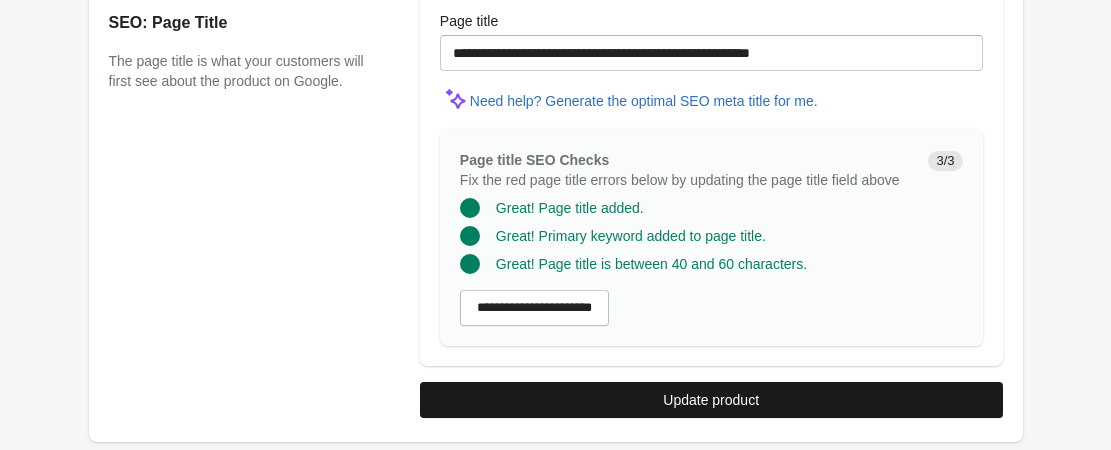 click on "Update product" at bounding box center (711, 400) 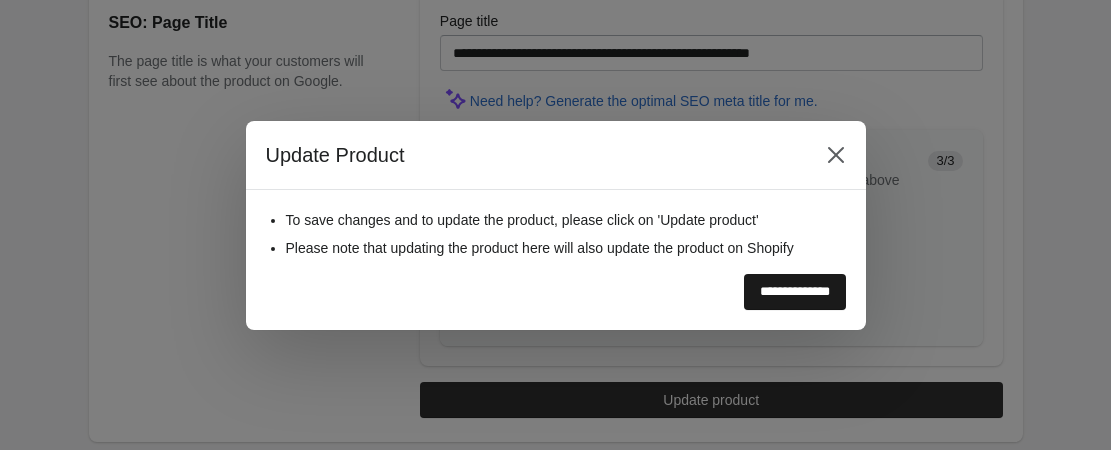 click on "**********" at bounding box center [795, 292] 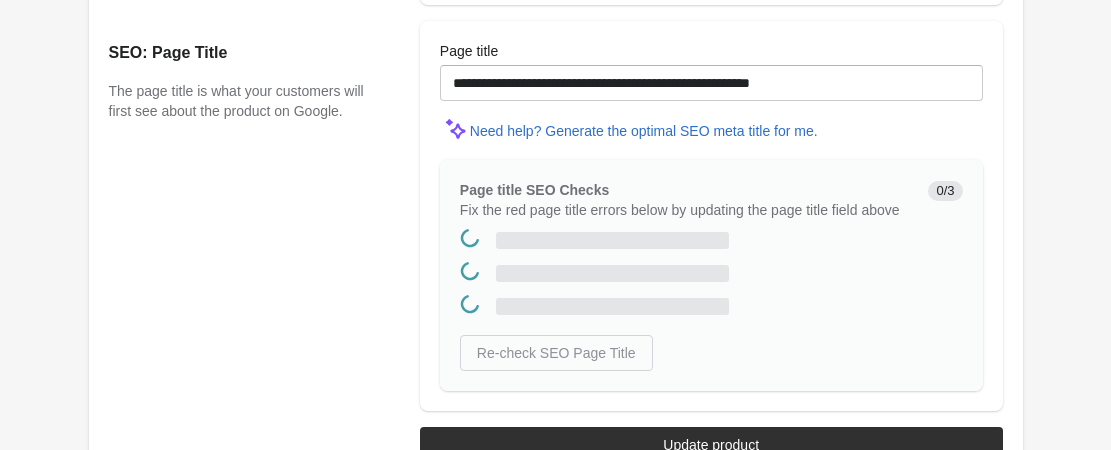 scroll, scrollTop: 0, scrollLeft: 0, axis: both 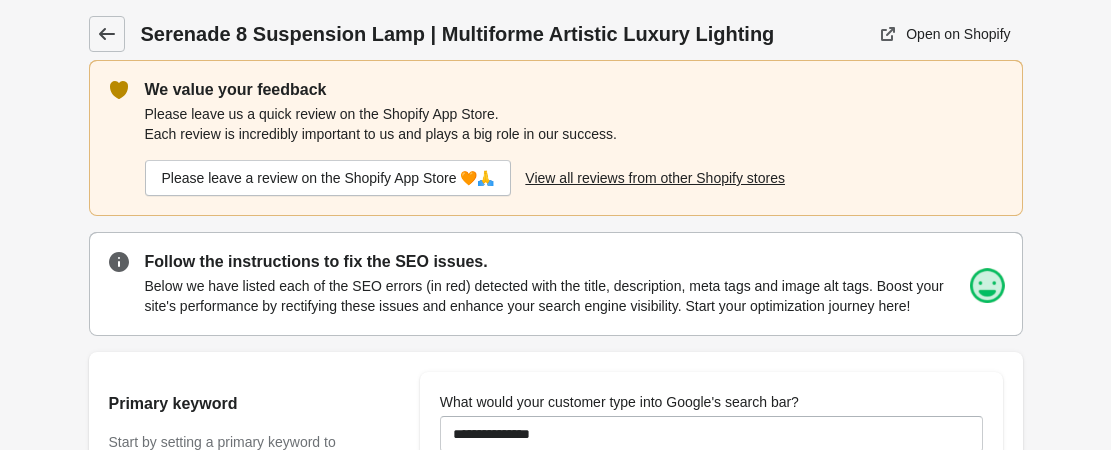 click 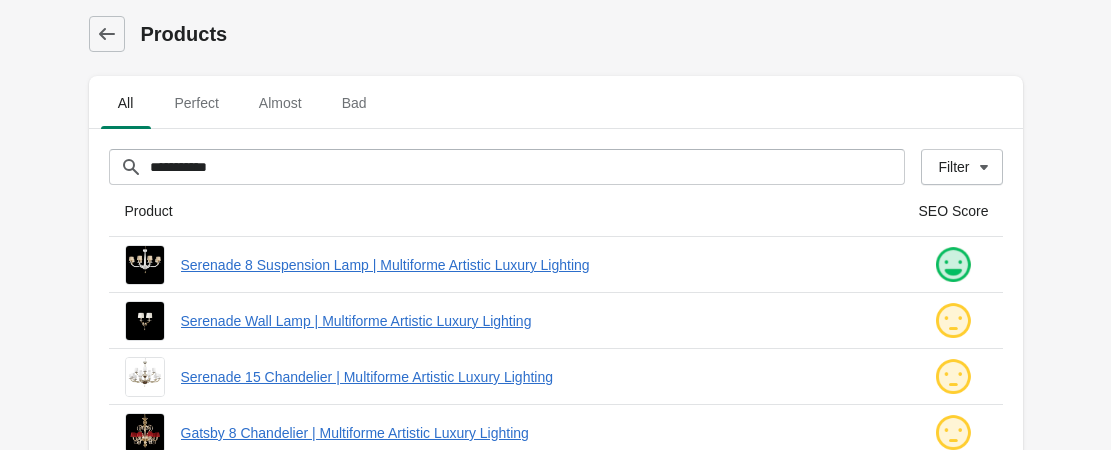 scroll, scrollTop: 100, scrollLeft: 0, axis: vertical 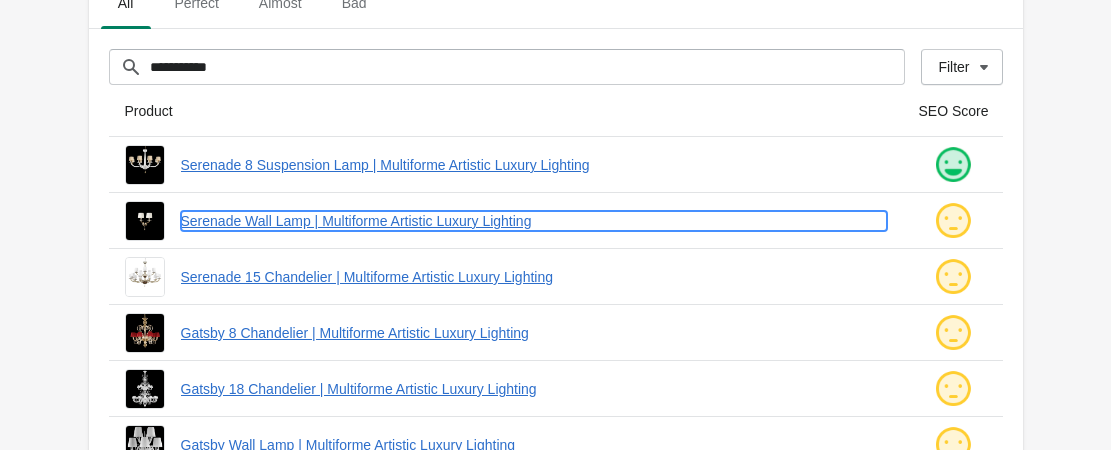 click on "Serenade Wall  Lamp | Multiforme Artistic Luxury Lighting" at bounding box center [534, 221] 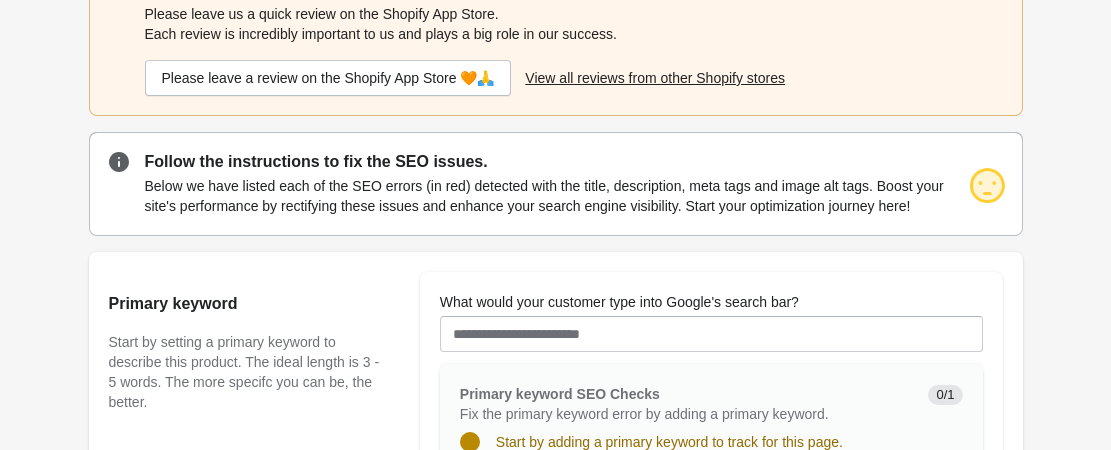 scroll, scrollTop: 0, scrollLeft: 0, axis: both 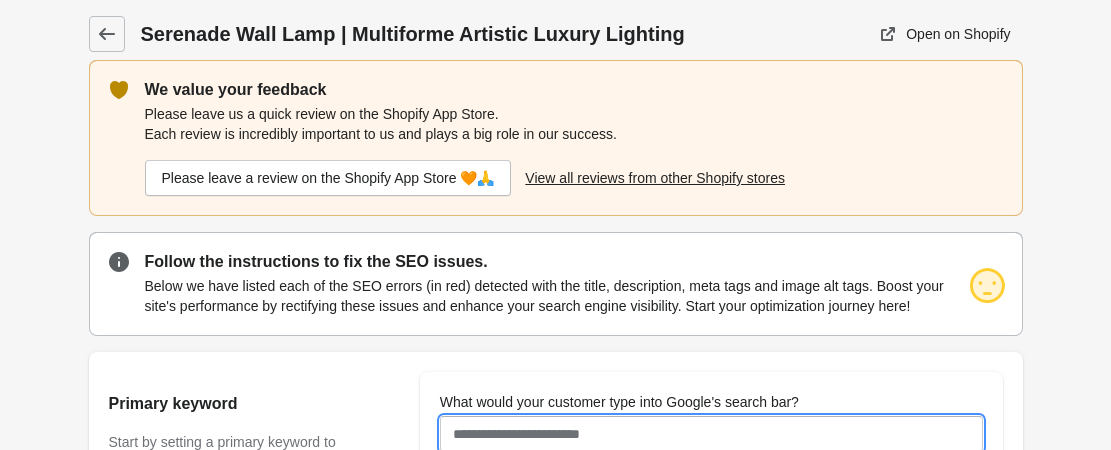 click on "What would your customer type into Google's search bar?" at bounding box center (711, 434) 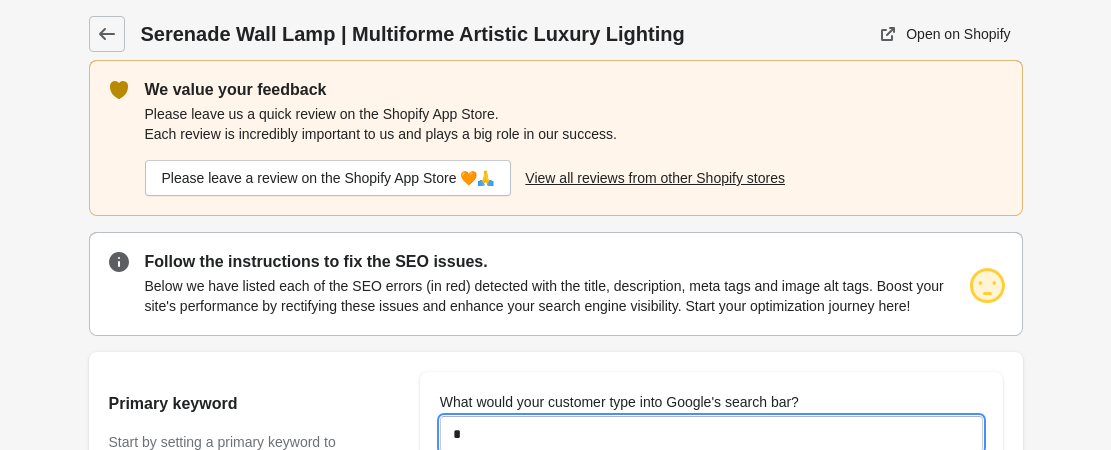 type on "*********" 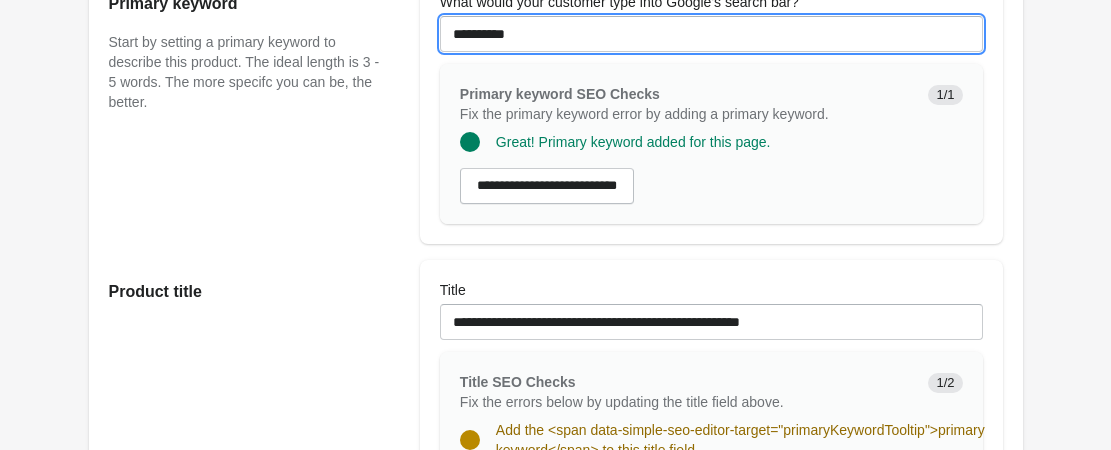 scroll, scrollTop: 500, scrollLeft: 0, axis: vertical 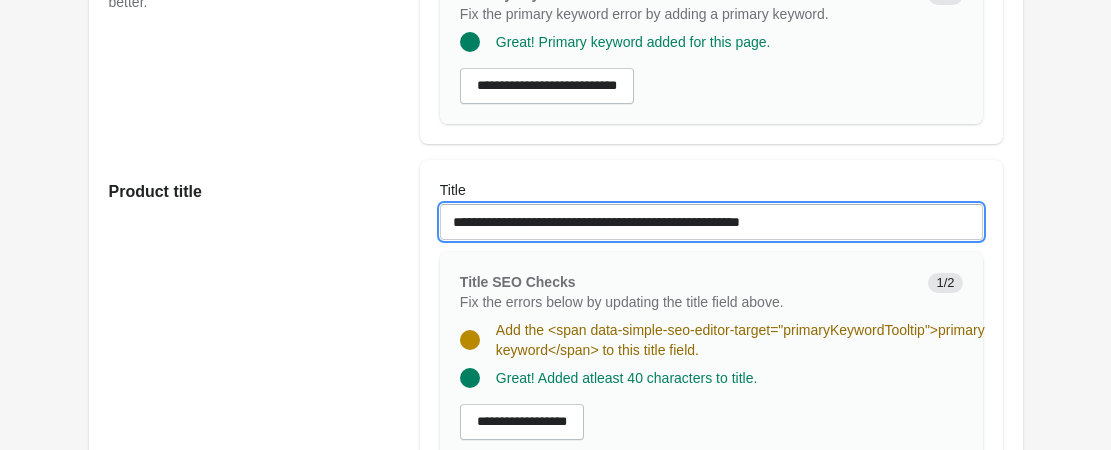 click on "**********" at bounding box center [711, 222] 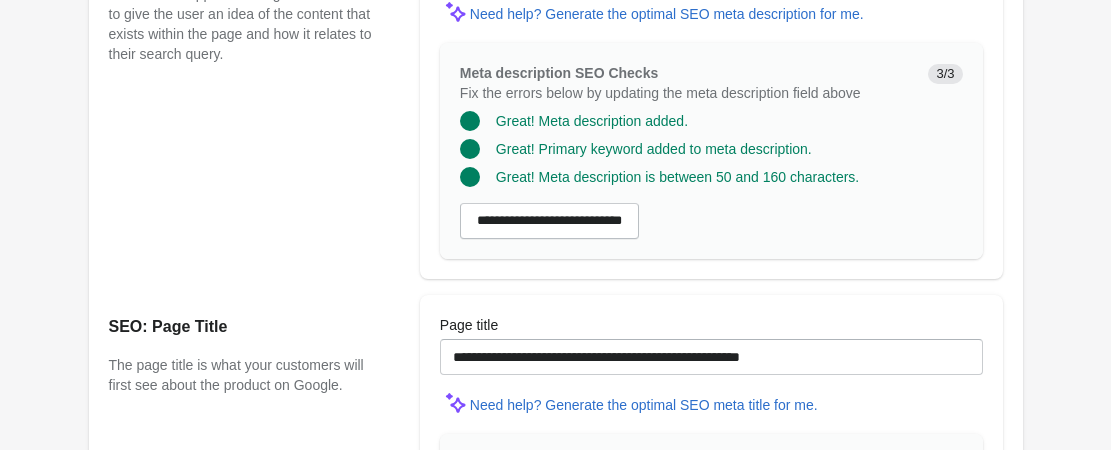 scroll, scrollTop: 1900, scrollLeft: 0, axis: vertical 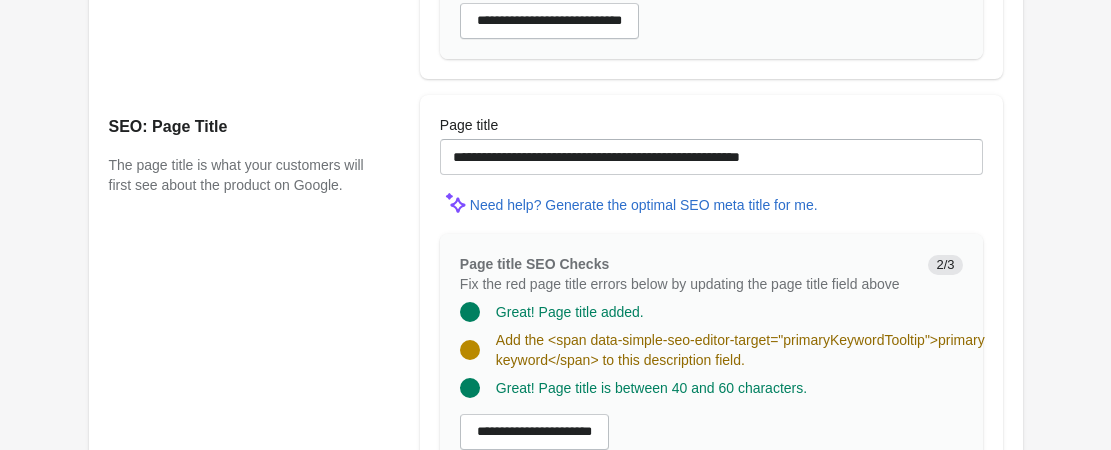 type on "**********" 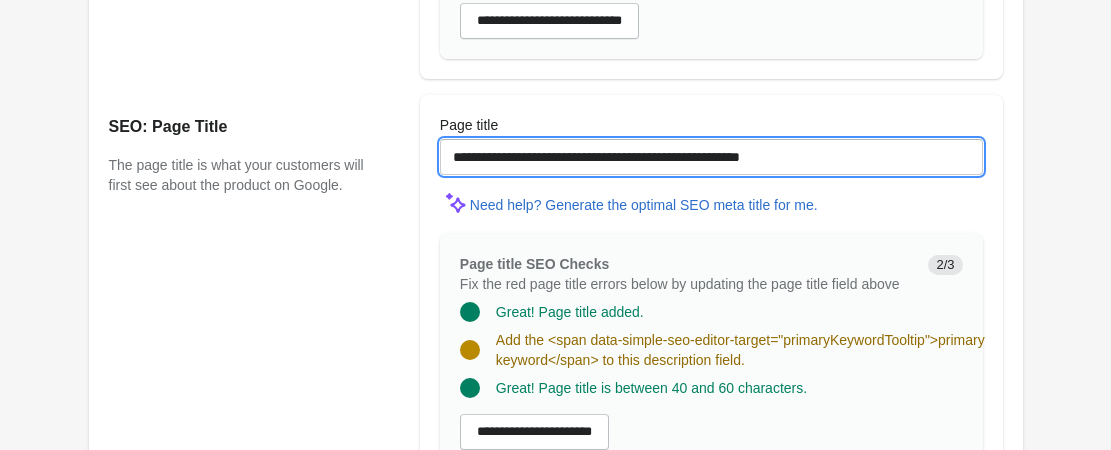 click on "**********" at bounding box center (711, 157) 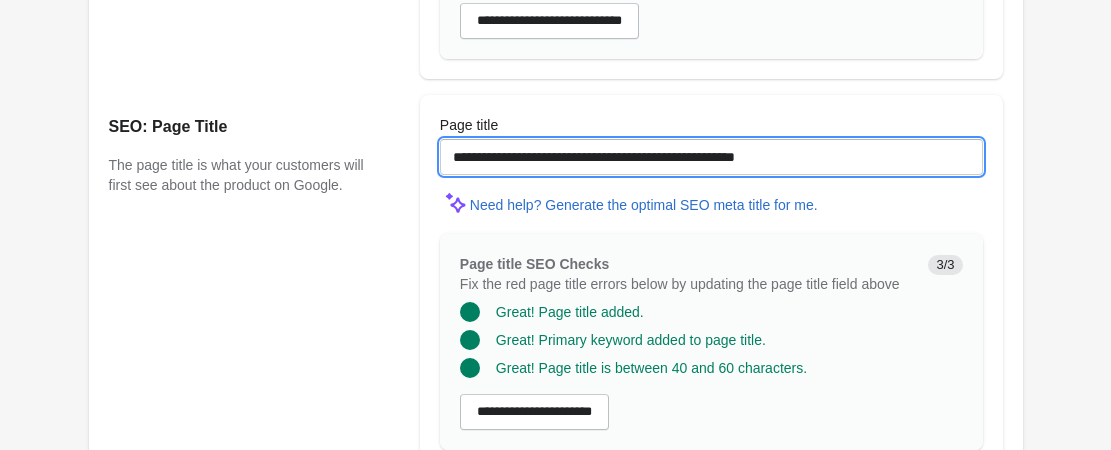 scroll, scrollTop: 2004, scrollLeft: 0, axis: vertical 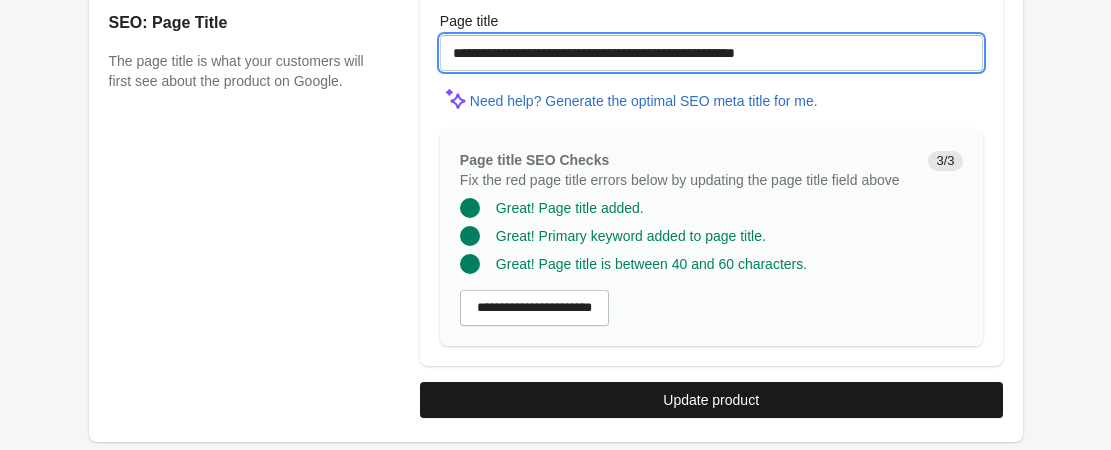 type on "**********" 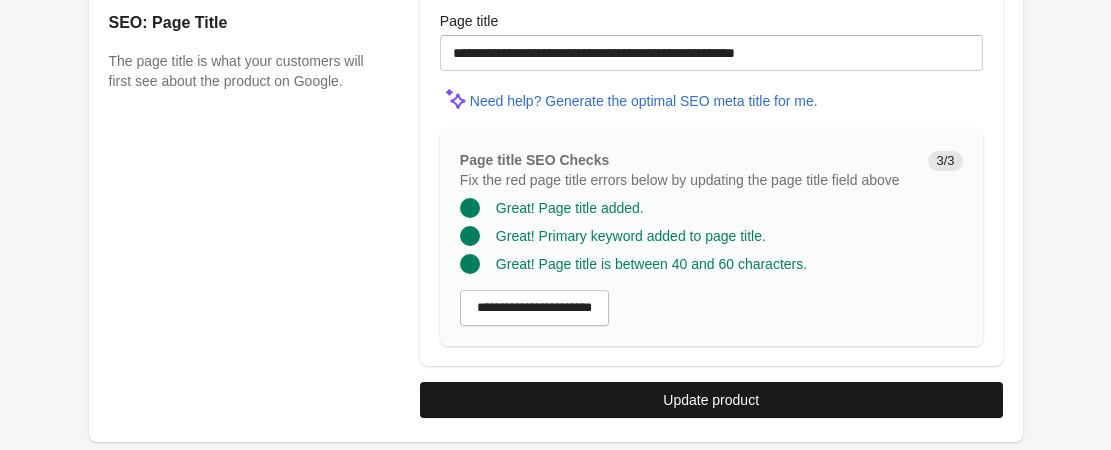 click on "Update product" at bounding box center [711, 400] 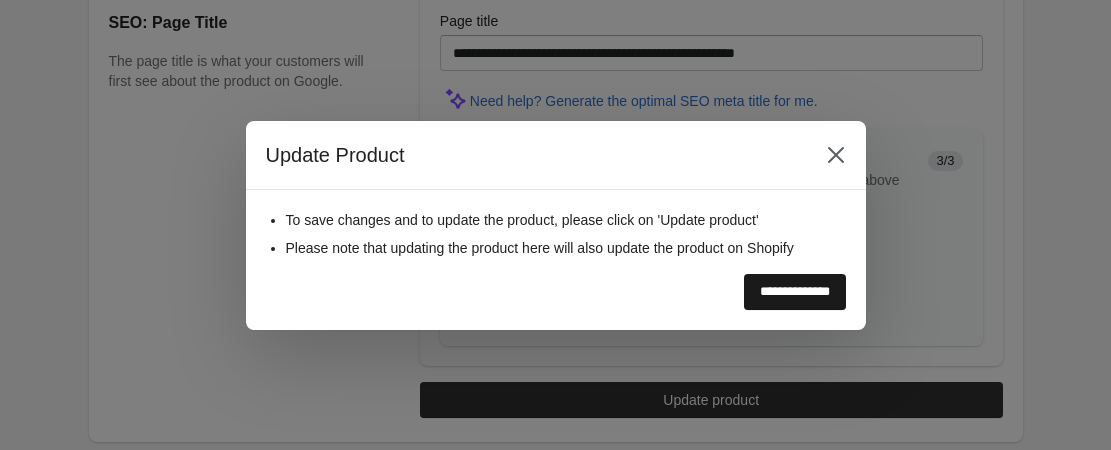 click on "**********" at bounding box center [795, 292] 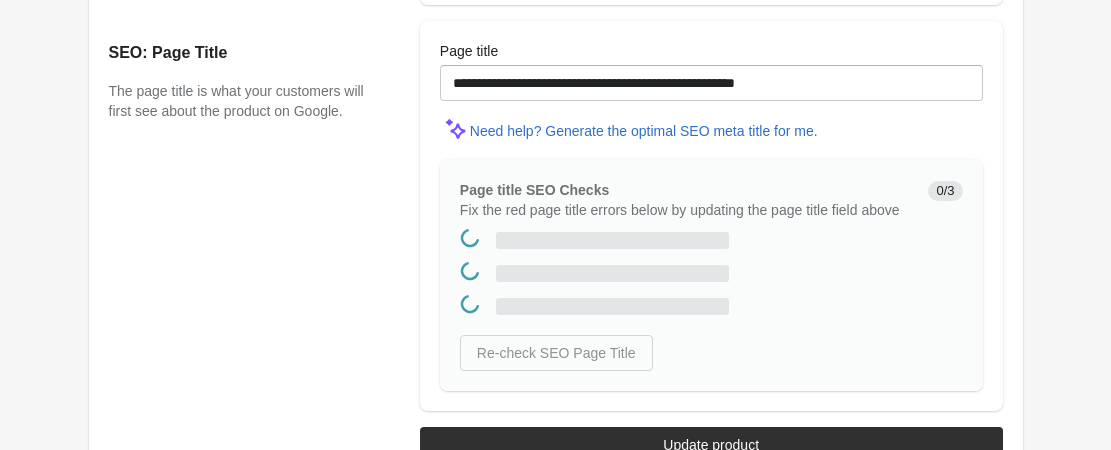 scroll, scrollTop: 0, scrollLeft: 0, axis: both 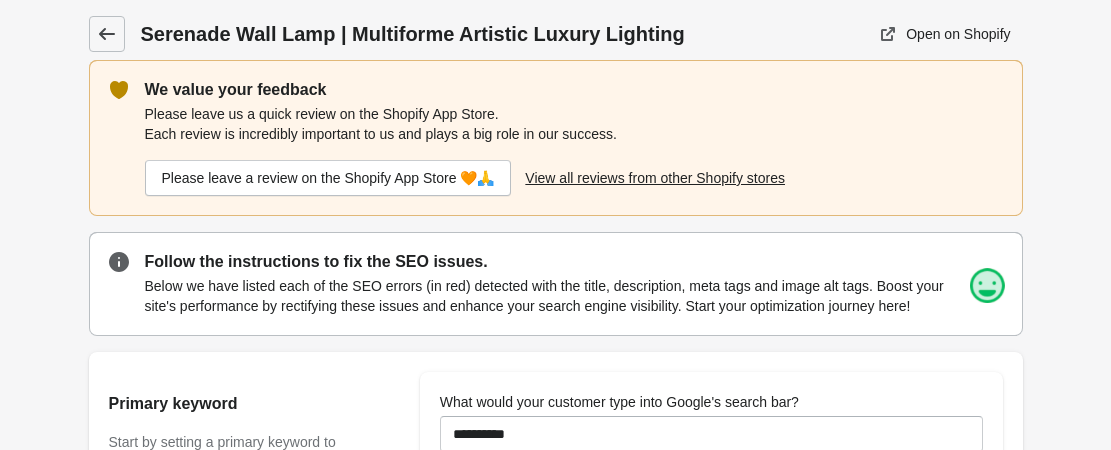 click 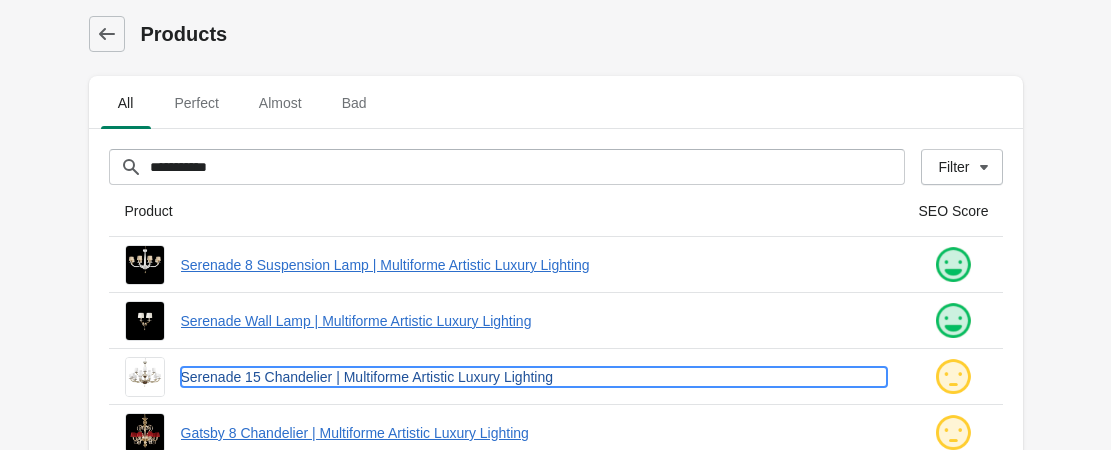 click on "Serenade 15 Chandelier | Multiforme Artistic Luxury Lighting" at bounding box center (534, 377) 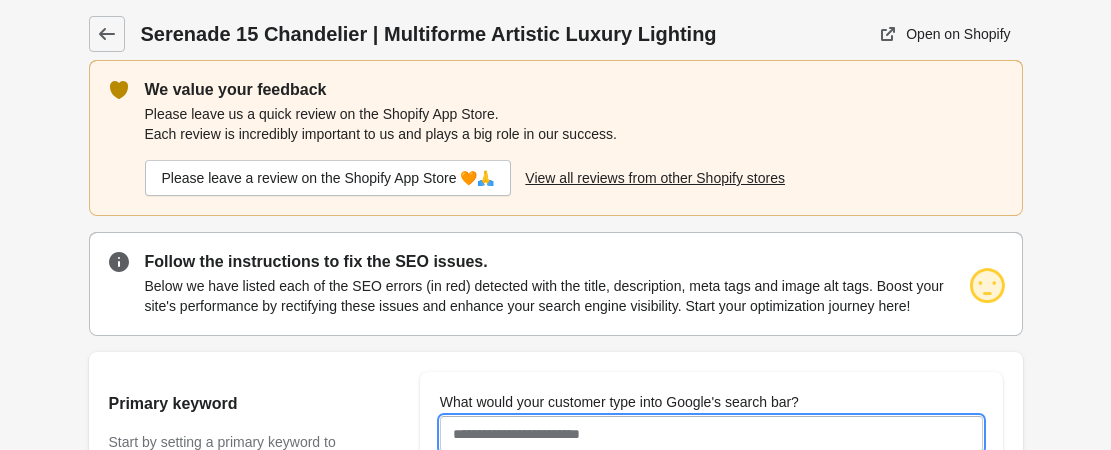 click on "What would your customer type into Google's search bar?" at bounding box center (711, 434) 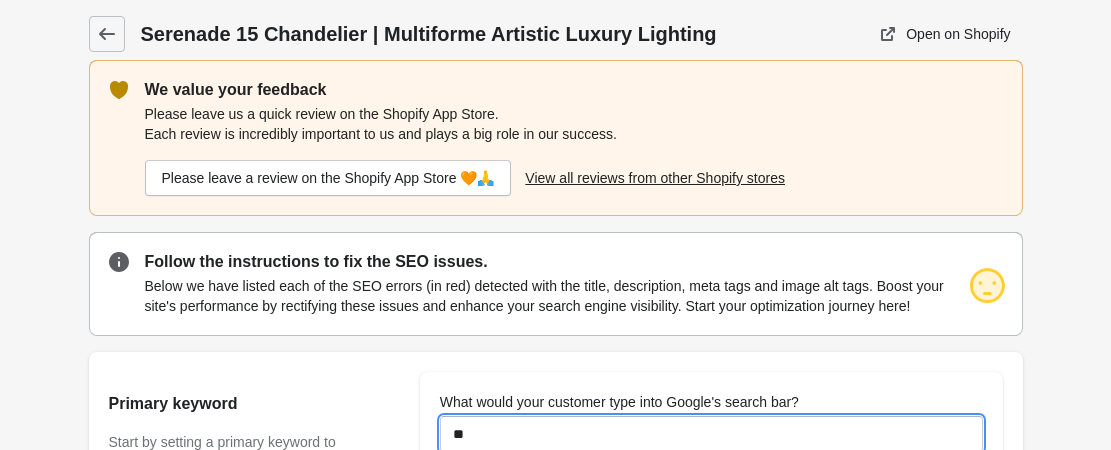 type on "**********" 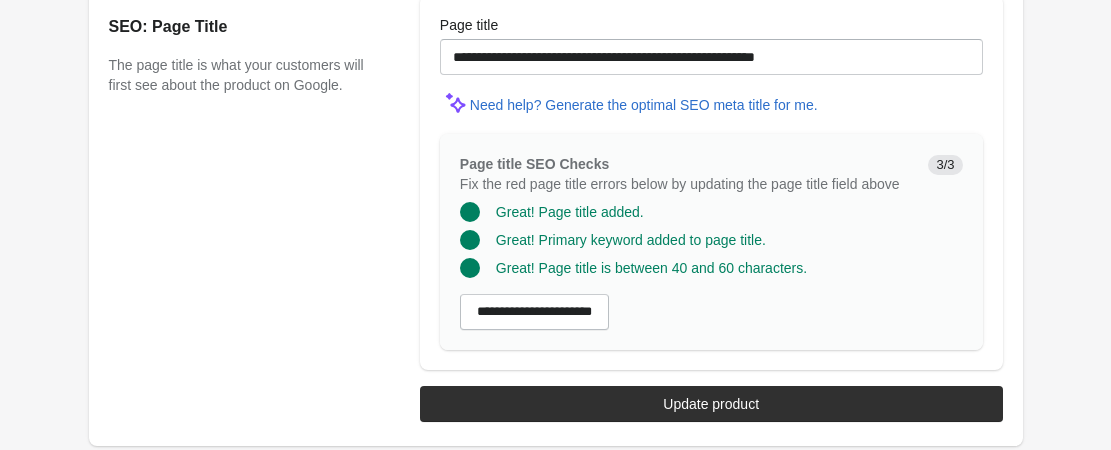 scroll, scrollTop: 2004, scrollLeft: 0, axis: vertical 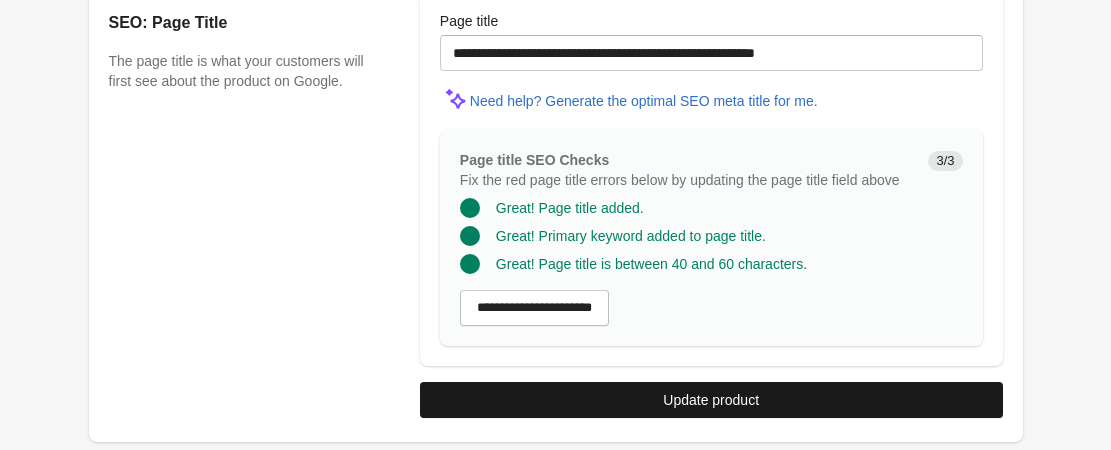 click on "Update product" at bounding box center (711, 400) 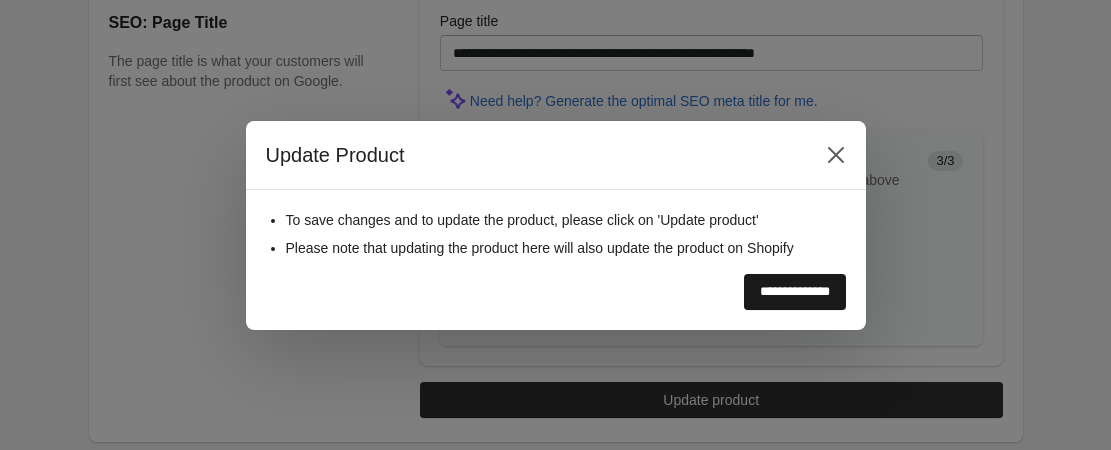 click on "**********" at bounding box center (795, 292) 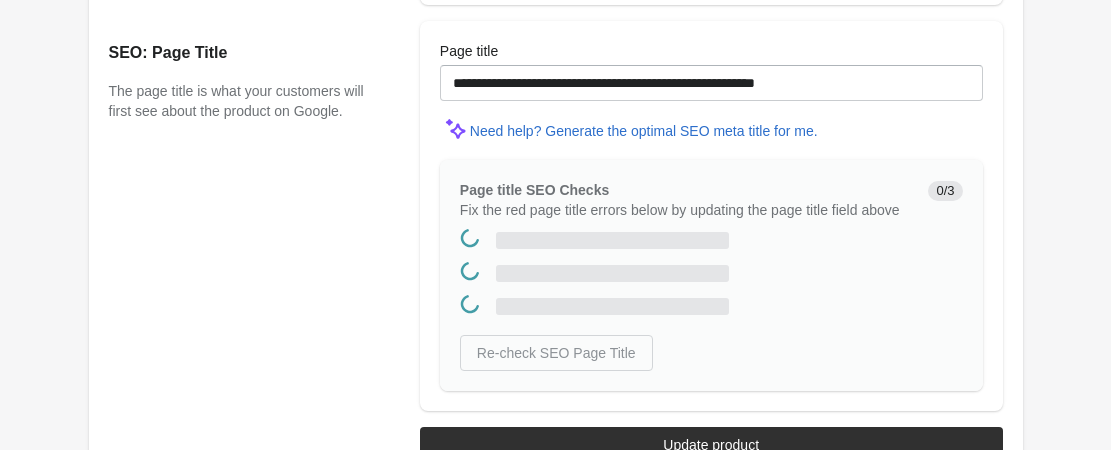 scroll, scrollTop: 0, scrollLeft: 0, axis: both 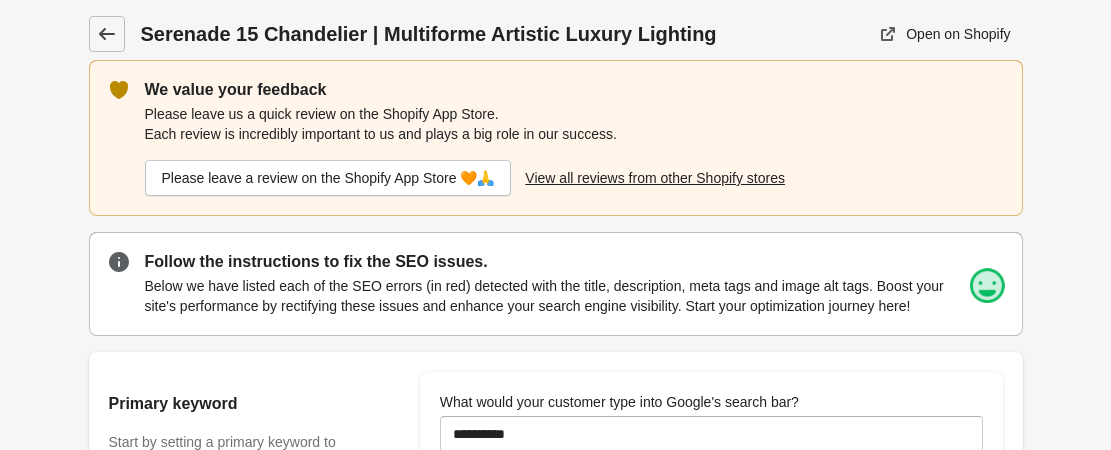 click 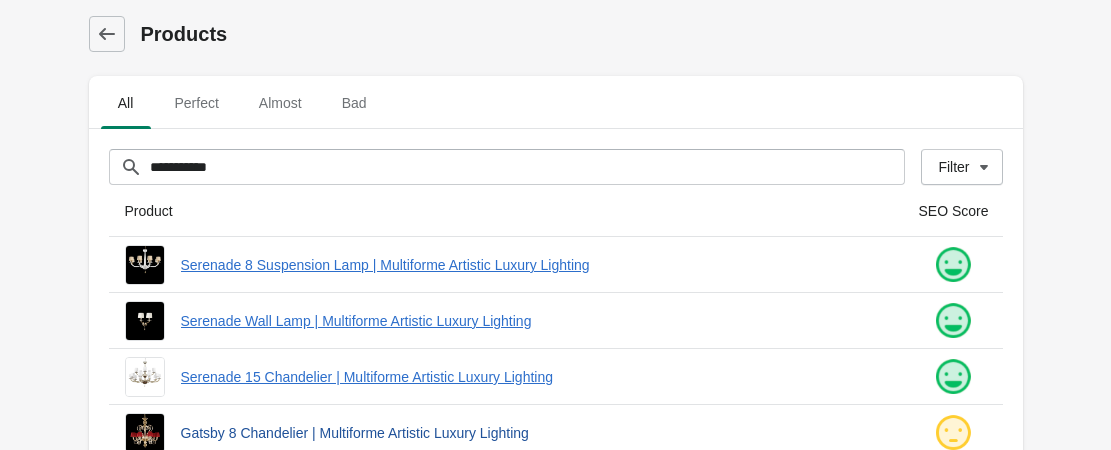 scroll, scrollTop: 200, scrollLeft: 0, axis: vertical 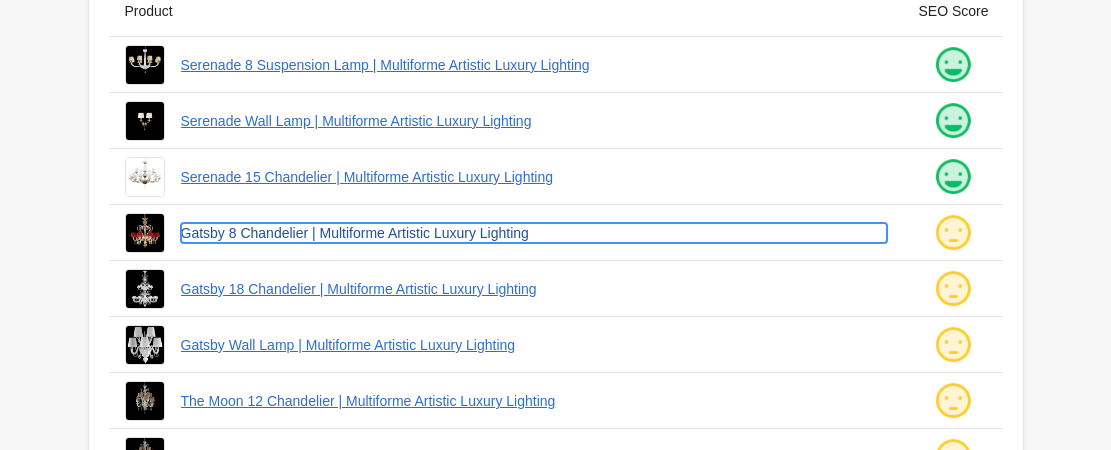 click on "Gatsby 8 Chandelier | Multiforme Artistic Luxury Lighting" at bounding box center (534, 233) 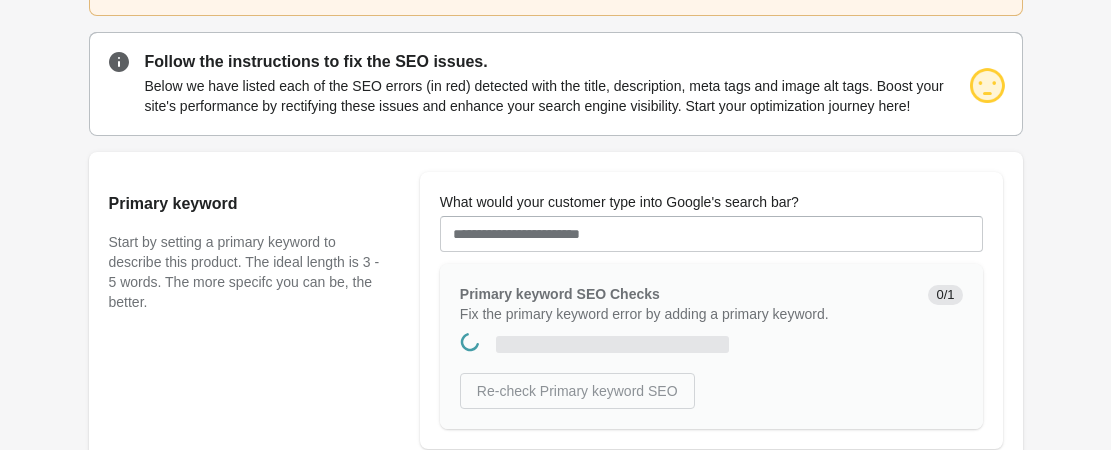 scroll, scrollTop: 0, scrollLeft: 0, axis: both 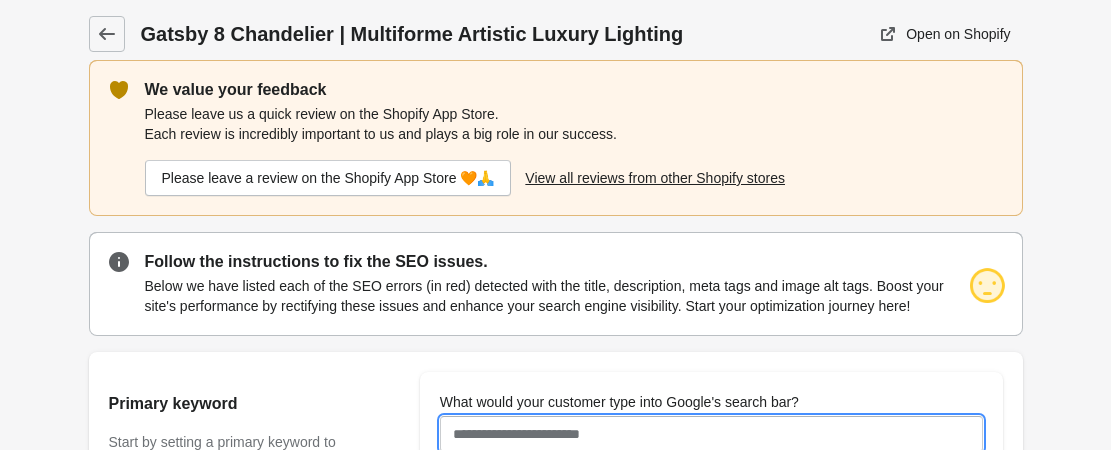 click on "What would your customer type into Google's search bar?" at bounding box center [711, 434] 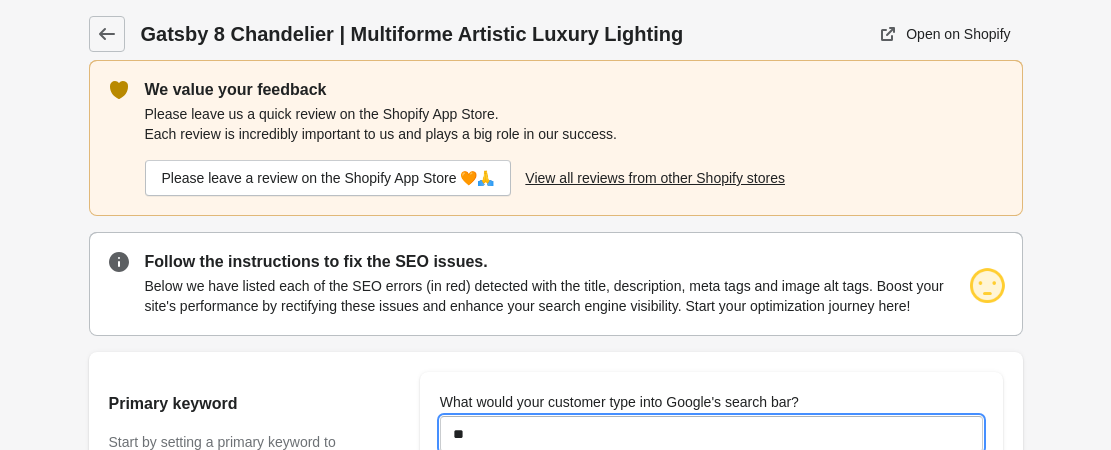 type on "**********" 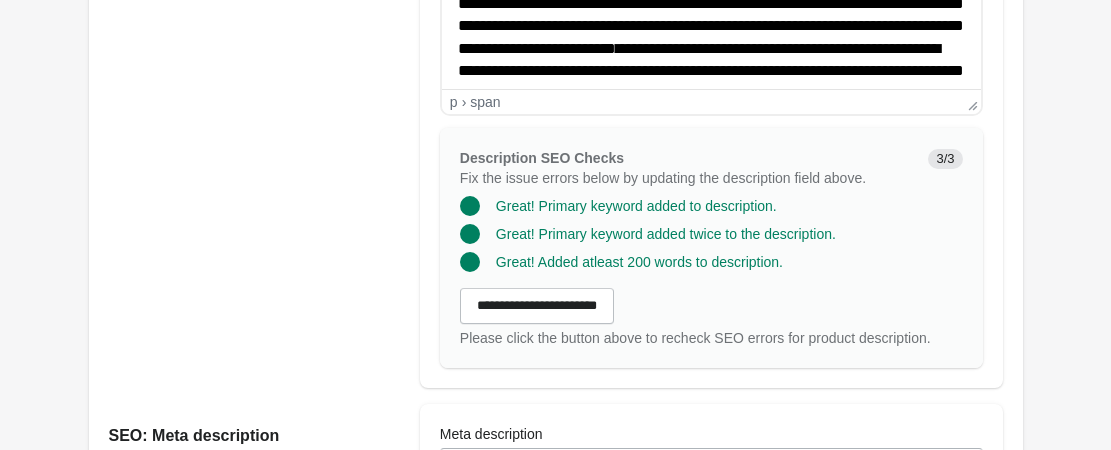 scroll, scrollTop: 1600, scrollLeft: 0, axis: vertical 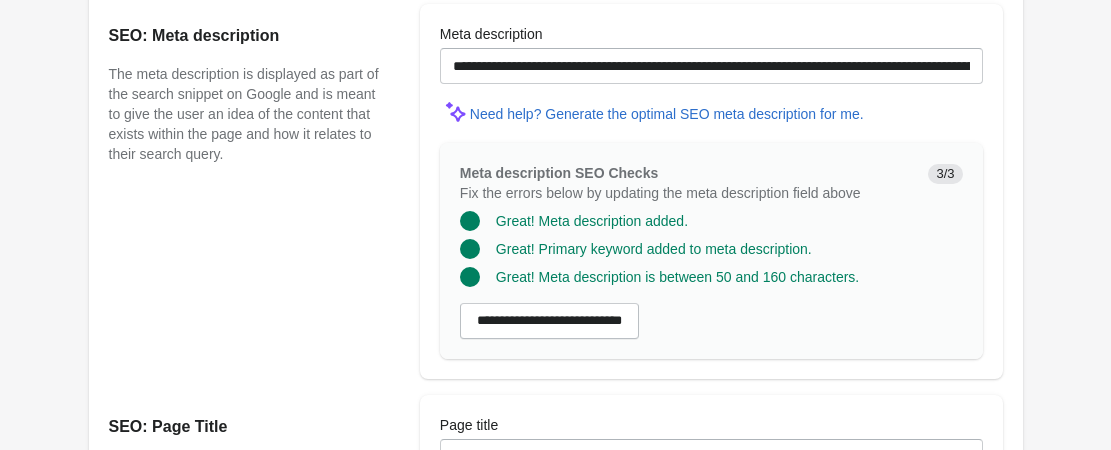 click on "Update product" at bounding box center [711, 804] 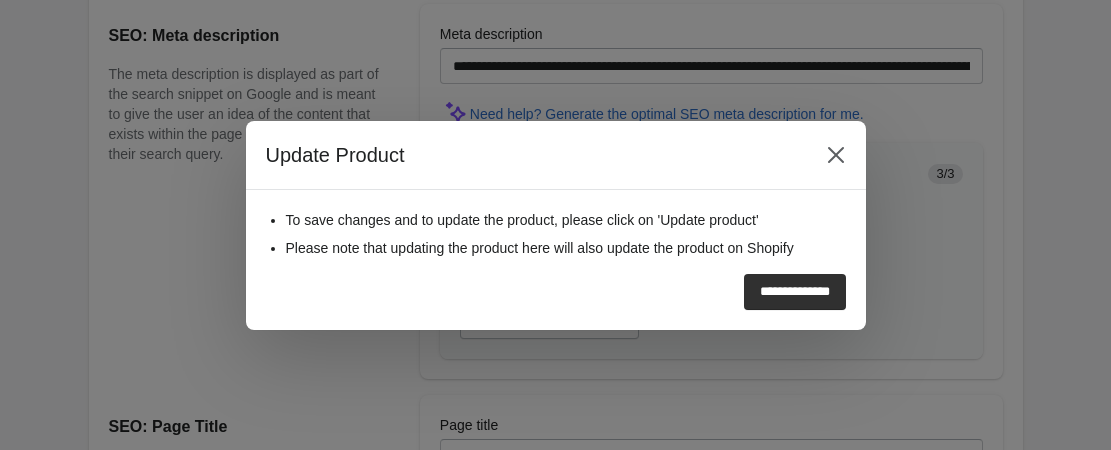 scroll, scrollTop: 2004, scrollLeft: 0, axis: vertical 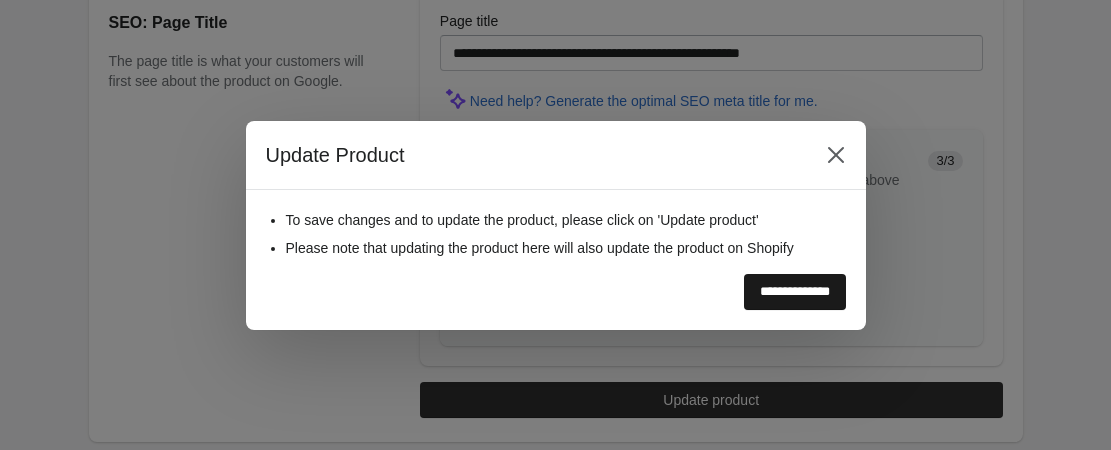 click on "**********" at bounding box center [795, 292] 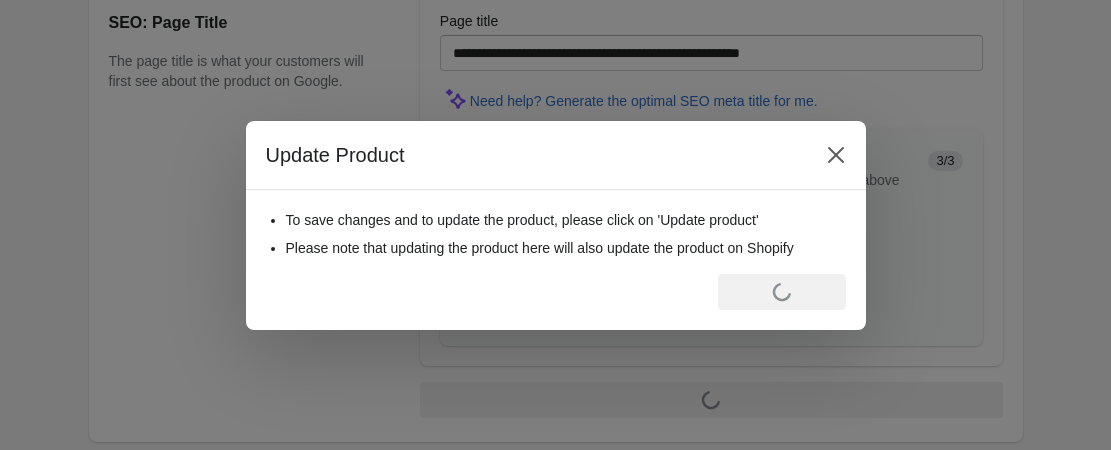 scroll, scrollTop: 0, scrollLeft: 0, axis: both 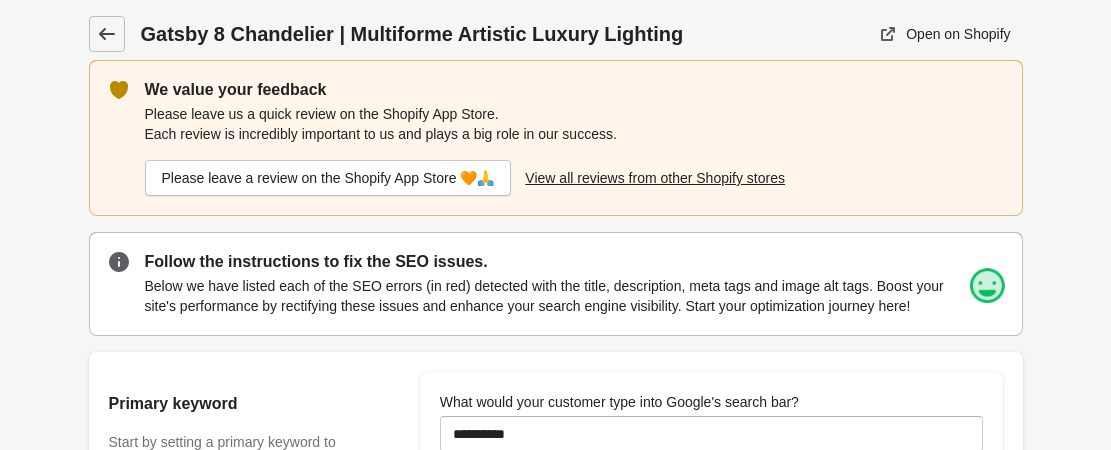 click 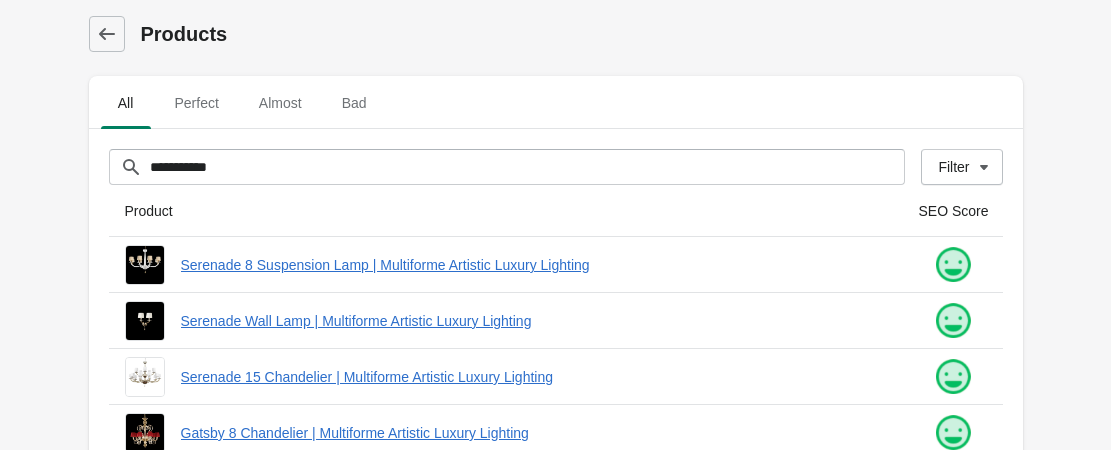 scroll, scrollTop: 200, scrollLeft: 0, axis: vertical 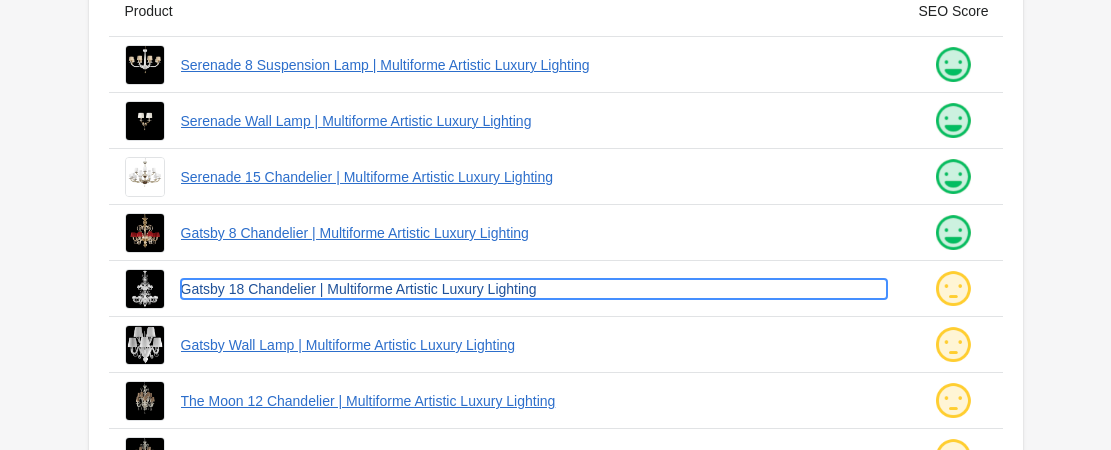 click on "Gatsby 18 Chandelier | Multiforme Artistic Luxury Lighting" at bounding box center [534, 289] 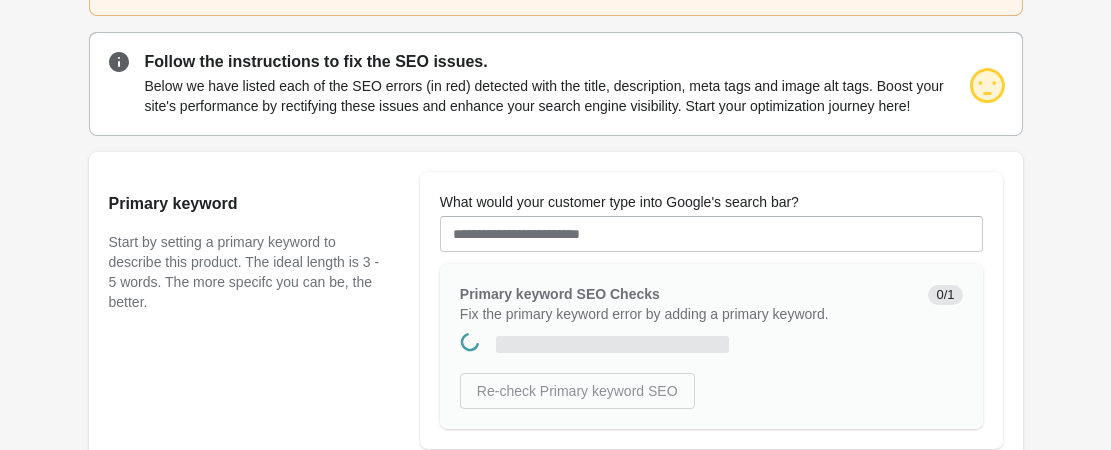 scroll, scrollTop: 0, scrollLeft: 0, axis: both 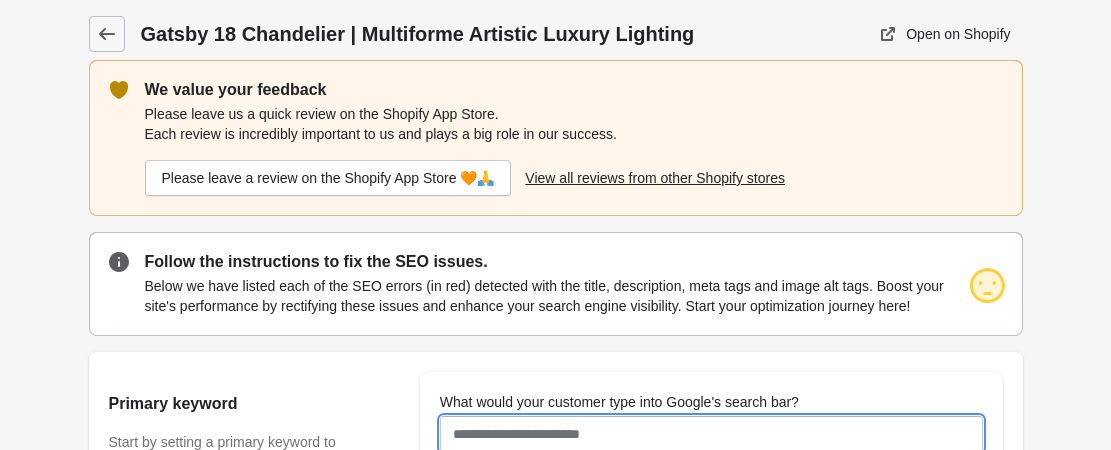 drag, startPoint x: 513, startPoint y: 440, endPoint x: 512, endPoint y: 429, distance: 11.045361 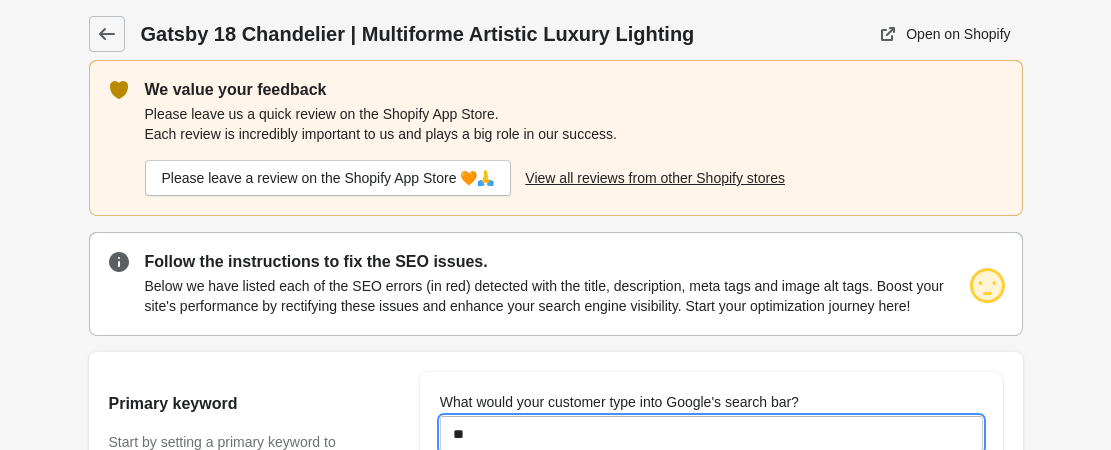 type on "**********" 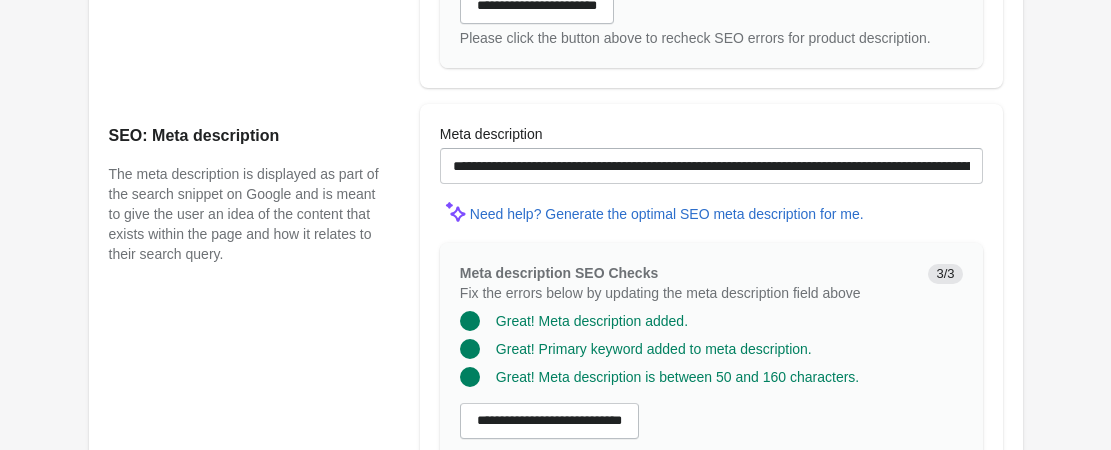 scroll, scrollTop: 2004, scrollLeft: 0, axis: vertical 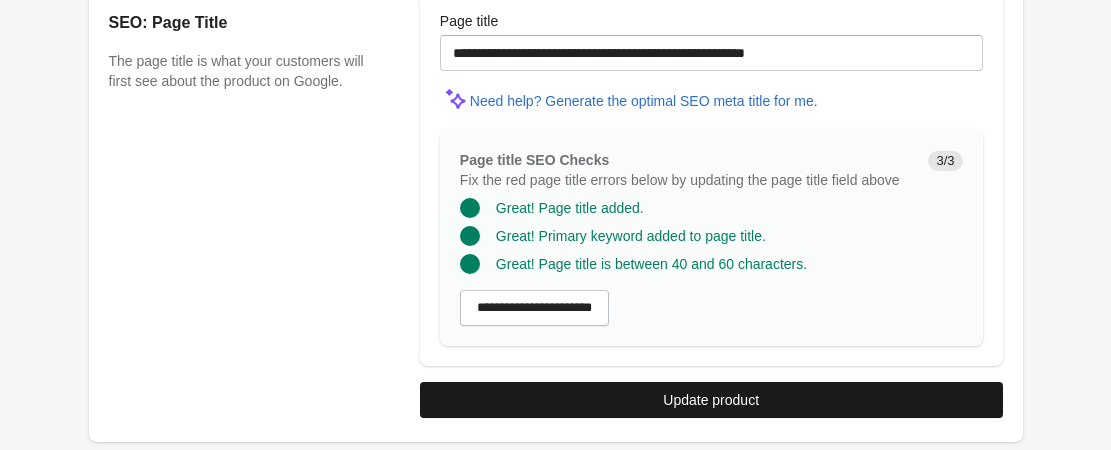 click on "Update product" at bounding box center (711, 400) 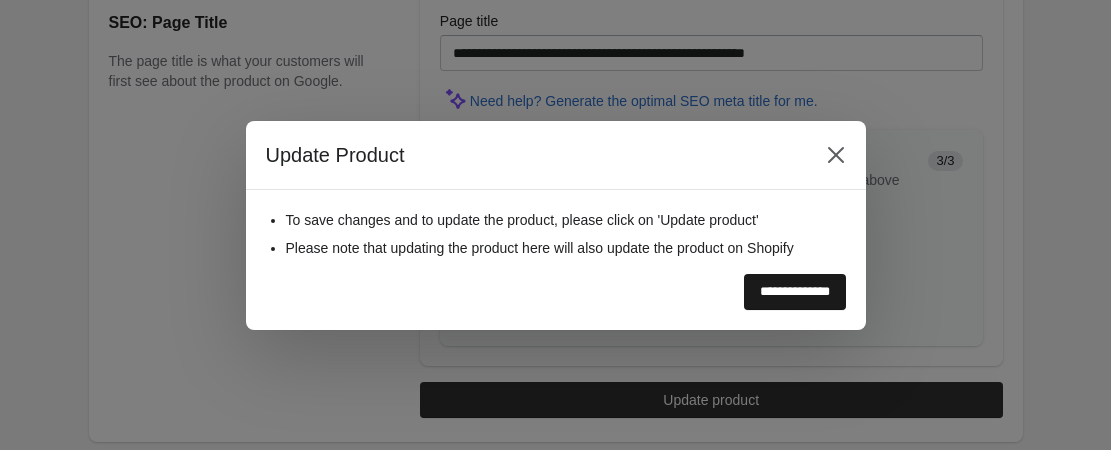click on "**********" at bounding box center (795, 292) 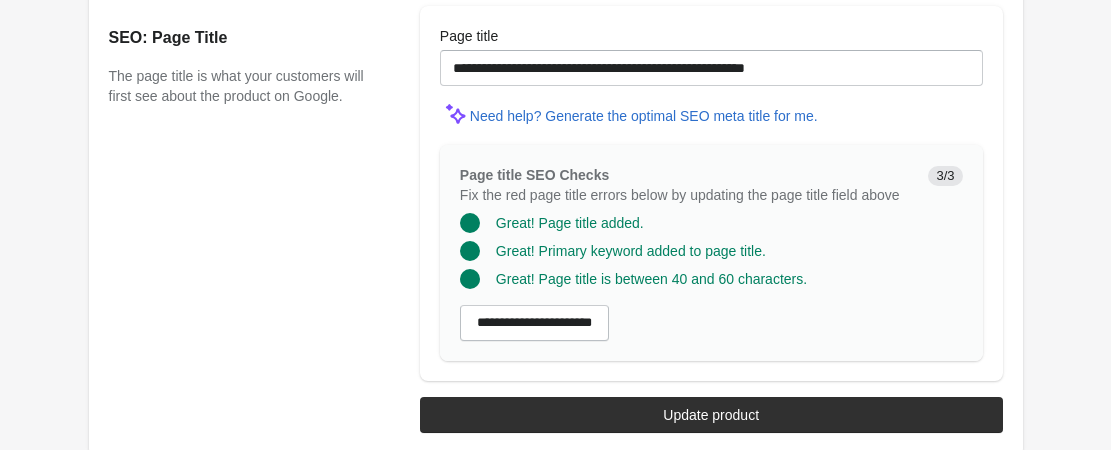 scroll, scrollTop: 0, scrollLeft: 0, axis: both 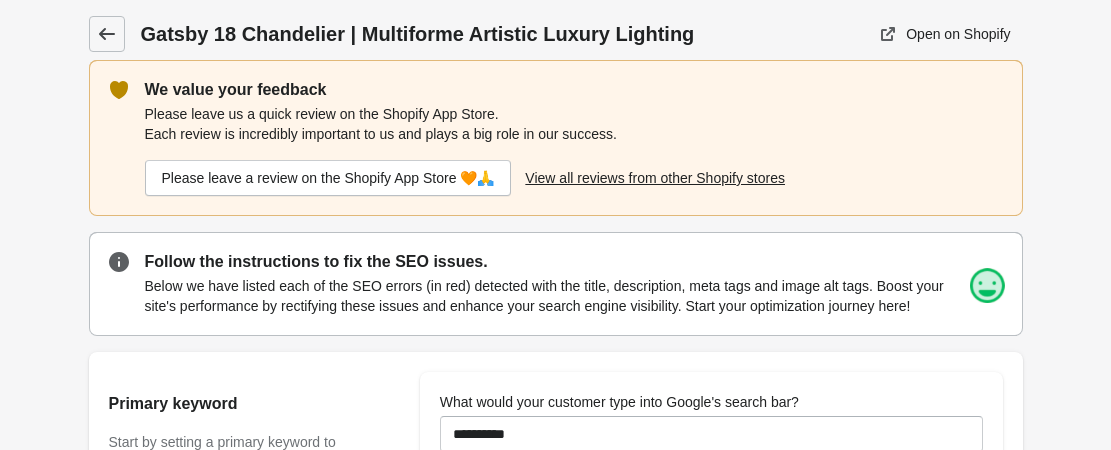 click 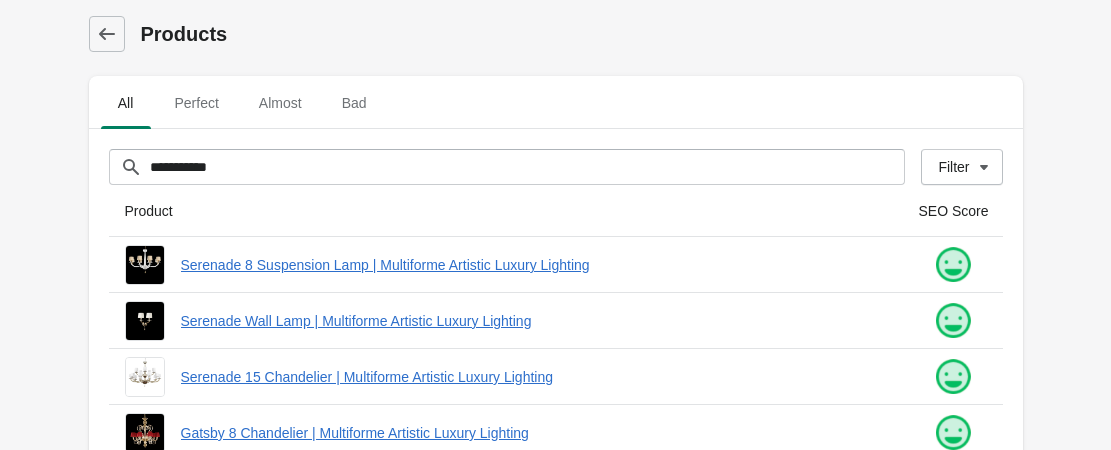 scroll, scrollTop: 300, scrollLeft: 0, axis: vertical 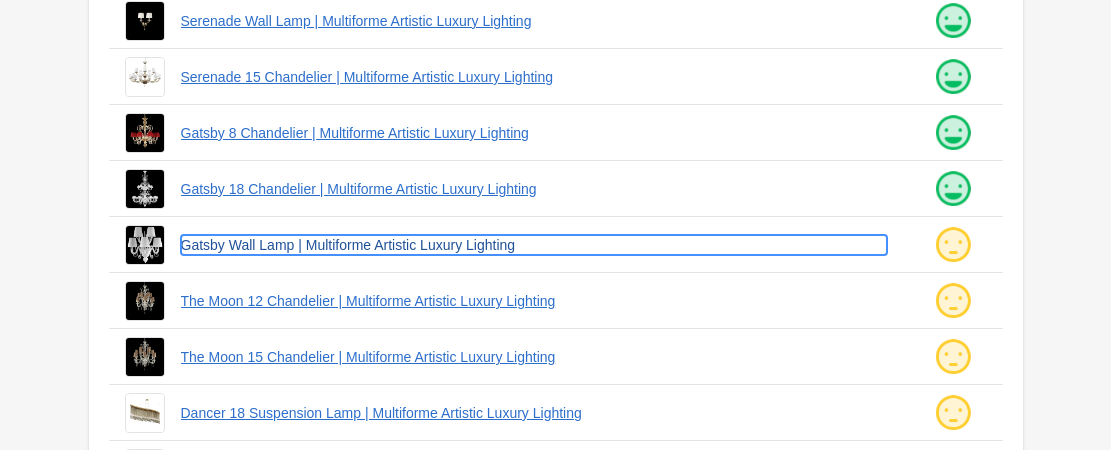 click on "Gatsby Wall Lamp | Multiforme Artistic Luxury Lighting" at bounding box center (534, 245) 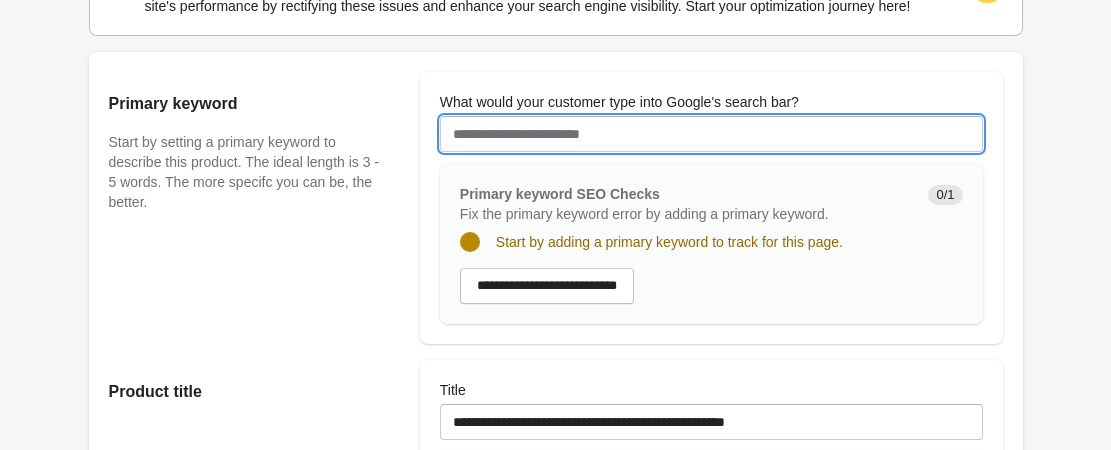 scroll, scrollTop: 0, scrollLeft: 0, axis: both 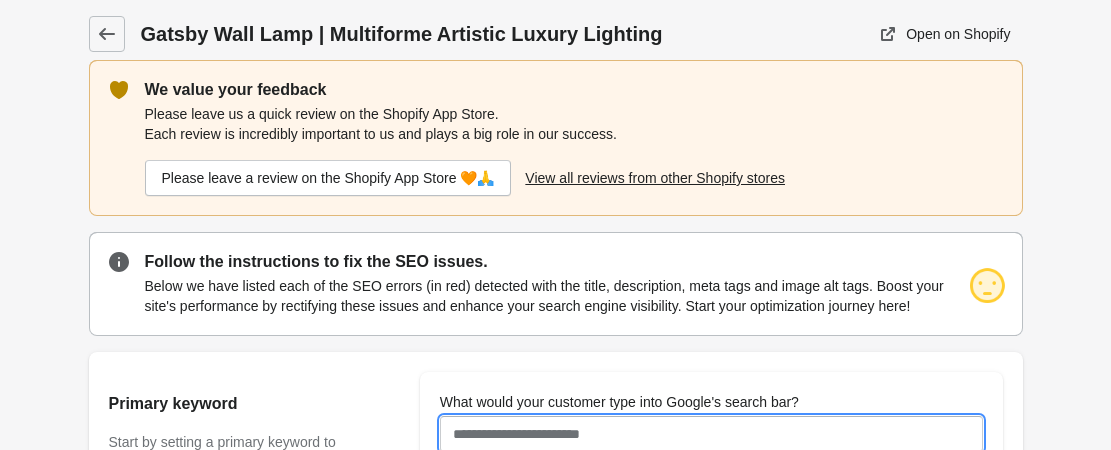 click on "What would your customer type into Google's search bar?" at bounding box center (711, 434) 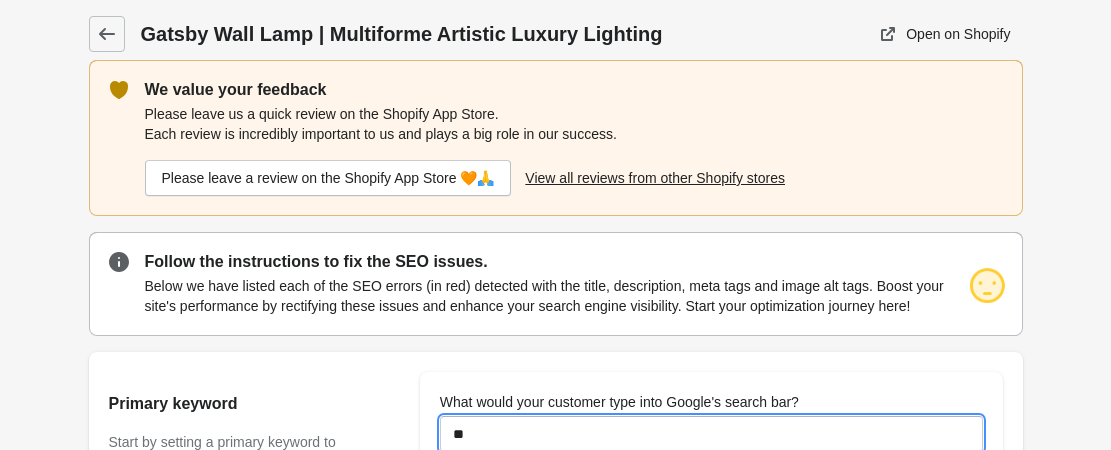 type on "*********" 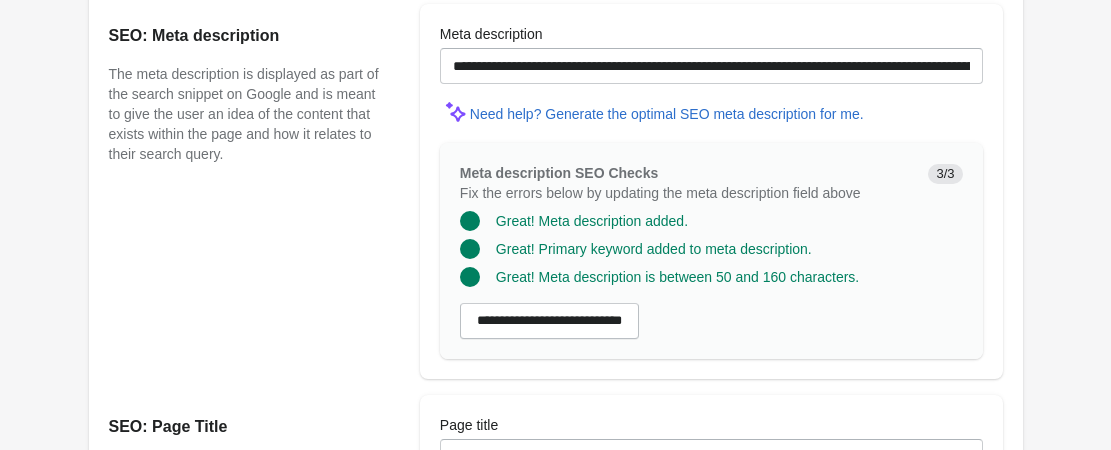 scroll, scrollTop: 2000, scrollLeft: 0, axis: vertical 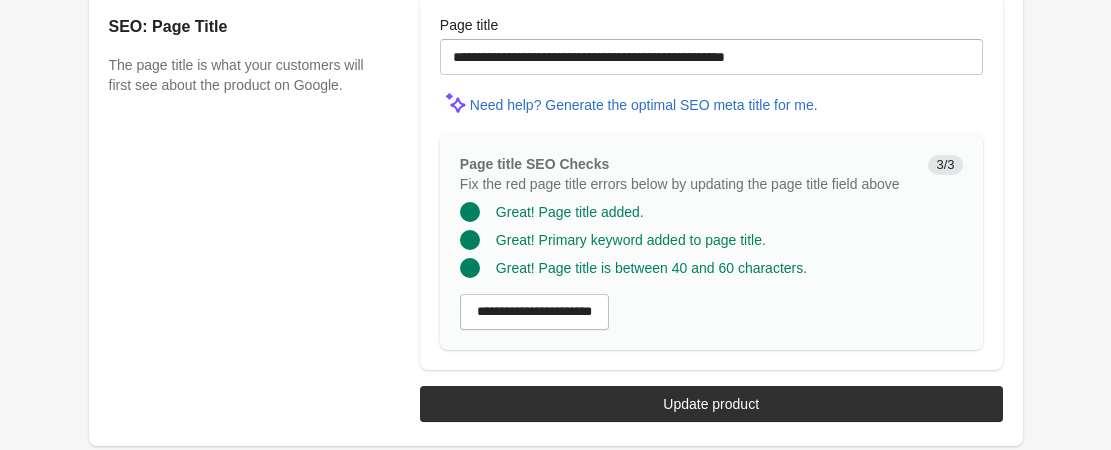 click on "Update product" at bounding box center (711, 404) 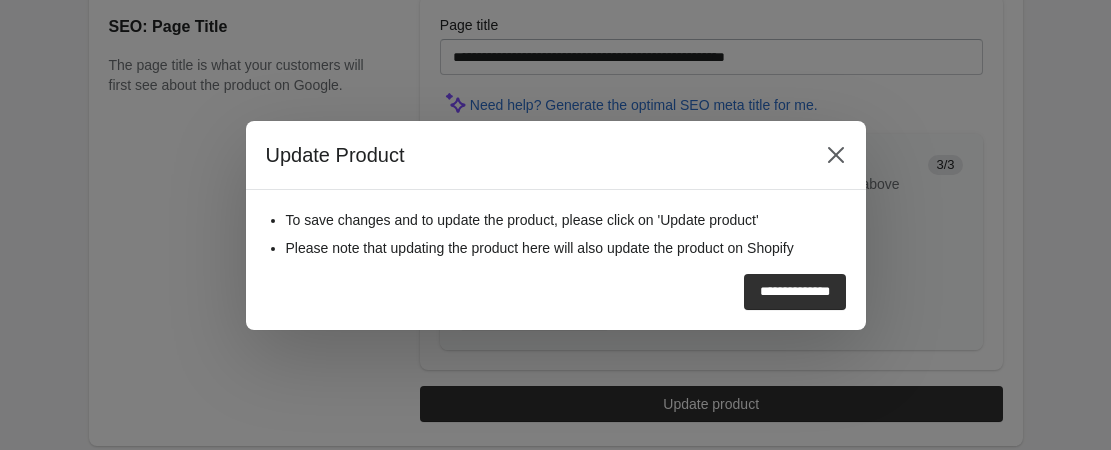 click on "**********" at bounding box center [795, 292] 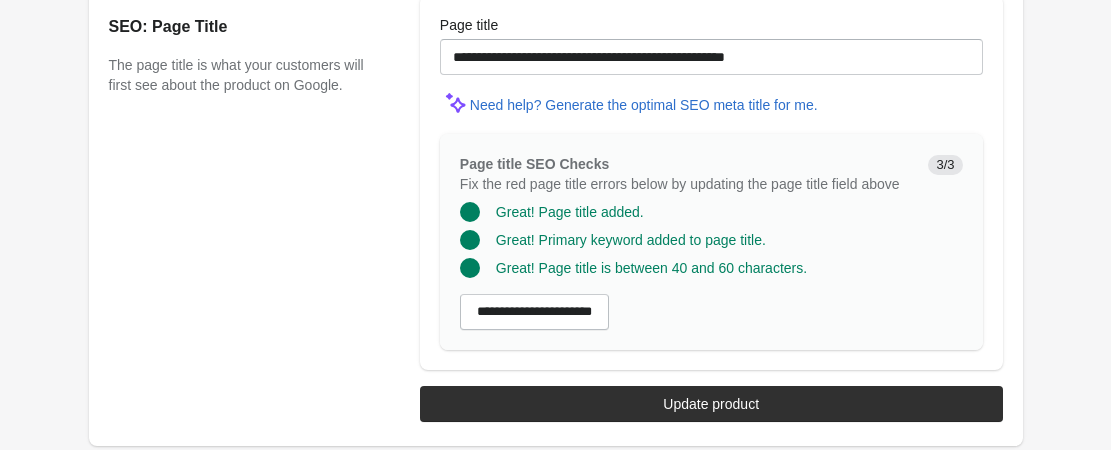 scroll, scrollTop: 0, scrollLeft: 0, axis: both 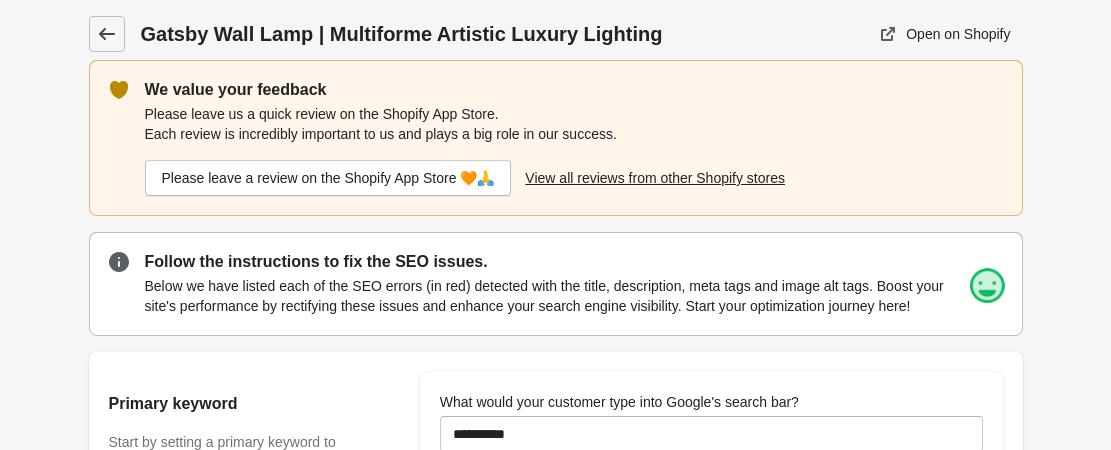 click 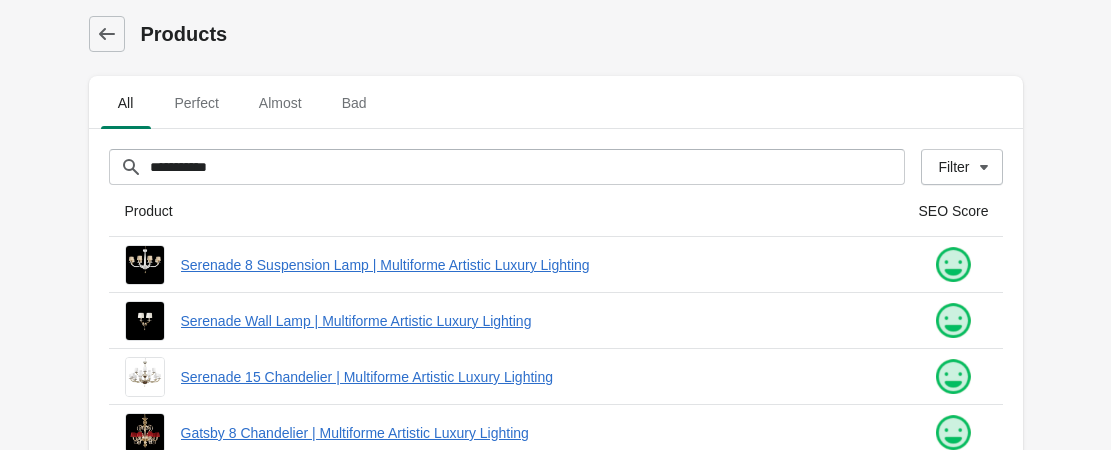 scroll, scrollTop: 300, scrollLeft: 0, axis: vertical 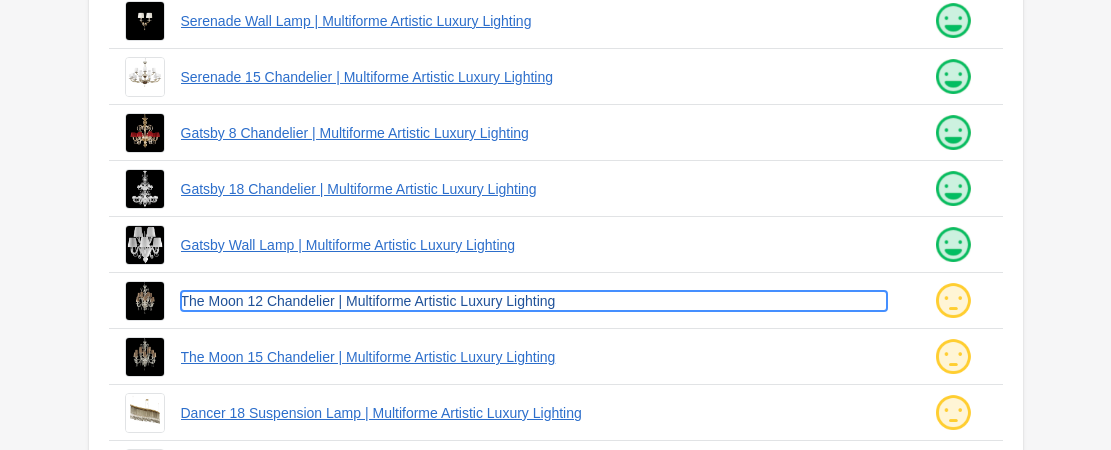 click on "The Moon 12 Chandelier | Multiforme Artistic Luxury Lighting" at bounding box center (534, 301) 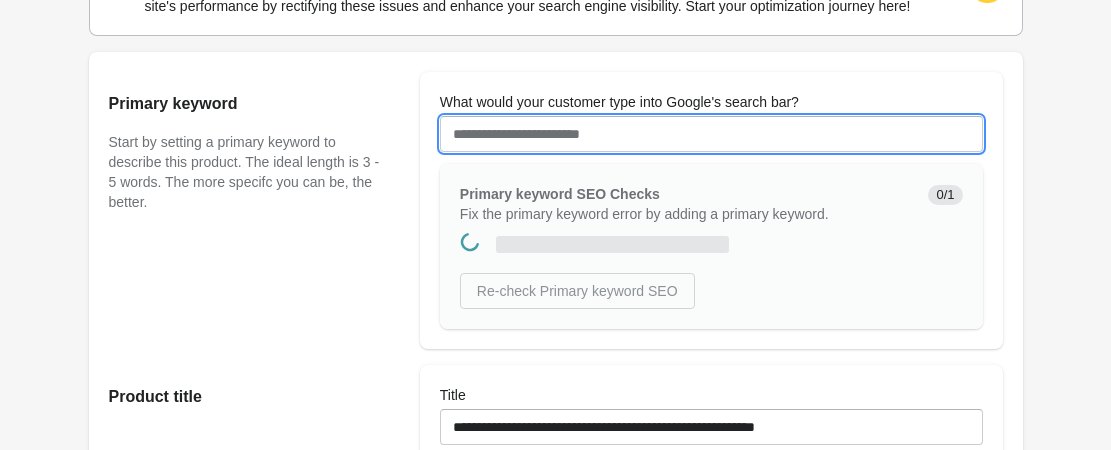 click on "What would your customer type into Google's search bar?" at bounding box center [711, 134] 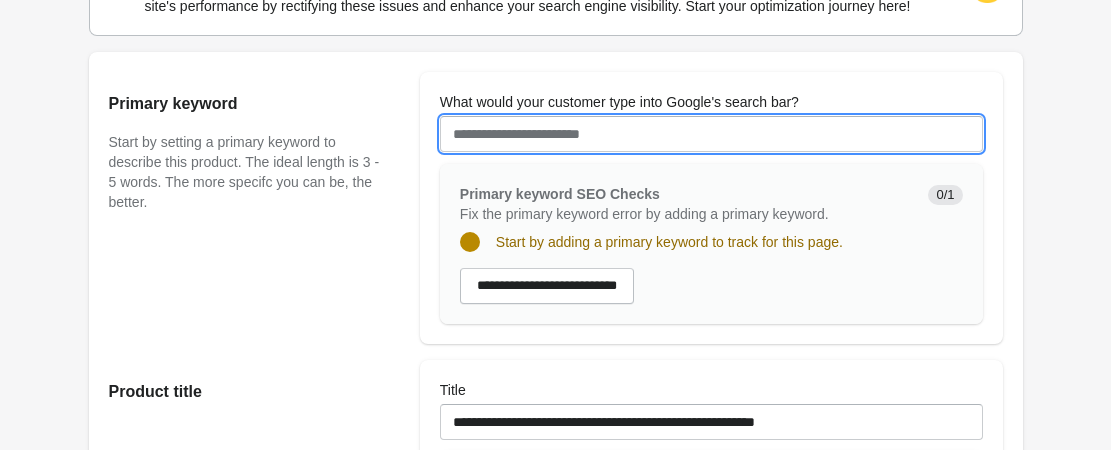 scroll, scrollTop: 0, scrollLeft: 0, axis: both 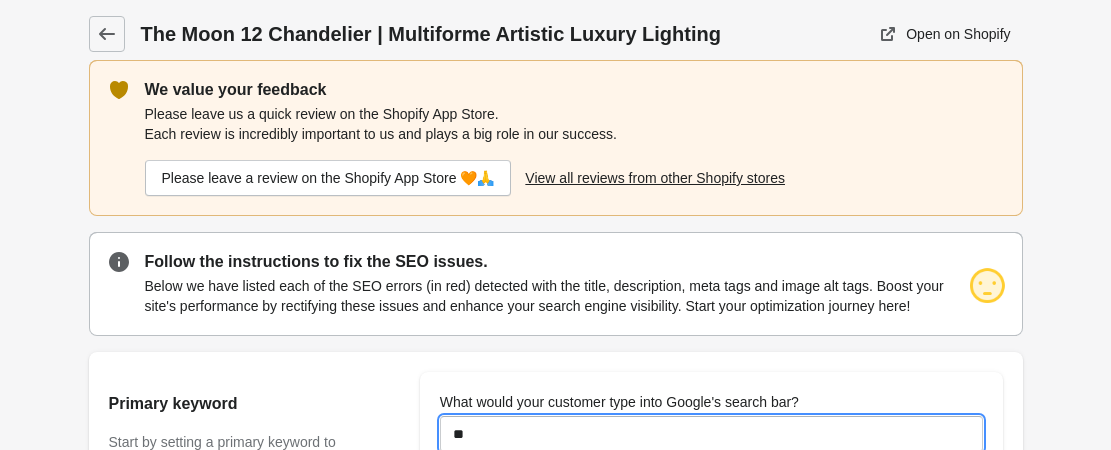type on "**********" 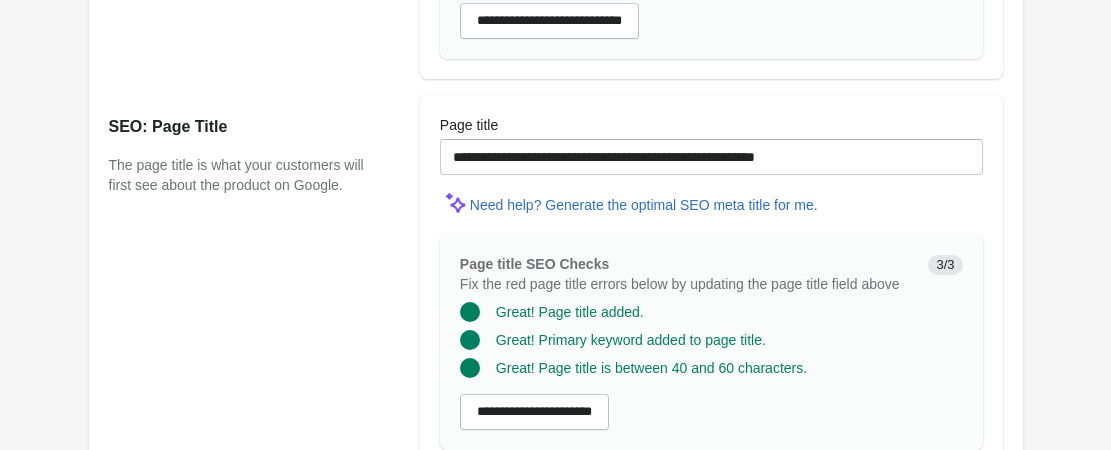 scroll, scrollTop: 2004, scrollLeft: 0, axis: vertical 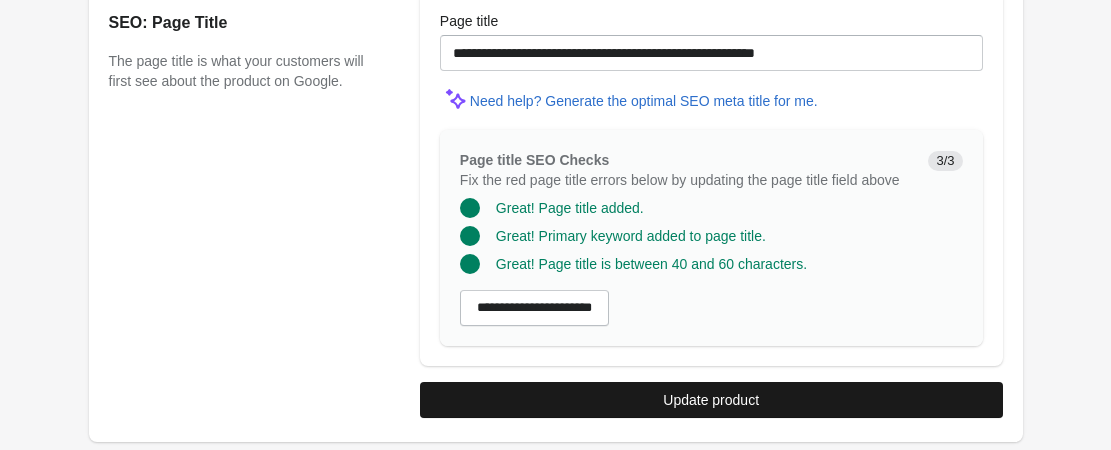 click on "Update product" at bounding box center (711, 400) 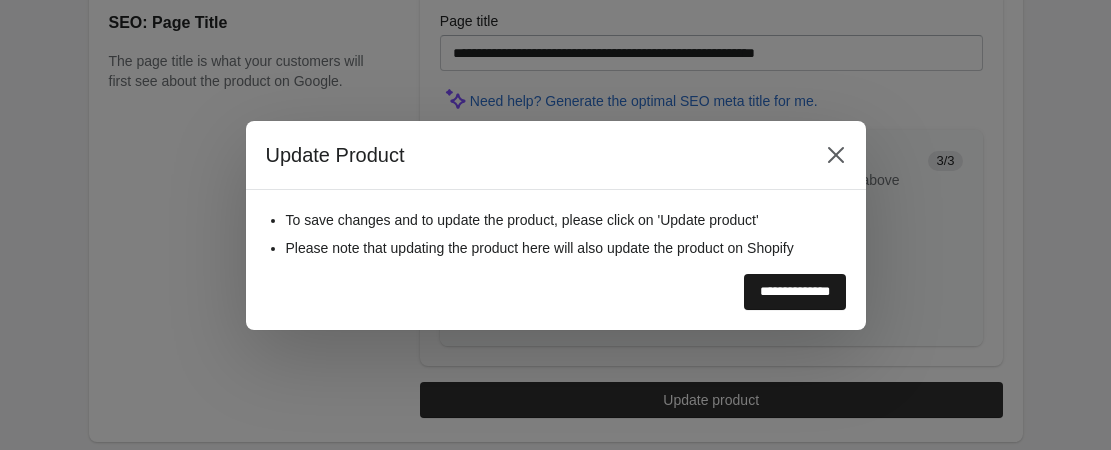 click on "**********" at bounding box center [795, 292] 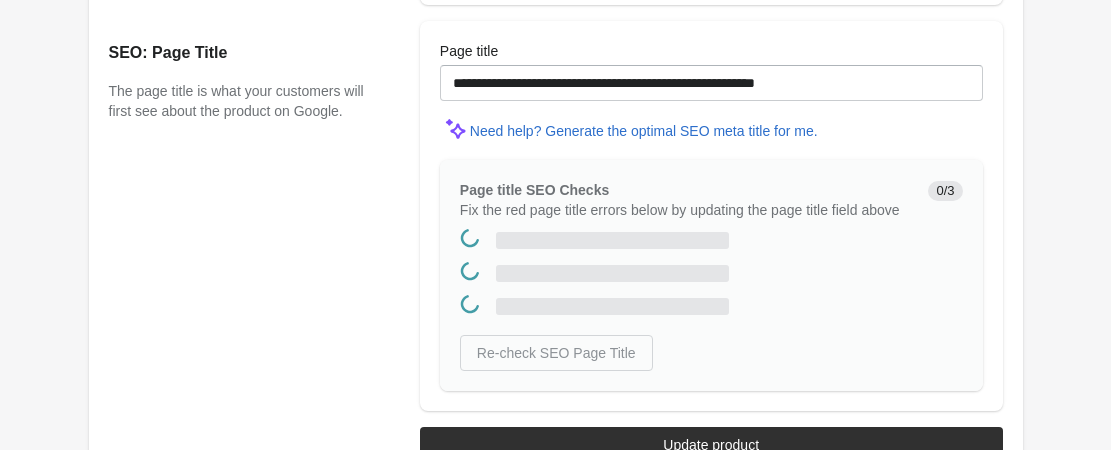 scroll, scrollTop: 0, scrollLeft: 0, axis: both 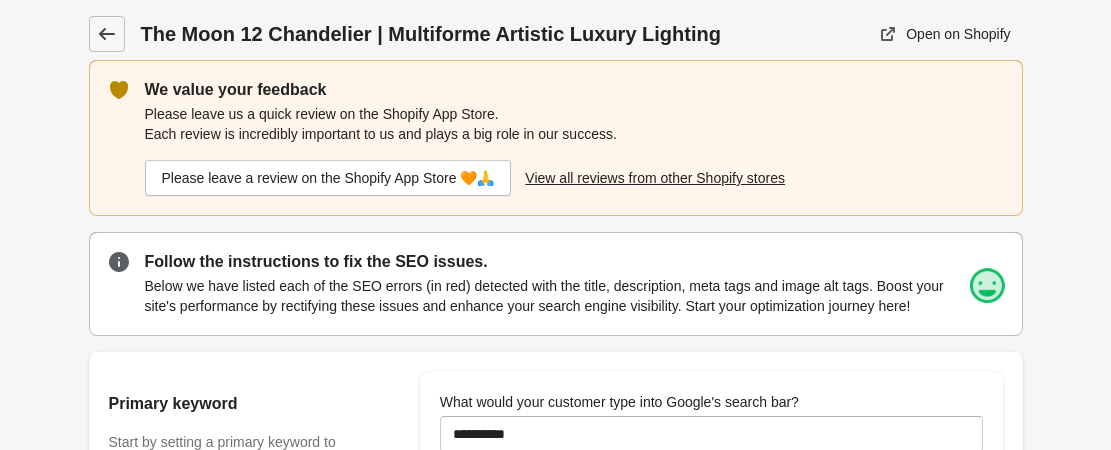 click 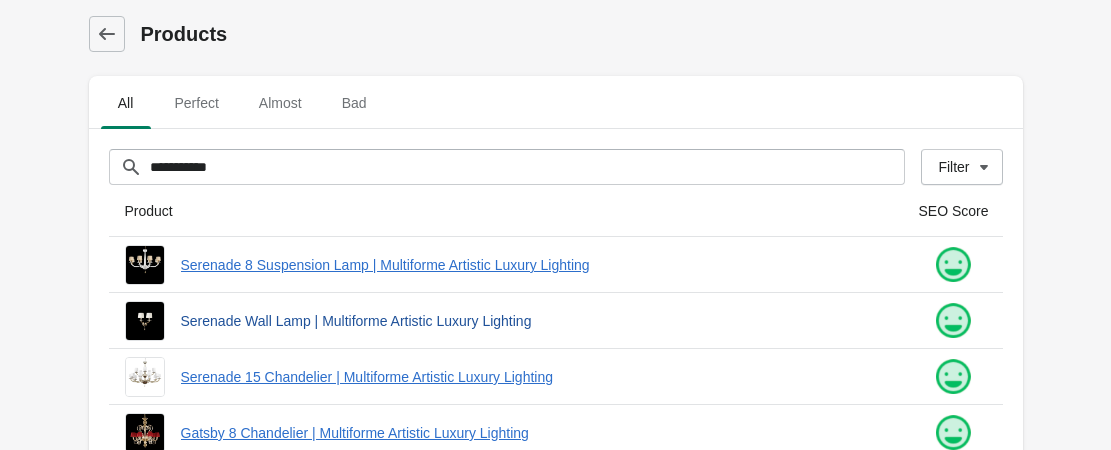 scroll, scrollTop: 400, scrollLeft: 0, axis: vertical 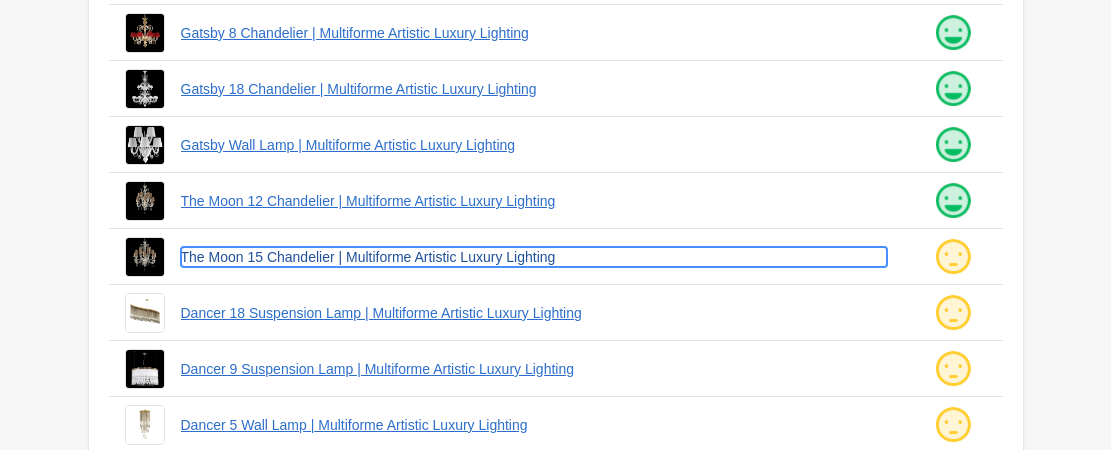 click on "The Moon 15 Chandelier | Multiforme Artistic Luxury Lighting" at bounding box center (534, 257) 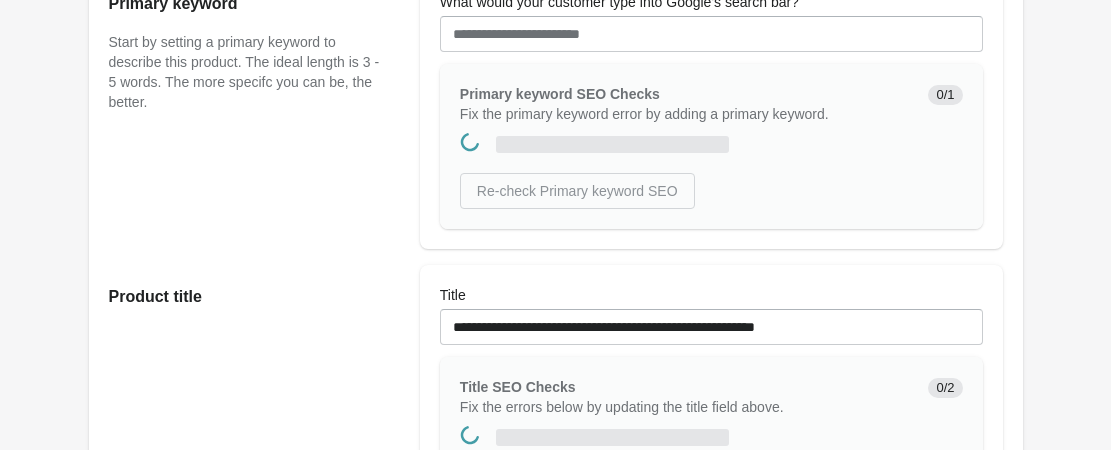 scroll, scrollTop: 0, scrollLeft: 0, axis: both 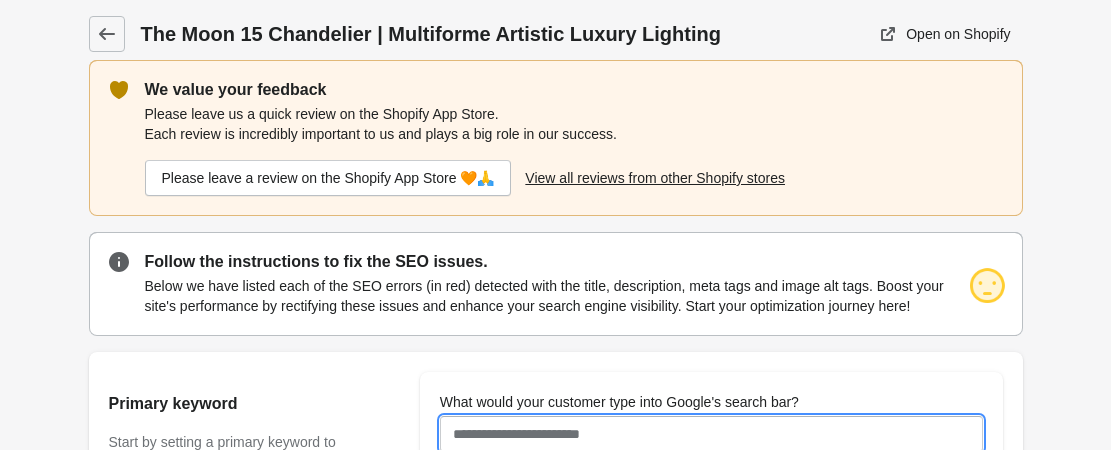 click on "What would your customer type into Google's search bar?" at bounding box center (711, 434) 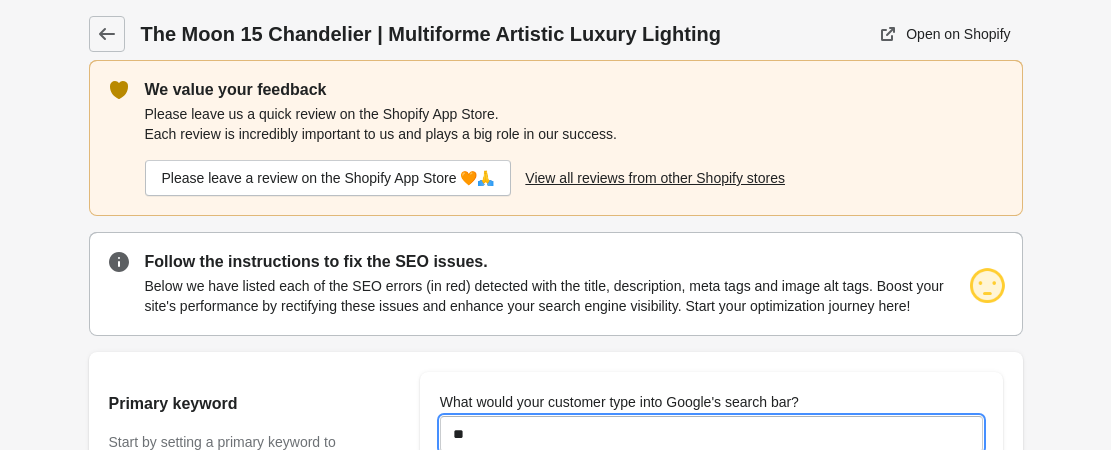 type on "**********" 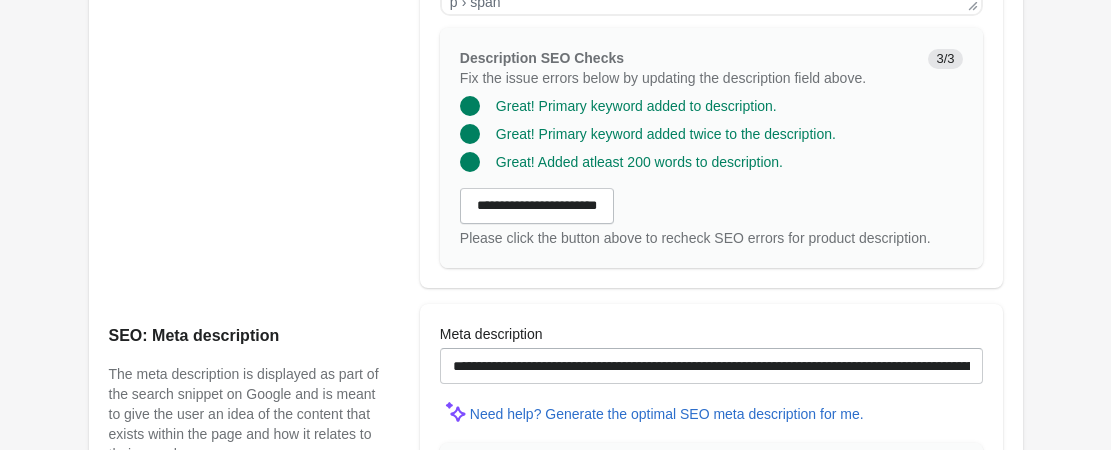 scroll, scrollTop: 2004, scrollLeft: 0, axis: vertical 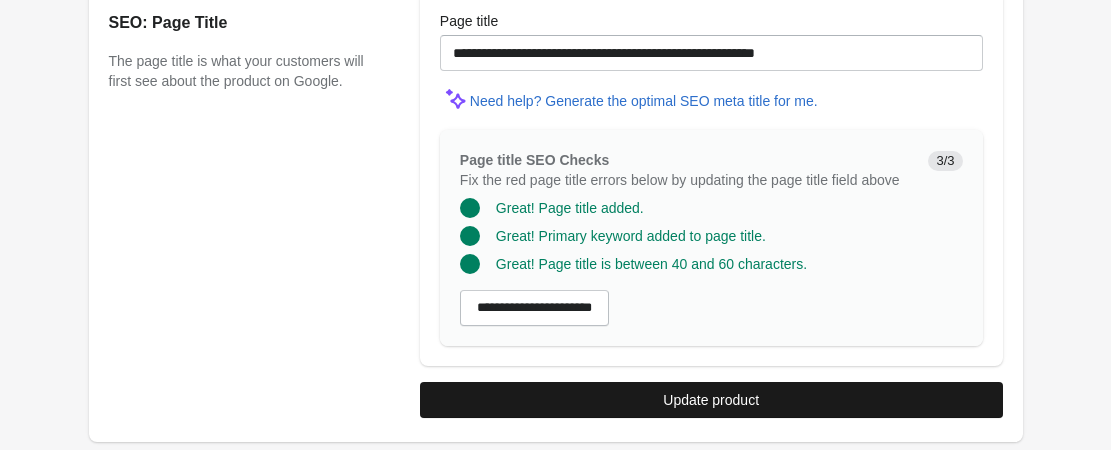 click on "Update product" at bounding box center (711, 400) 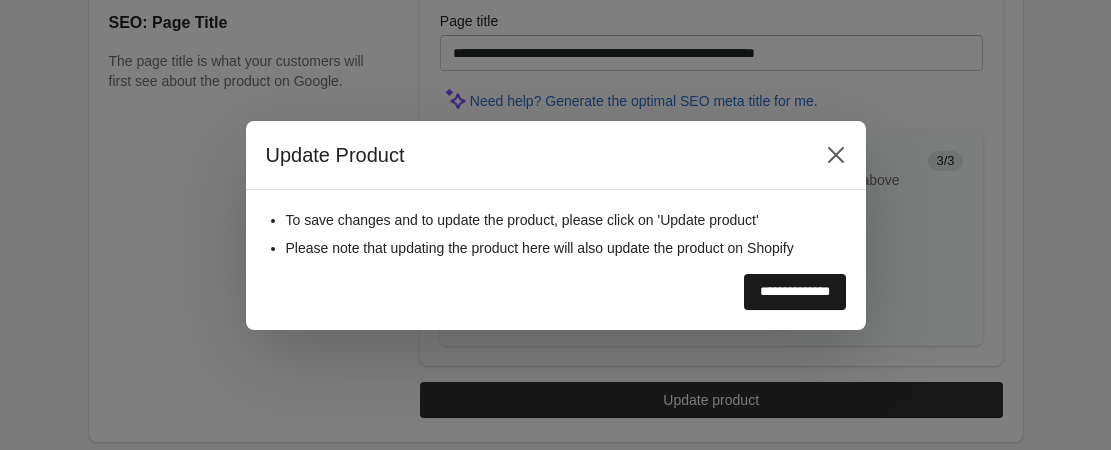 click on "**********" at bounding box center (795, 292) 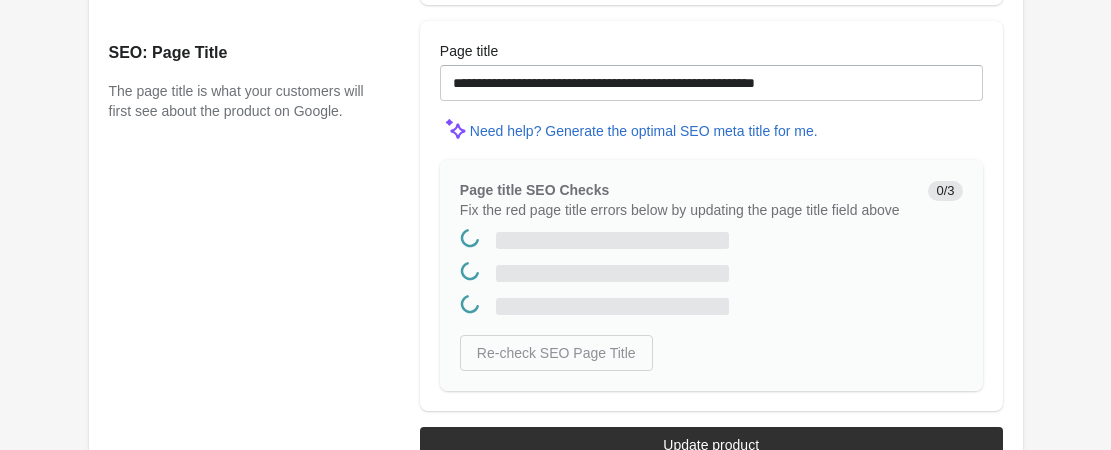 scroll, scrollTop: 0, scrollLeft: 0, axis: both 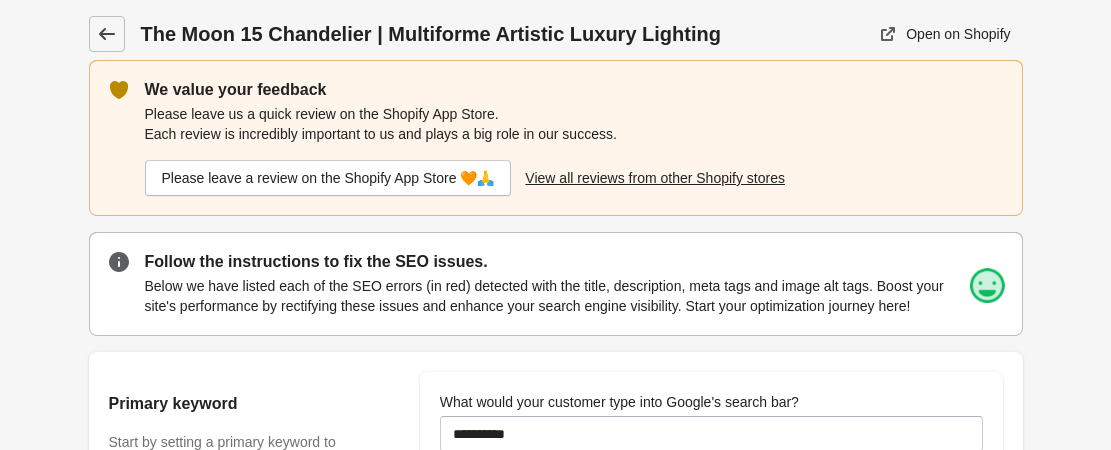 click 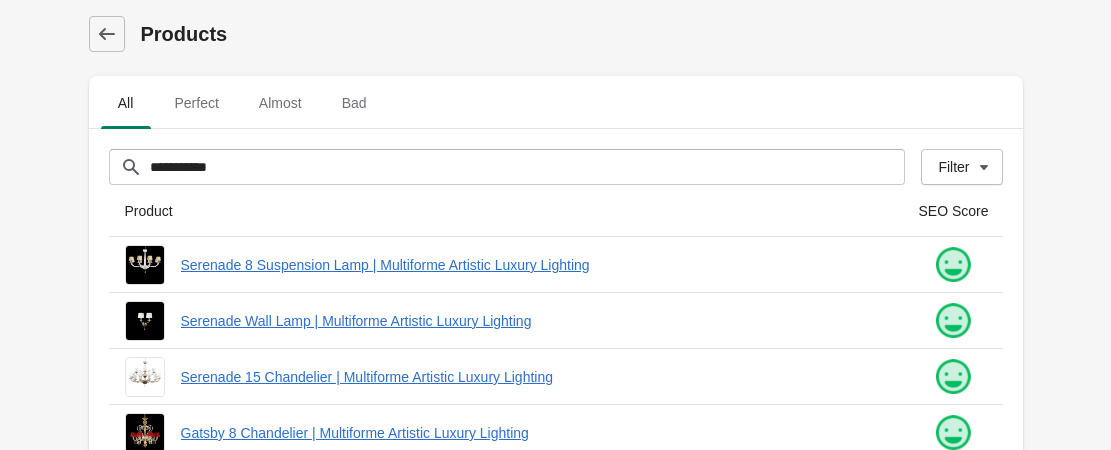 scroll, scrollTop: 500, scrollLeft: 0, axis: vertical 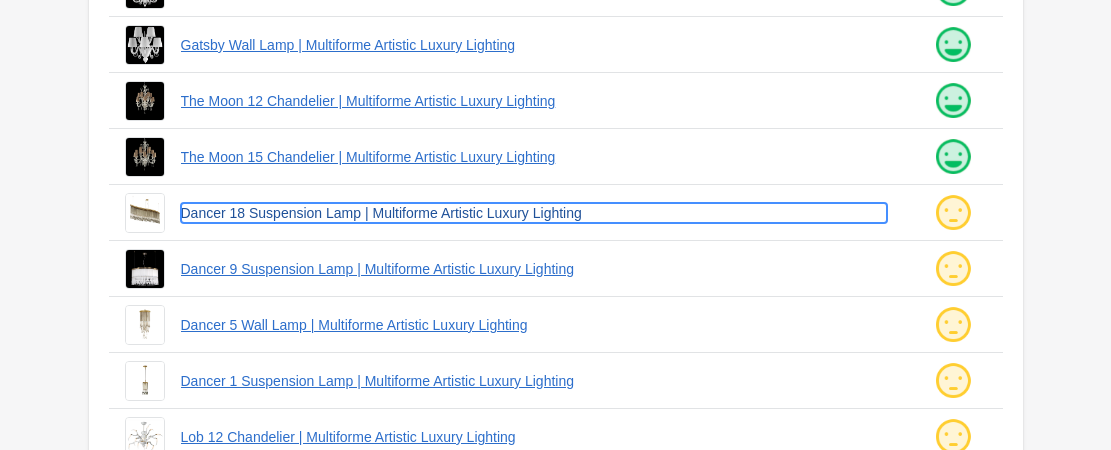 click on "Dancer 18 Suspension Lamp | Multiforme Artistic Luxury Lighting" at bounding box center [534, 213] 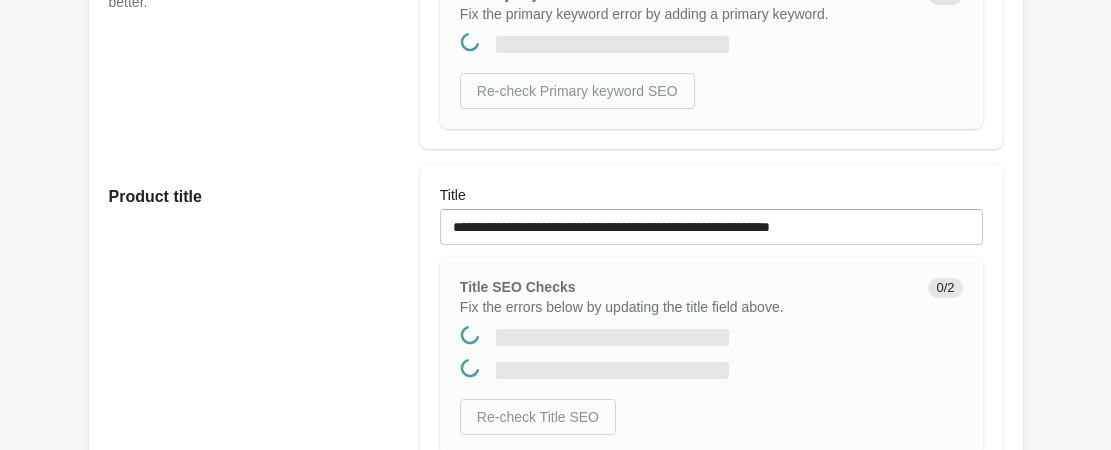 scroll, scrollTop: 0, scrollLeft: 0, axis: both 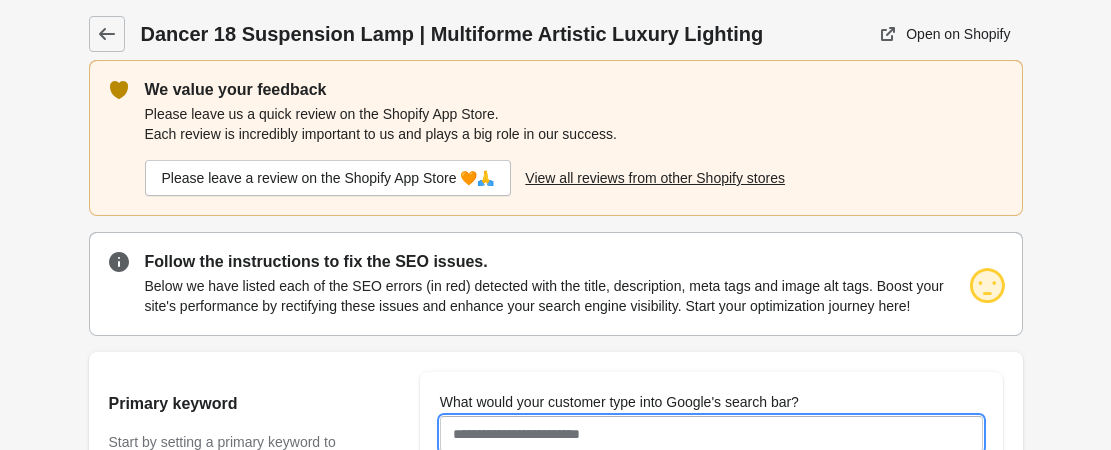 click on "What would your customer type into Google's search bar?" at bounding box center (711, 434) 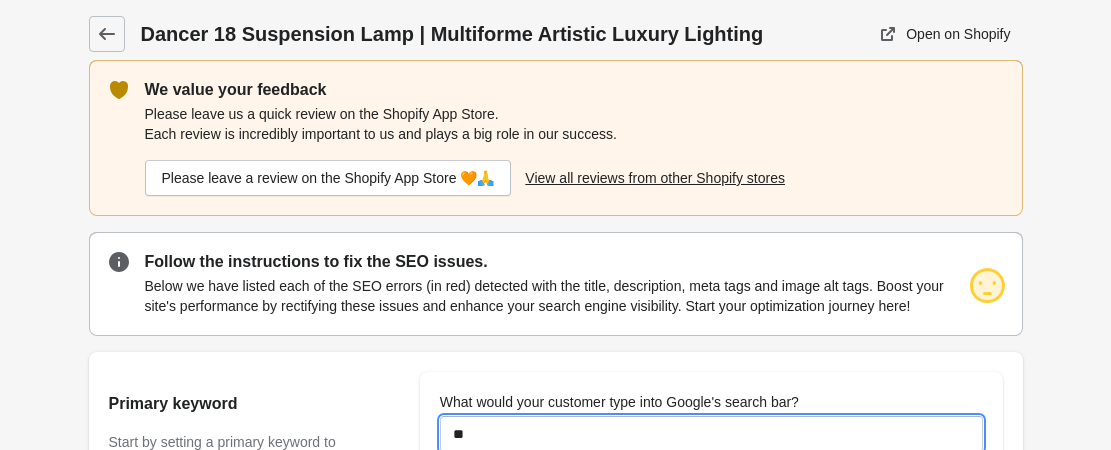 type on "**********" 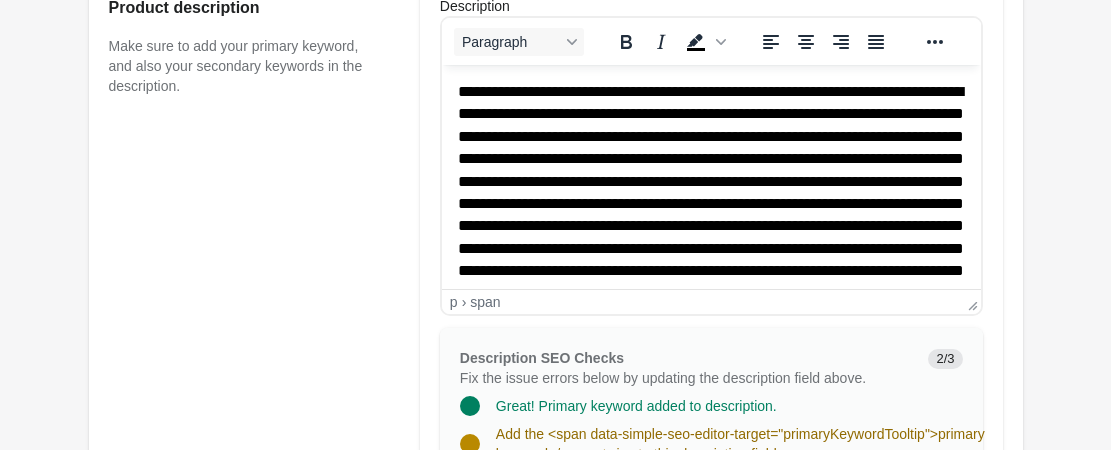 scroll, scrollTop: 900, scrollLeft: 0, axis: vertical 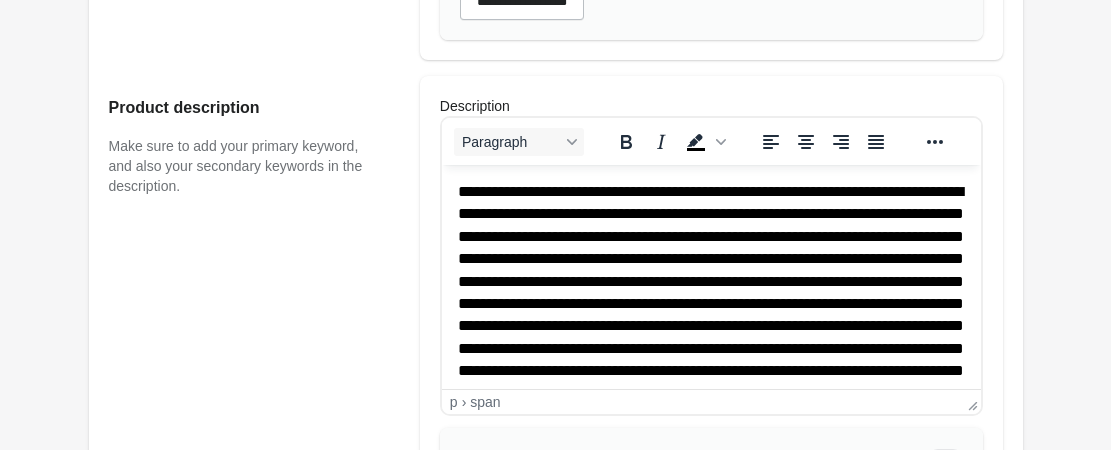 click at bounding box center (710, 359) 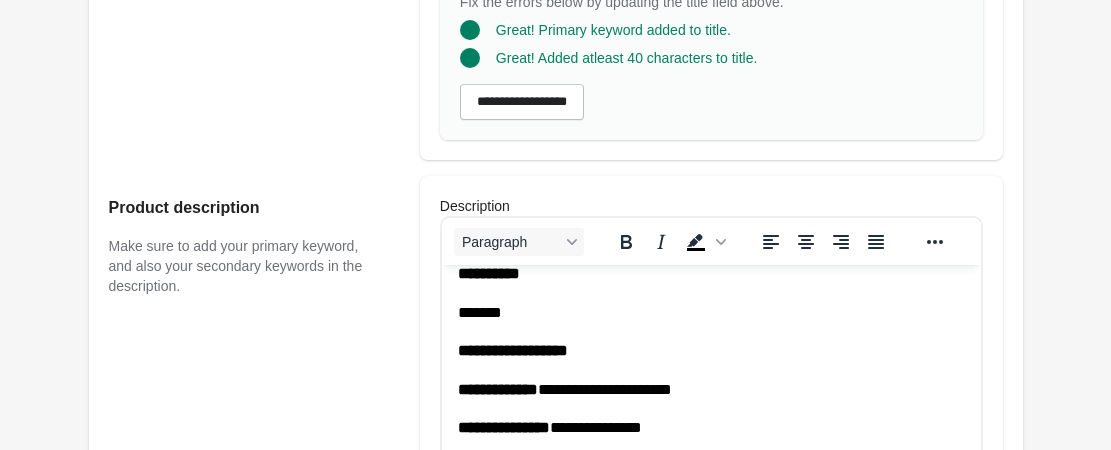 scroll, scrollTop: 0, scrollLeft: 0, axis: both 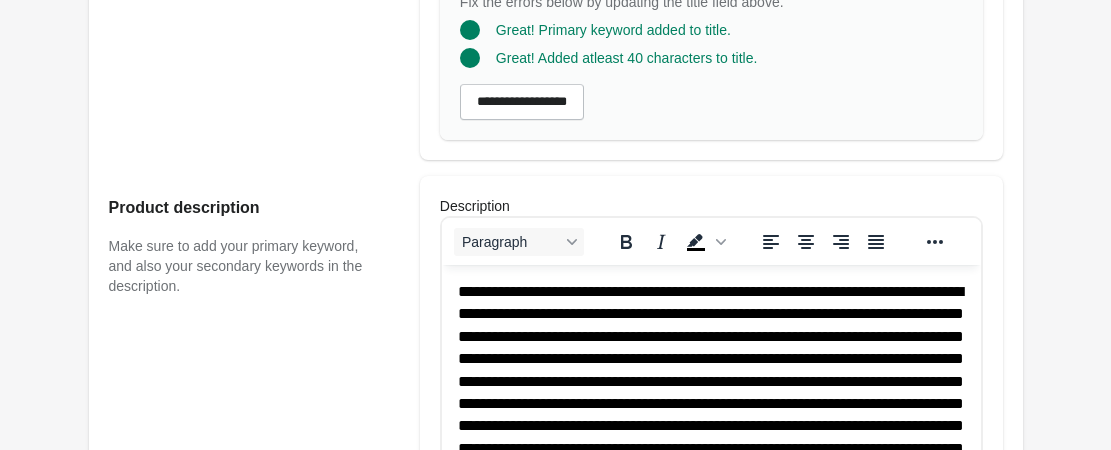 click at bounding box center [710, 459] 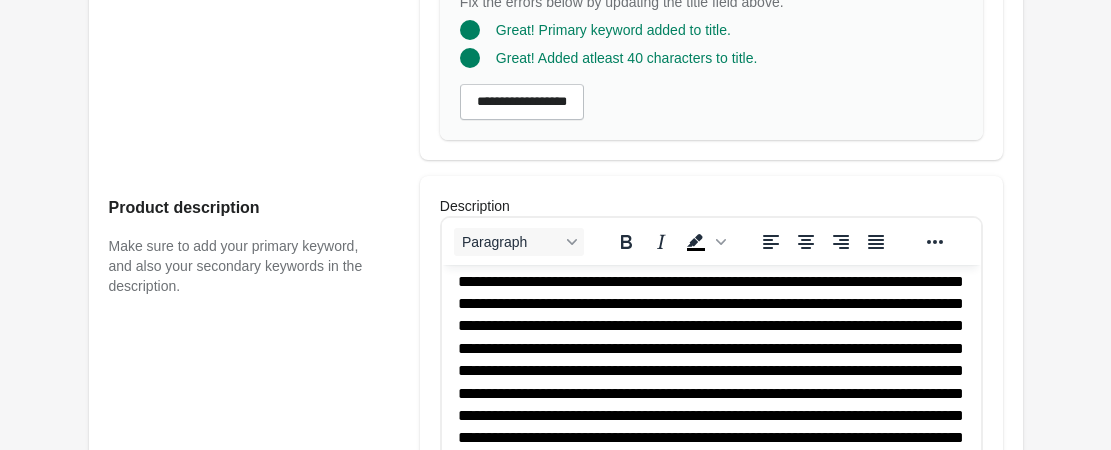scroll, scrollTop: 200, scrollLeft: 0, axis: vertical 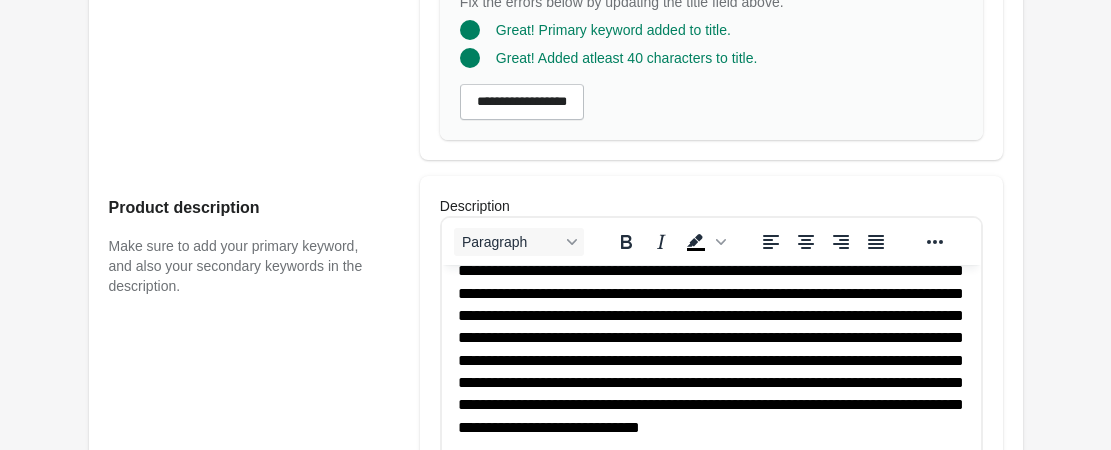 click at bounding box center [710, 259] 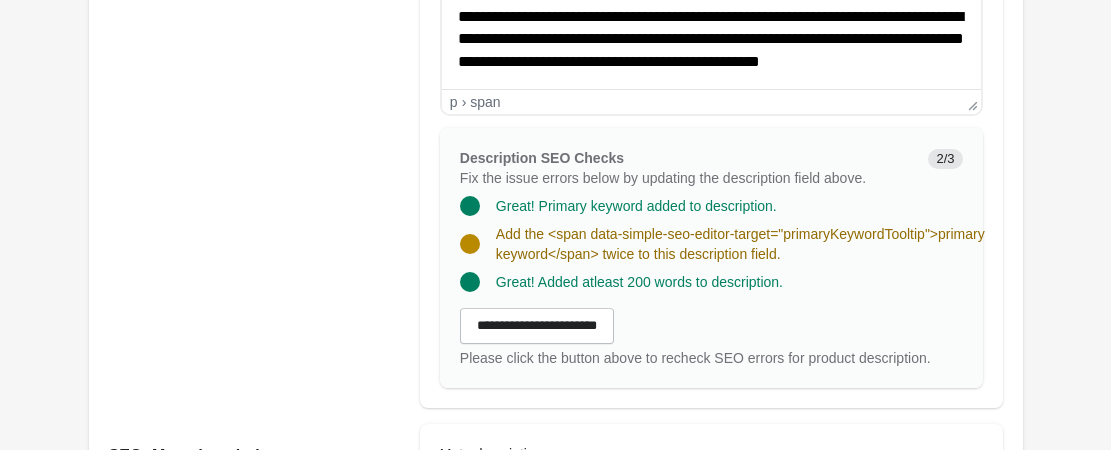 scroll, scrollTop: 2024, scrollLeft: 0, axis: vertical 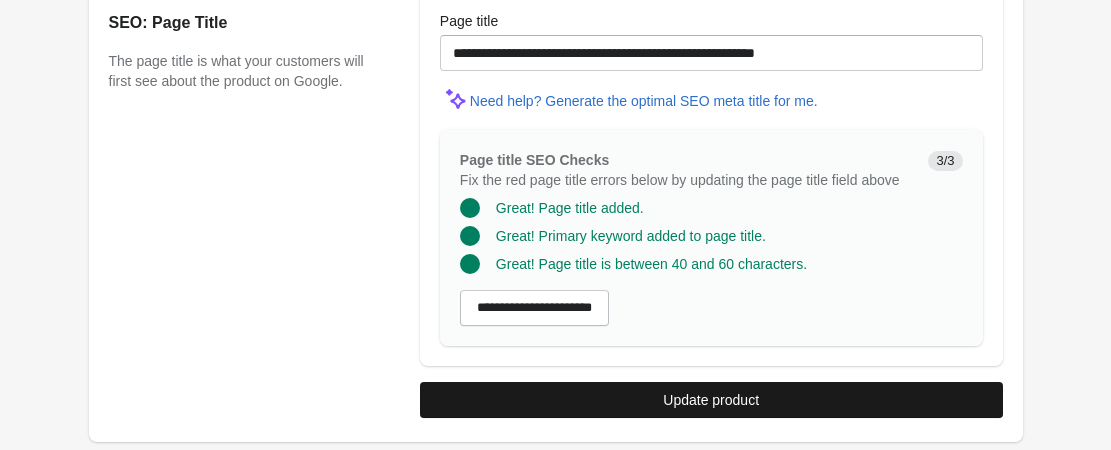 click on "Update product" at bounding box center [711, 400] 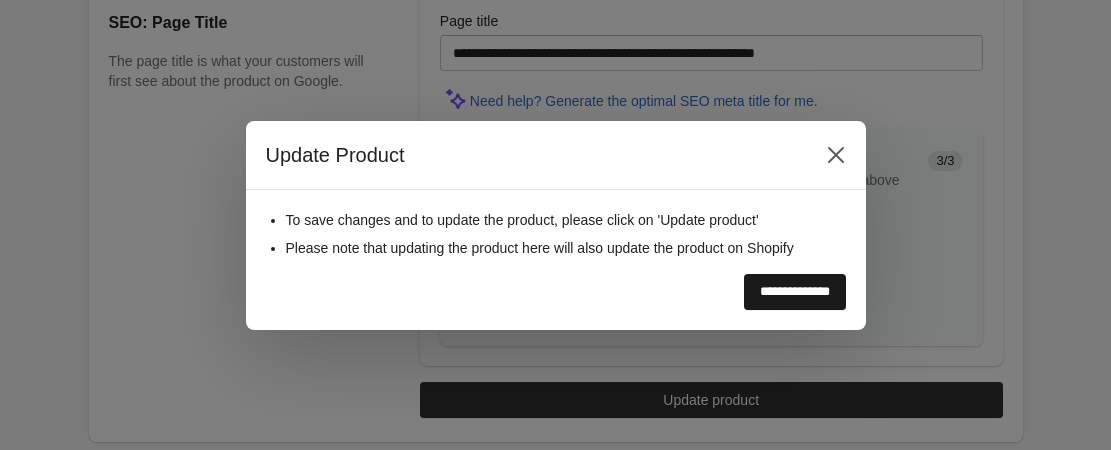 click on "**********" at bounding box center [795, 292] 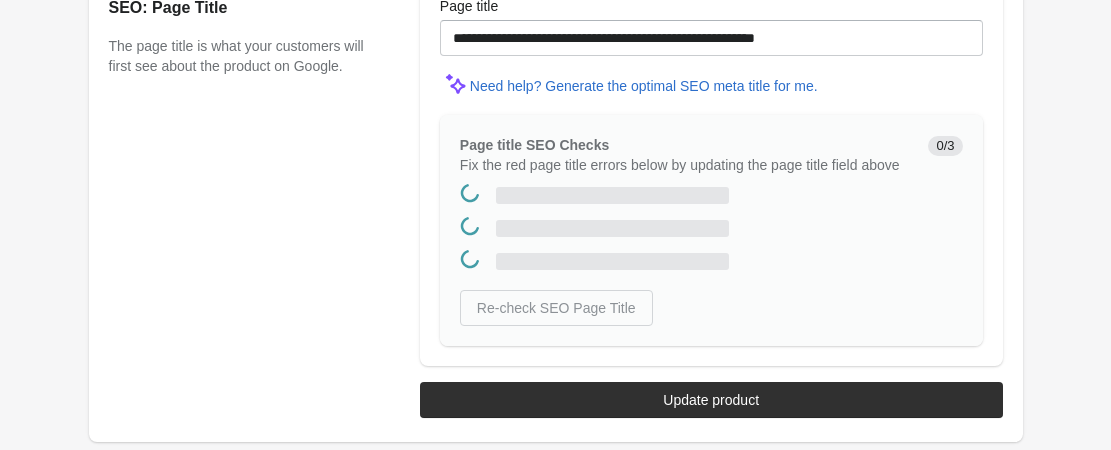 scroll, scrollTop: 0, scrollLeft: 0, axis: both 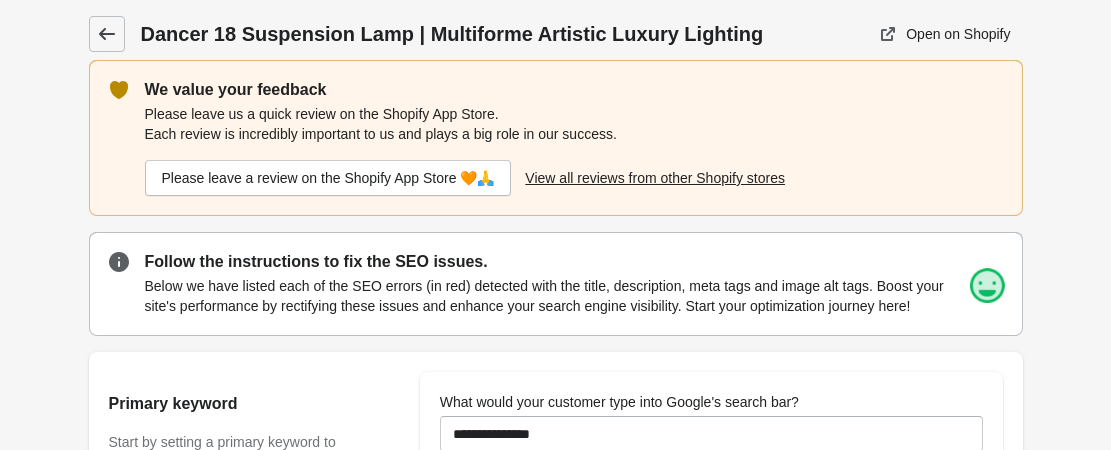click 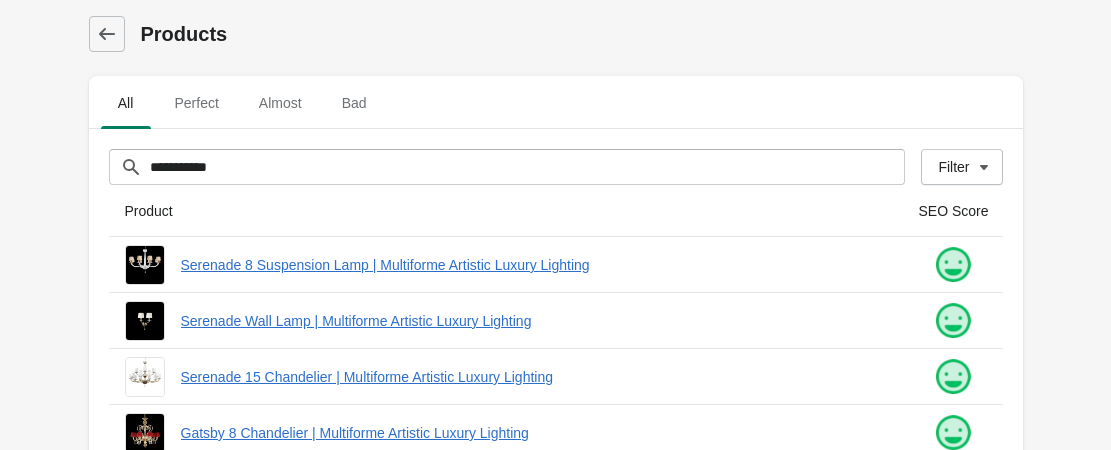 scroll, scrollTop: 500, scrollLeft: 0, axis: vertical 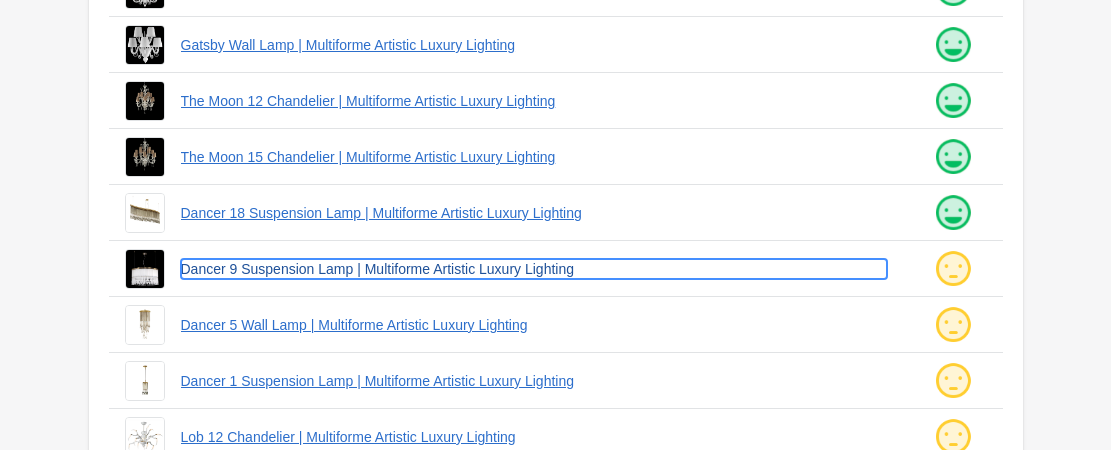 click on "Dancer 9 Suspension Lamp | Multiforme Artistic Luxury Lighting" at bounding box center [534, 269] 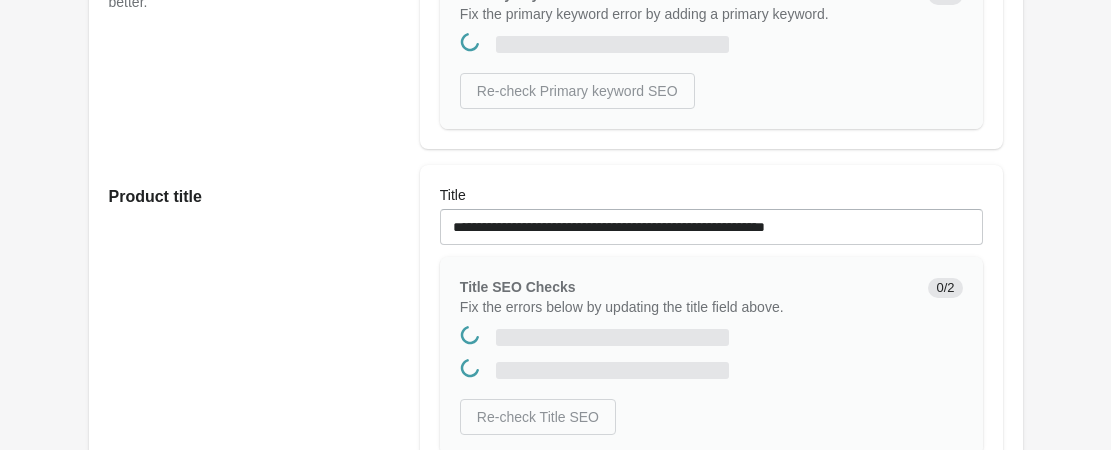 scroll, scrollTop: 0, scrollLeft: 0, axis: both 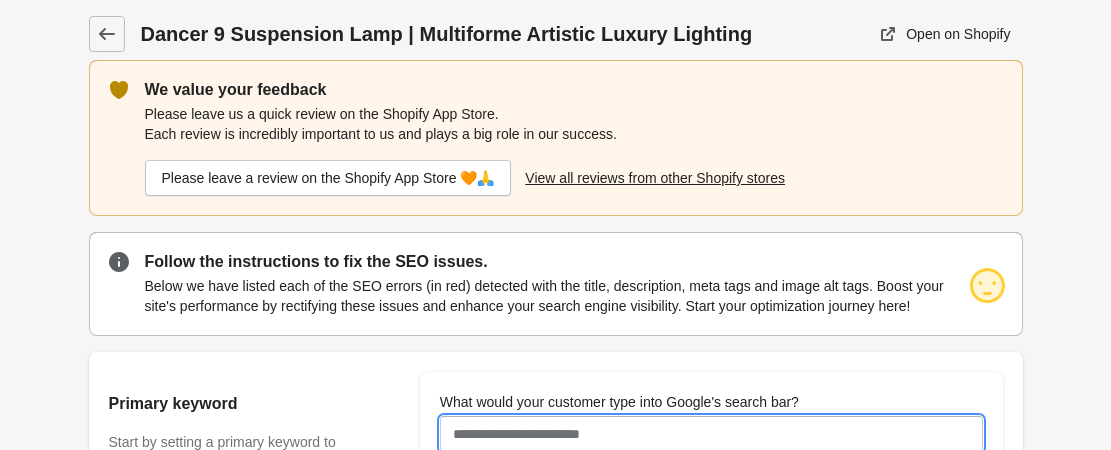click on "What would your customer type into Google's search bar?" at bounding box center [711, 434] 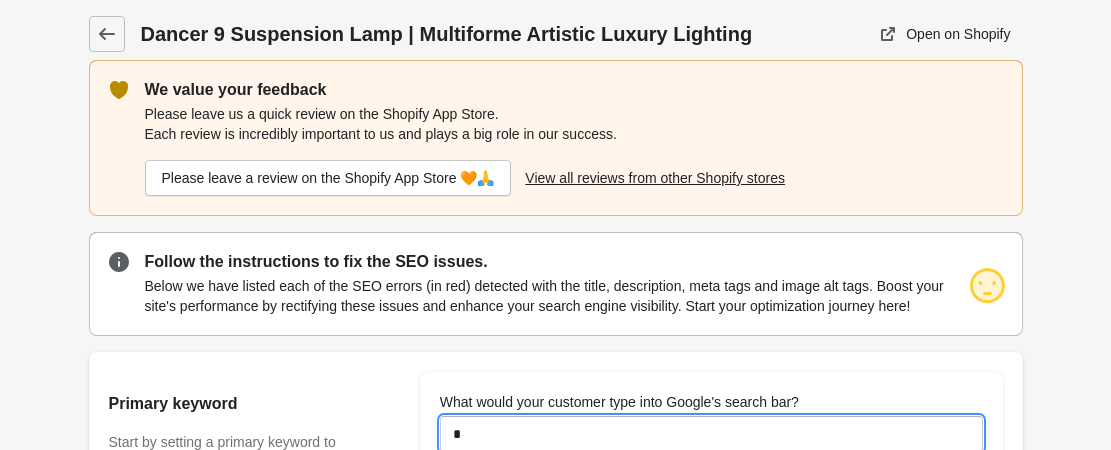 type on "**********" 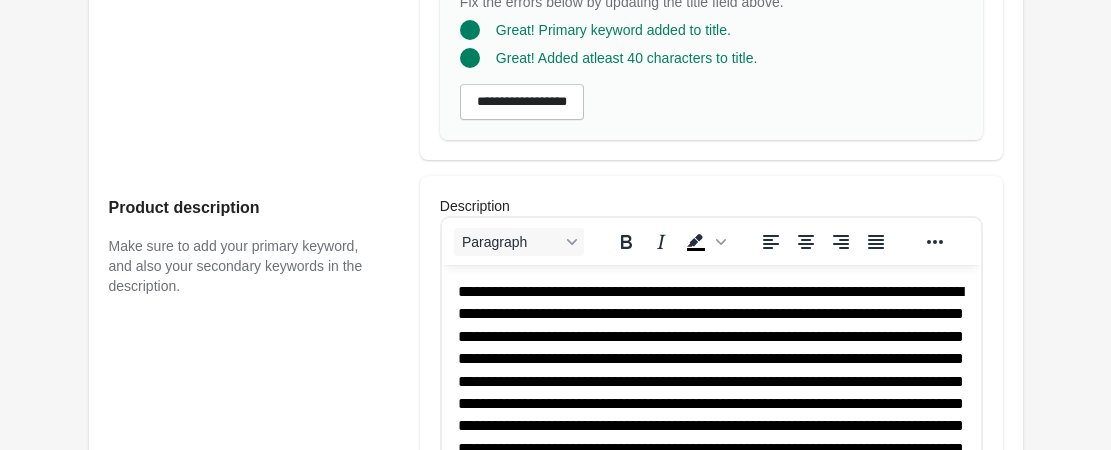 scroll, scrollTop: 100, scrollLeft: 0, axis: vertical 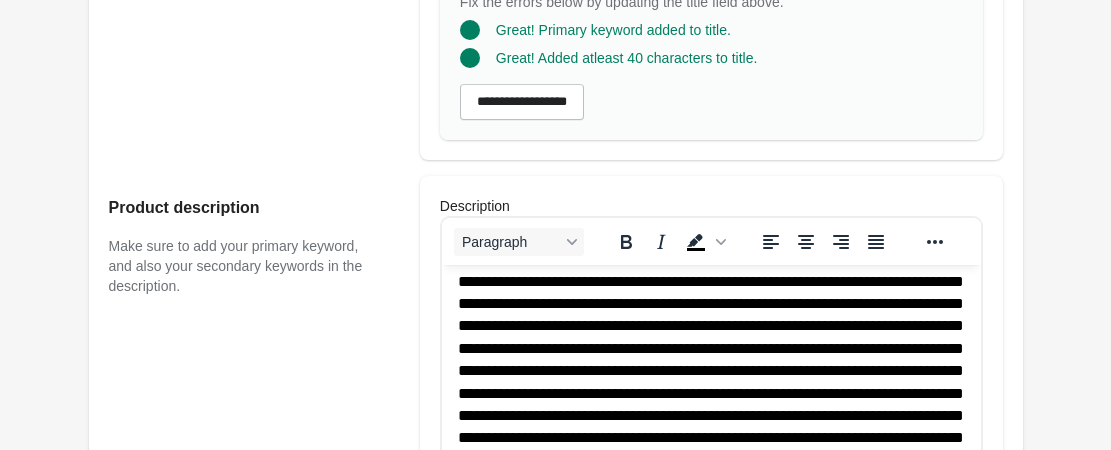 click at bounding box center (710, 359) 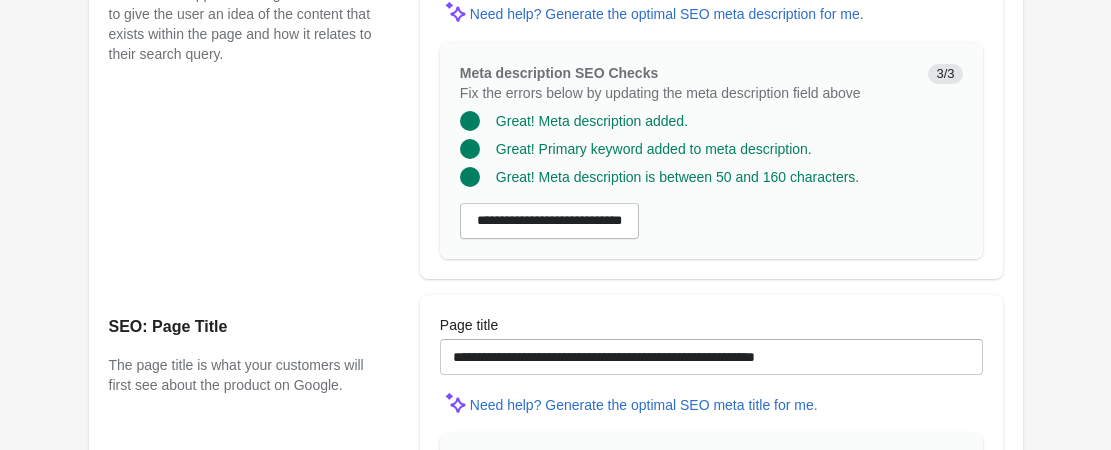 scroll, scrollTop: 2000, scrollLeft: 0, axis: vertical 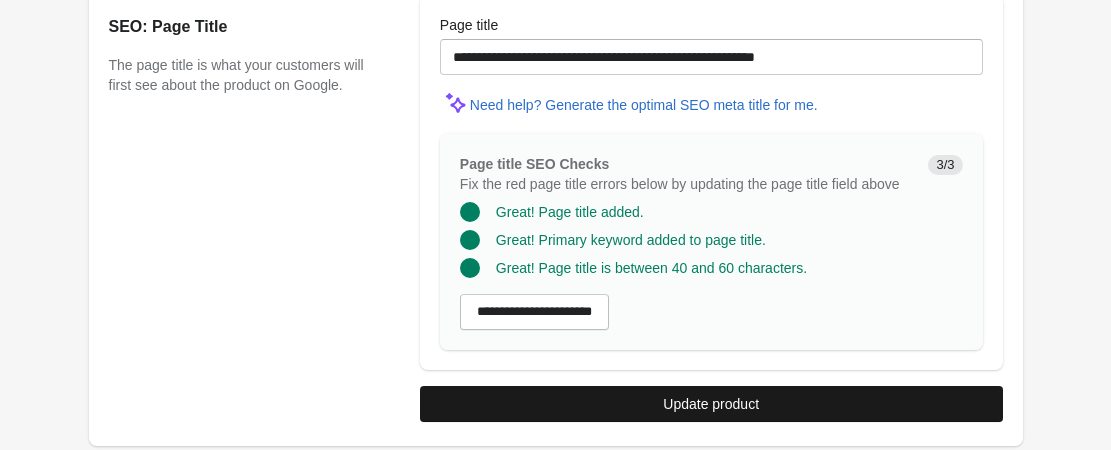 click on "Update product" at bounding box center (711, 404) 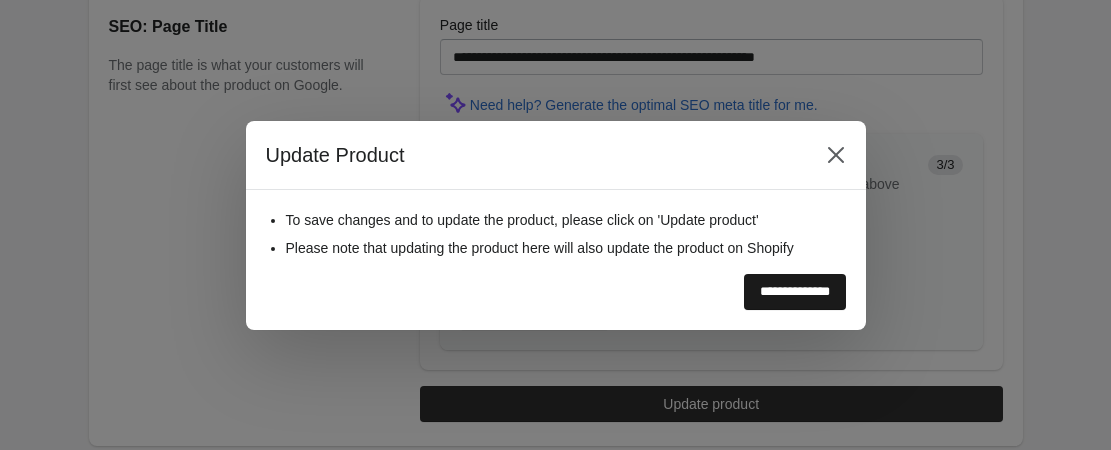 click on "**********" at bounding box center (795, 292) 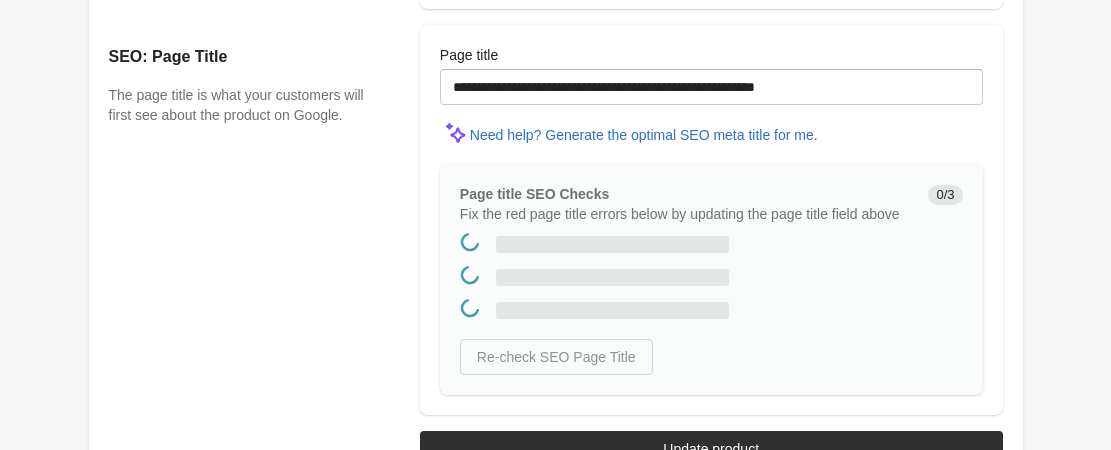 scroll, scrollTop: 0, scrollLeft: 0, axis: both 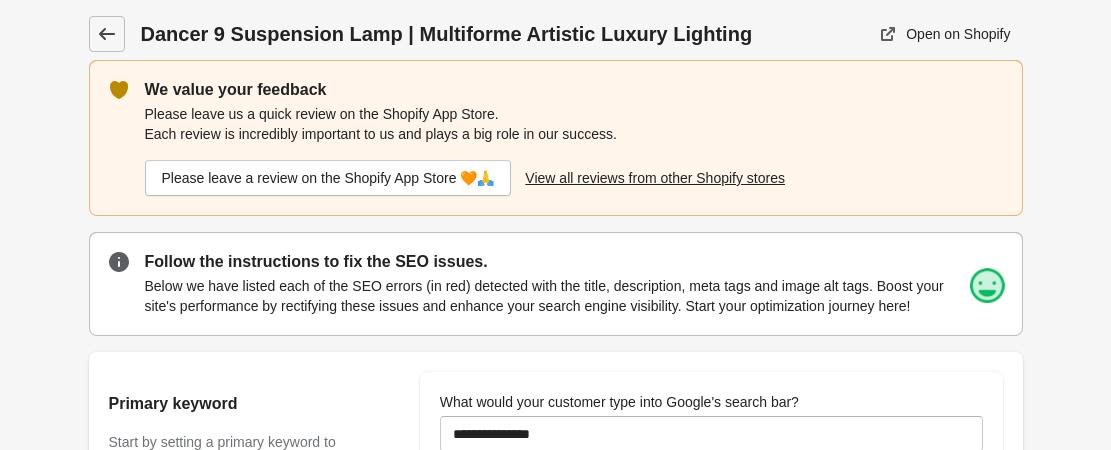 click 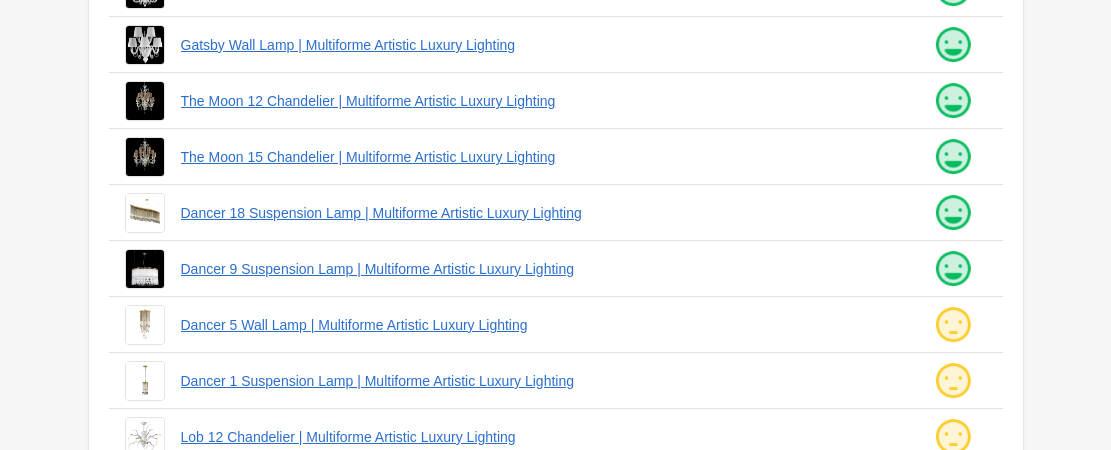 scroll, scrollTop: 600, scrollLeft: 0, axis: vertical 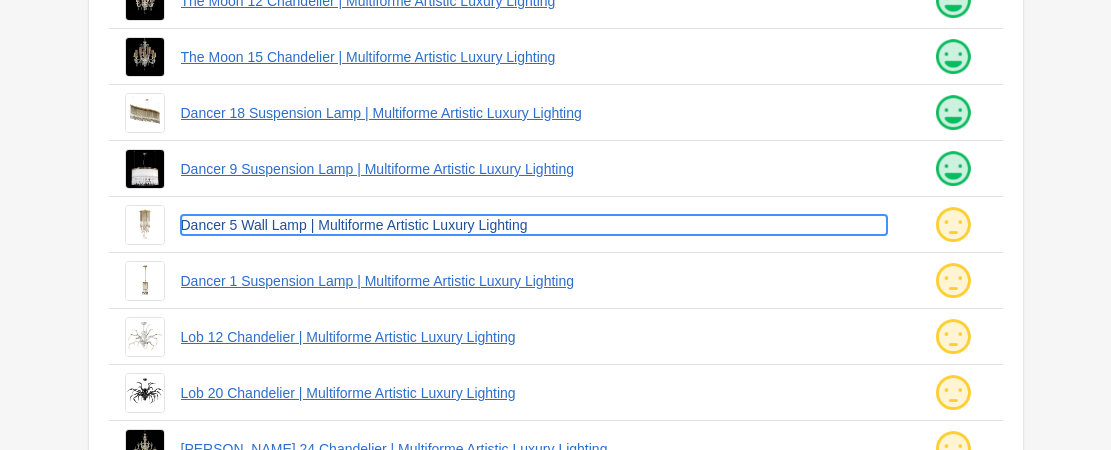 click on "Dancer 5 Wall Lamp | Multiforme Artistic Luxury Lighting" at bounding box center [534, 225] 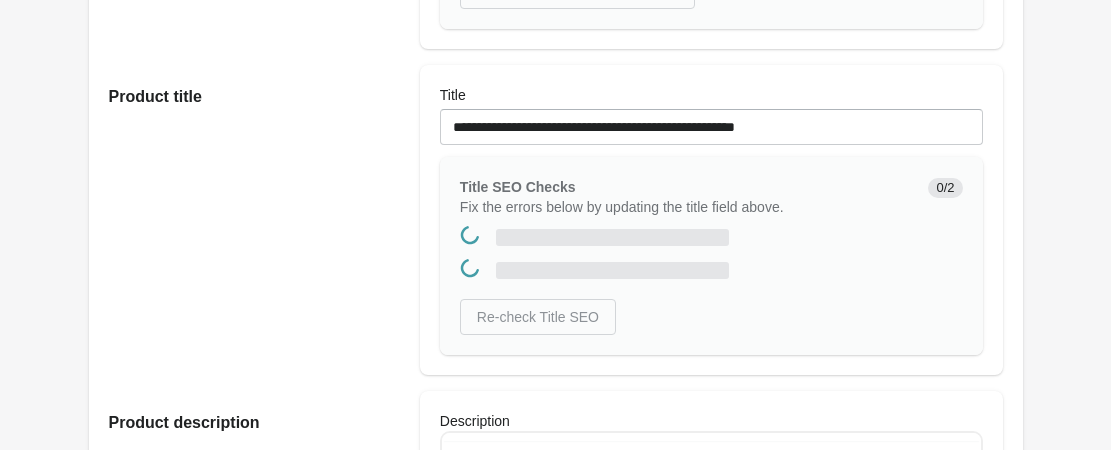 scroll, scrollTop: 0, scrollLeft: 0, axis: both 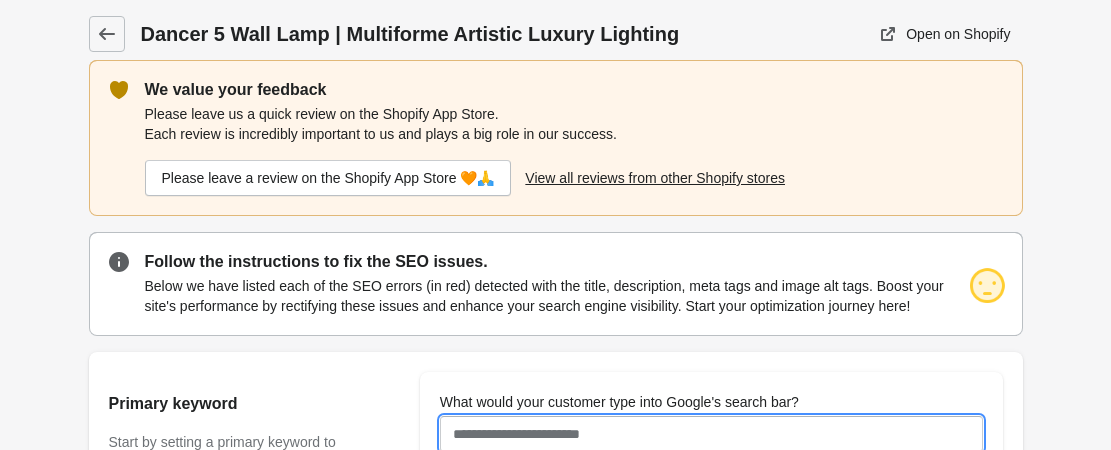 click on "What would your customer type into Google's search bar?" at bounding box center [711, 434] 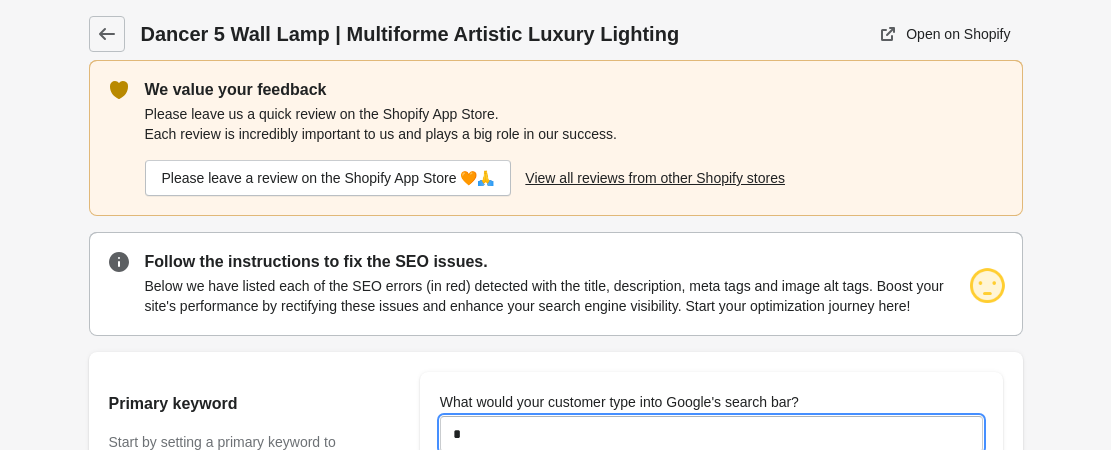 type on "*********" 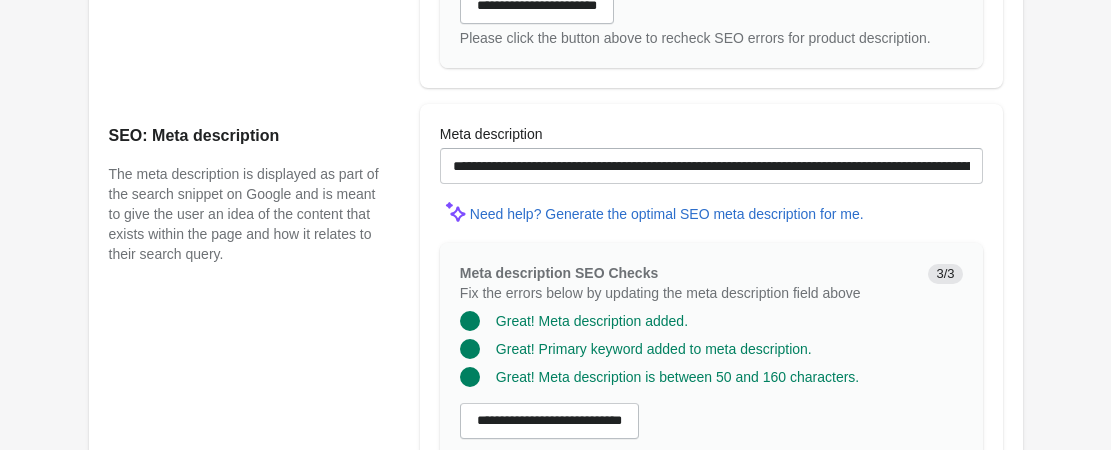 scroll, scrollTop: 2000, scrollLeft: 0, axis: vertical 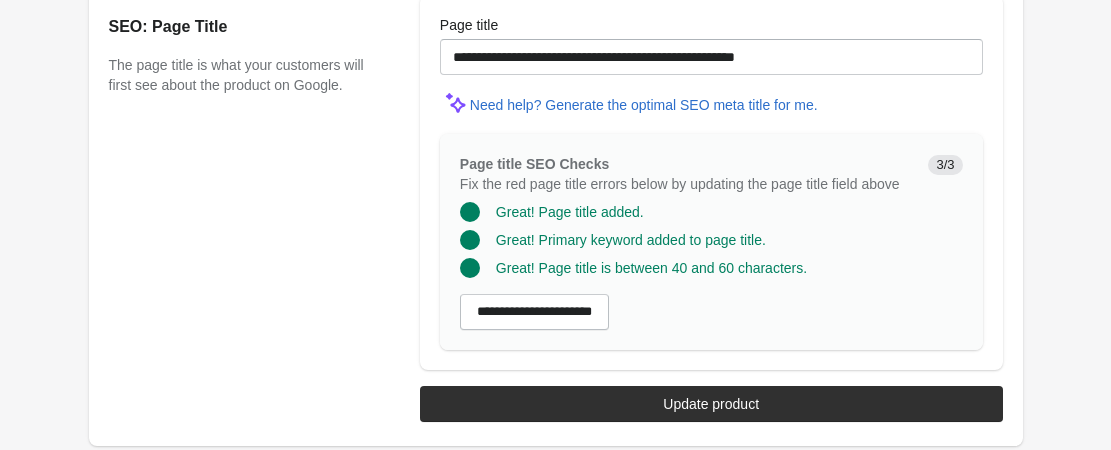 click on "Update product" at bounding box center (711, 404) 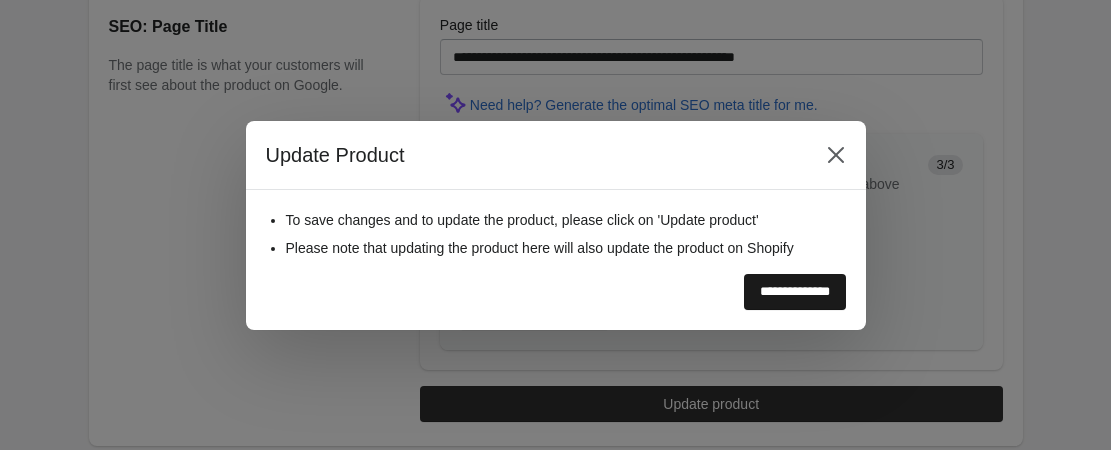click on "**********" at bounding box center [795, 292] 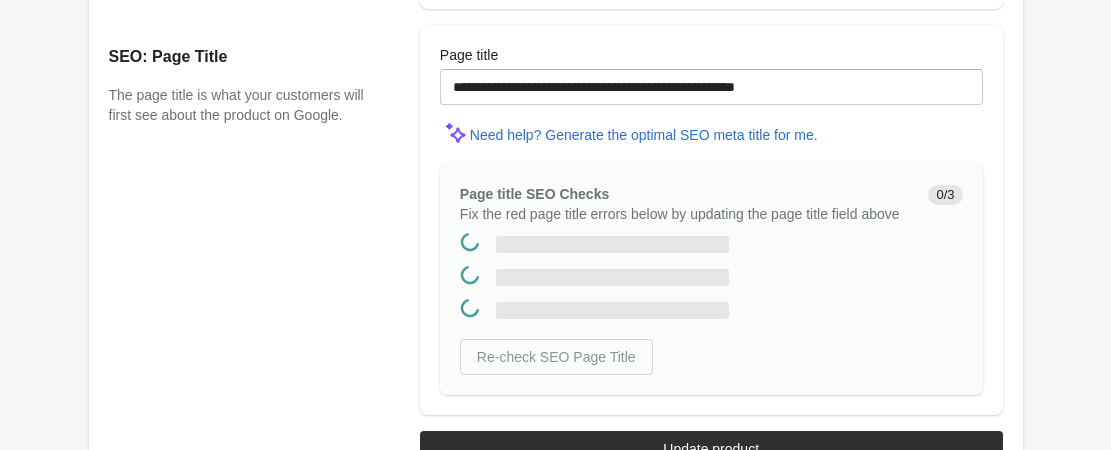 scroll, scrollTop: 0, scrollLeft: 0, axis: both 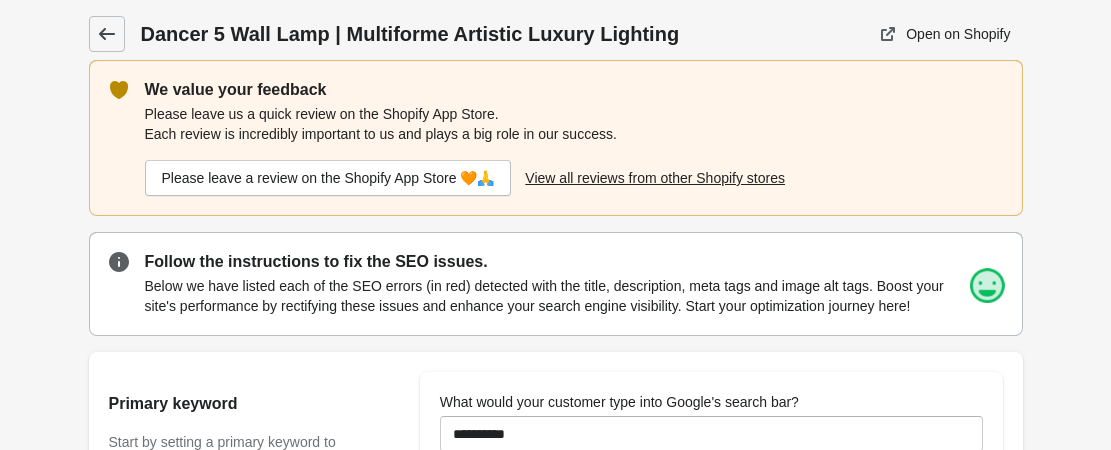click 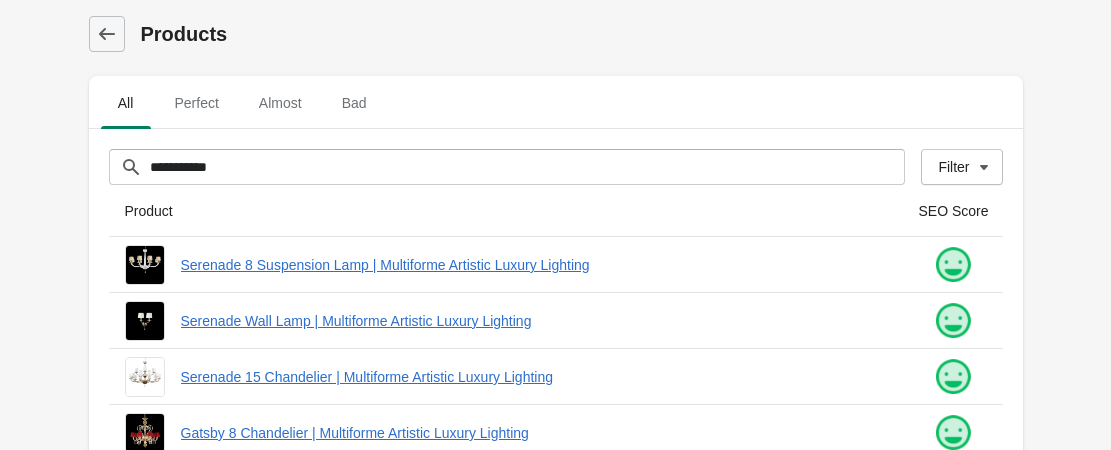 scroll, scrollTop: 600, scrollLeft: 0, axis: vertical 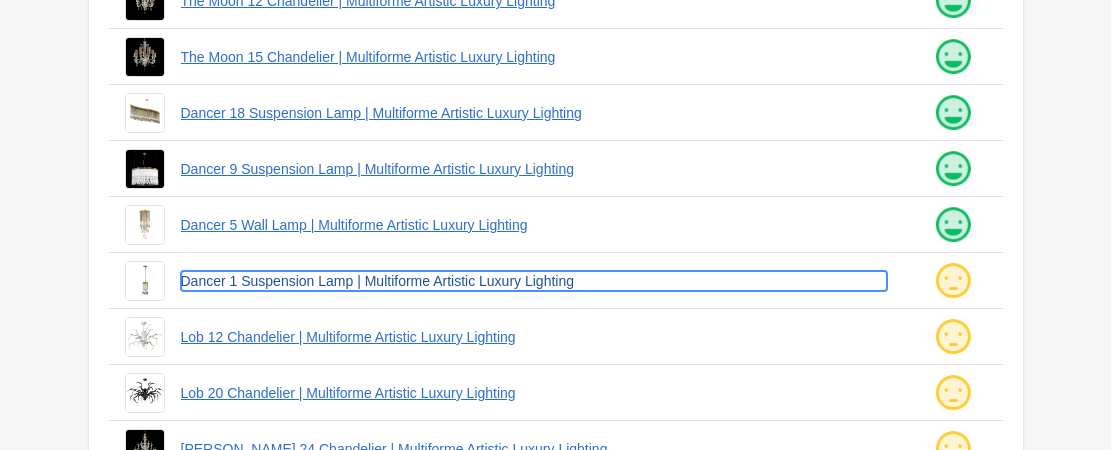 click on "Dancer 1 Suspension Lamp | Multiforme Artistic Luxury Lighting" at bounding box center [534, 281] 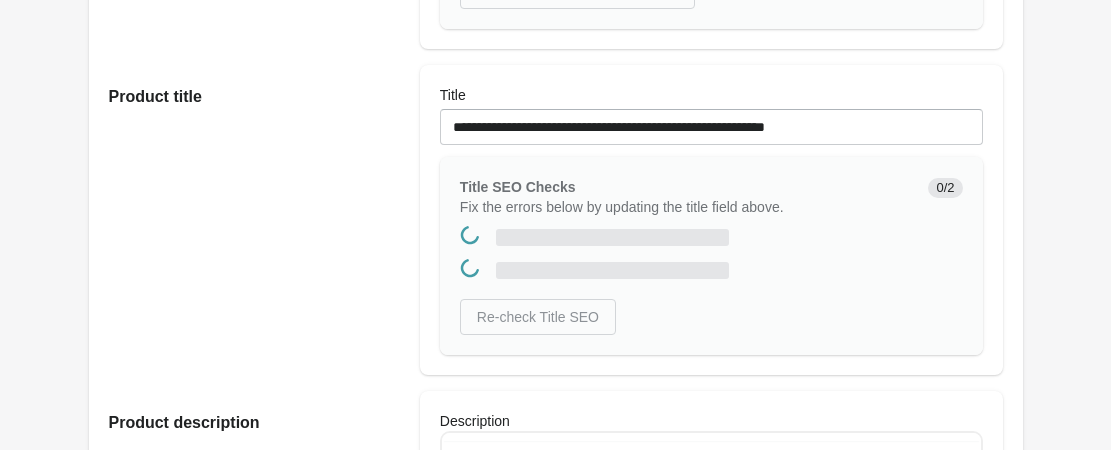 scroll, scrollTop: 0, scrollLeft: 0, axis: both 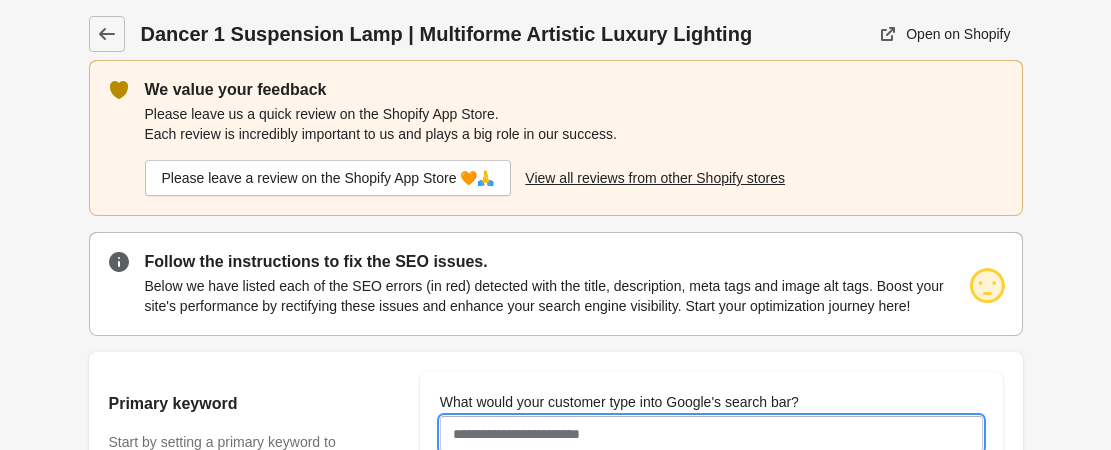 click on "What would your customer type into Google's search bar?" at bounding box center (711, 434) 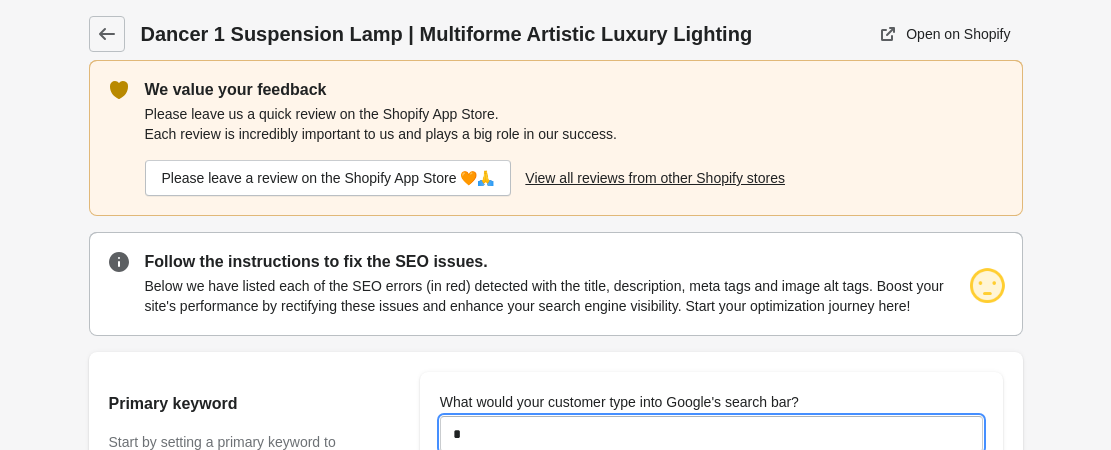 type on "**********" 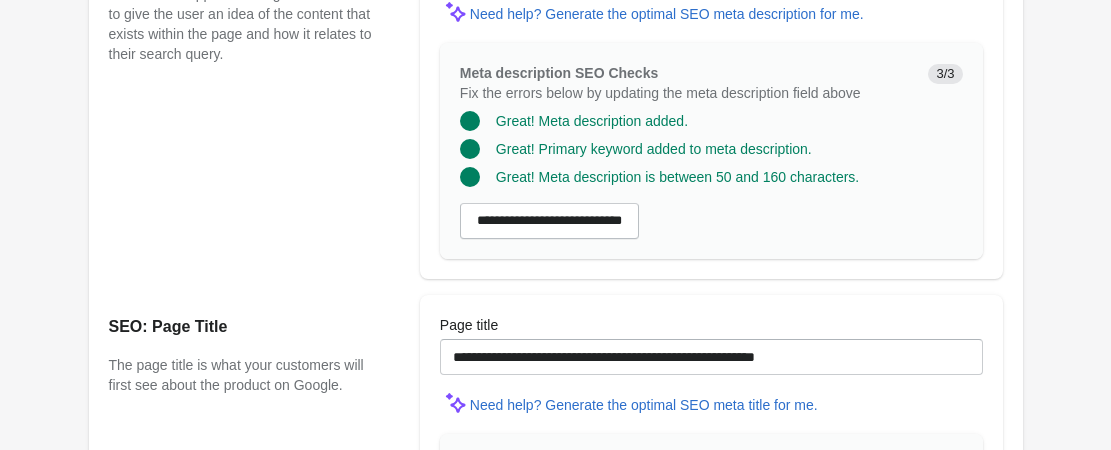 scroll, scrollTop: 2004, scrollLeft: 0, axis: vertical 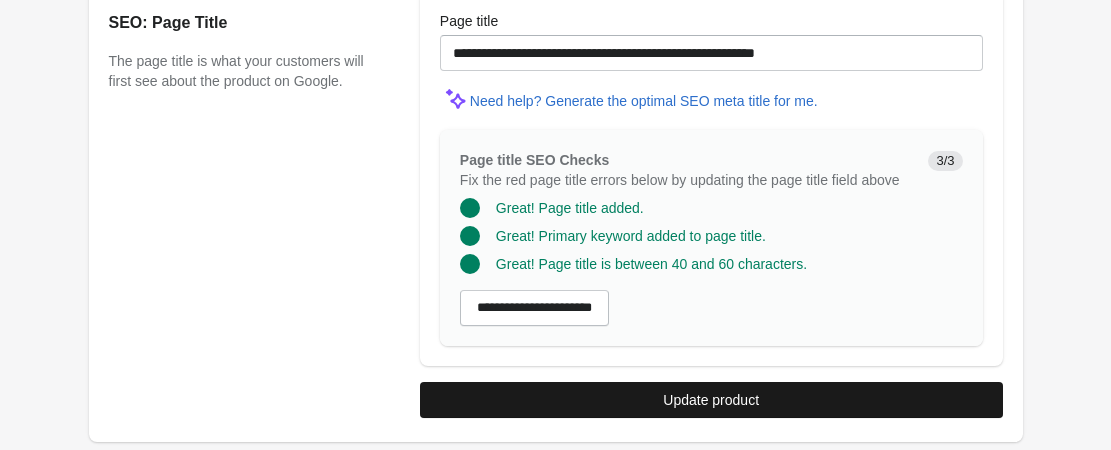 click on "Update product" at bounding box center [711, 400] 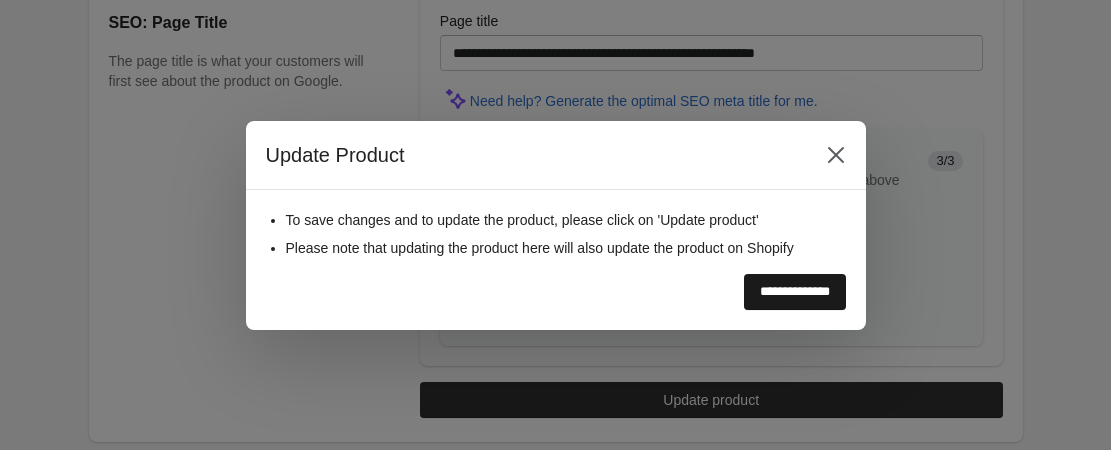 click on "**********" at bounding box center [795, 292] 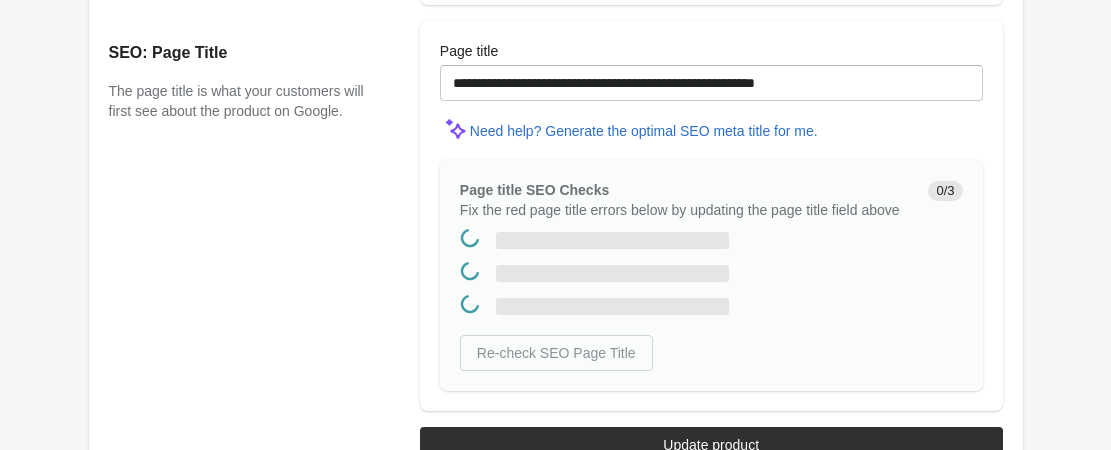 scroll, scrollTop: 0, scrollLeft: 0, axis: both 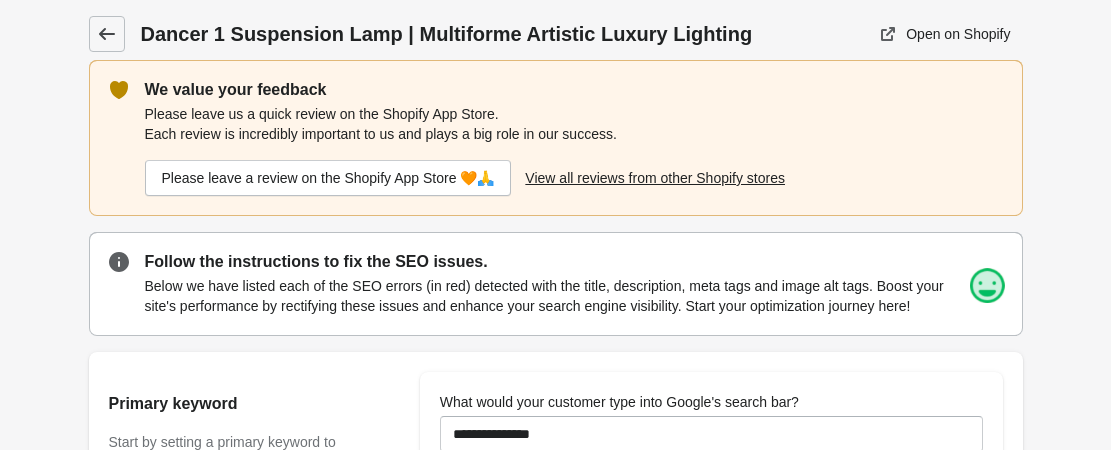 click 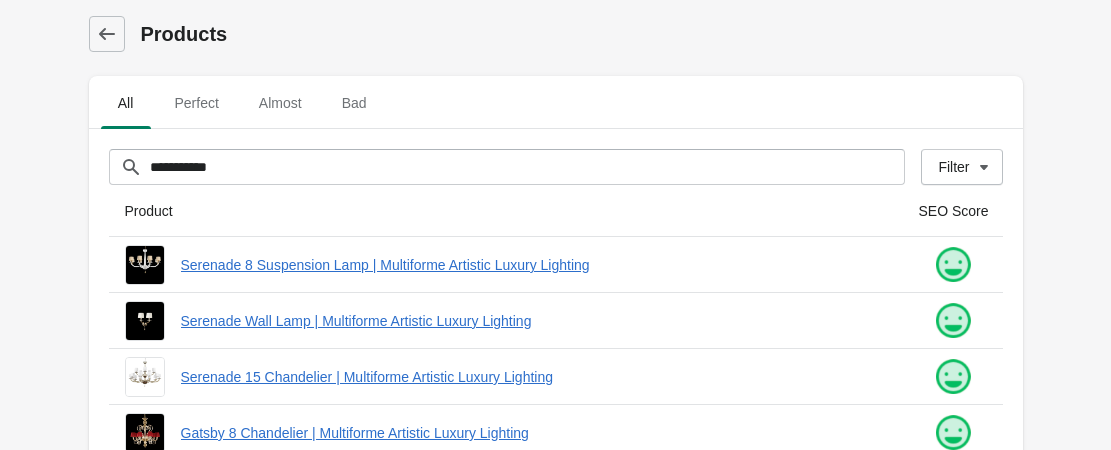 scroll, scrollTop: 700, scrollLeft: 0, axis: vertical 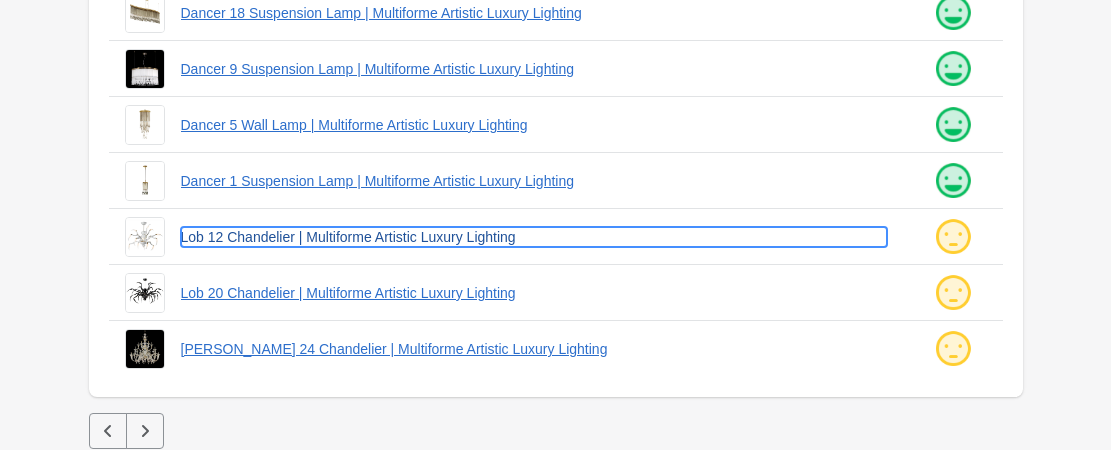 click on "Lob 12 Chandelier | Multiforme Artistic Luxury Lighting" at bounding box center (534, 237) 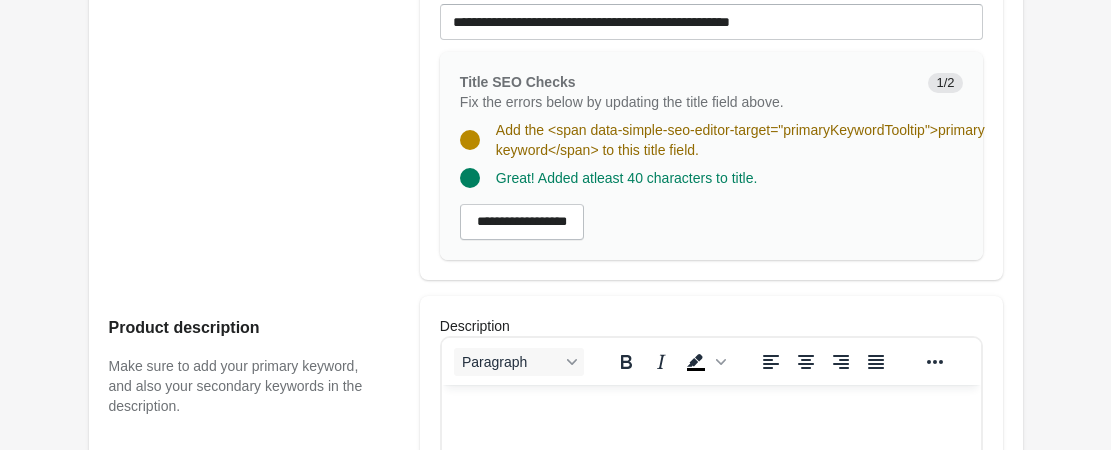 click on "What would your customer type into Google's search bar?" at bounding box center [711, -266] 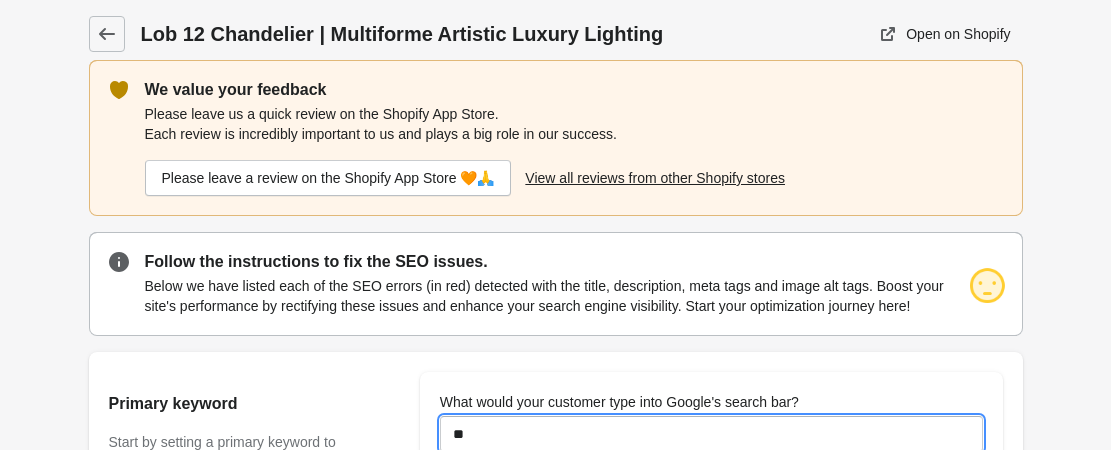 type on "**********" 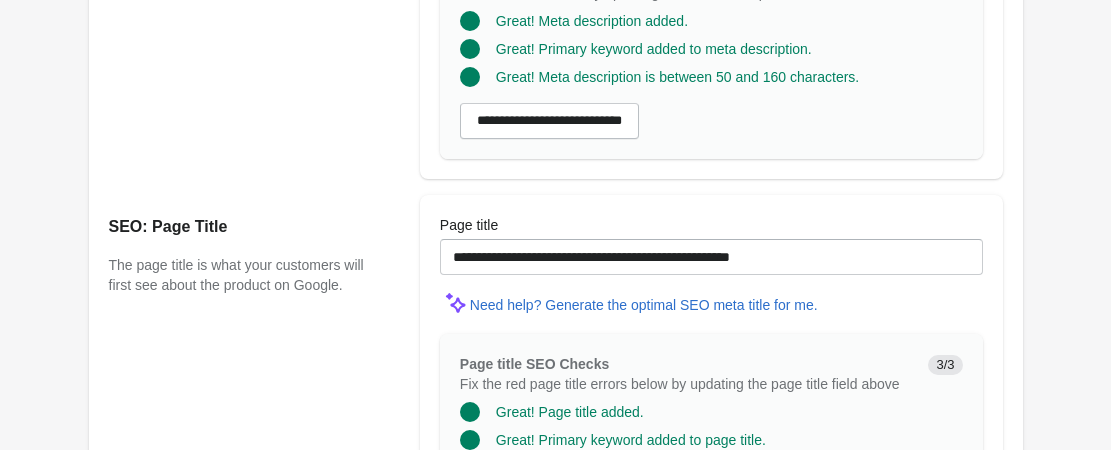 scroll, scrollTop: 2004, scrollLeft: 0, axis: vertical 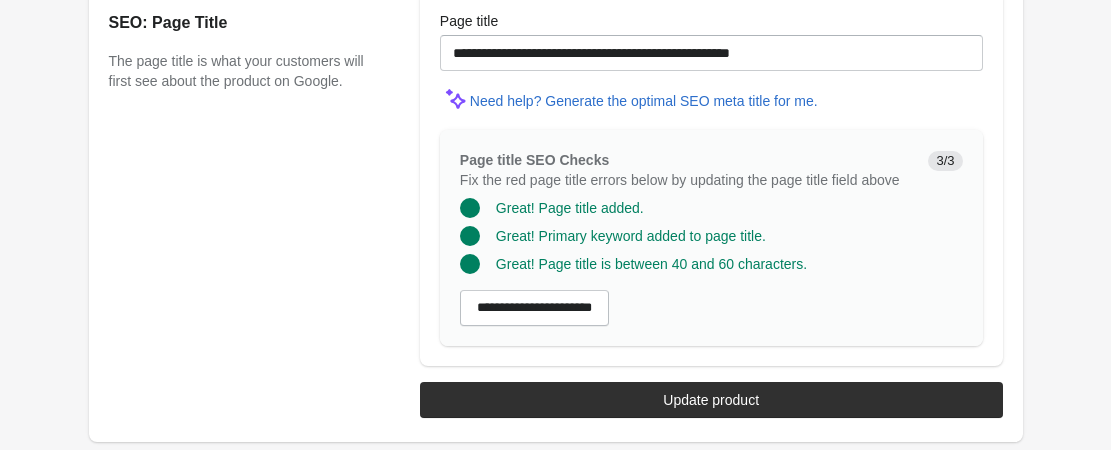 click on "Update product" at bounding box center (711, 400) 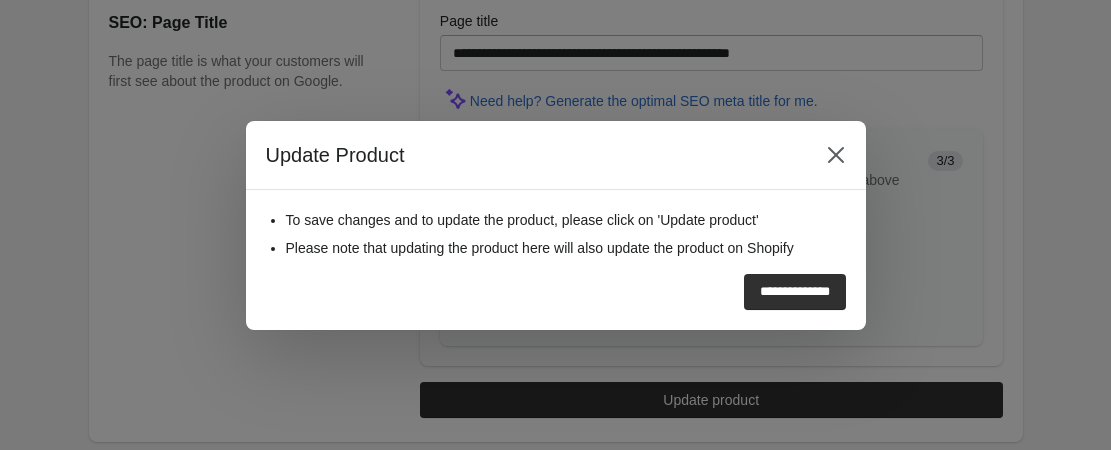 click on "**********" at bounding box center (795, 292) 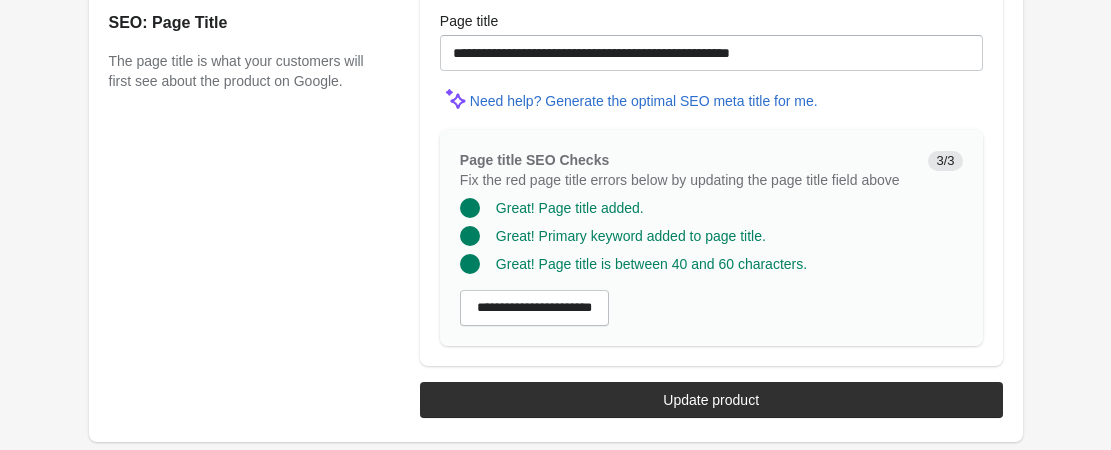 scroll, scrollTop: 0, scrollLeft: 0, axis: both 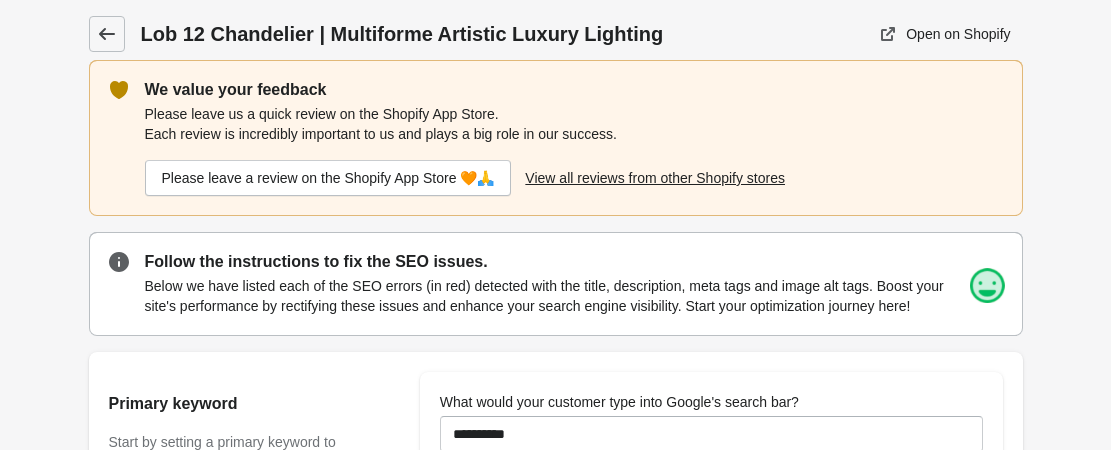 click 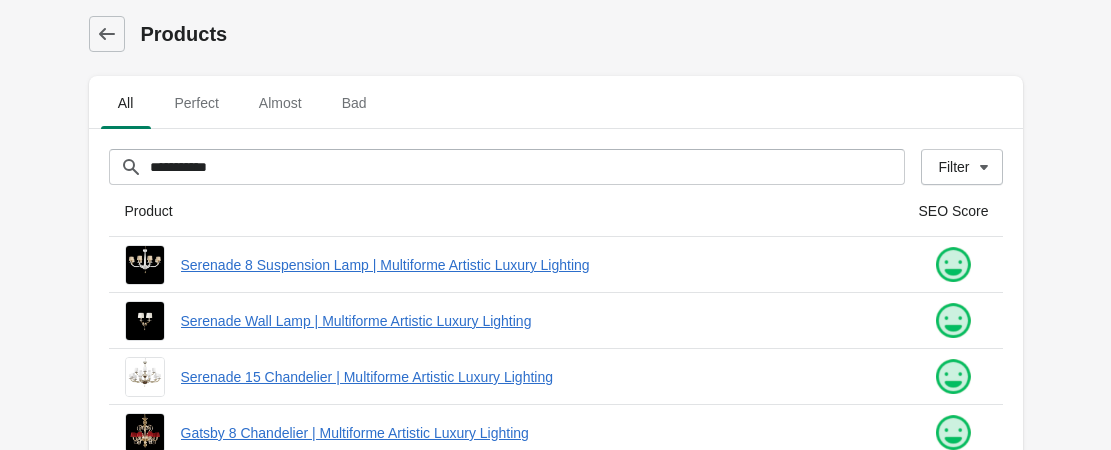 scroll, scrollTop: 700, scrollLeft: 0, axis: vertical 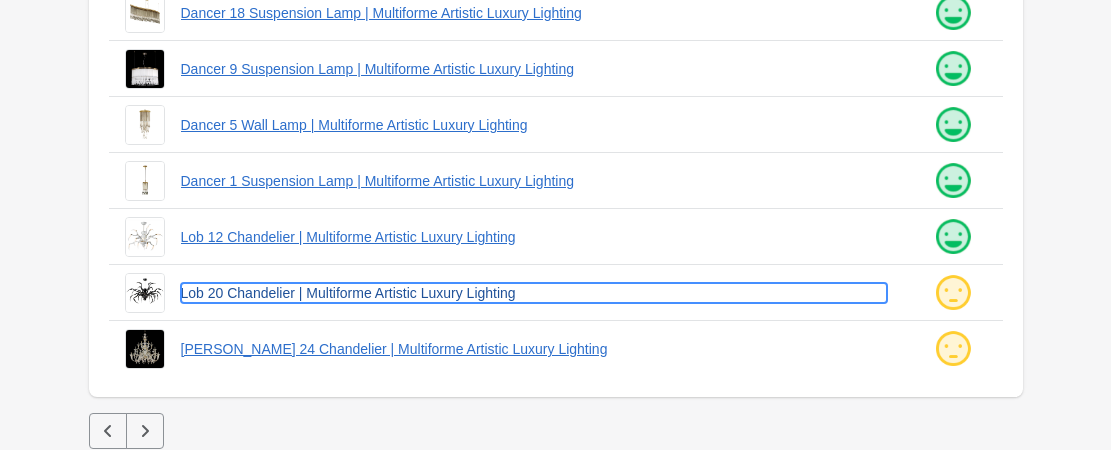 click on "Lob 20 Chandelier | Multiforme Artistic Luxury Lighting" at bounding box center (534, 293) 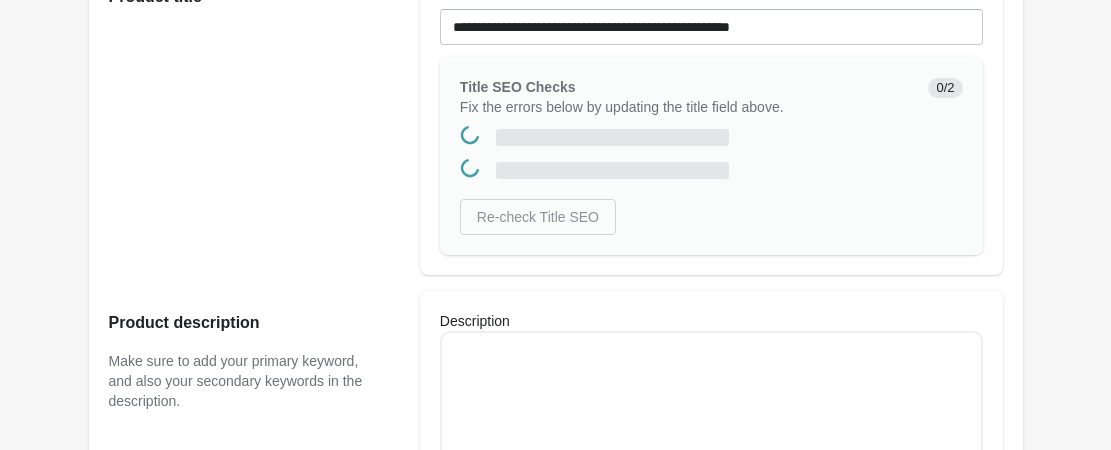 scroll, scrollTop: 0, scrollLeft: 0, axis: both 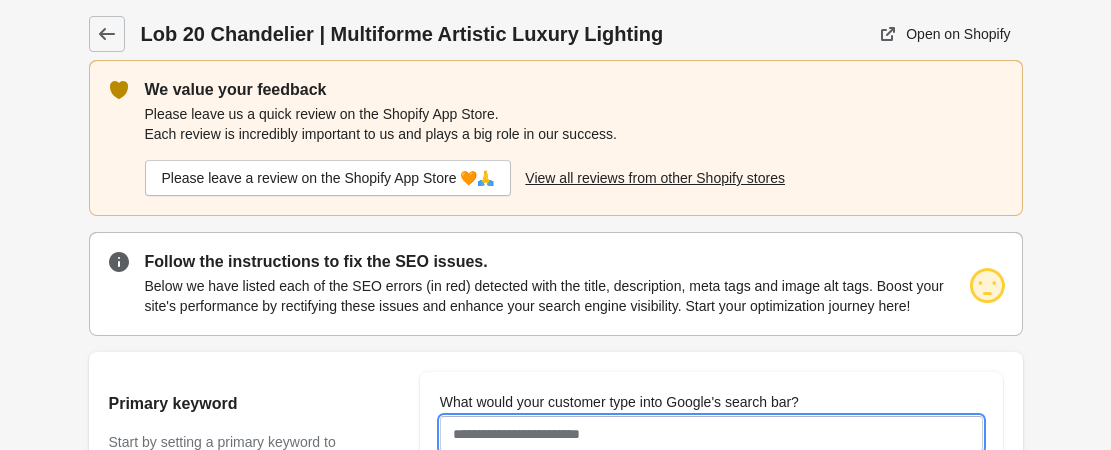 click on "What would your customer type into Google's search bar?" at bounding box center (711, 434) 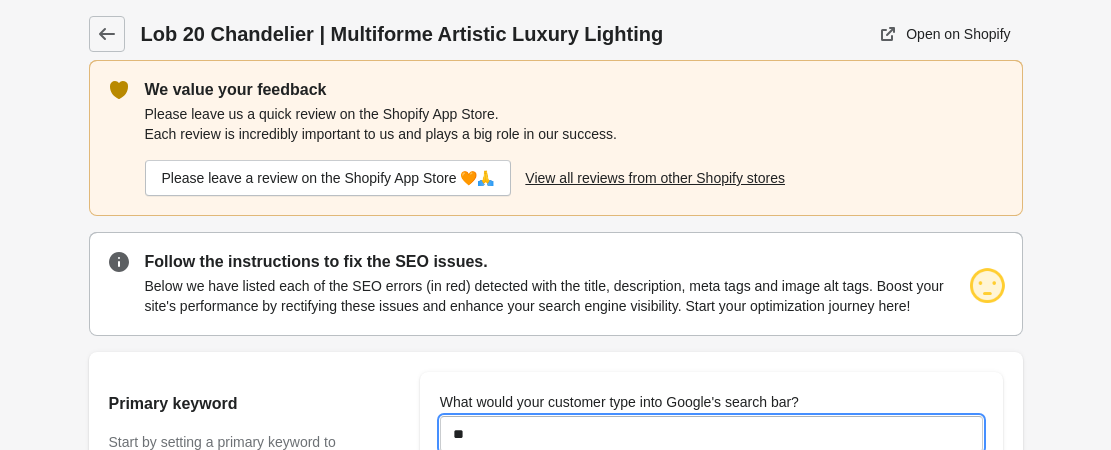type on "**********" 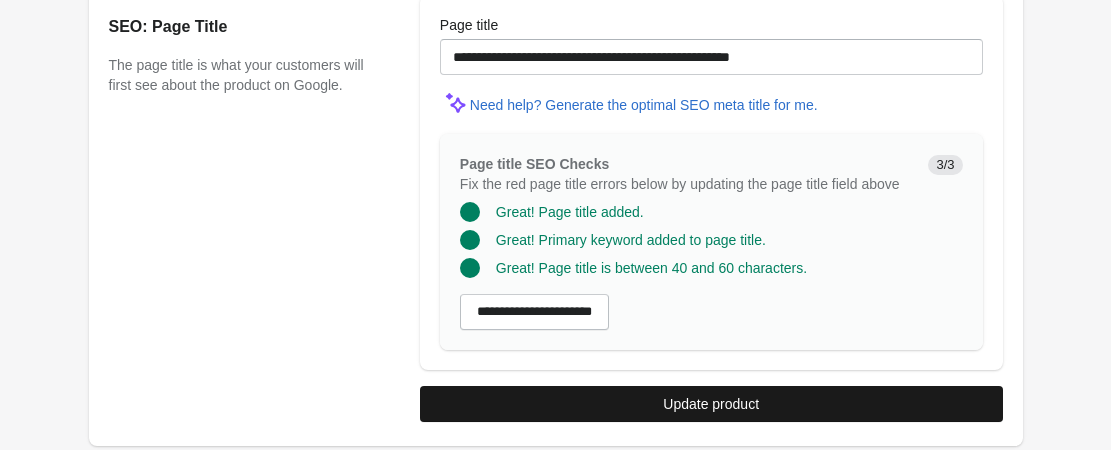 scroll, scrollTop: 2004, scrollLeft: 0, axis: vertical 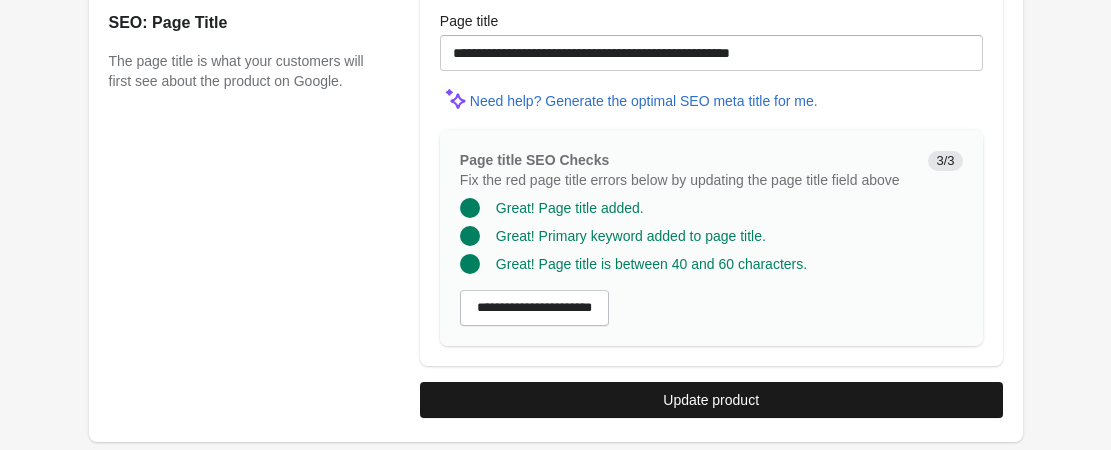 click on "Update product" at bounding box center (711, 400) 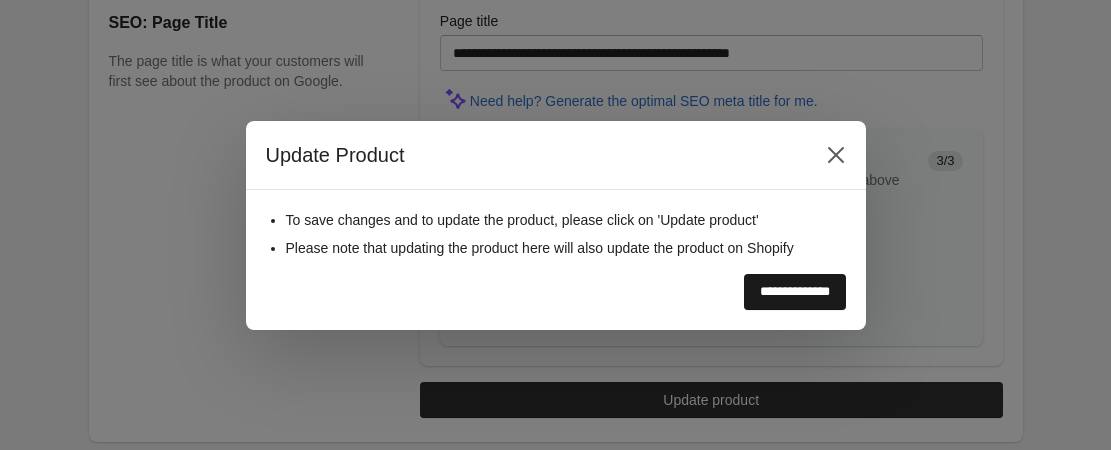 click on "**********" at bounding box center [795, 292] 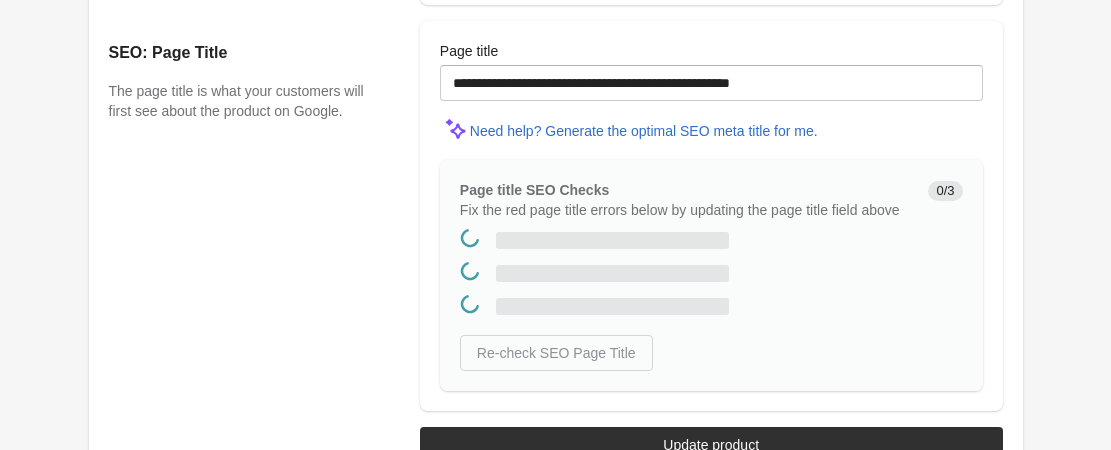 scroll, scrollTop: 0, scrollLeft: 0, axis: both 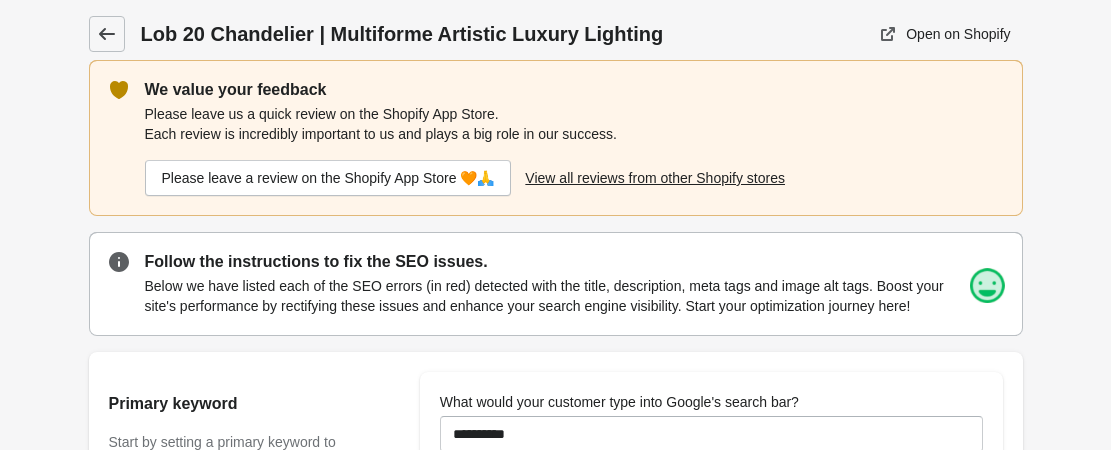 click 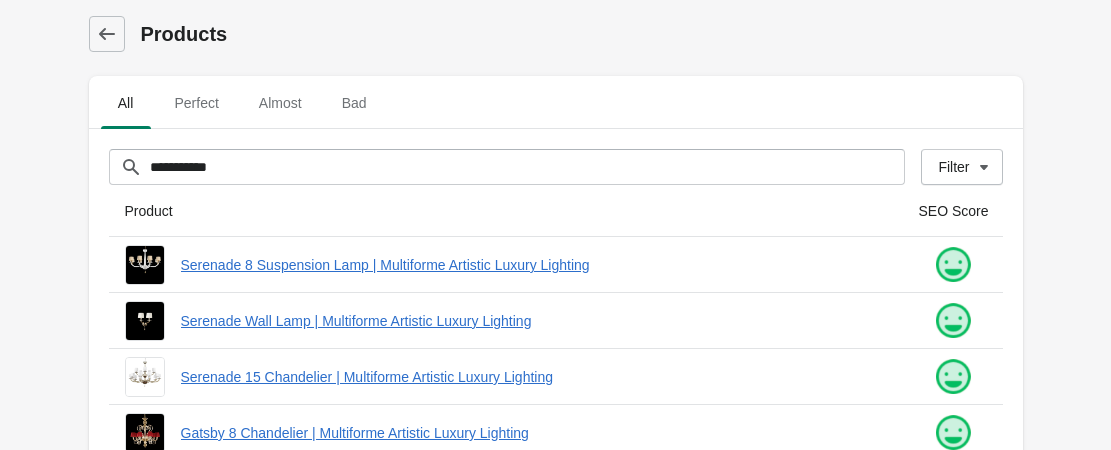 scroll, scrollTop: 707, scrollLeft: 0, axis: vertical 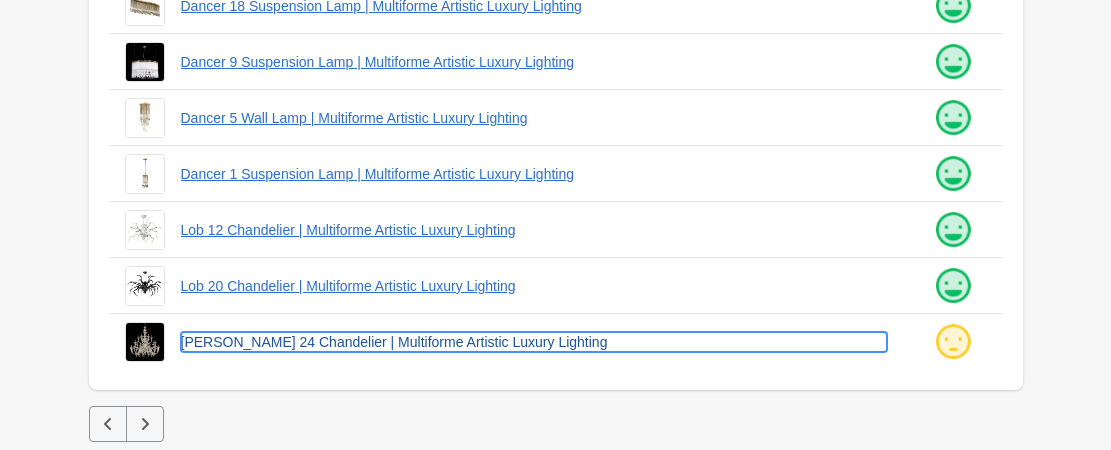 click on "[PERSON_NAME] 24 Chandelier | Multiforme Artistic Luxury Lighting" at bounding box center (534, 342) 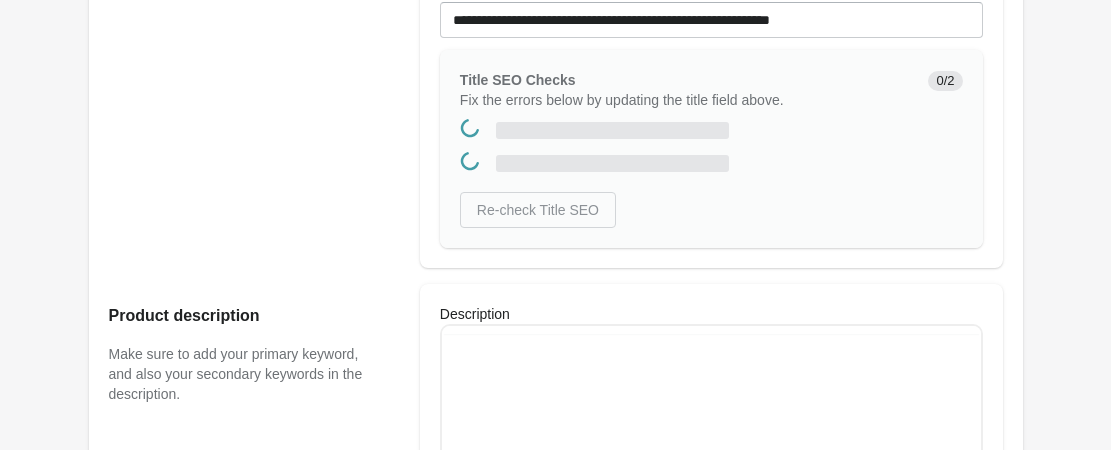 scroll, scrollTop: 0, scrollLeft: 0, axis: both 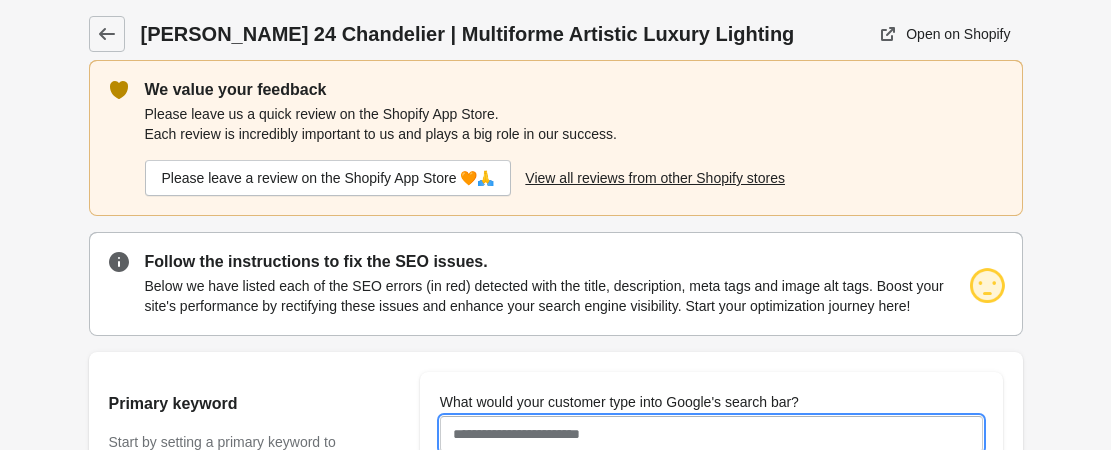 click on "What would your customer type into Google's search bar?" at bounding box center [711, 434] 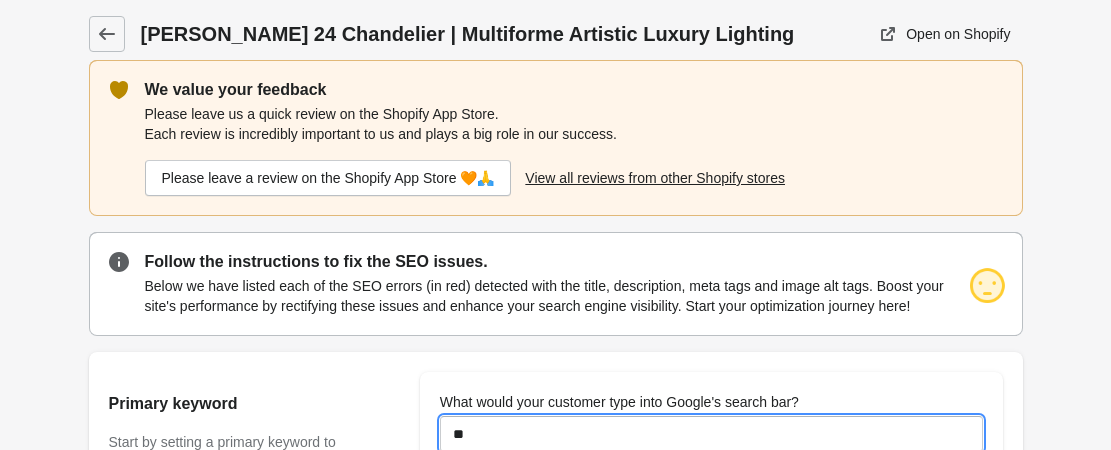 type on "**********" 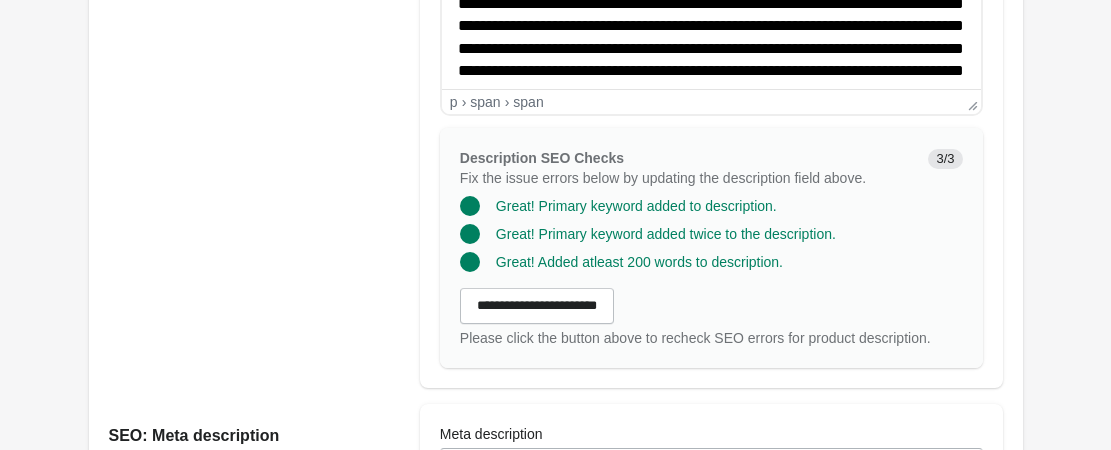 scroll, scrollTop: 2004, scrollLeft: 0, axis: vertical 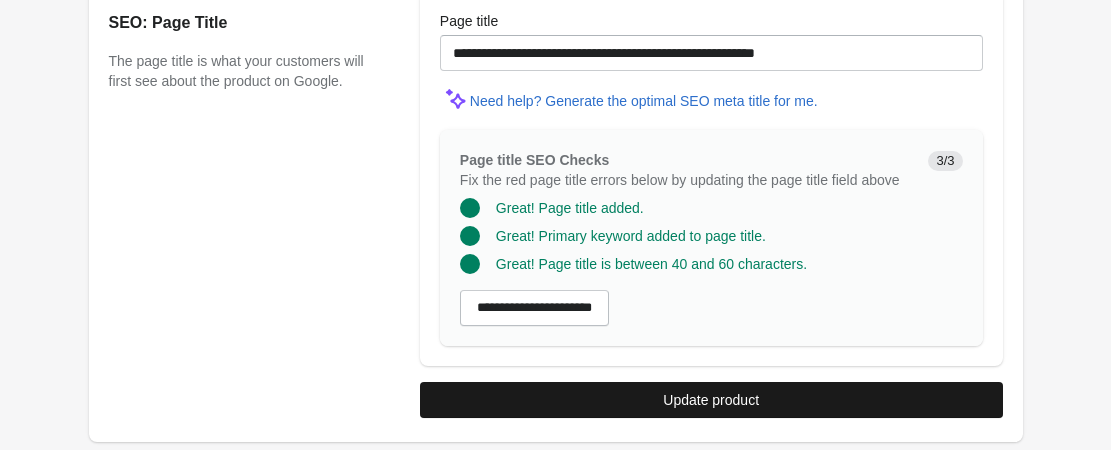 click on "Update product" at bounding box center [711, 400] 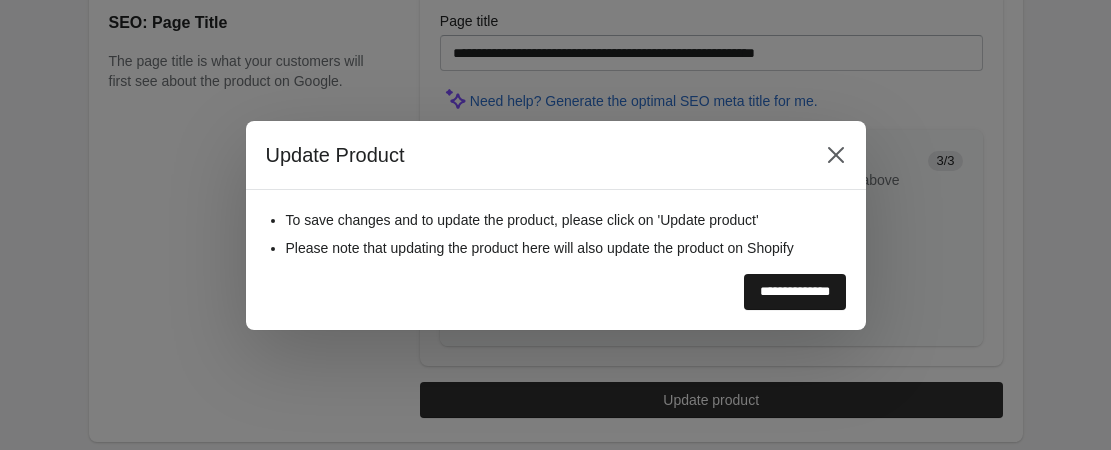 click on "**********" at bounding box center (795, 292) 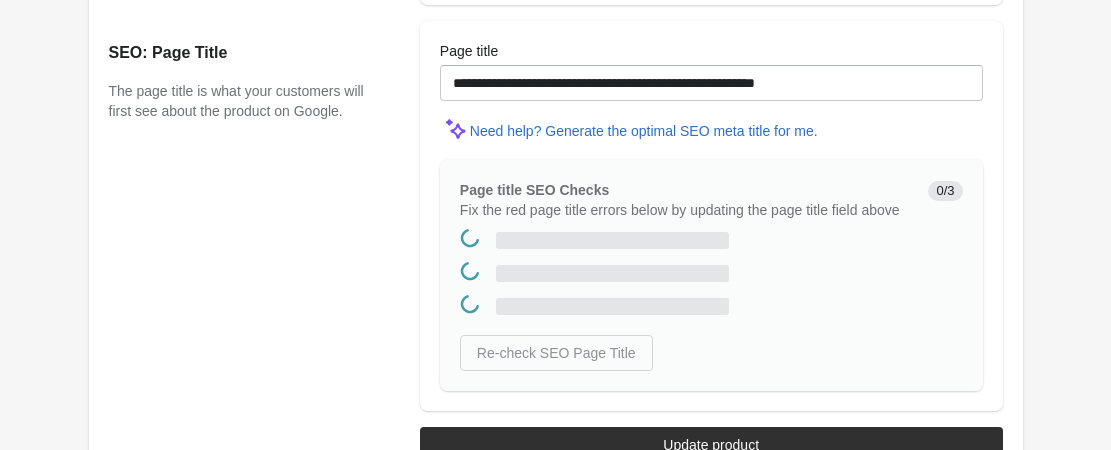 scroll, scrollTop: 0, scrollLeft: 0, axis: both 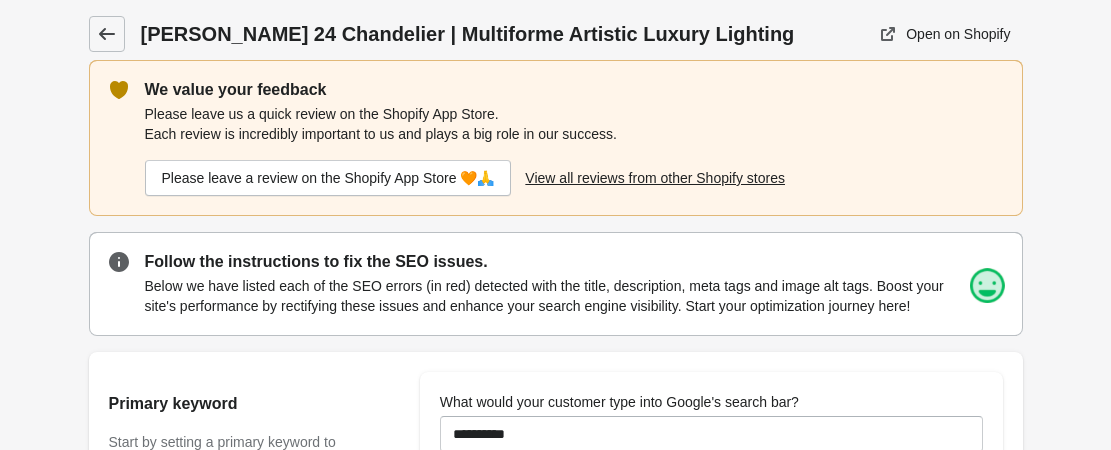 click 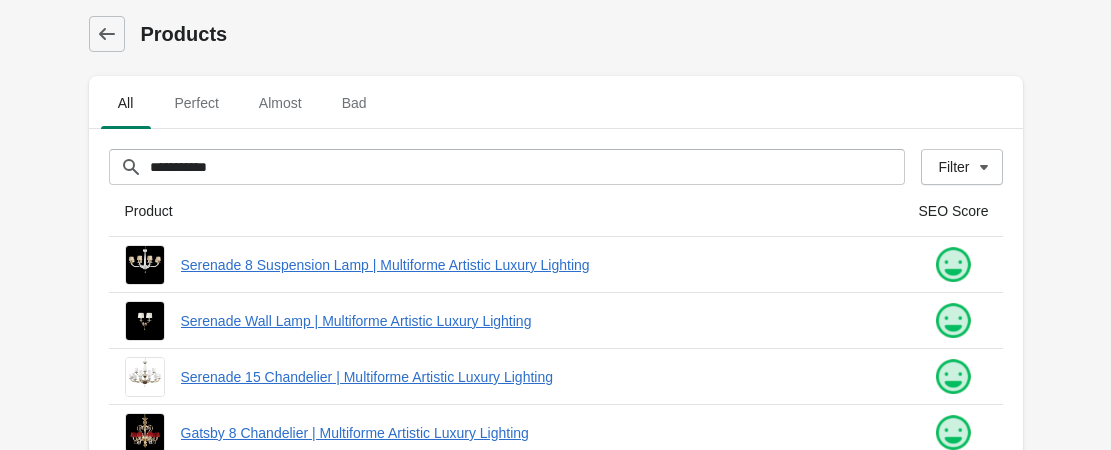 scroll, scrollTop: 707, scrollLeft: 0, axis: vertical 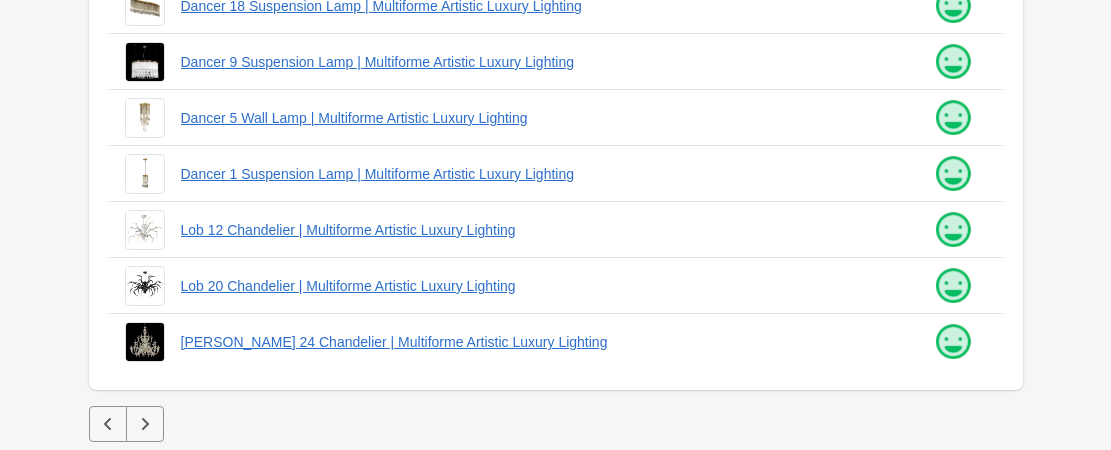click 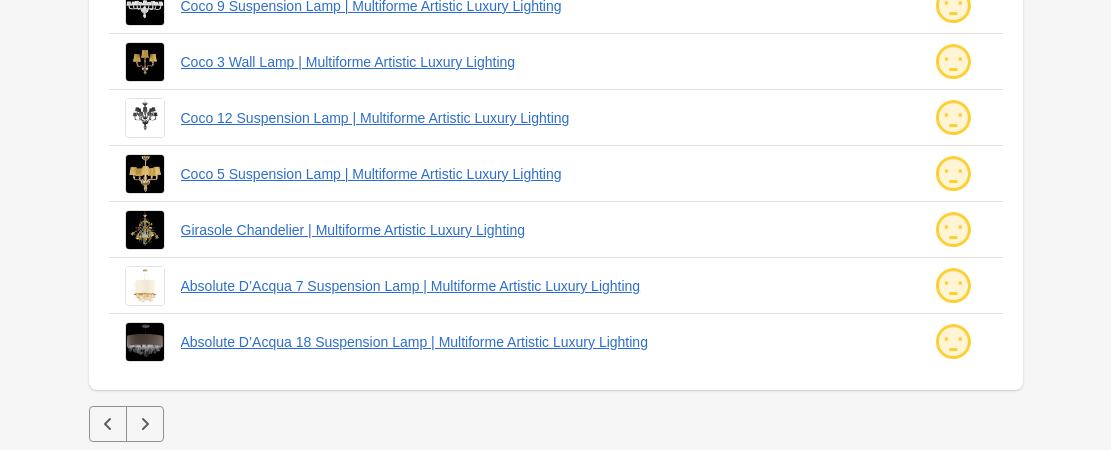 scroll, scrollTop: 107, scrollLeft: 0, axis: vertical 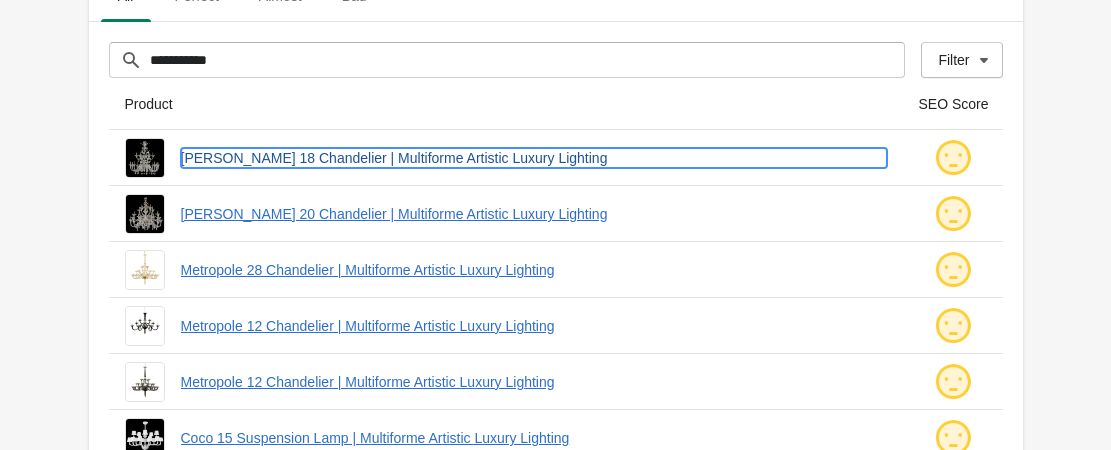 click on "[PERSON_NAME] 18 Chandelier | Multiforme Artistic Luxury Lighting" at bounding box center (534, 158) 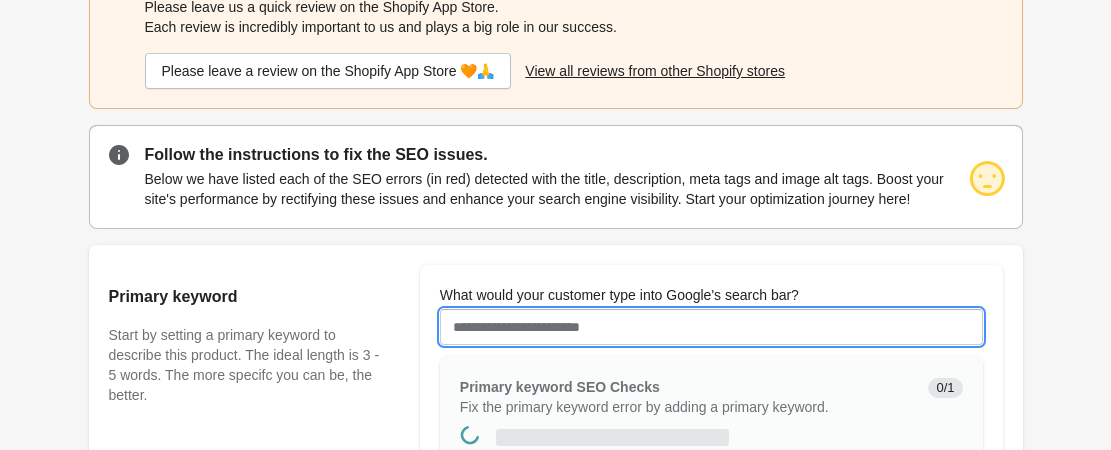 click on "What would your customer type into Google's search bar?" at bounding box center [711, 327] 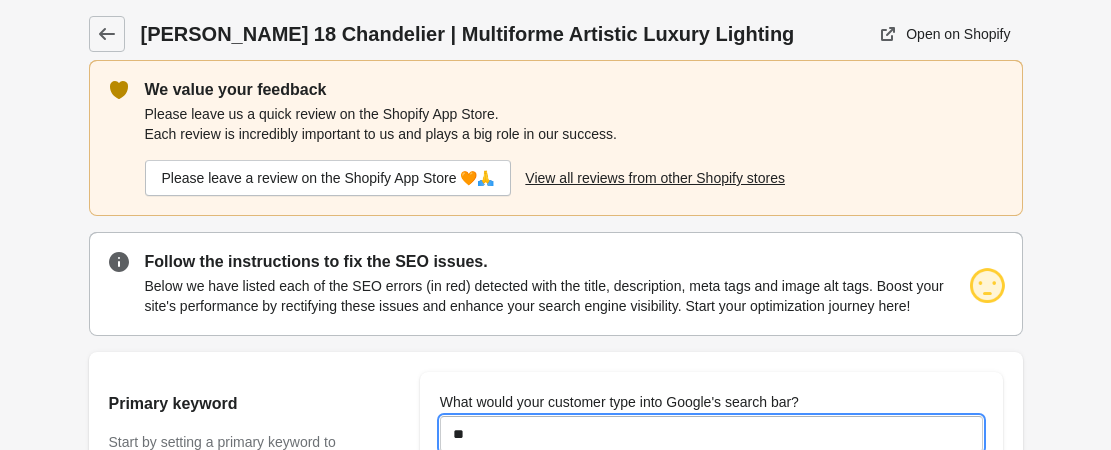 type on "**********" 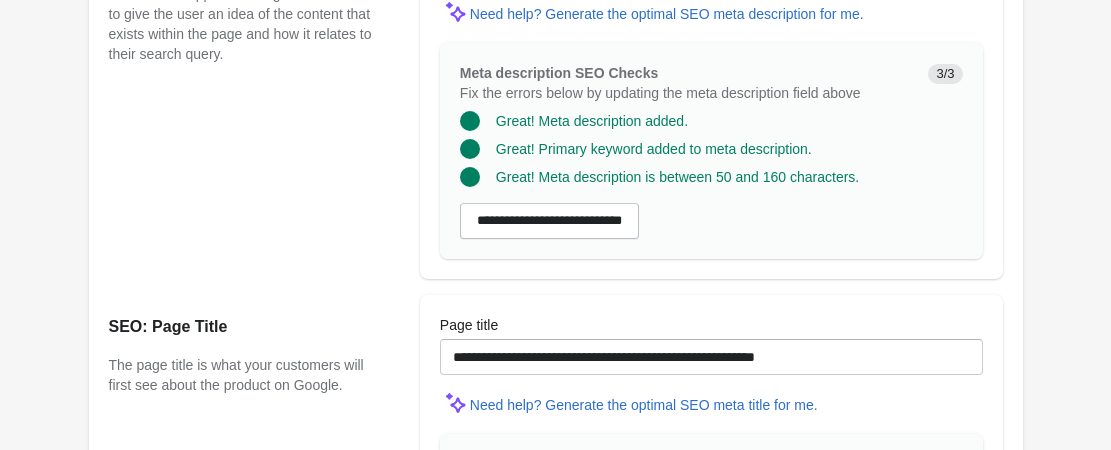 scroll, scrollTop: 2000, scrollLeft: 0, axis: vertical 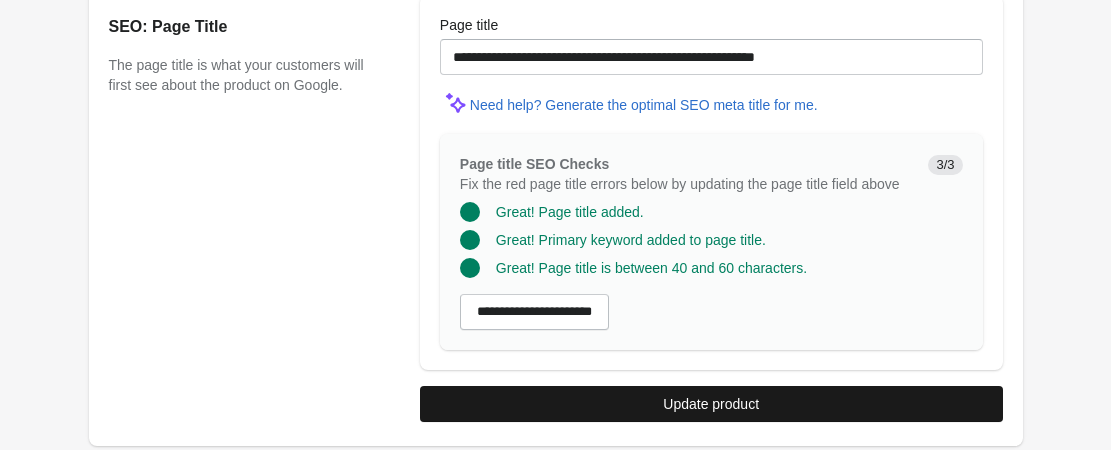 click on "Update product" at bounding box center (711, 404) 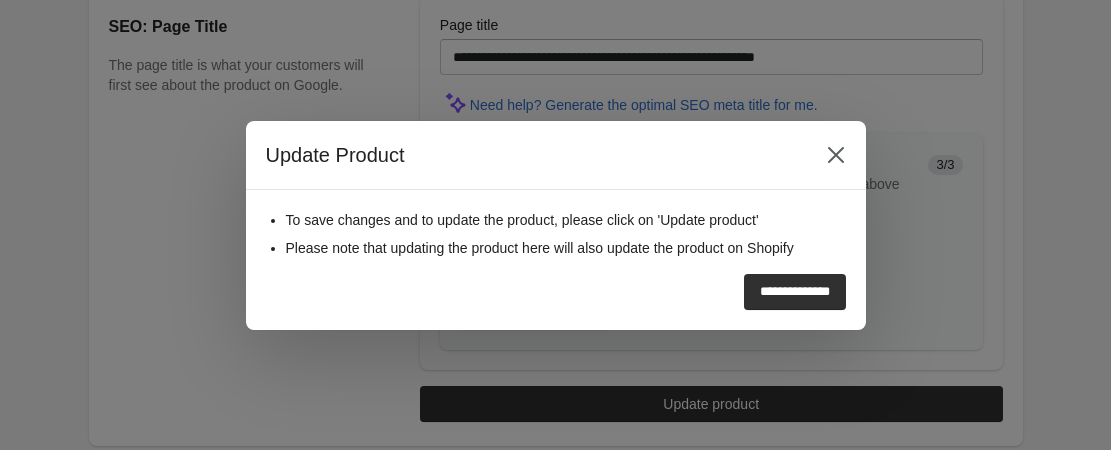 click on "**********" at bounding box center [795, 292] 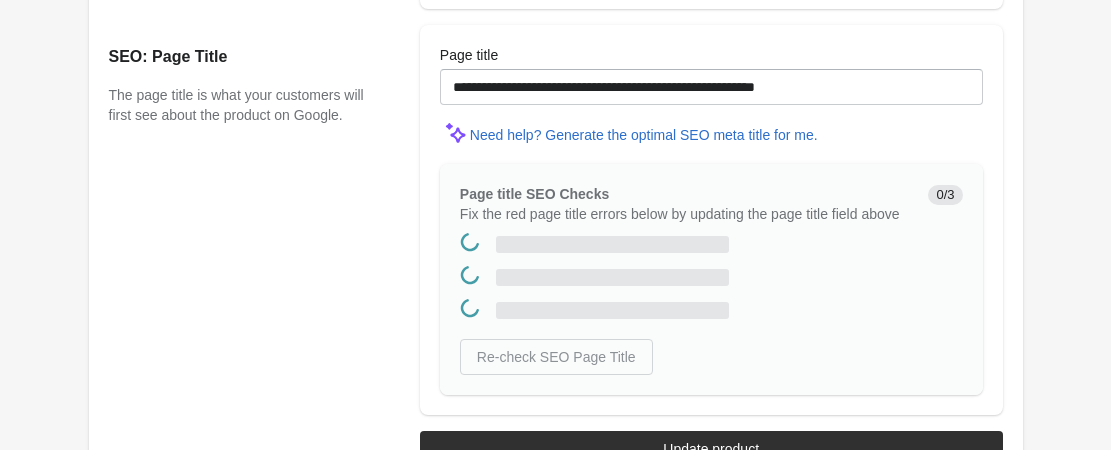 scroll, scrollTop: 0, scrollLeft: 0, axis: both 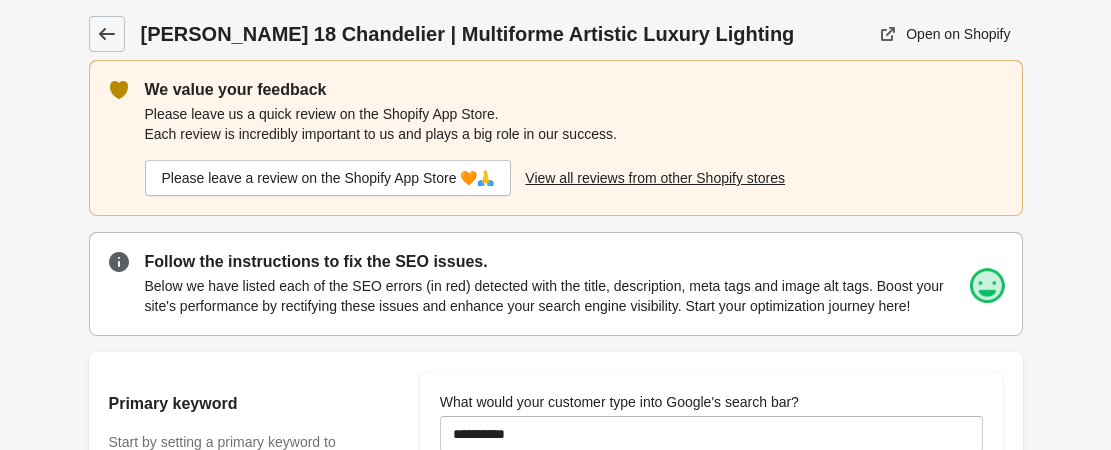 click at bounding box center (107, 34) 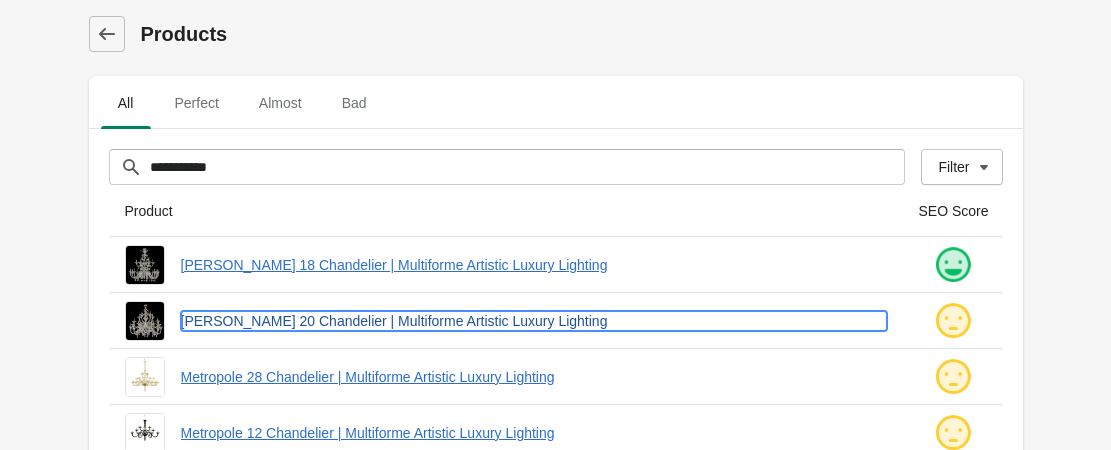 click on "[PERSON_NAME] 20 Chandelier | Multiforme Artistic Luxury Lighting" at bounding box center (534, 321) 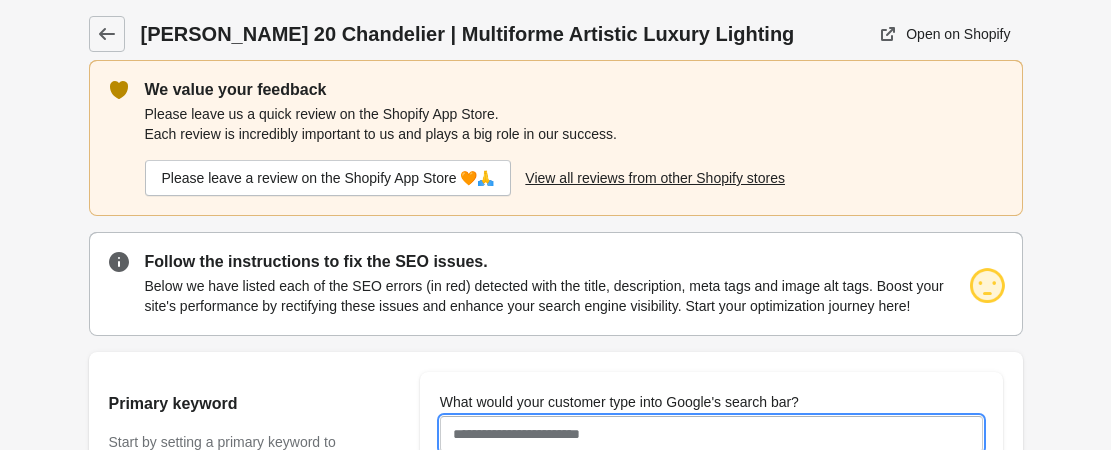 click on "What would your customer type into Google's search bar?" at bounding box center [711, 434] 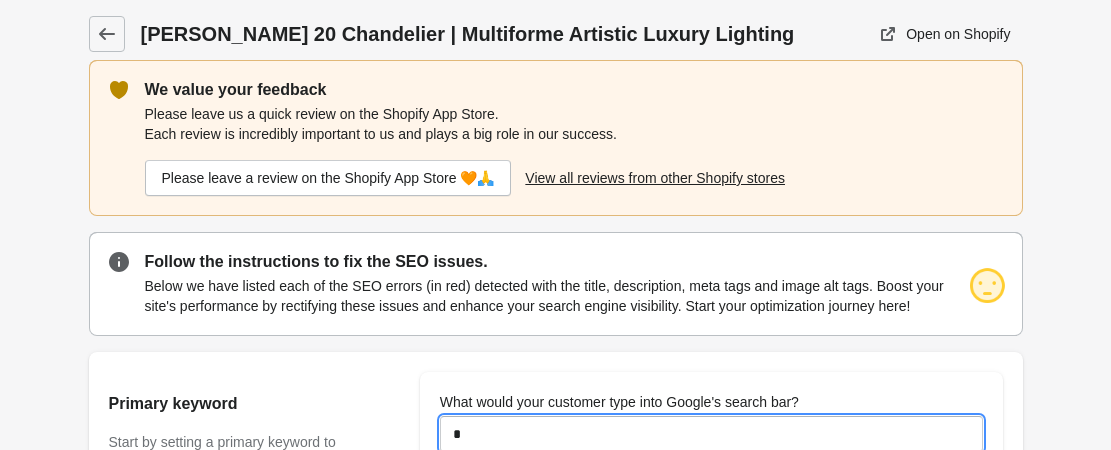 type on "**********" 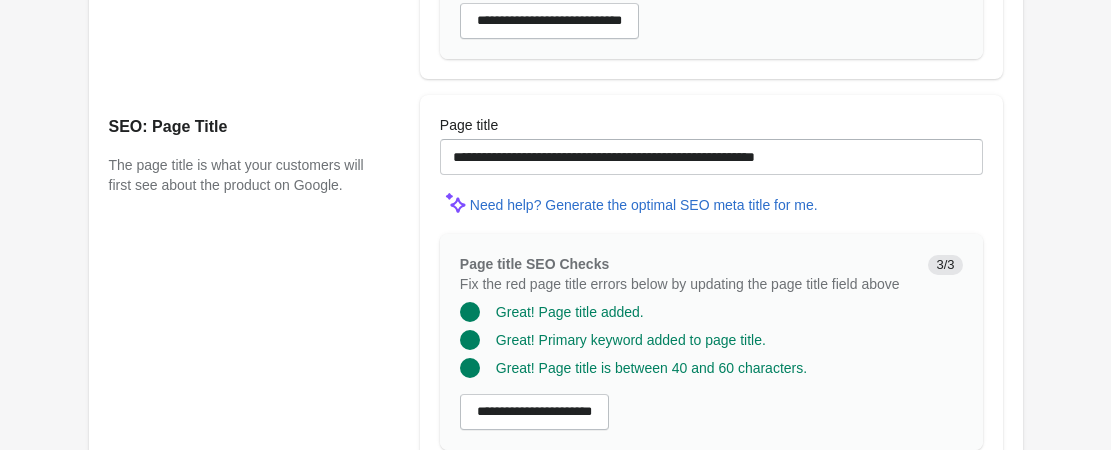 scroll, scrollTop: 2004, scrollLeft: 0, axis: vertical 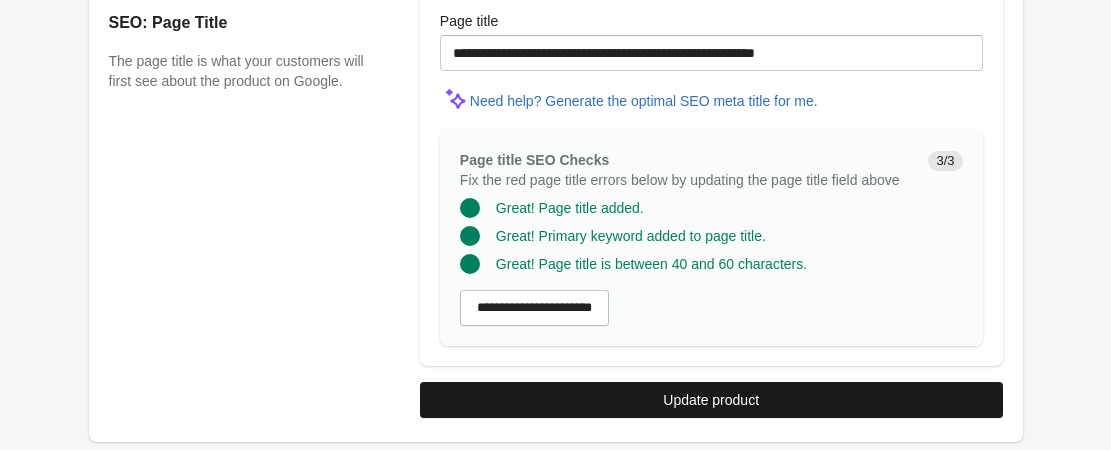 click on "Update product" at bounding box center [711, 400] 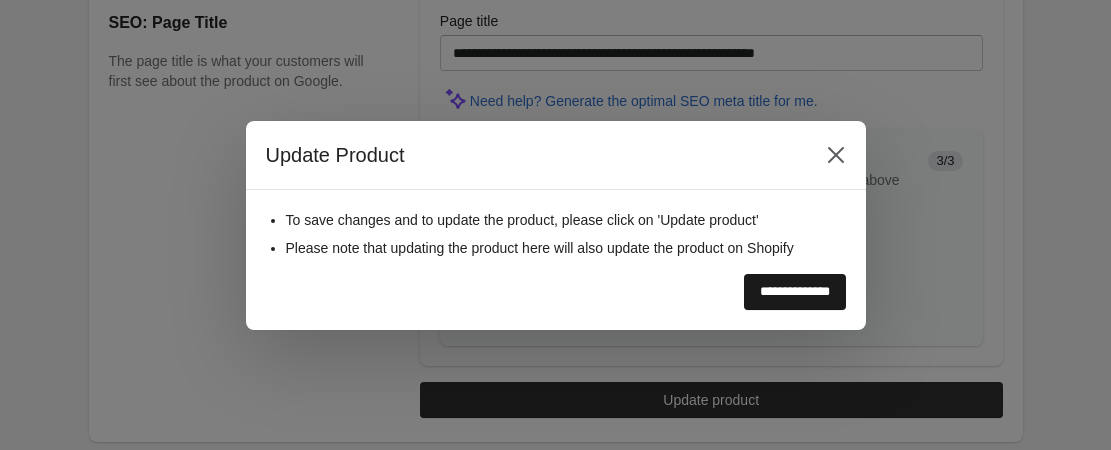 click on "**********" at bounding box center [795, 292] 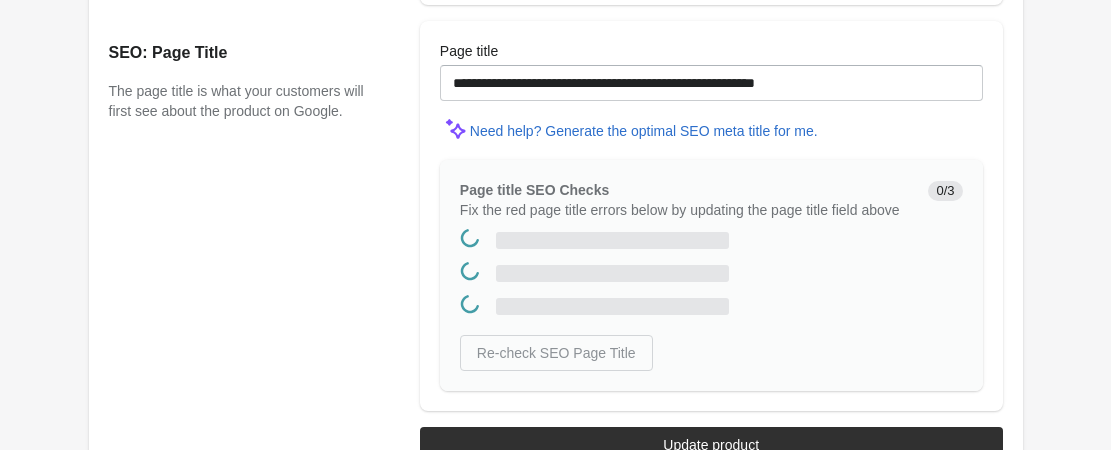 scroll, scrollTop: 0, scrollLeft: 0, axis: both 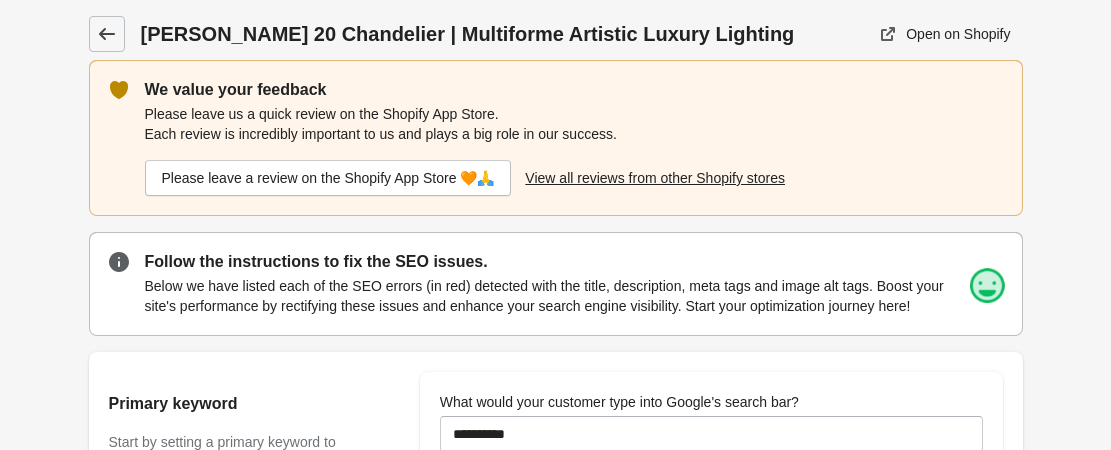 click 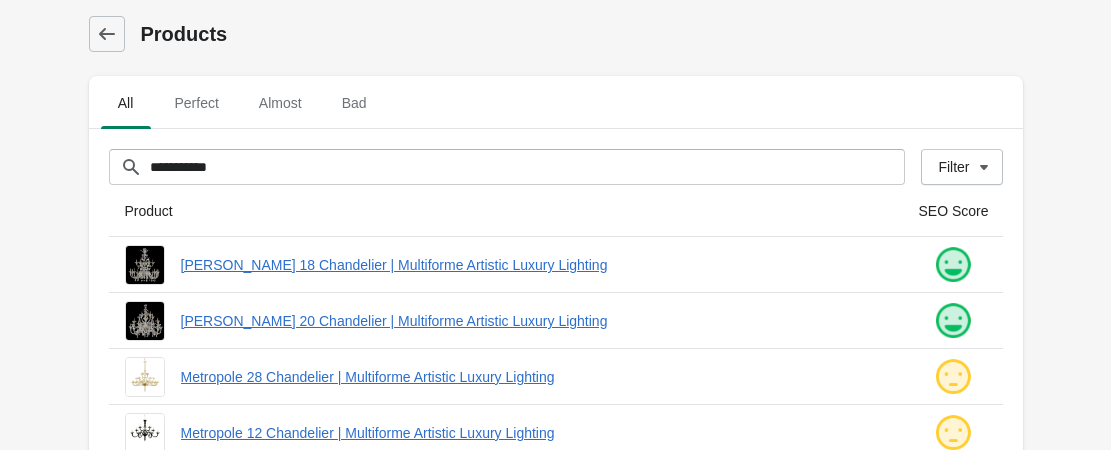 scroll, scrollTop: 100, scrollLeft: 0, axis: vertical 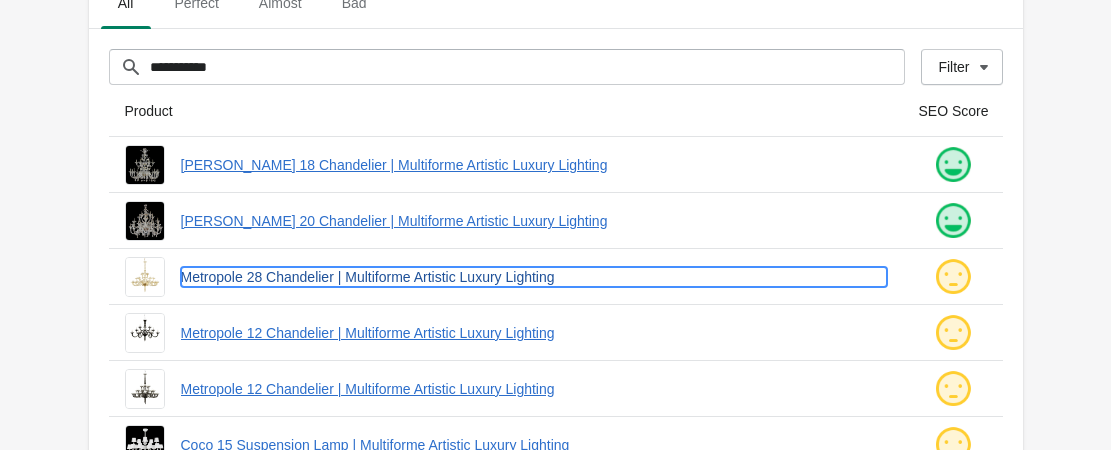 click on "Metropole 28 Chandelier | Multiforme Artistic Luxury Lighting" at bounding box center (534, 277) 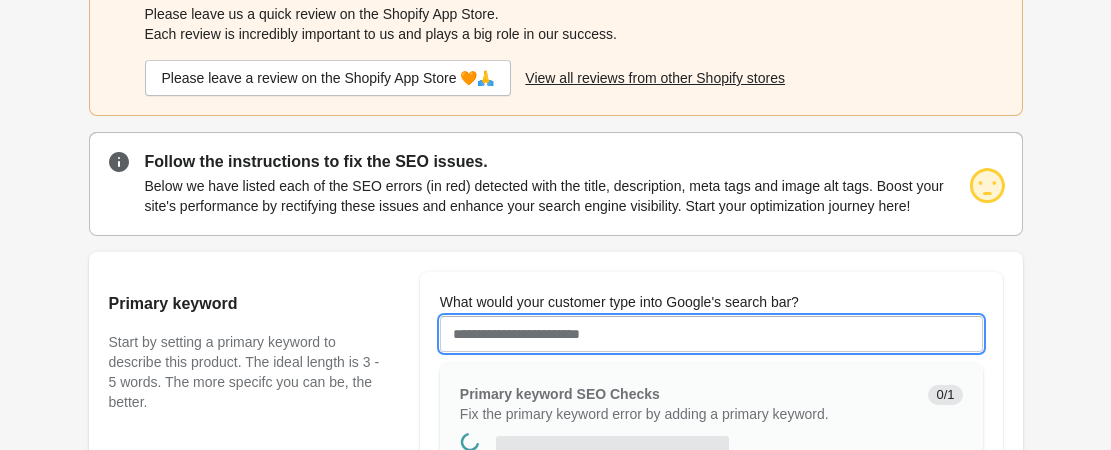 click on "What would your customer type into Google's search bar?" at bounding box center (711, 334) 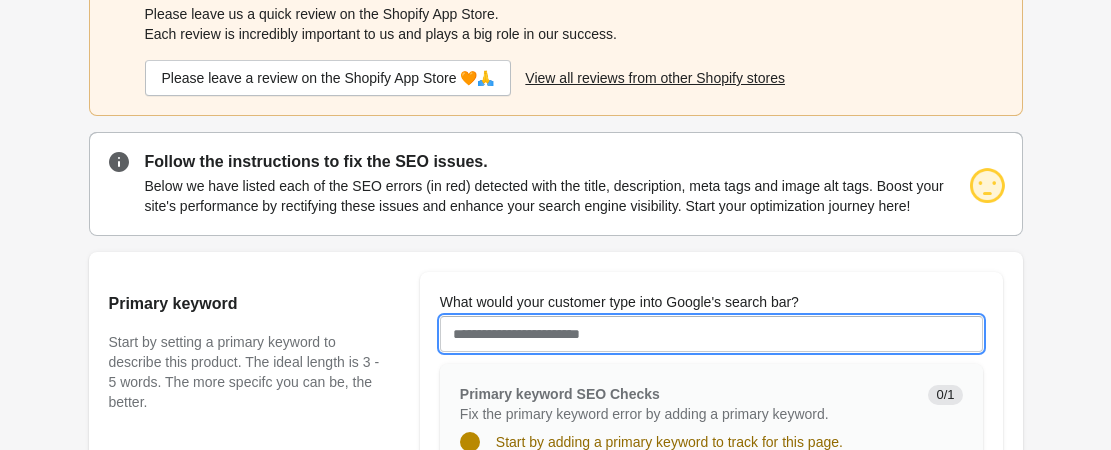 scroll, scrollTop: 0, scrollLeft: 0, axis: both 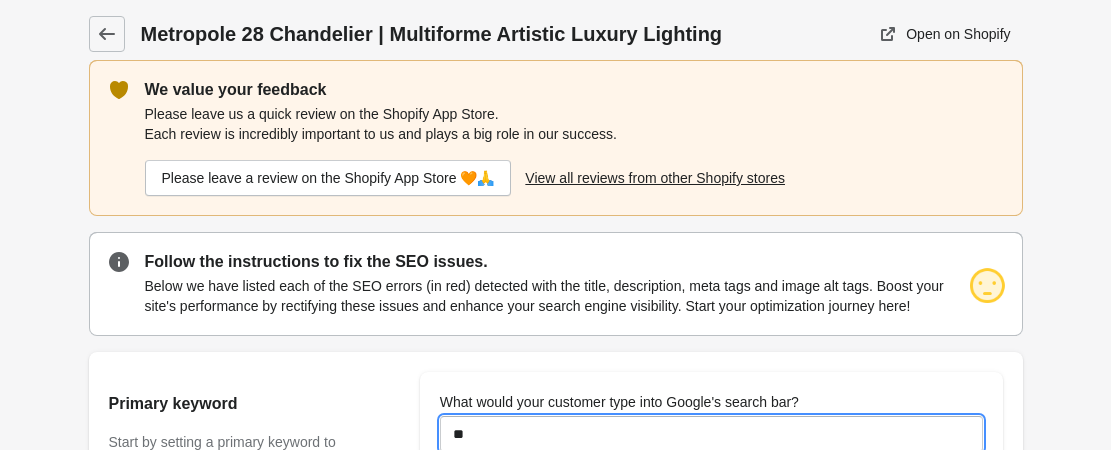 type on "**********" 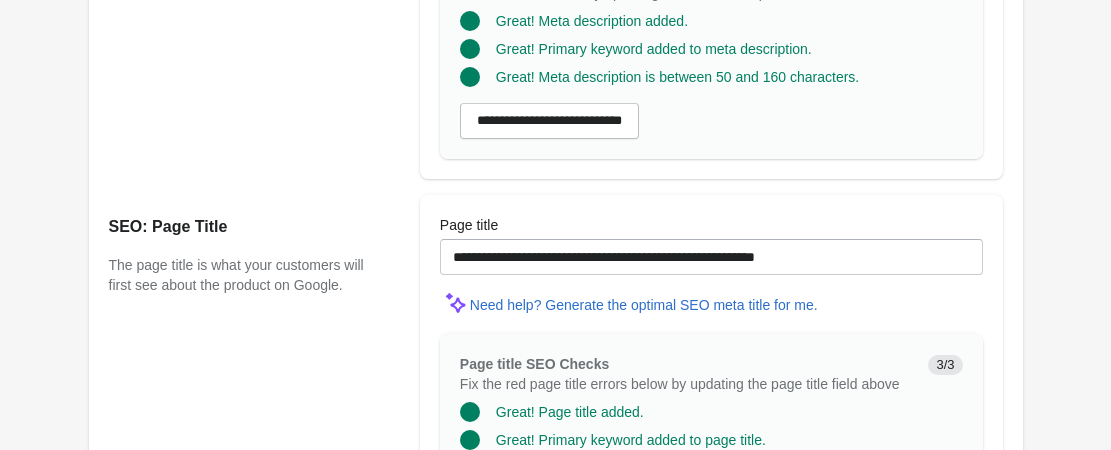 scroll, scrollTop: 2004, scrollLeft: 0, axis: vertical 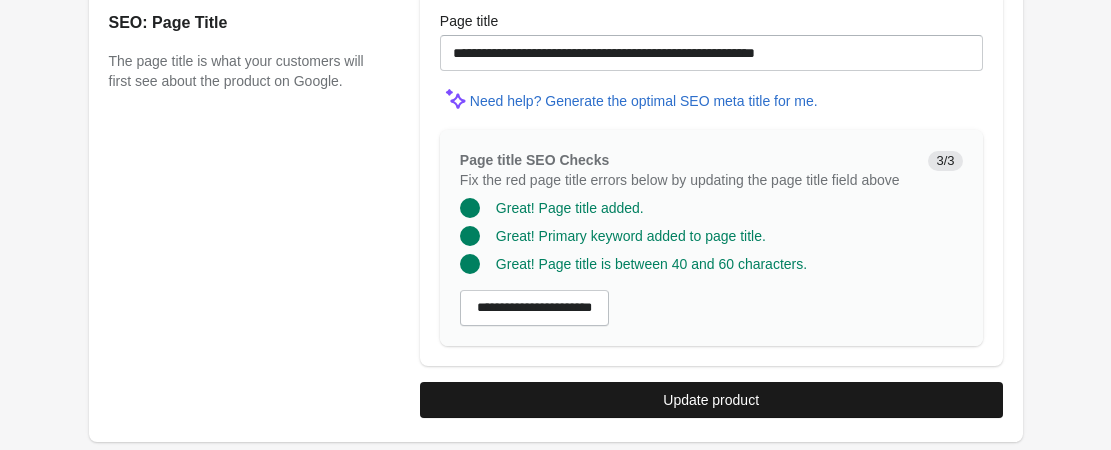 click on "Update product" at bounding box center (711, 400) 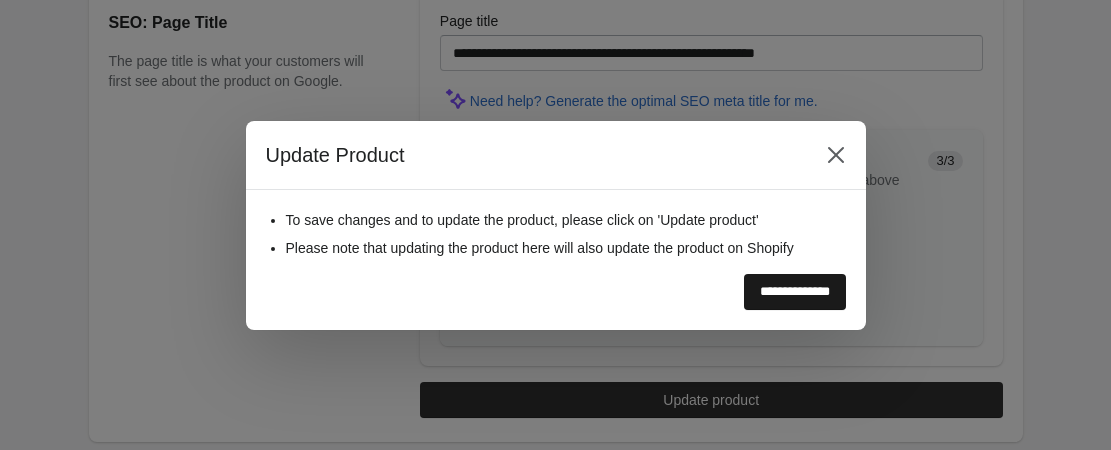 click on "**********" at bounding box center (795, 292) 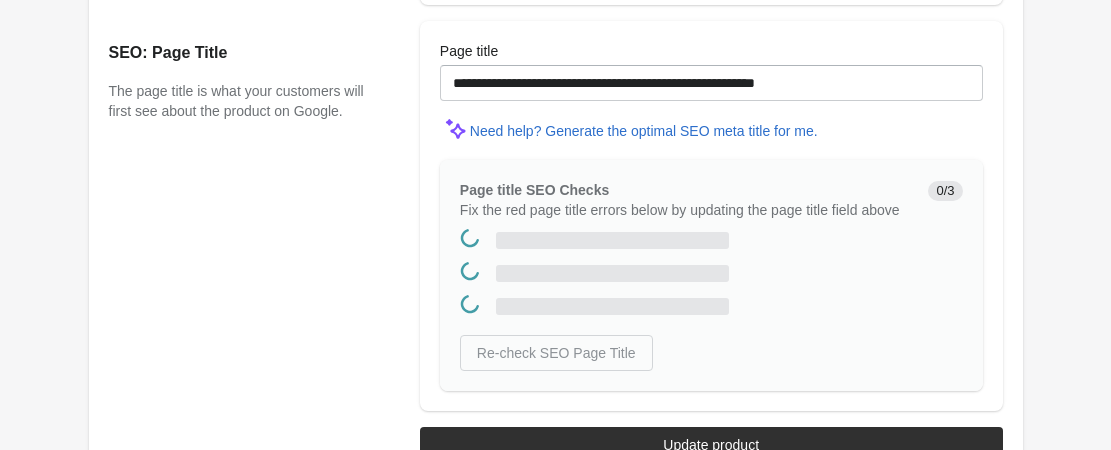 scroll, scrollTop: 0, scrollLeft: 0, axis: both 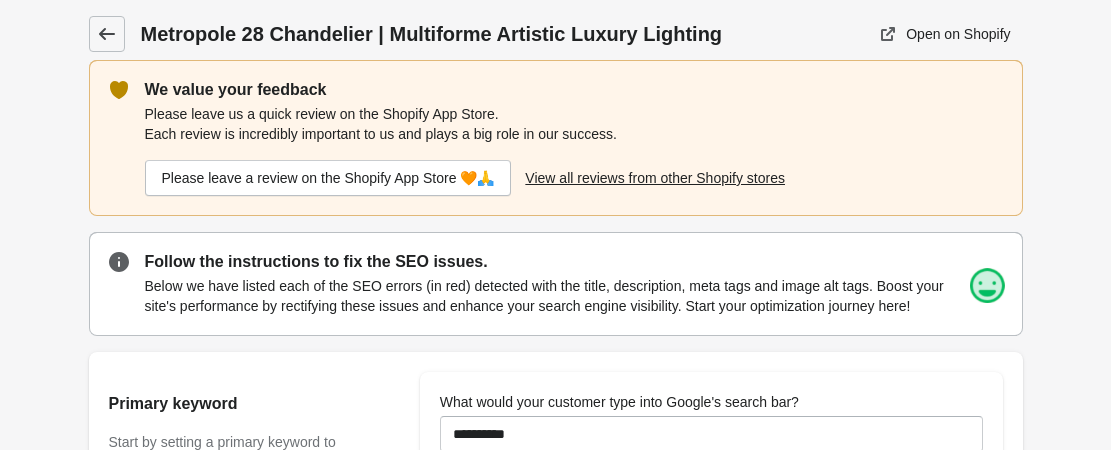 click 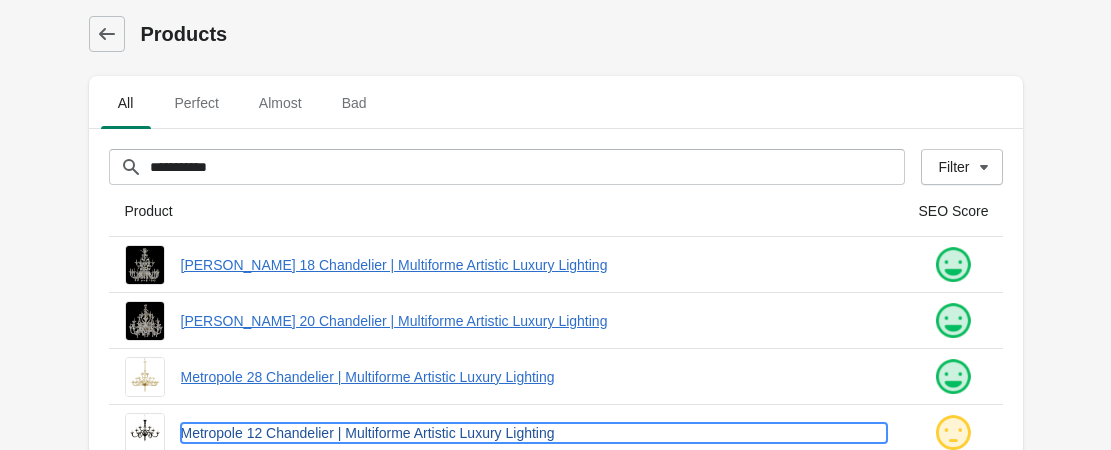 click on "Metropole 12 Chandelier | Multiforme Artistic Luxury Lighting" at bounding box center (534, 433) 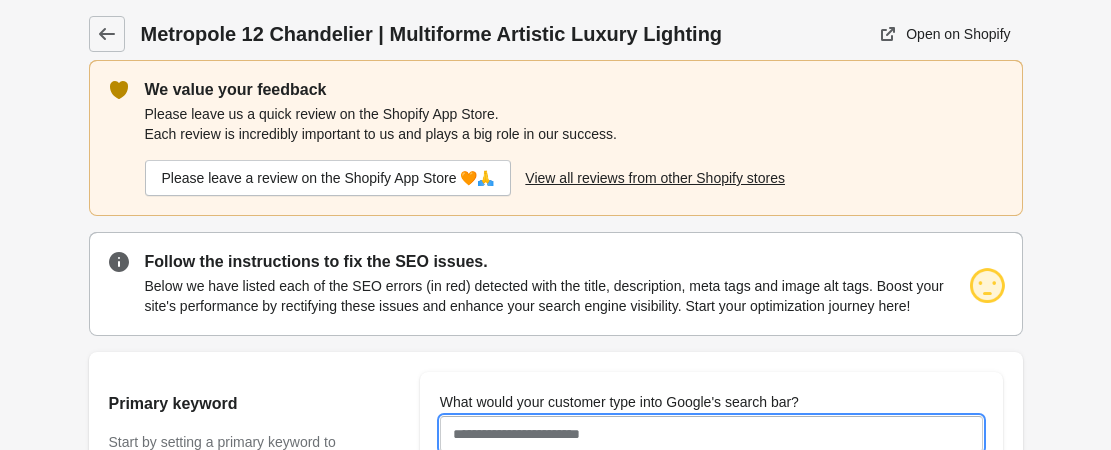 click on "What would your customer type into Google's search bar?" at bounding box center (711, 434) 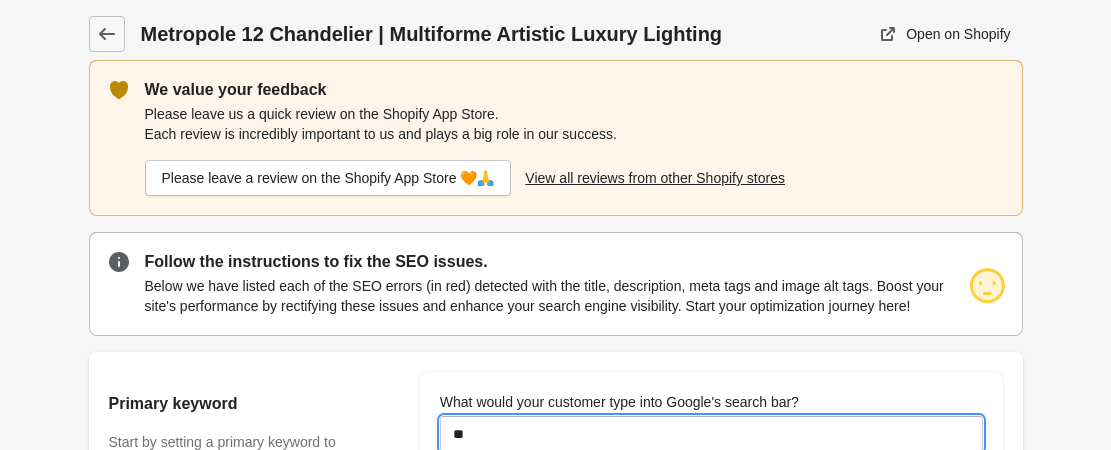 type on "**********" 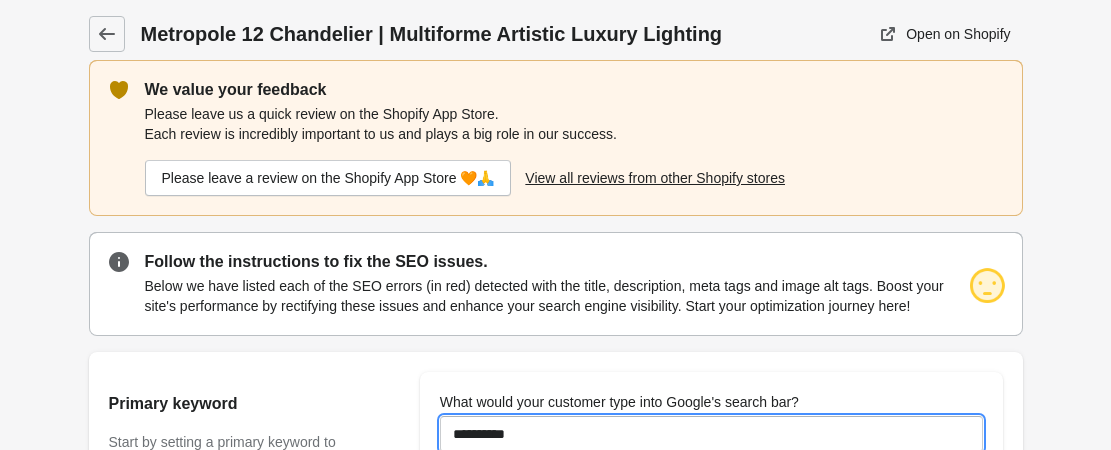 scroll, scrollTop: 800, scrollLeft: 0, axis: vertical 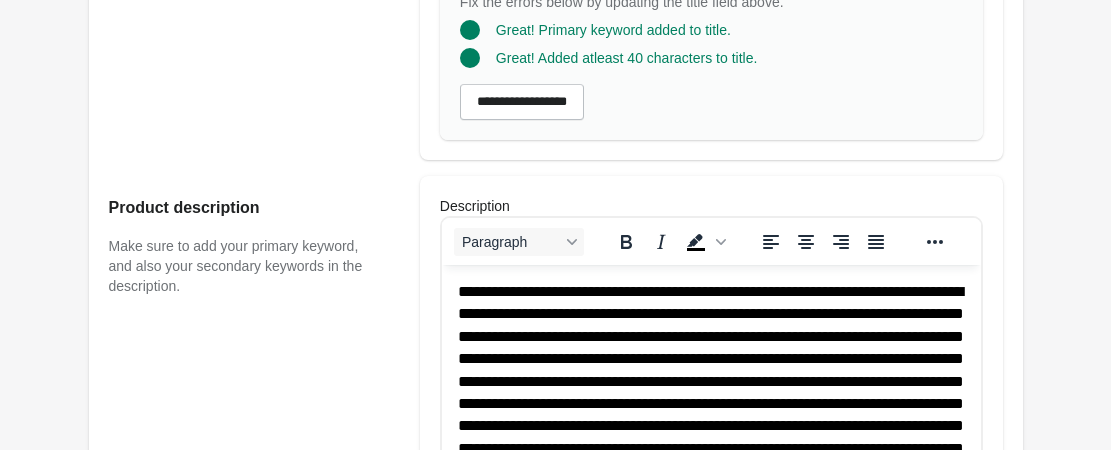 click on "Update product" at bounding box center [711, 1604] 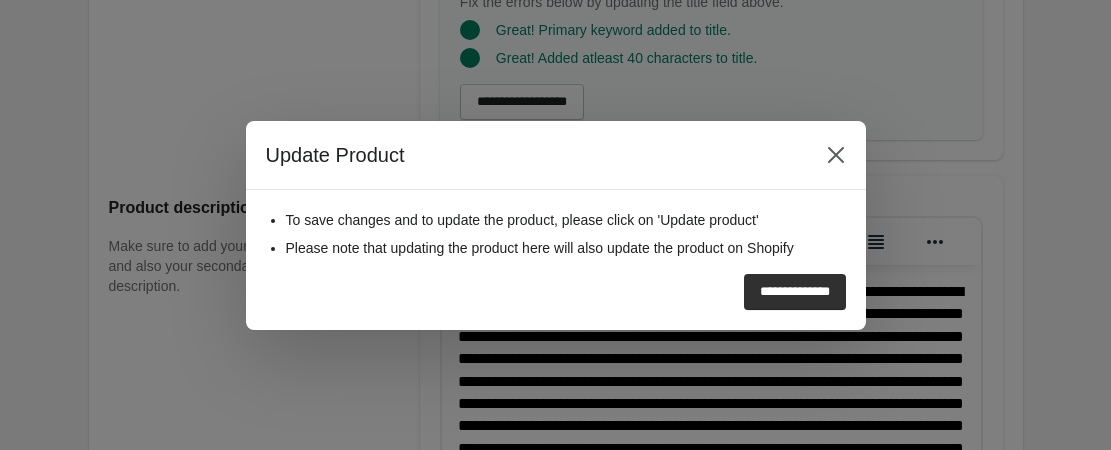 scroll, scrollTop: 2004, scrollLeft: 0, axis: vertical 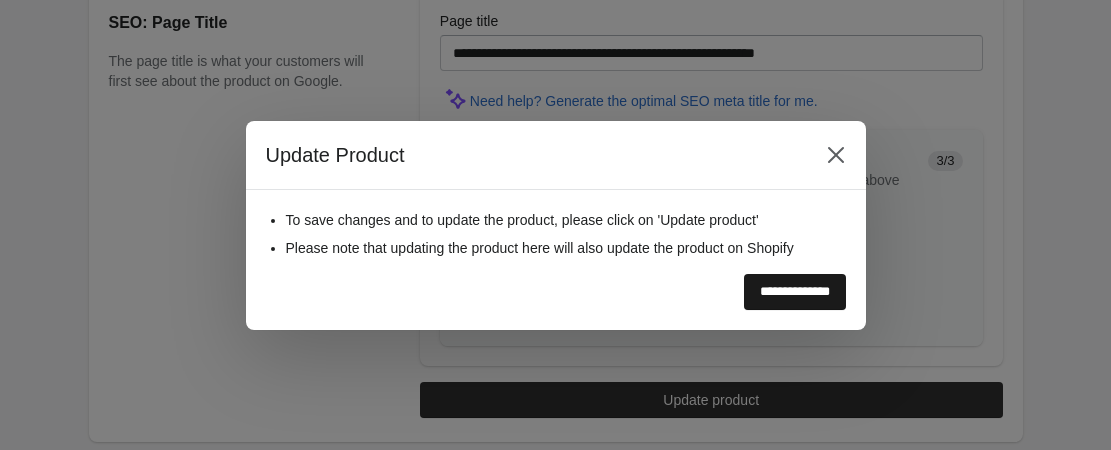 click on "**********" at bounding box center (795, 292) 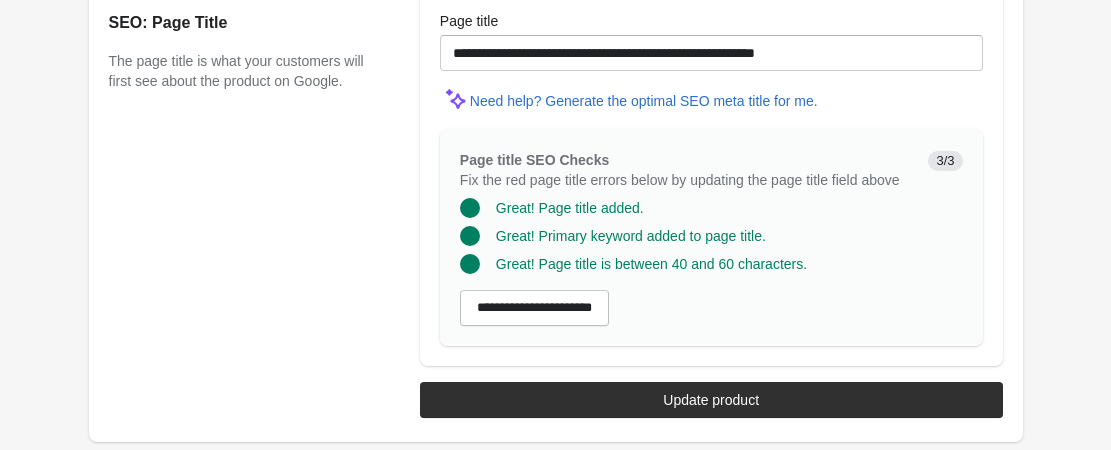 scroll, scrollTop: 0, scrollLeft: 0, axis: both 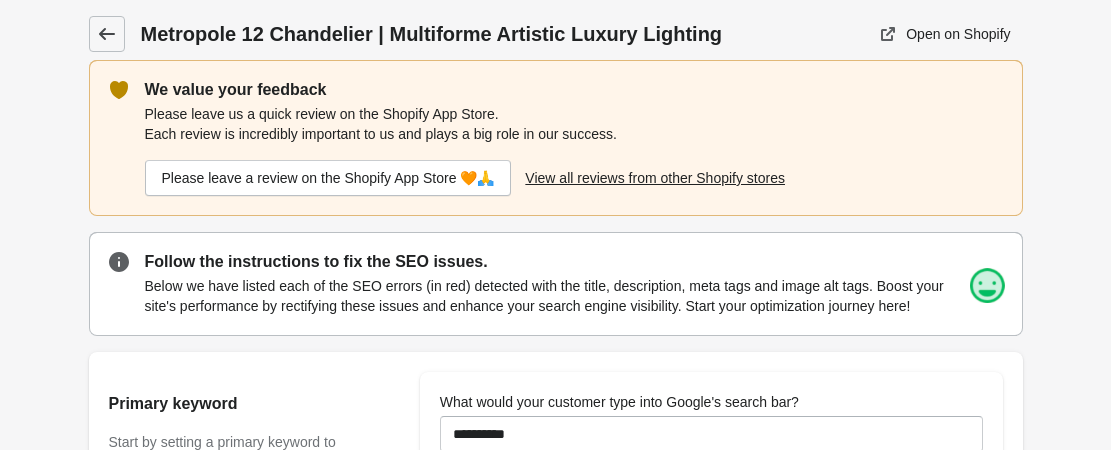 click 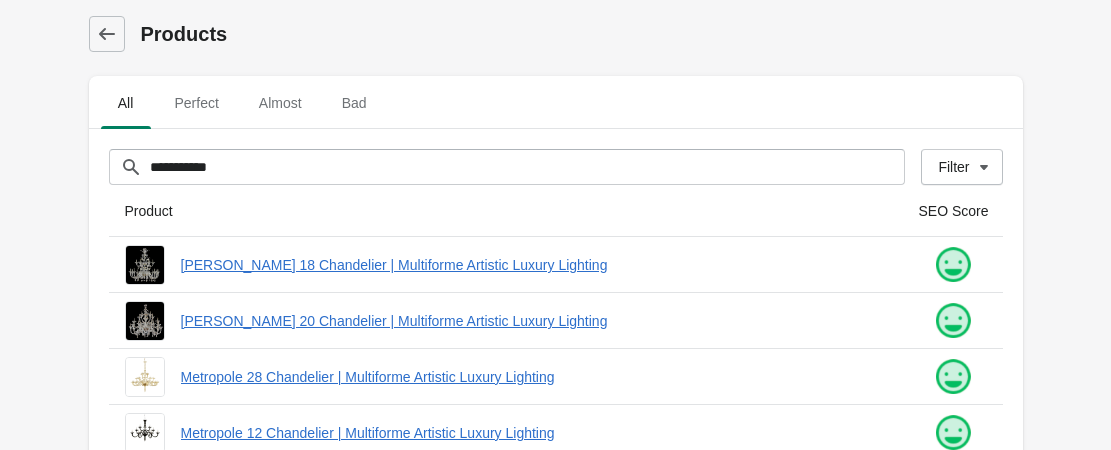 scroll, scrollTop: 200, scrollLeft: 0, axis: vertical 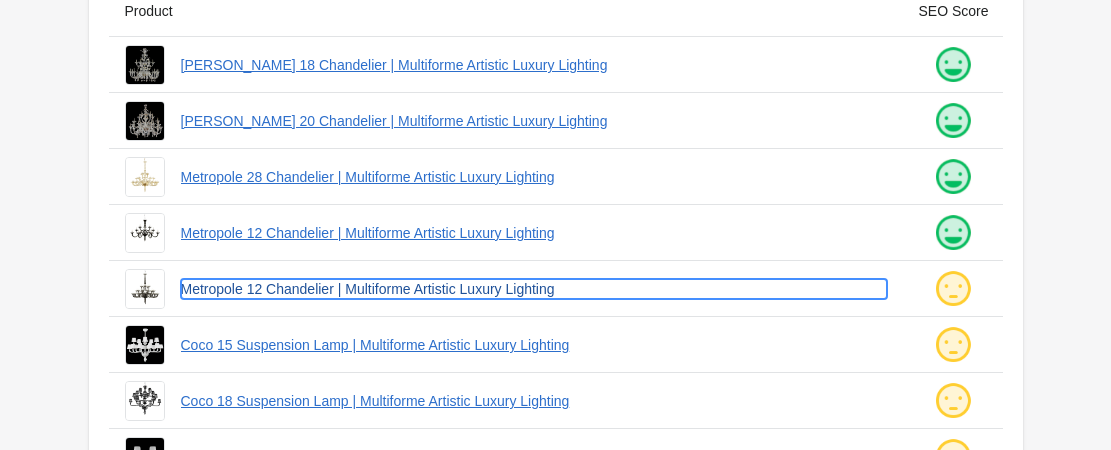 click on "Metropole 12 Chandelier | Multiforme Artistic Luxury Lighting" at bounding box center [534, 289] 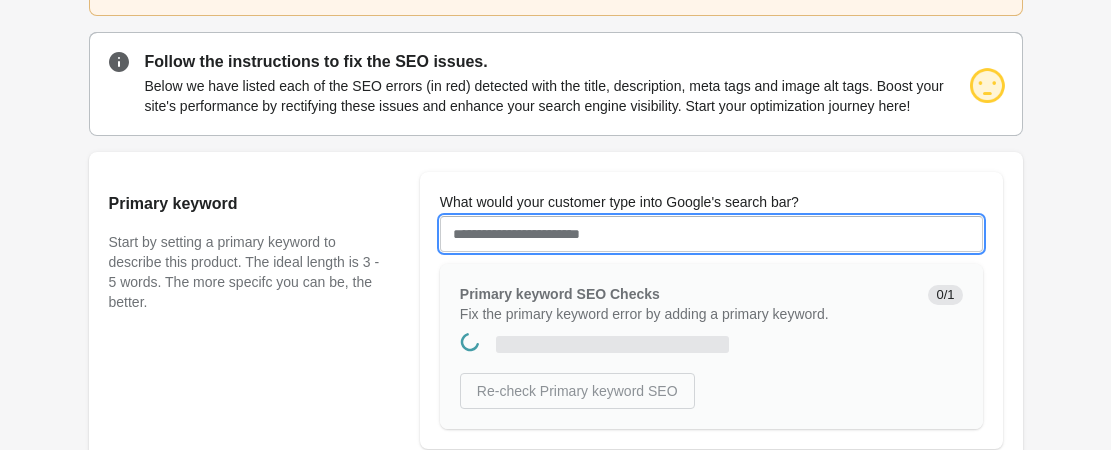 click on "What would your customer type into Google's search bar?" at bounding box center [711, 234] 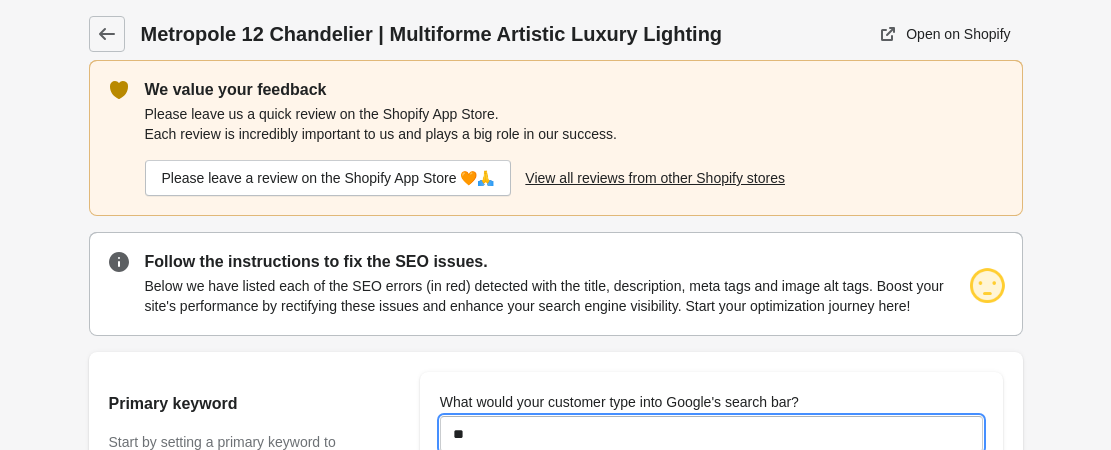type on "**********" 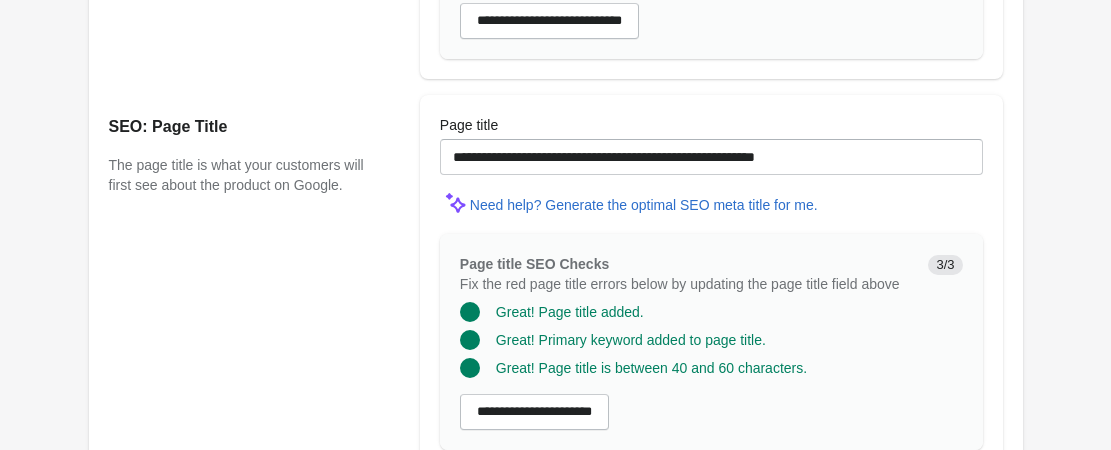 scroll, scrollTop: 2004, scrollLeft: 0, axis: vertical 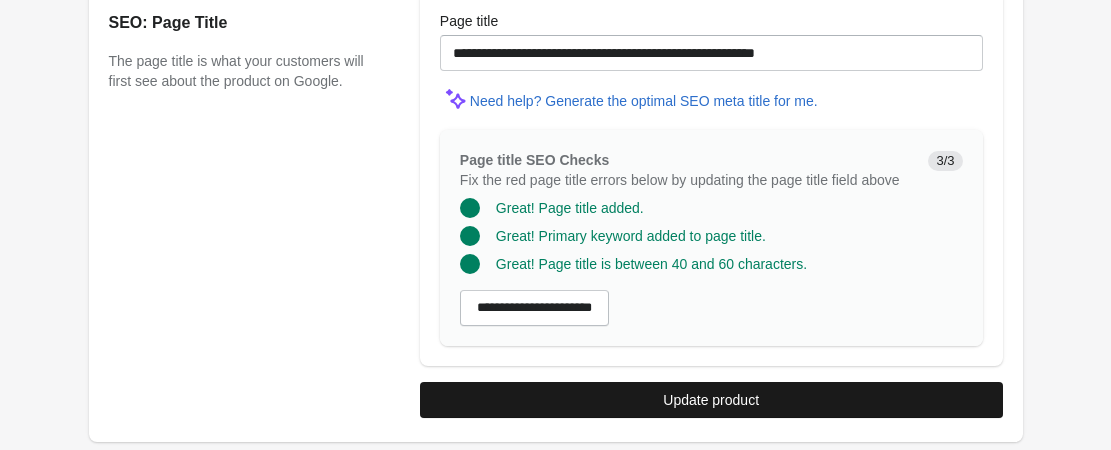 click on "Update product" at bounding box center [711, 400] 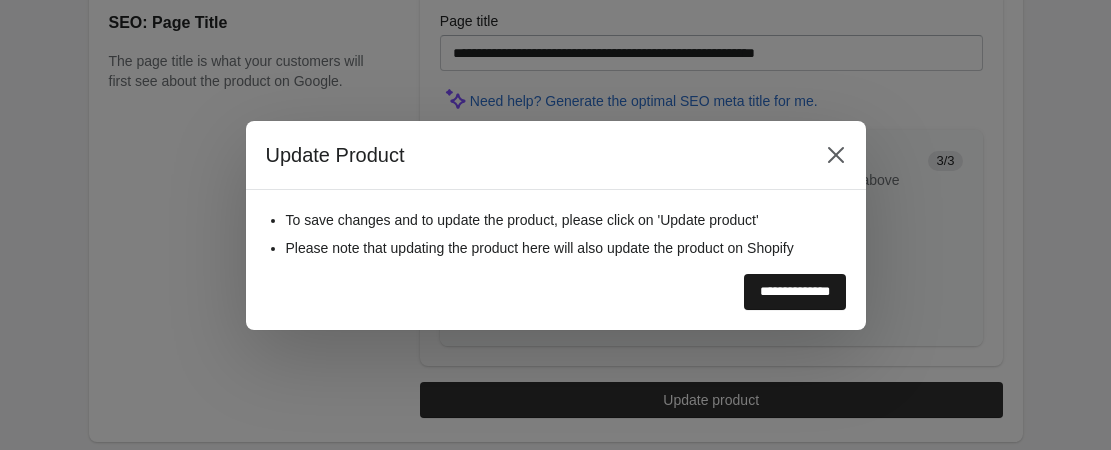 click on "**********" at bounding box center [795, 292] 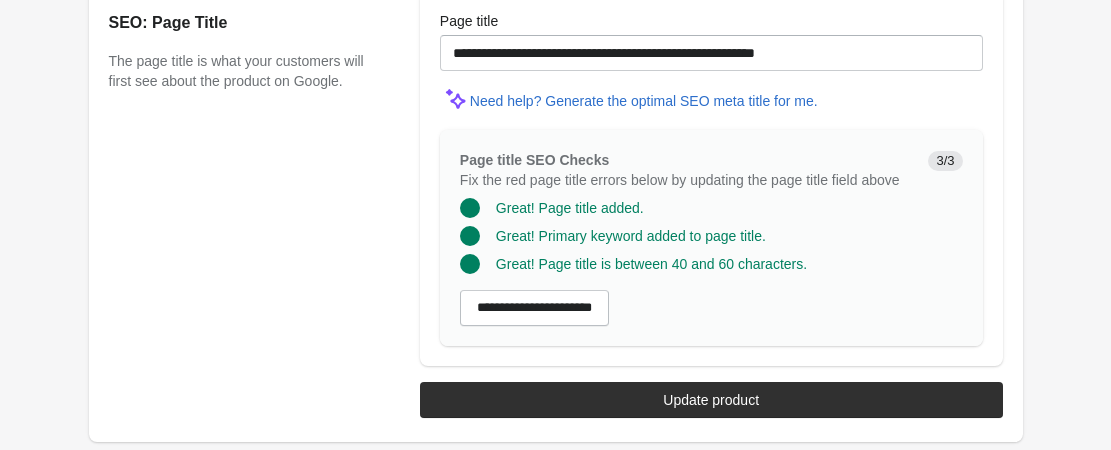 scroll, scrollTop: 0, scrollLeft: 0, axis: both 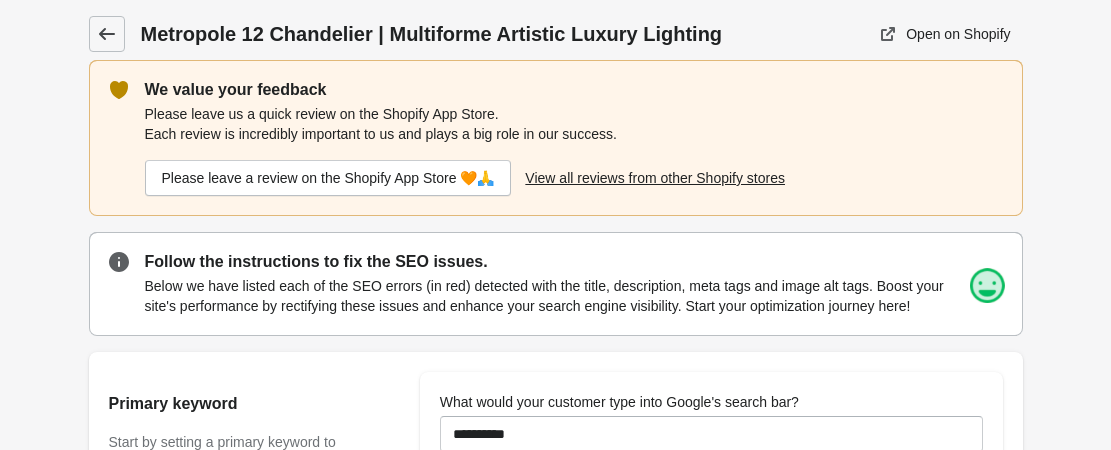click 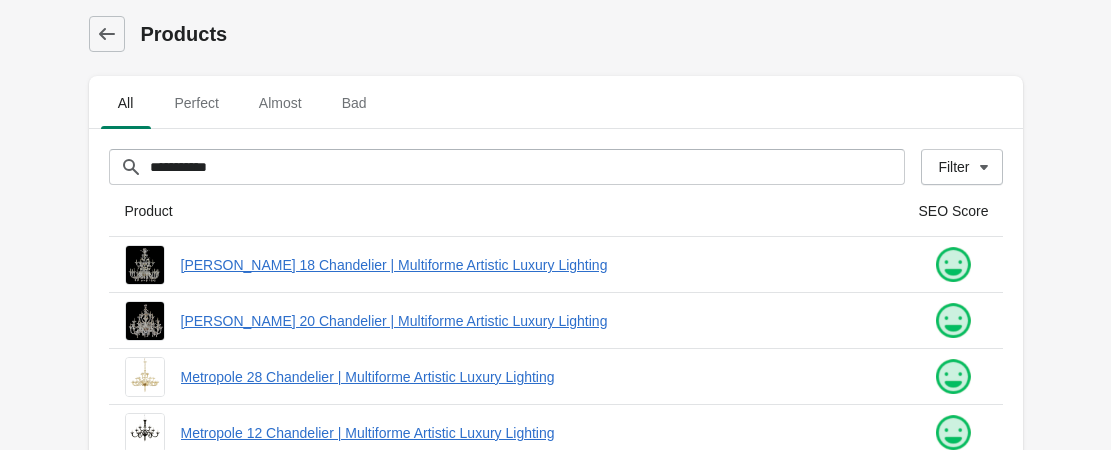 scroll, scrollTop: 300, scrollLeft: 0, axis: vertical 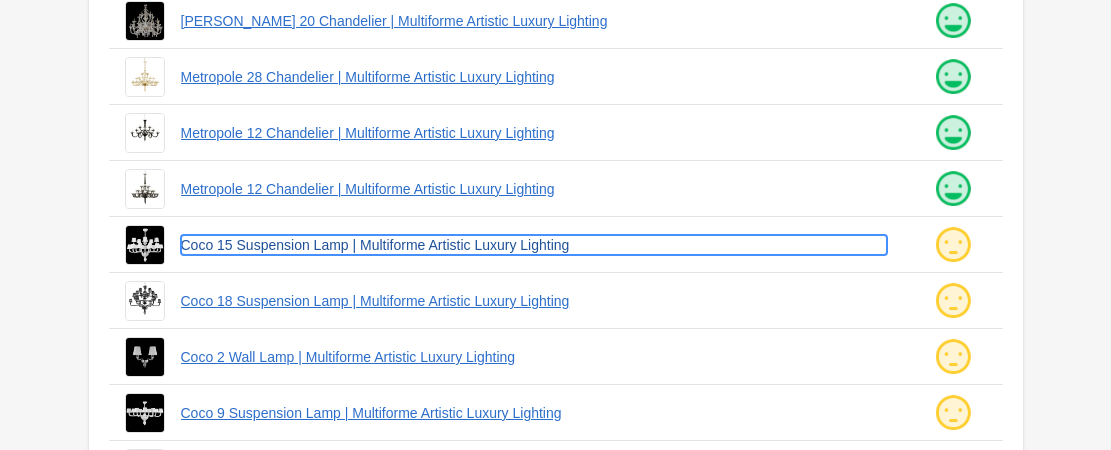 click on "Coco 15 Suspension Lamp | Multiforme Artistic Luxury Lighting" at bounding box center [534, 245] 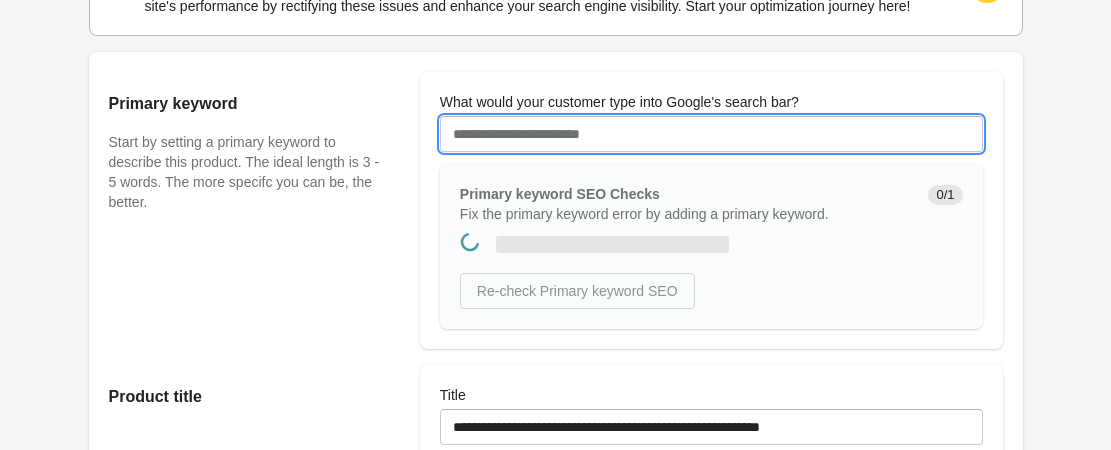 click on "What would your customer type into Google's search bar?" at bounding box center (711, 134) 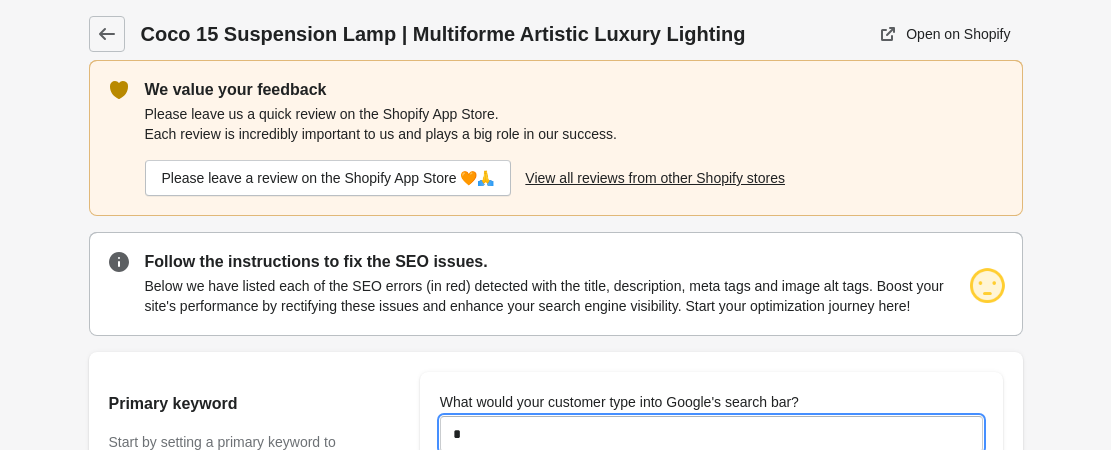 type on "**********" 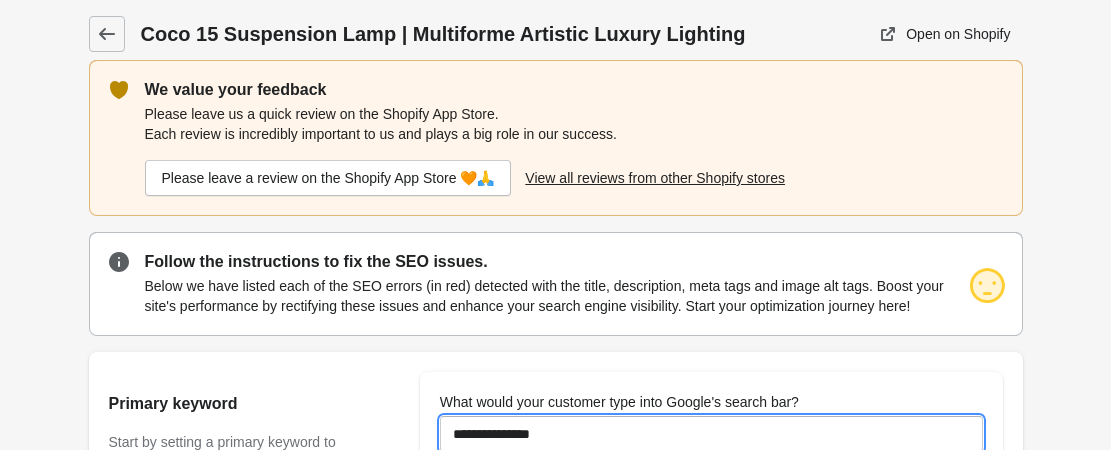 scroll, scrollTop: 0, scrollLeft: 0, axis: both 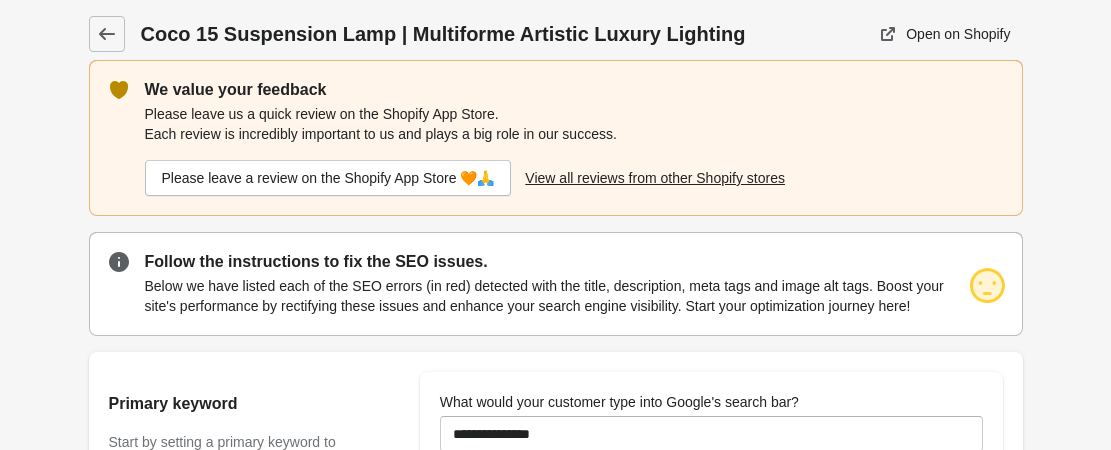 click on "Great! Page title added." at bounding box center [703, 2204] 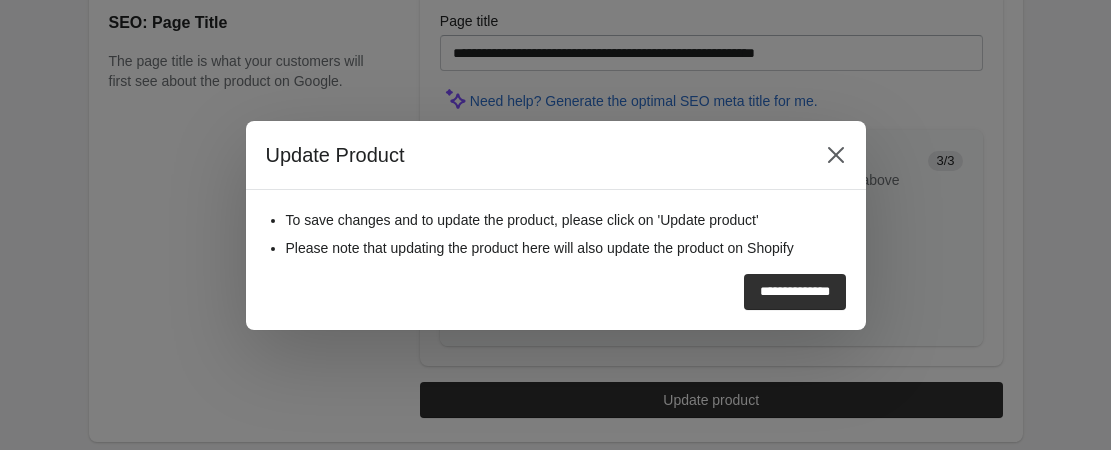 click on "**********" at bounding box center (556, 260) 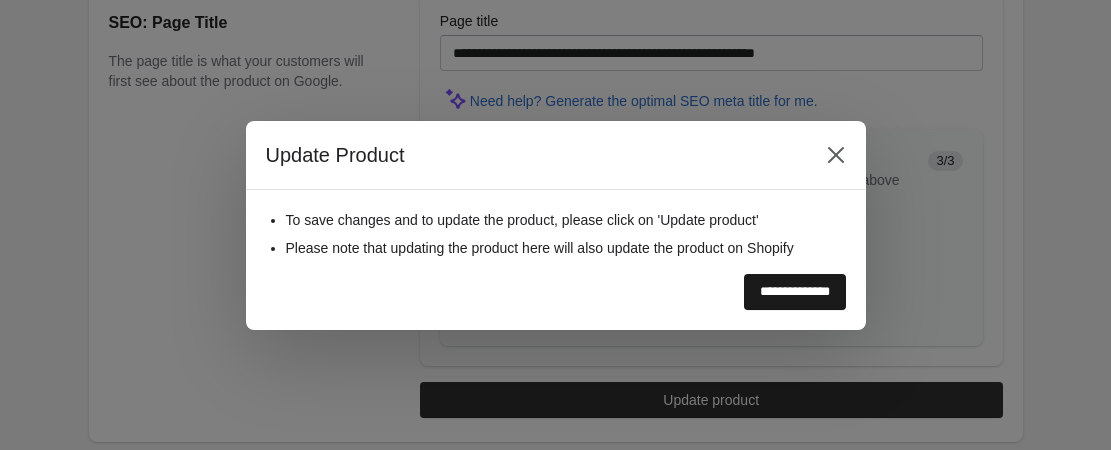click on "**********" at bounding box center [795, 292] 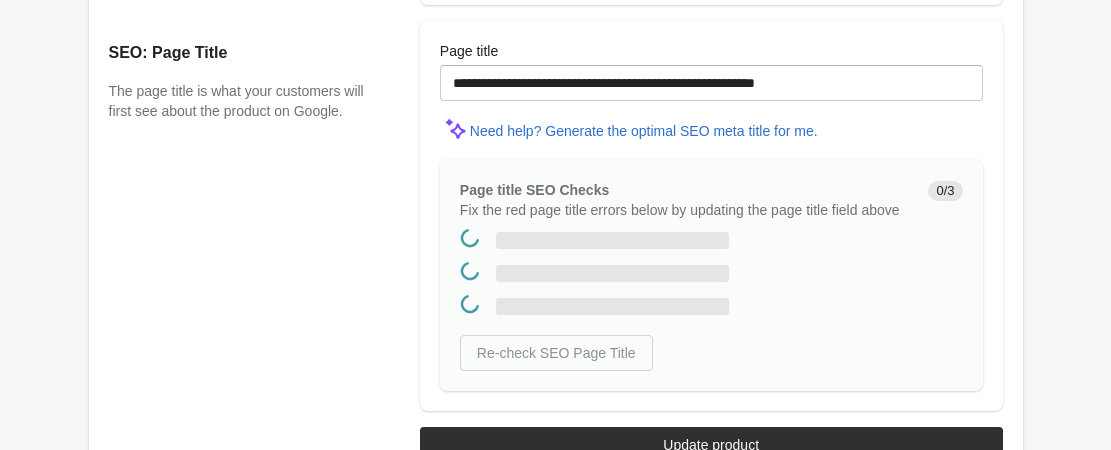 scroll, scrollTop: 0, scrollLeft: 0, axis: both 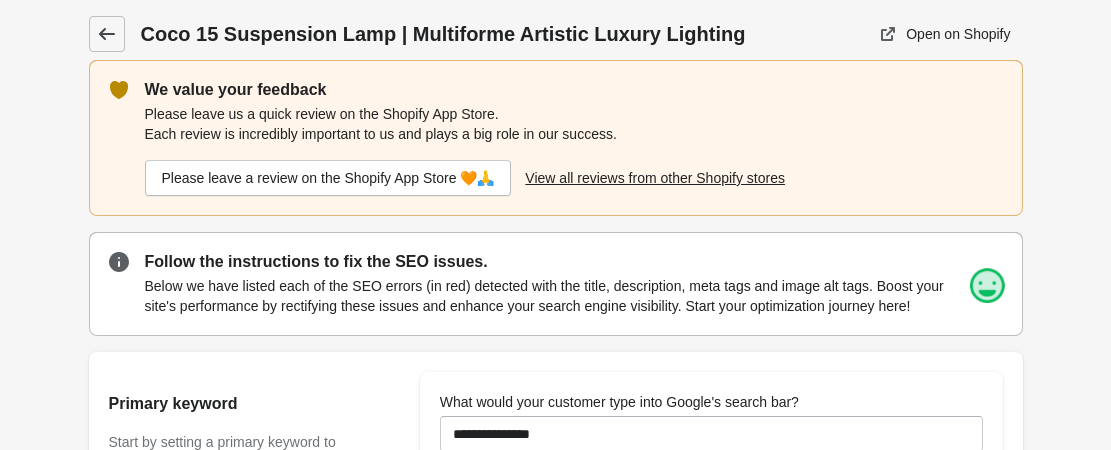 click 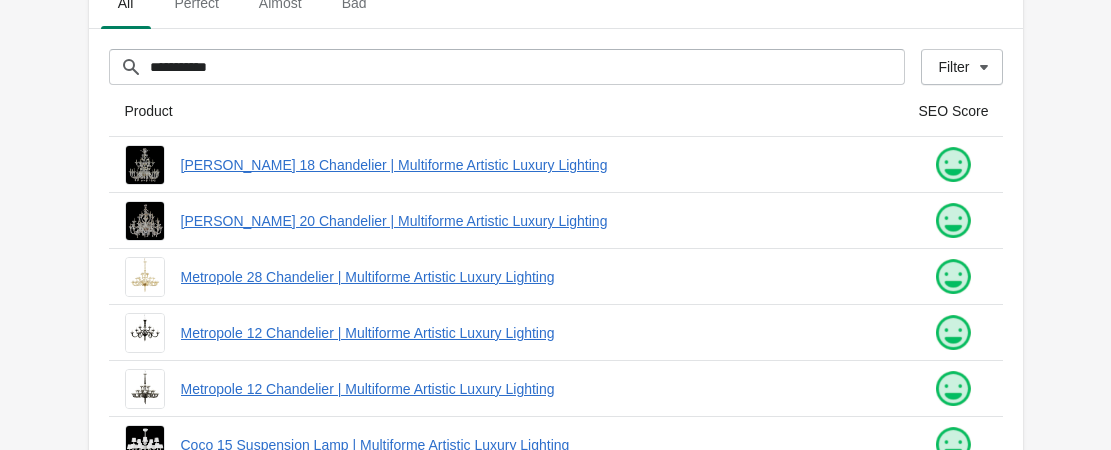 scroll, scrollTop: 300, scrollLeft: 0, axis: vertical 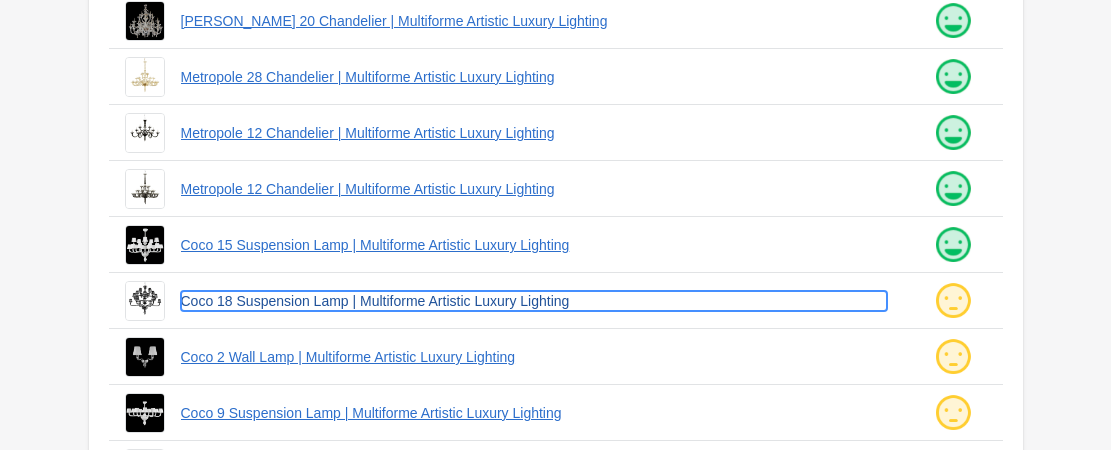 click on "Coco 18 Suspension Lamp | Multiforme Artistic Luxury Lighting" at bounding box center (534, 301) 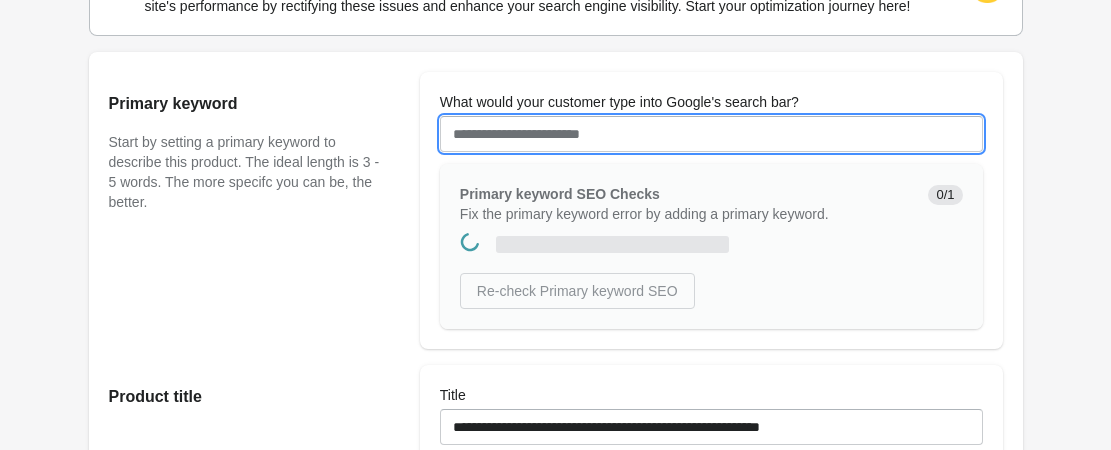 click on "What would your customer type into Google's search bar?" at bounding box center (711, 134) 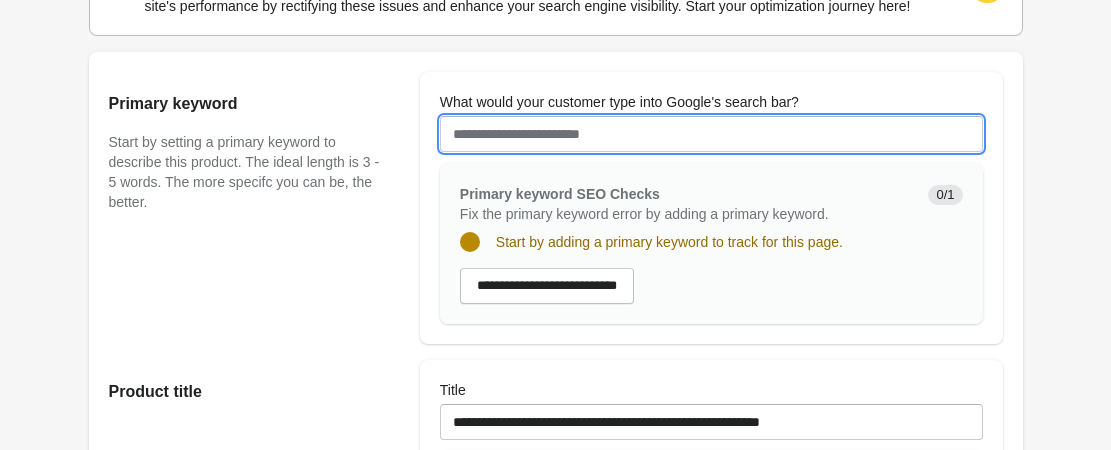 scroll, scrollTop: 0, scrollLeft: 0, axis: both 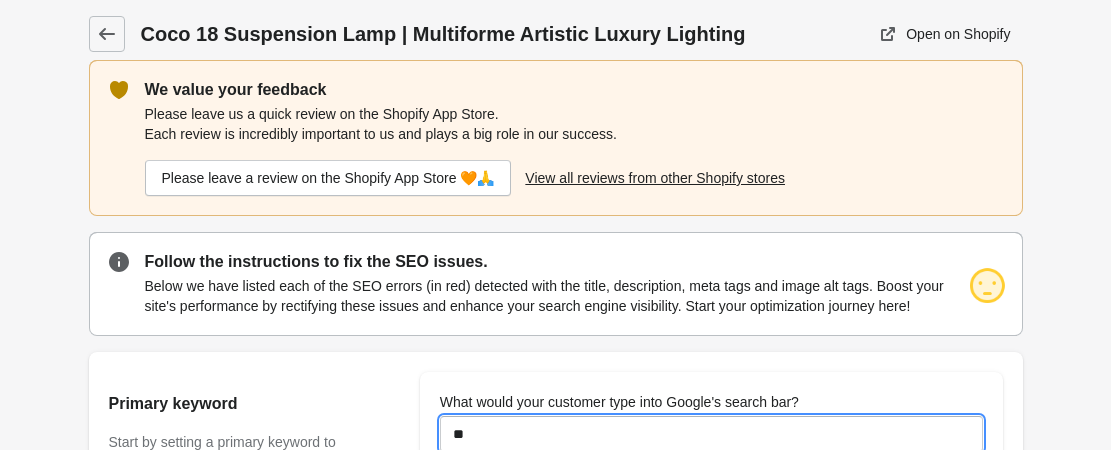 type on "**********" 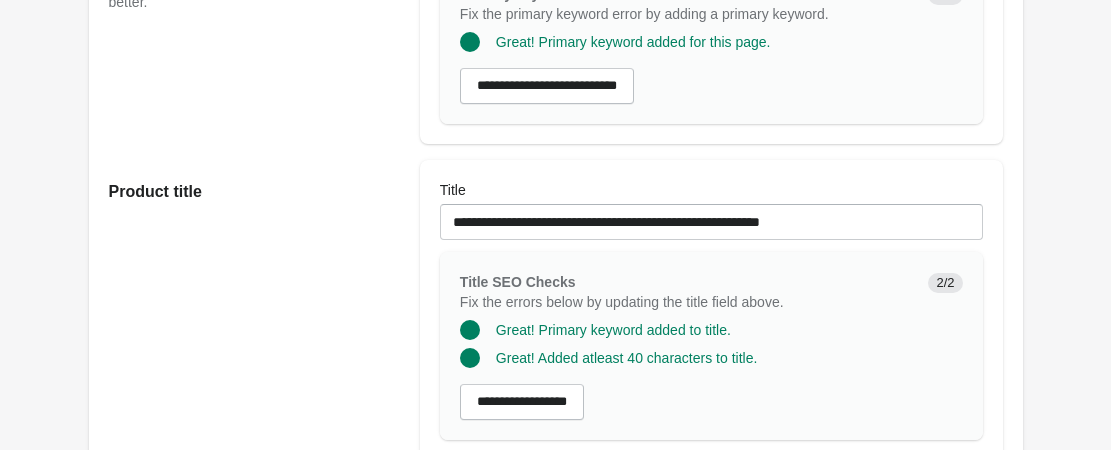 scroll, scrollTop: 600, scrollLeft: 0, axis: vertical 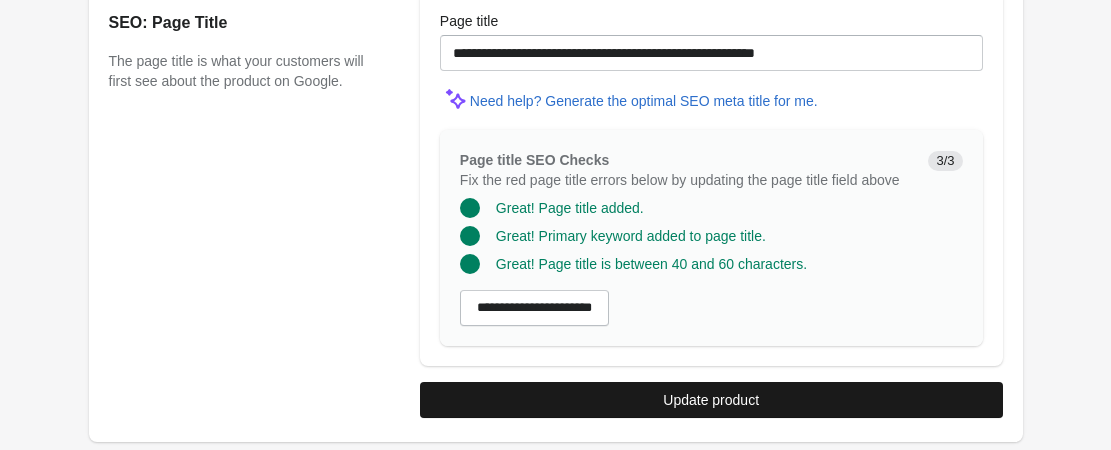 click on "Update product" at bounding box center (711, 400) 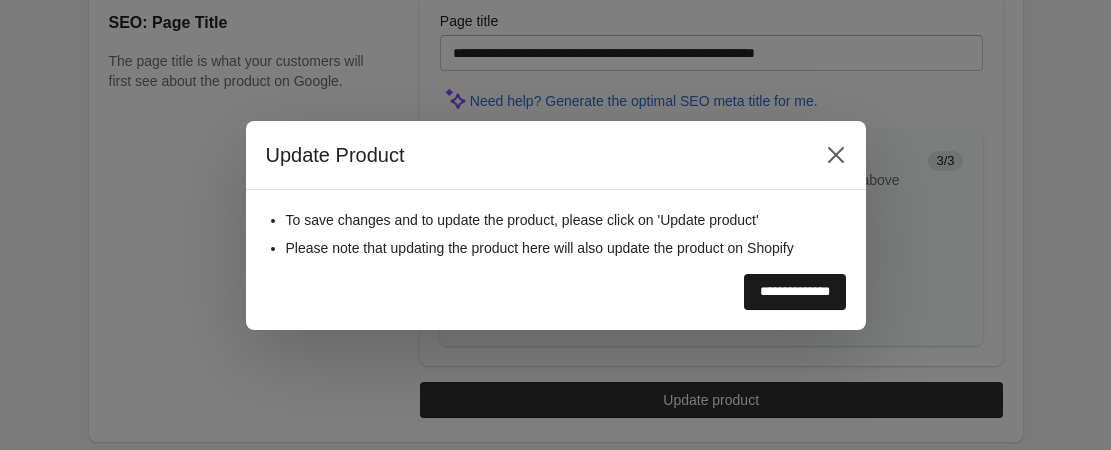 click on "**********" at bounding box center (795, 292) 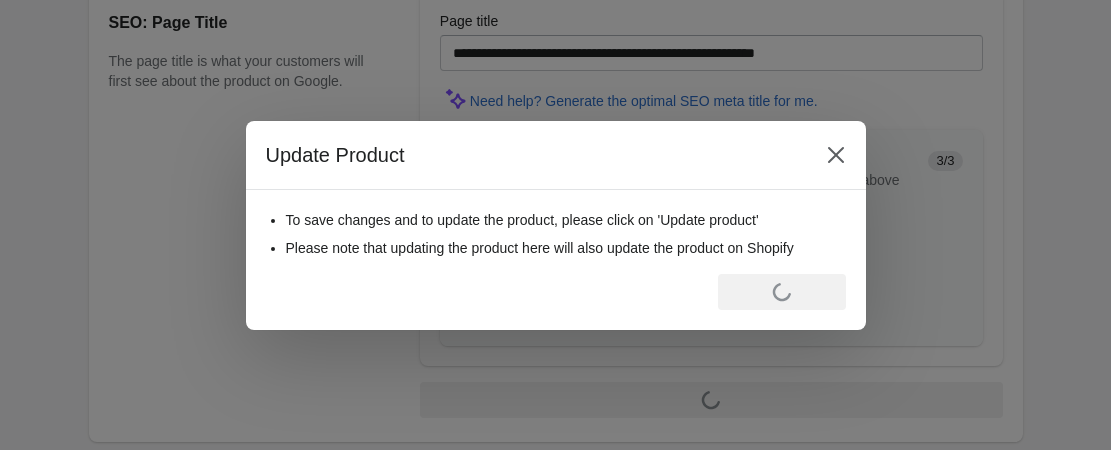scroll, scrollTop: 0, scrollLeft: 0, axis: both 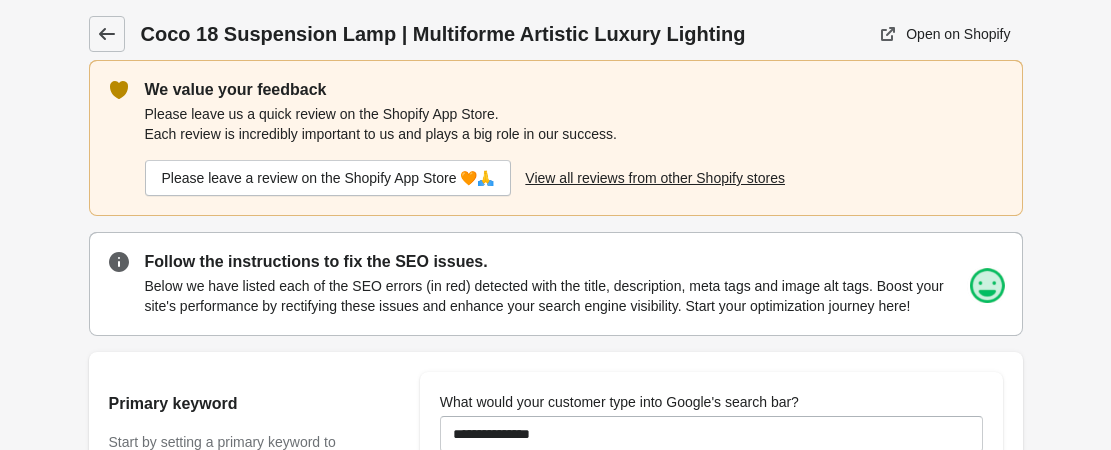 click 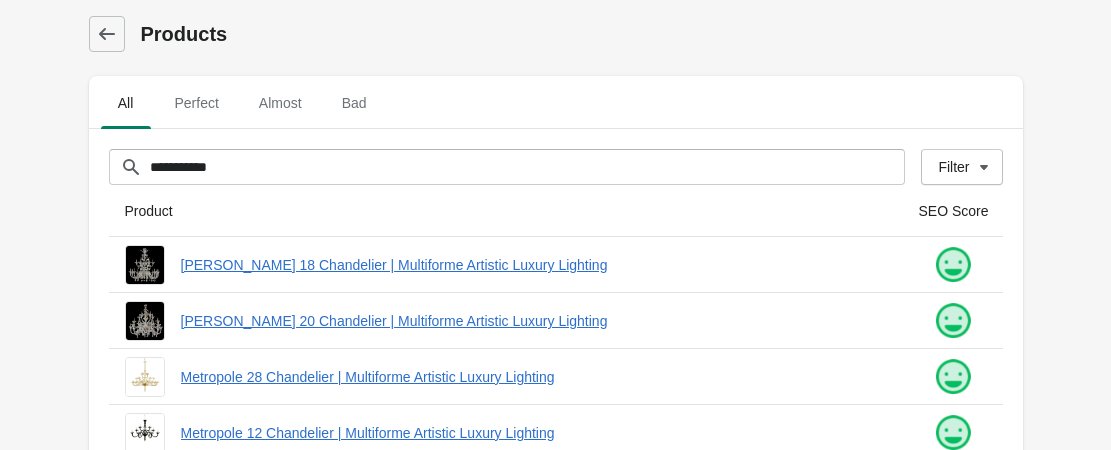 scroll, scrollTop: 300, scrollLeft: 0, axis: vertical 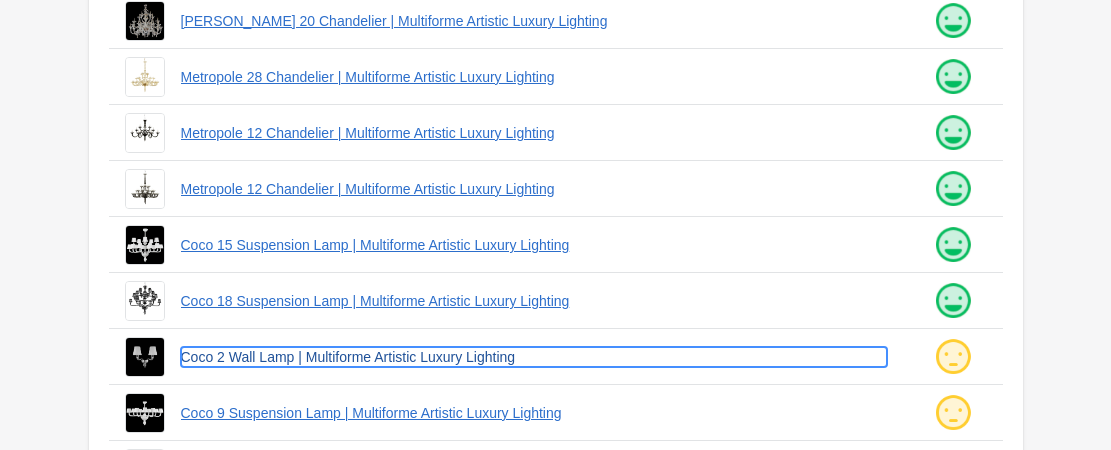 click on "Coco 2 Wall Lamp | Multiforme Artistic Luxury Lighting" at bounding box center (534, 357) 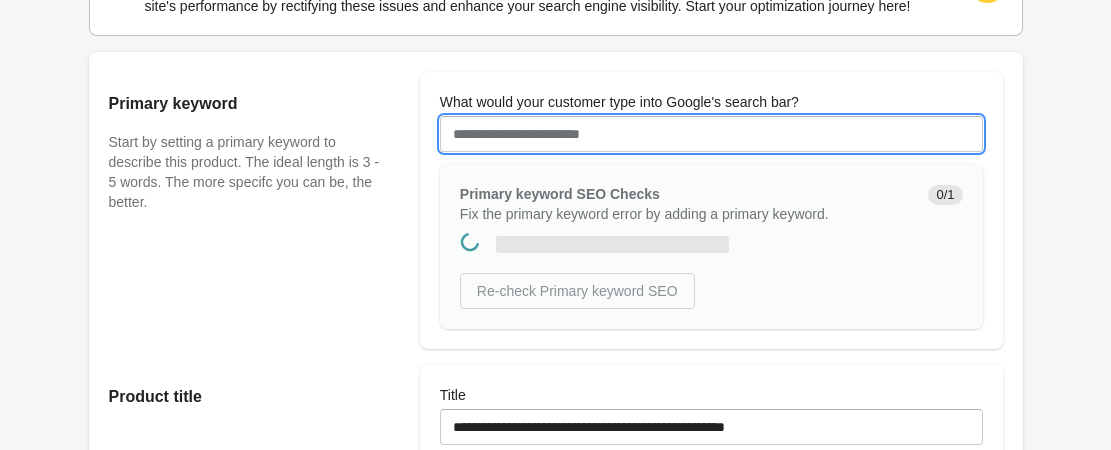 click on "What would your customer type into Google's search bar?" at bounding box center (711, 134) 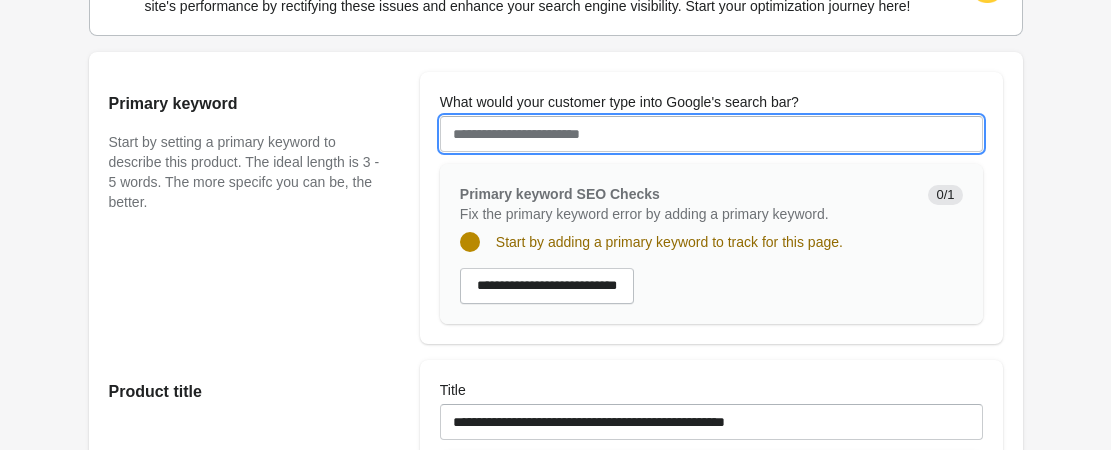 scroll, scrollTop: 0, scrollLeft: 0, axis: both 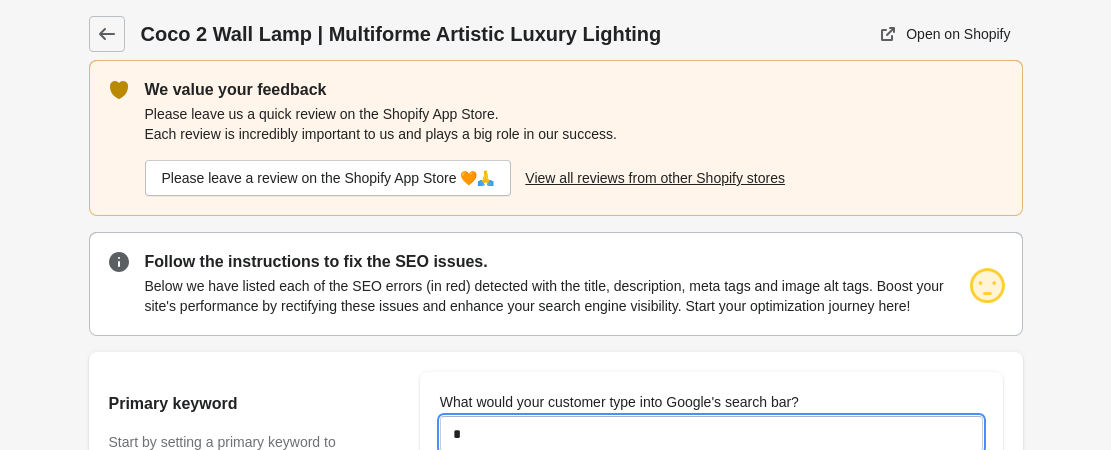 type on "*********" 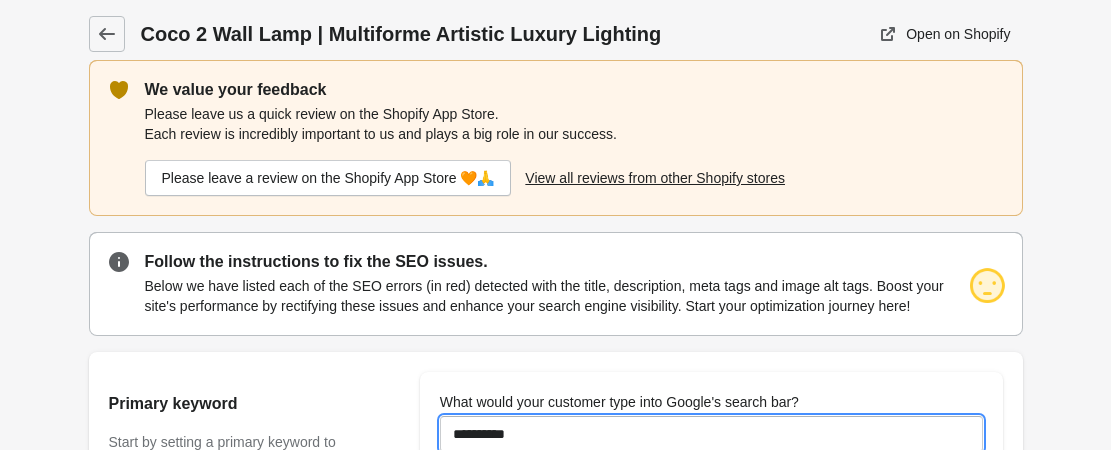 scroll, scrollTop: 800, scrollLeft: 0, axis: vertical 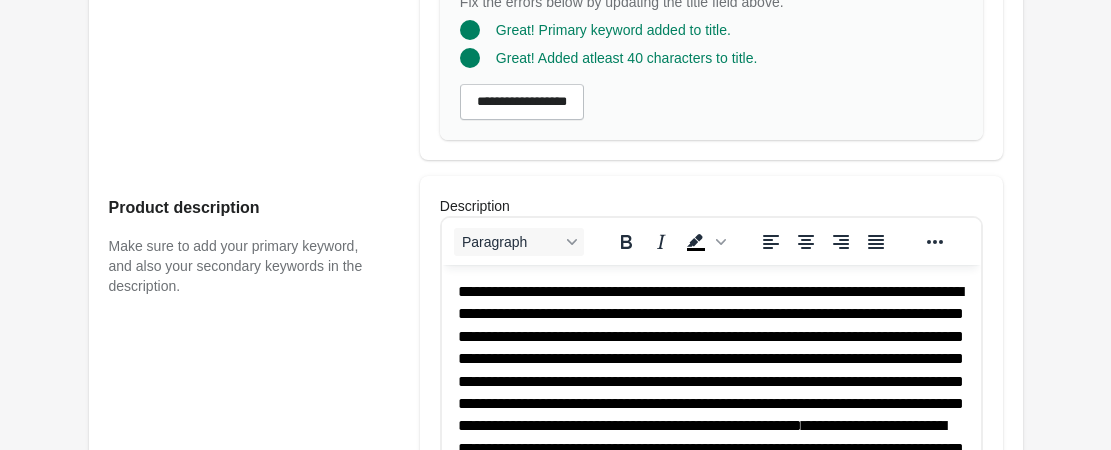 click on "Update product" at bounding box center [711, 1604] 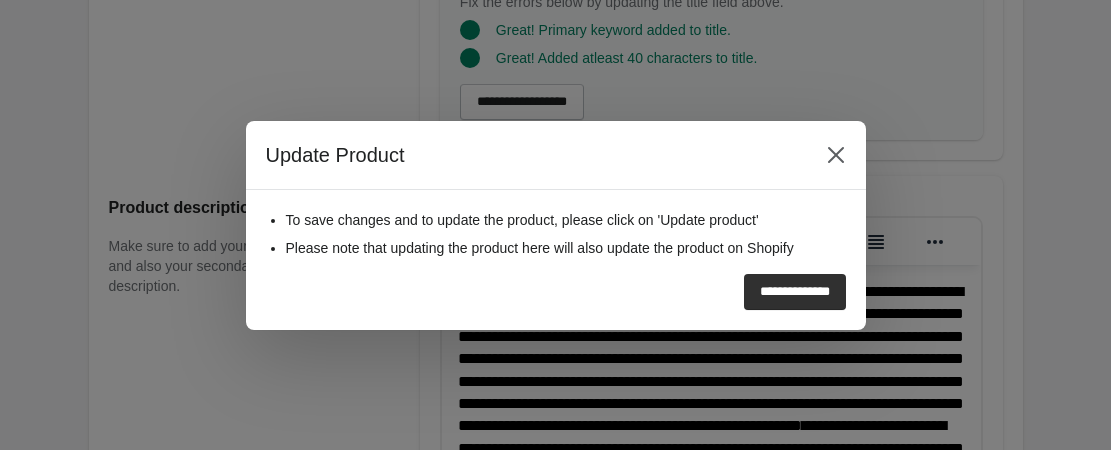 scroll, scrollTop: 2004, scrollLeft: 0, axis: vertical 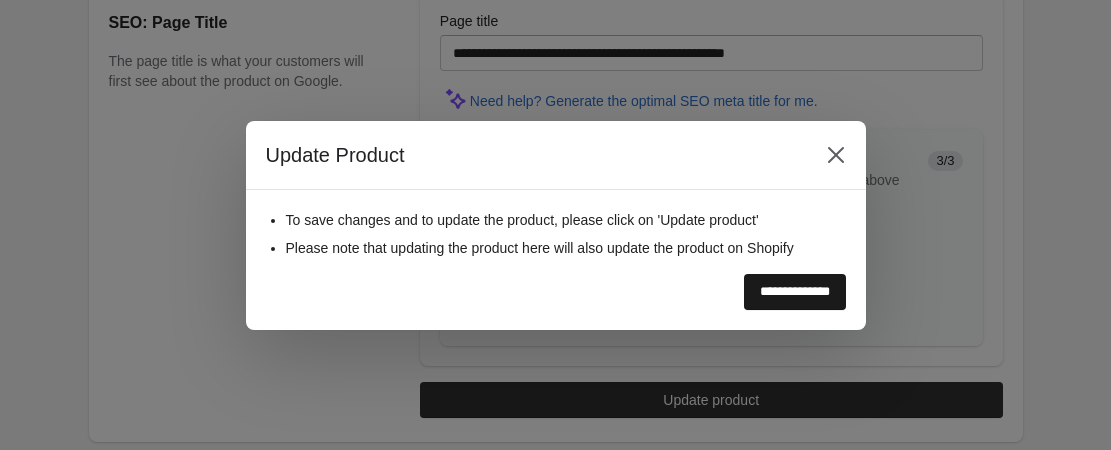 click on "**********" at bounding box center [795, 292] 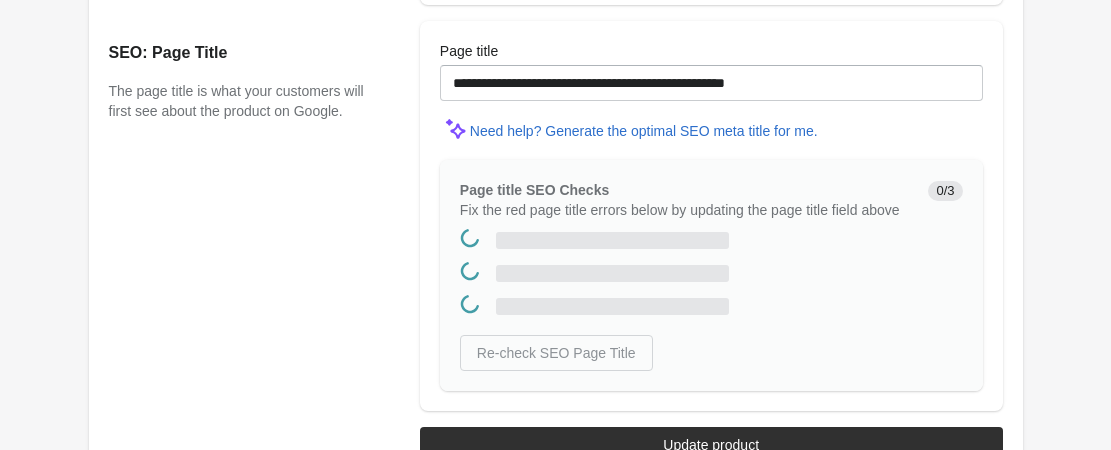 scroll, scrollTop: 0, scrollLeft: 0, axis: both 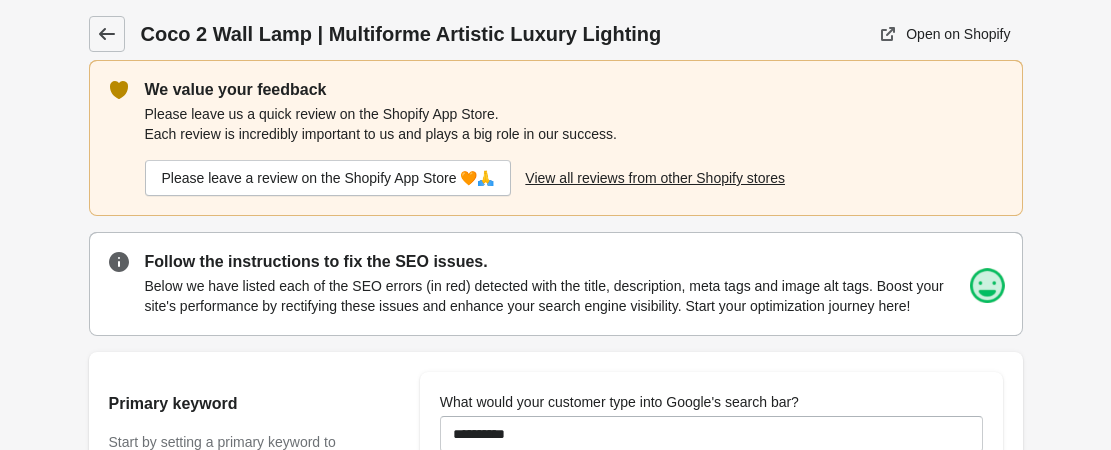 click 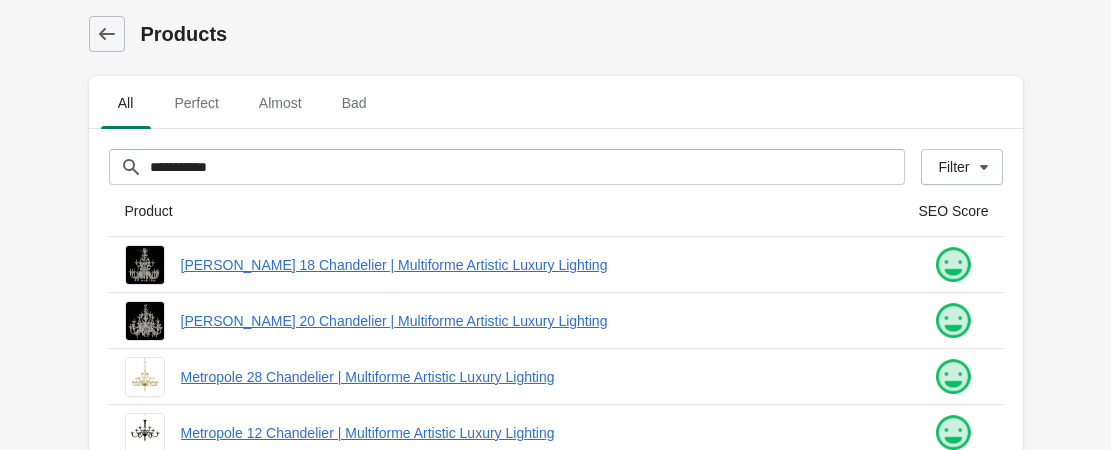 scroll, scrollTop: 400, scrollLeft: 0, axis: vertical 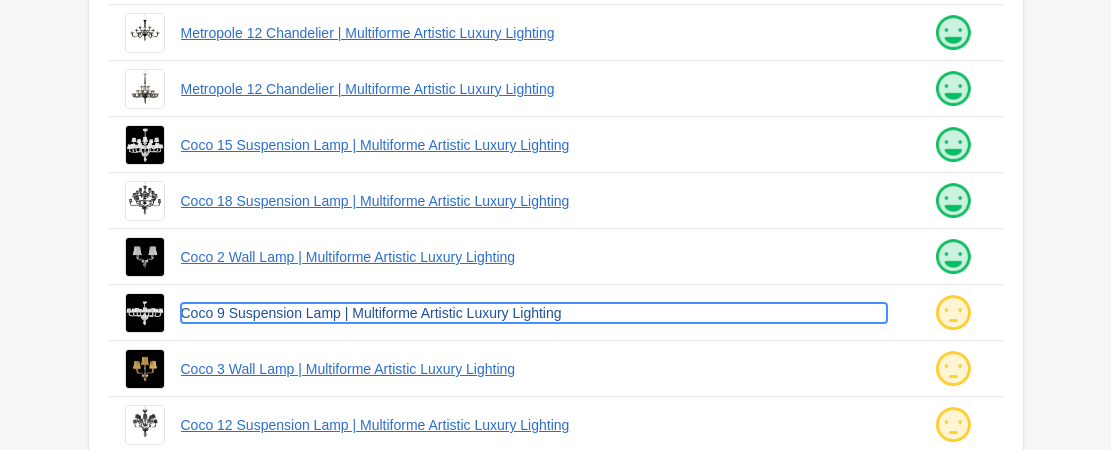 click on "Coco 9 Suspension Lamp | Multiforme Artistic Luxury Lighting" at bounding box center [534, 313] 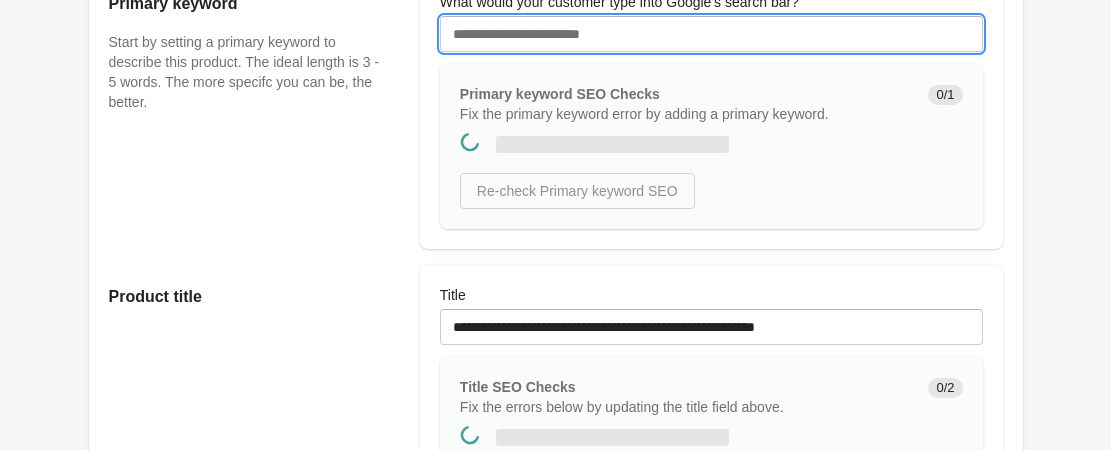 scroll, scrollTop: 0, scrollLeft: 0, axis: both 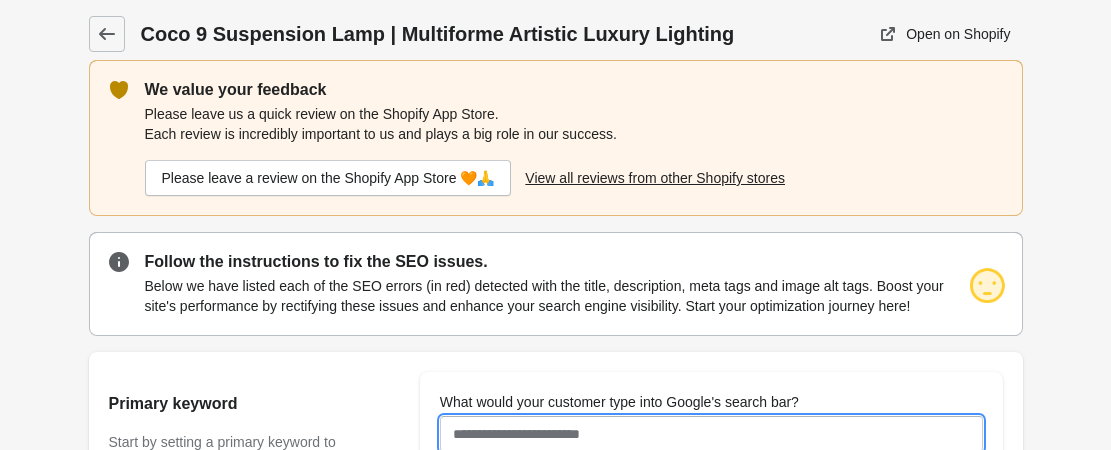 click on "What would your customer type into Google's search bar?" at bounding box center [711, 434] 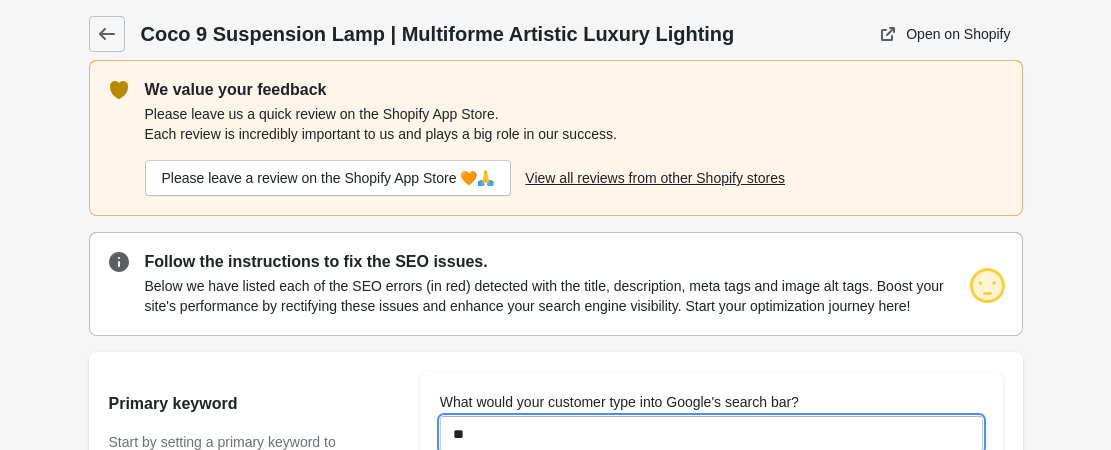 type on "**********" 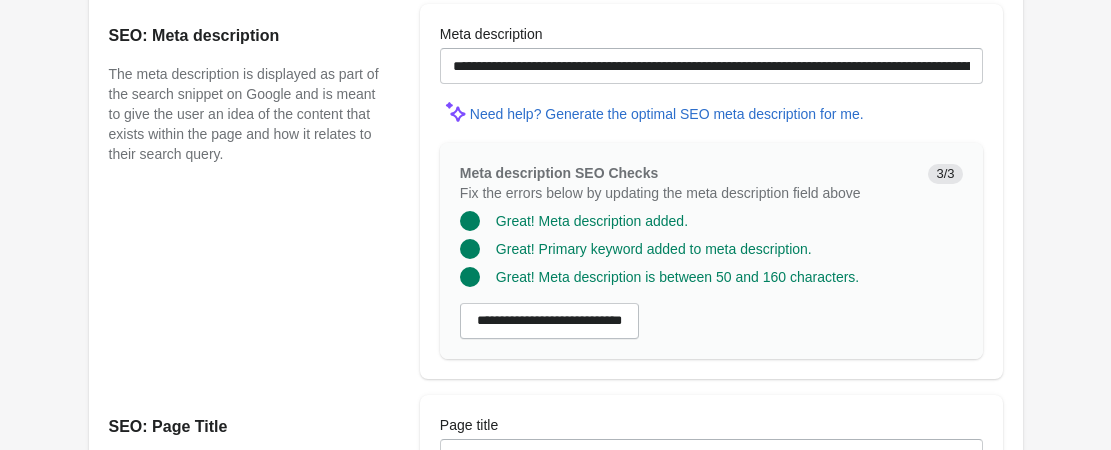 scroll, scrollTop: 2004, scrollLeft: 0, axis: vertical 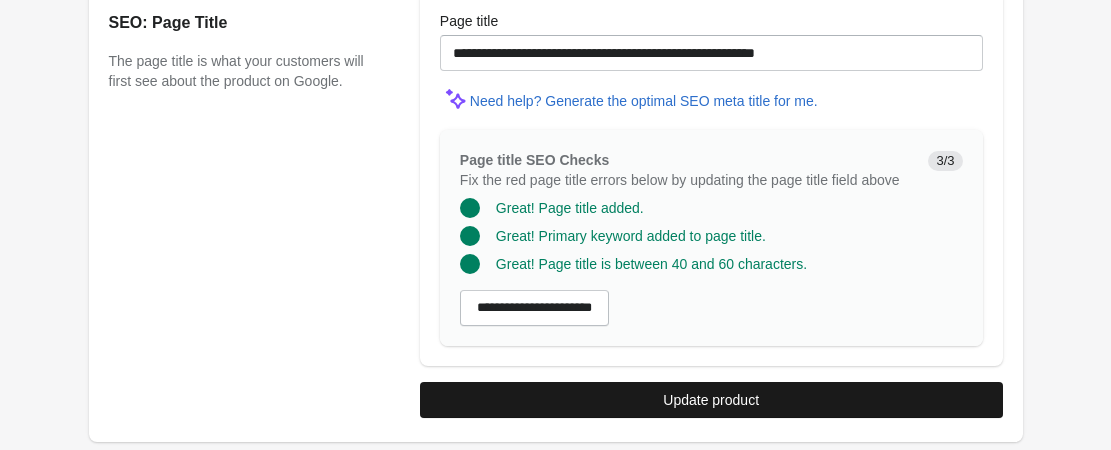 click on "Update product" at bounding box center (711, 400) 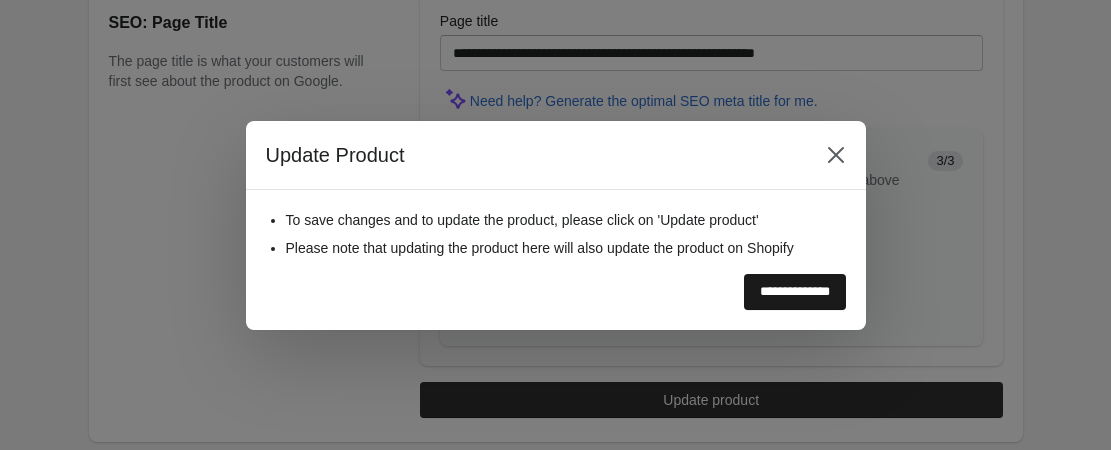 click on "**********" at bounding box center (795, 292) 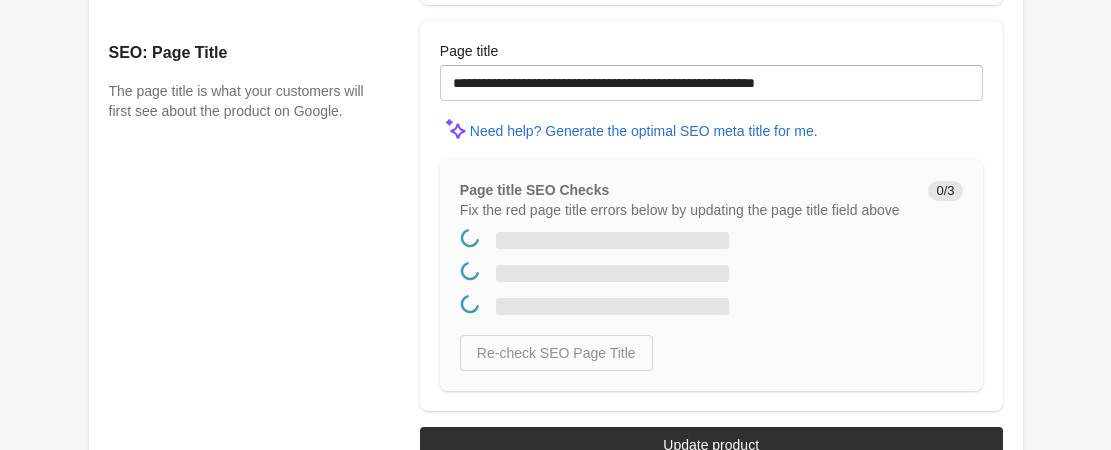 scroll, scrollTop: 0, scrollLeft: 0, axis: both 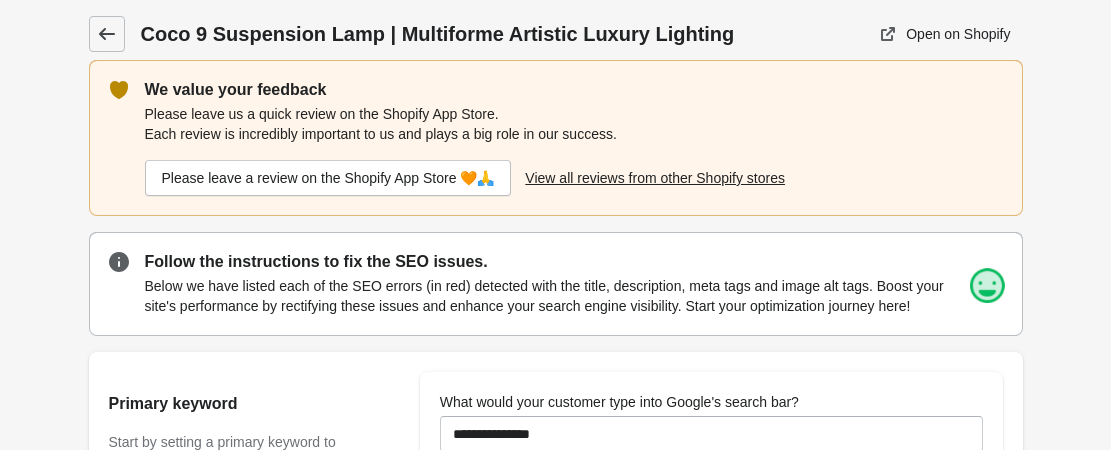 click 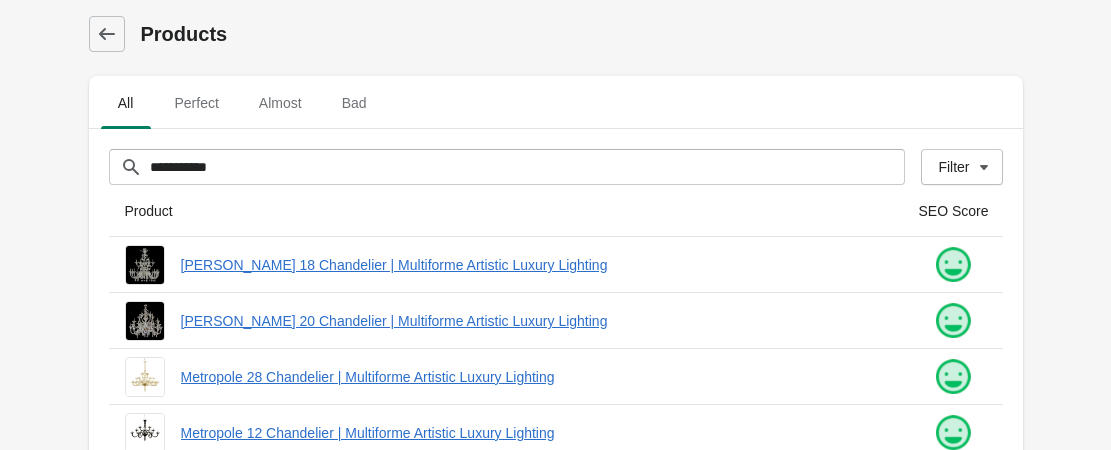 scroll, scrollTop: 600, scrollLeft: 0, axis: vertical 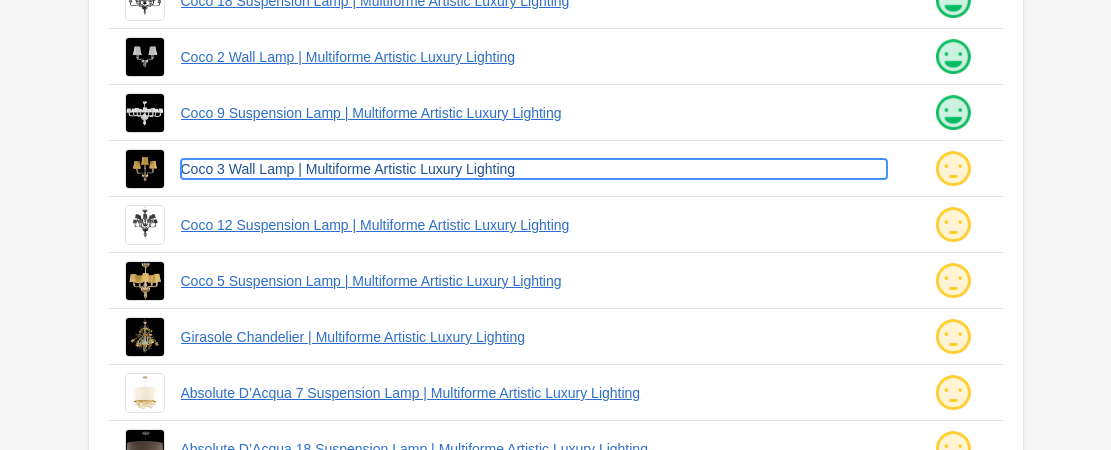 click on "Coco 3 Wall Lamp | Multiforme Artistic Luxury Lighting" at bounding box center [534, 169] 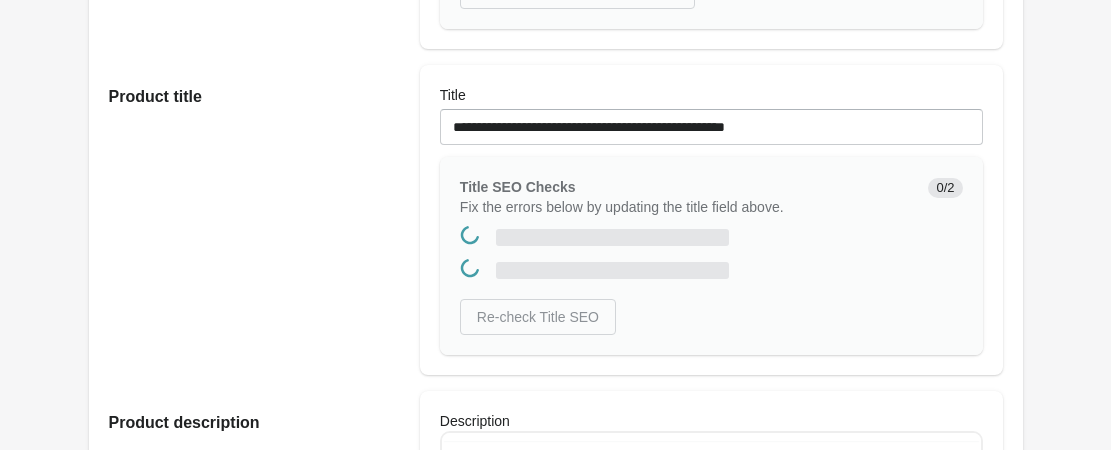 scroll, scrollTop: 0, scrollLeft: 0, axis: both 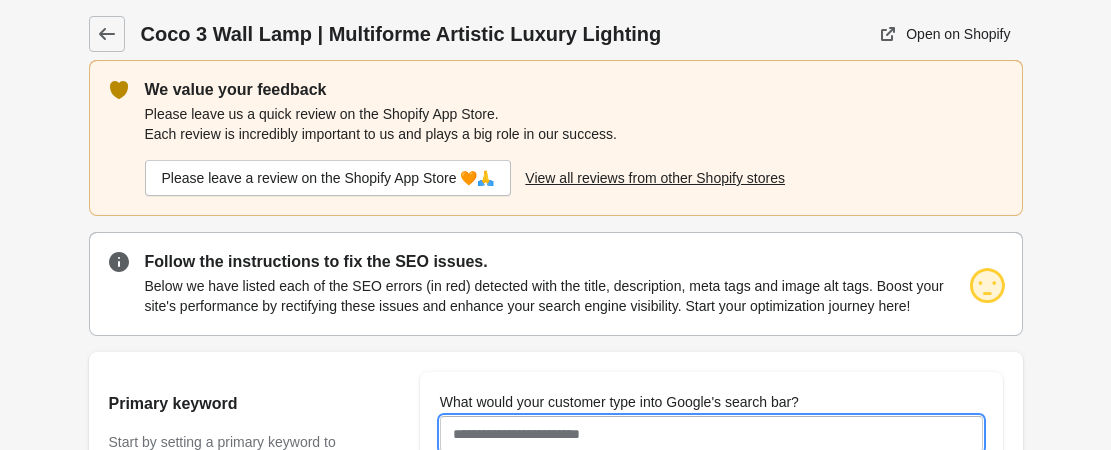 click on "What would your customer type into Google's search bar?" at bounding box center (711, 434) 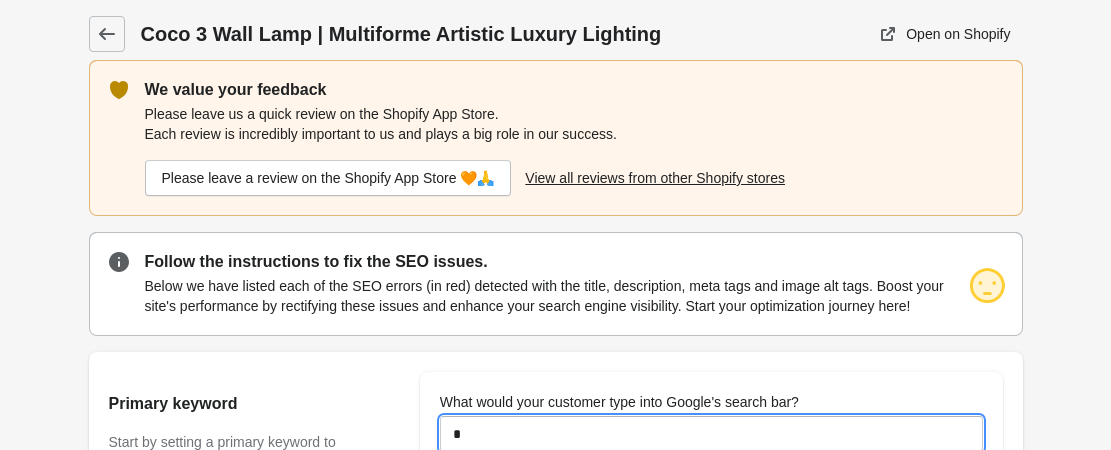 type on "*********" 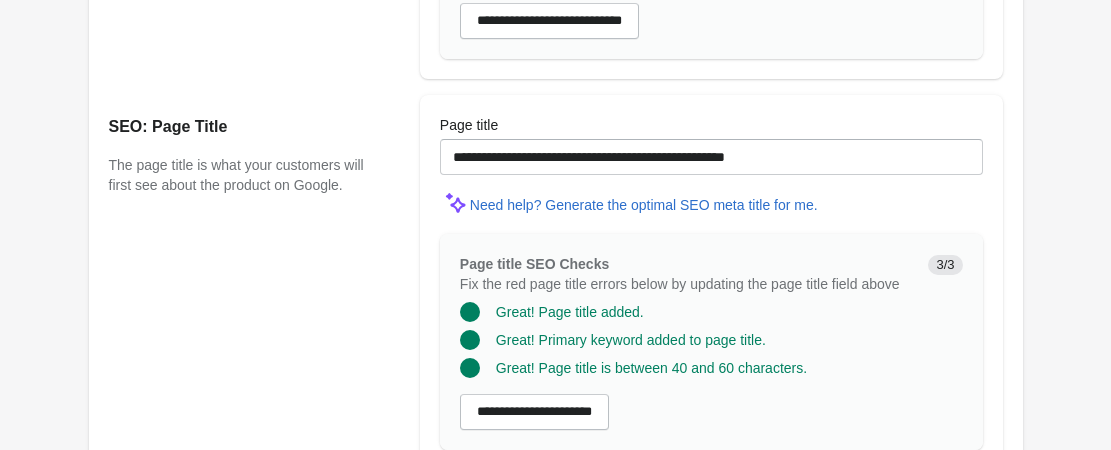 scroll, scrollTop: 2004, scrollLeft: 0, axis: vertical 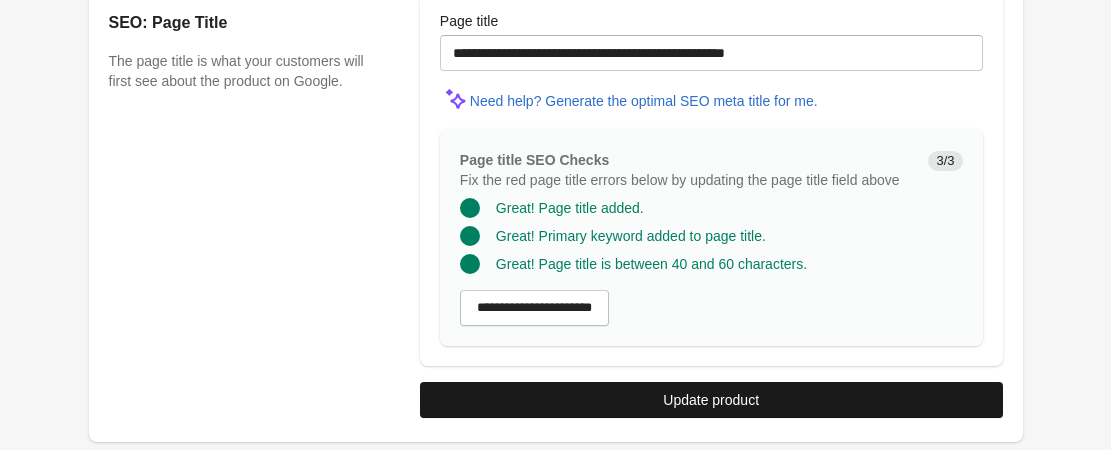 click on "Update product" at bounding box center [711, 400] 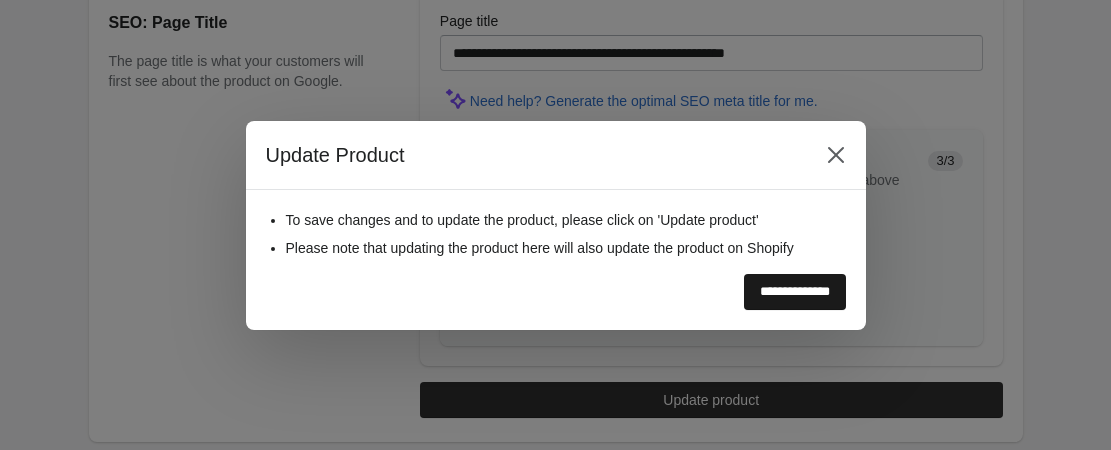 click on "**********" at bounding box center [795, 292] 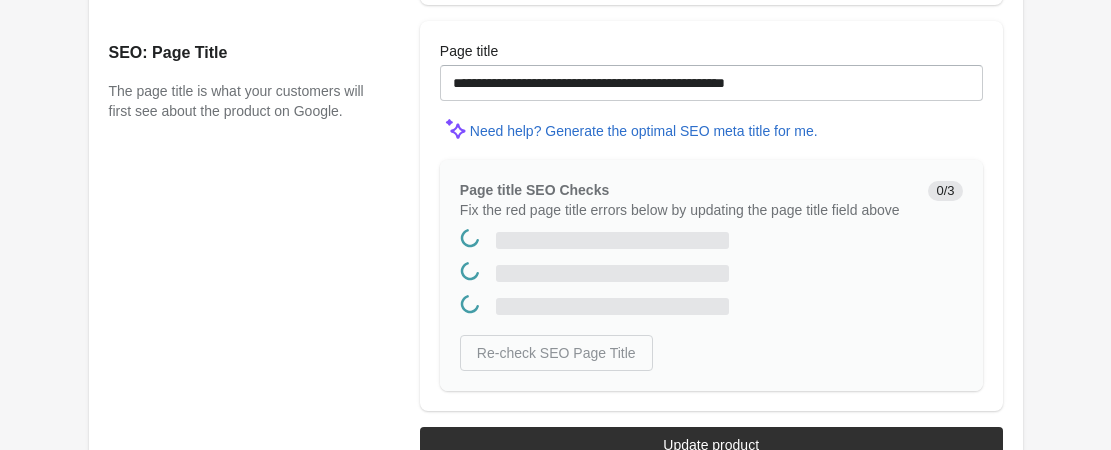 scroll, scrollTop: 0, scrollLeft: 0, axis: both 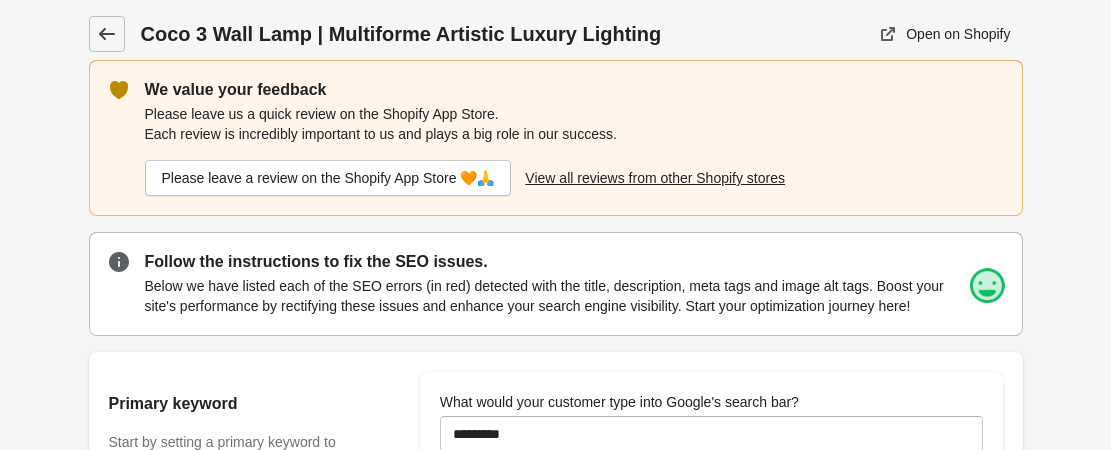 click 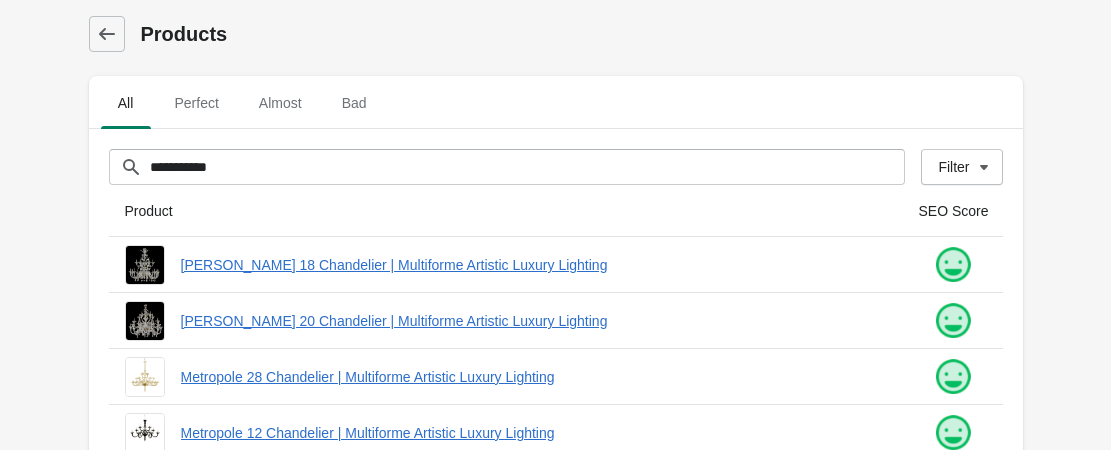 scroll, scrollTop: 500, scrollLeft: 0, axis: vertical 